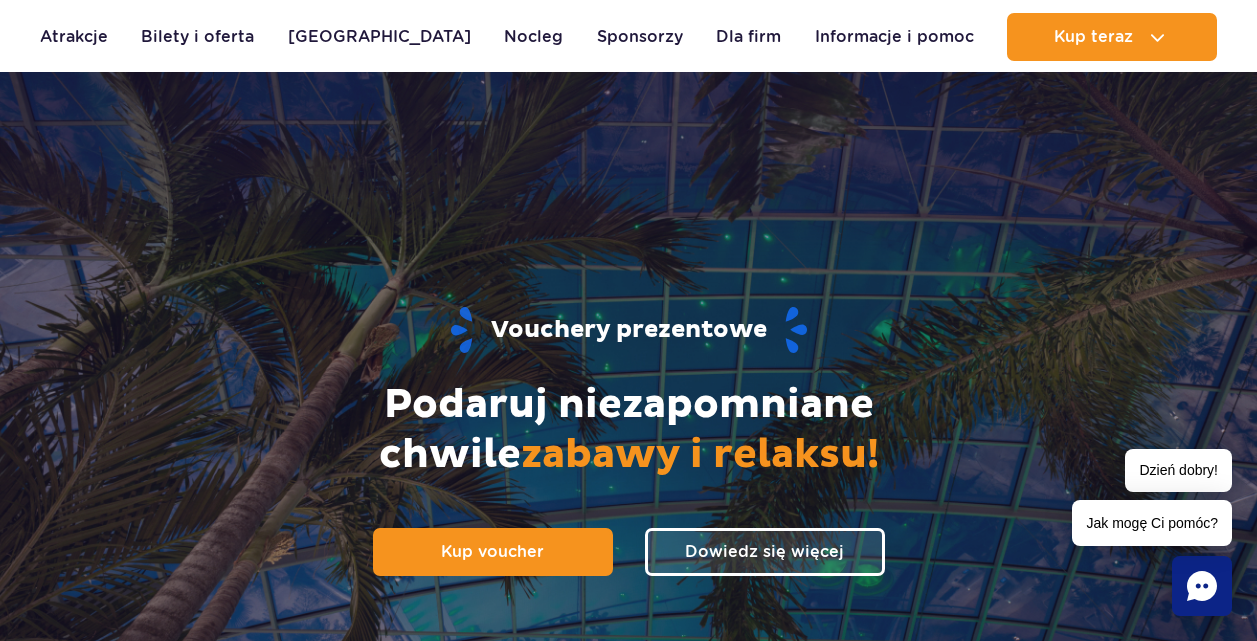 scroll, scrollTop: 900, scrollLeft: 0, axis: vertical 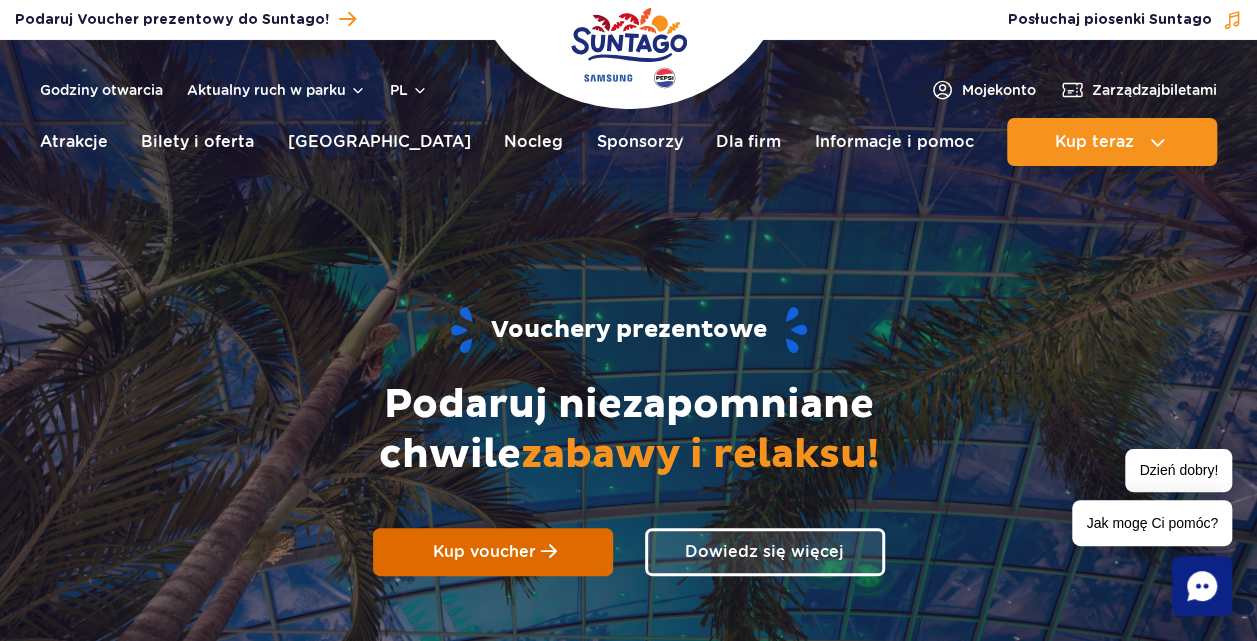 click on "Kup voucher" at bounding box center [493, 552] 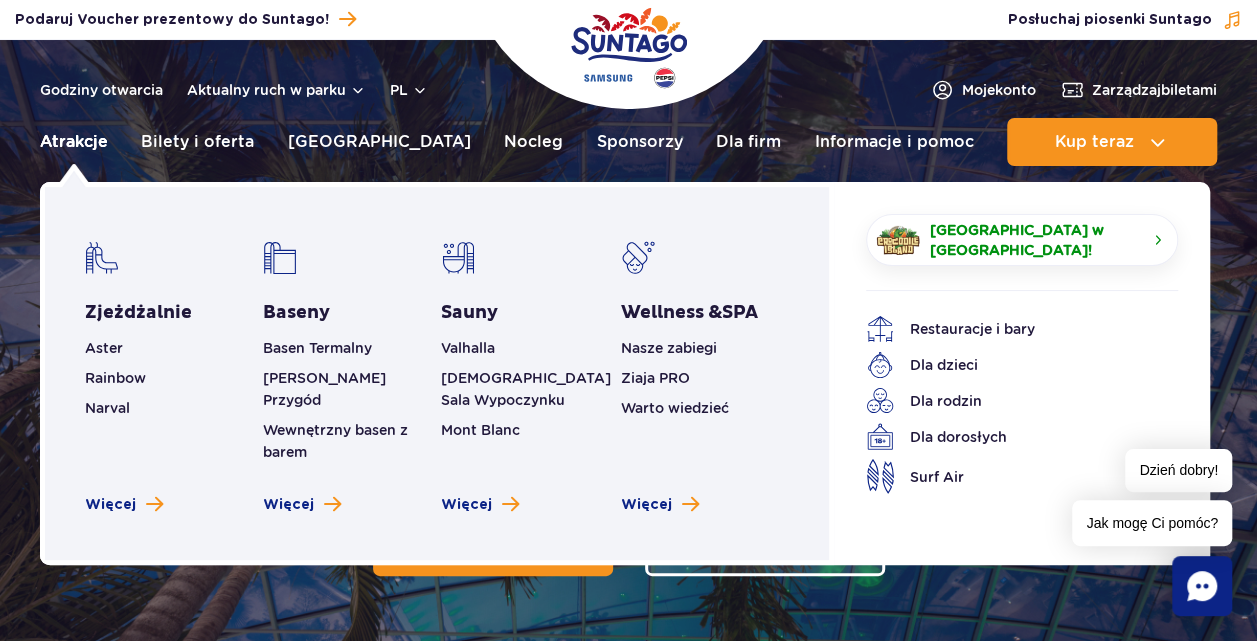 click on "Atrakcje" at bounding box center (74, 142) 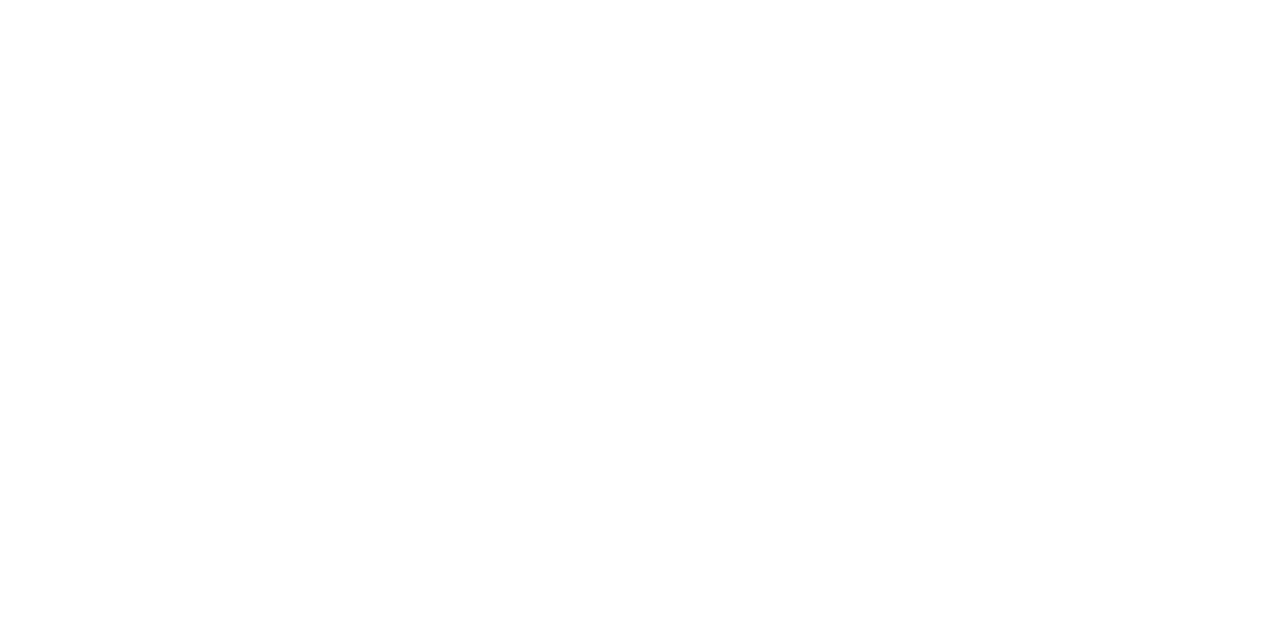 scroll, scrollTop: 0, scrollLeft: 0, axis: both 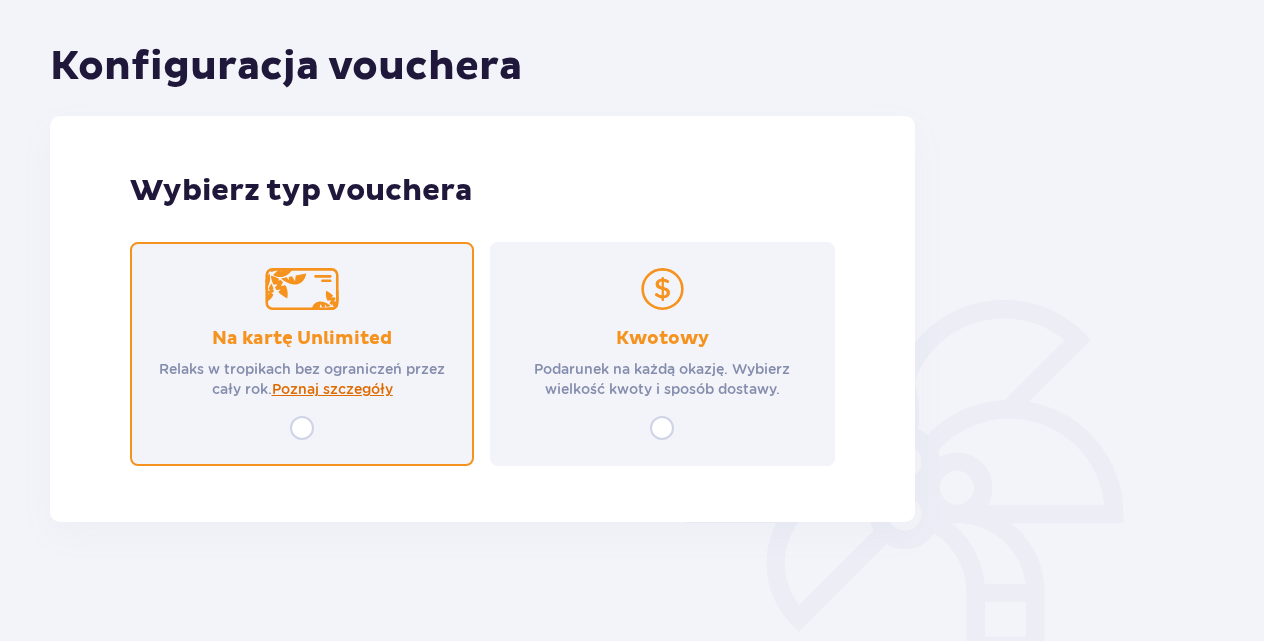 click on "Poznaj szczegóły" at bounding box center (332, 389) 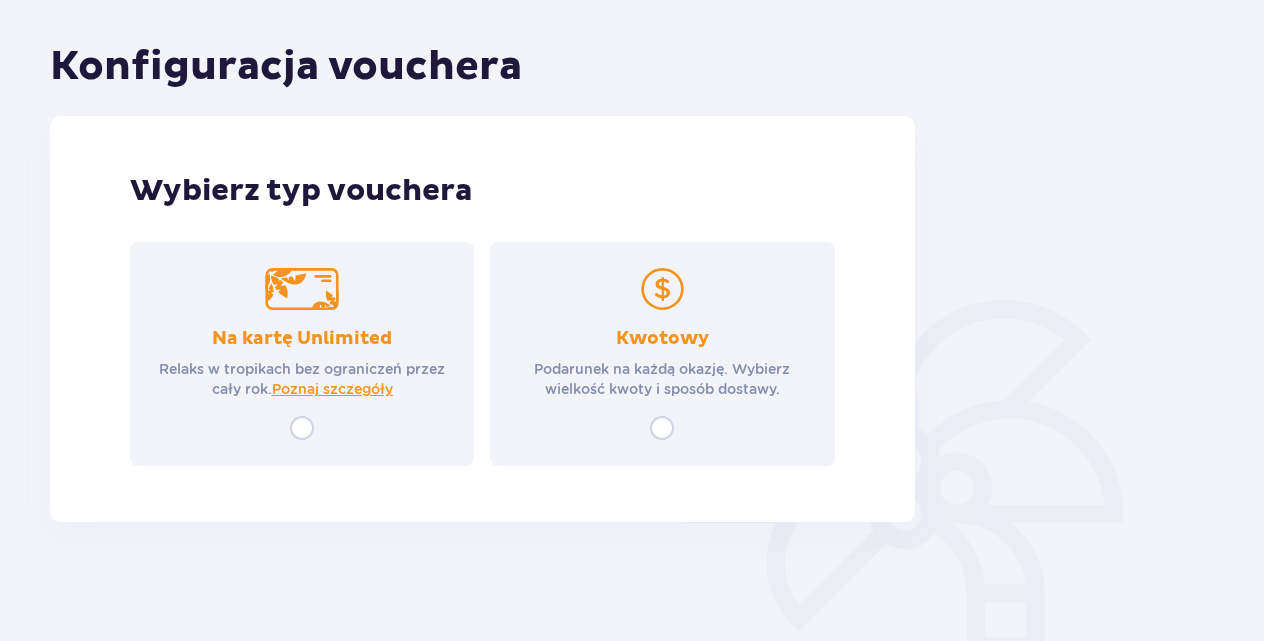 click on "Kwotowy" at bounding box center [662, 339] 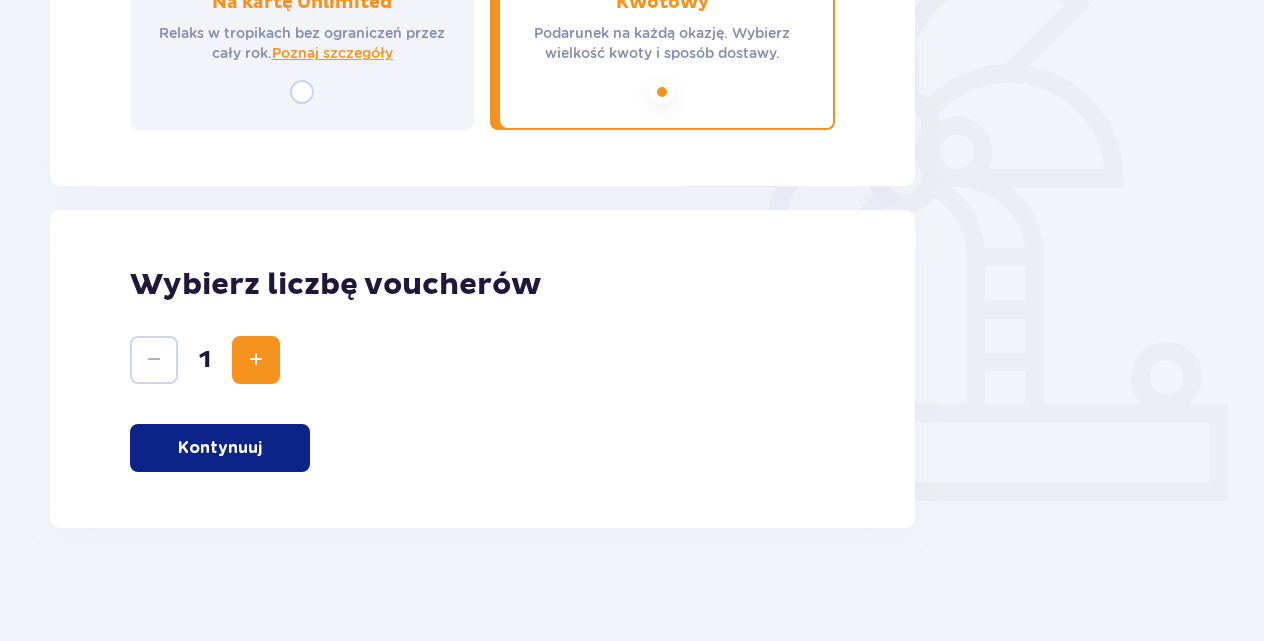 scroll, scrollTop: 538, scrollLeft: 0, axis: vertical 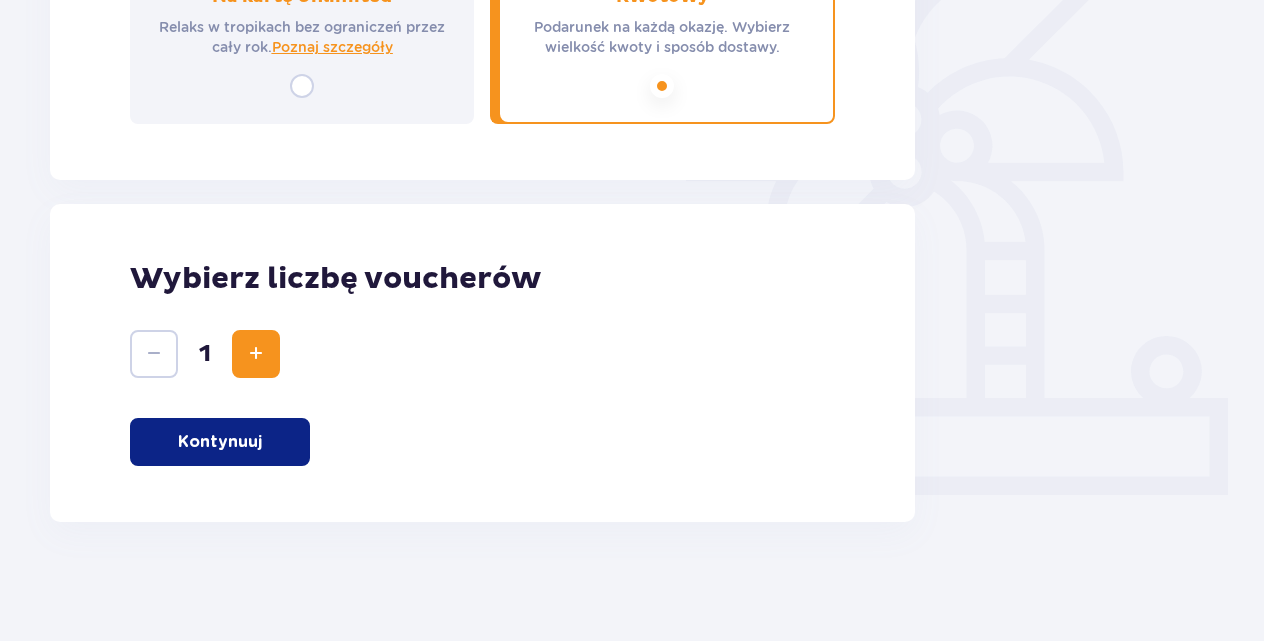 click on "Kontynuuj" at bounding box center (220, 442) 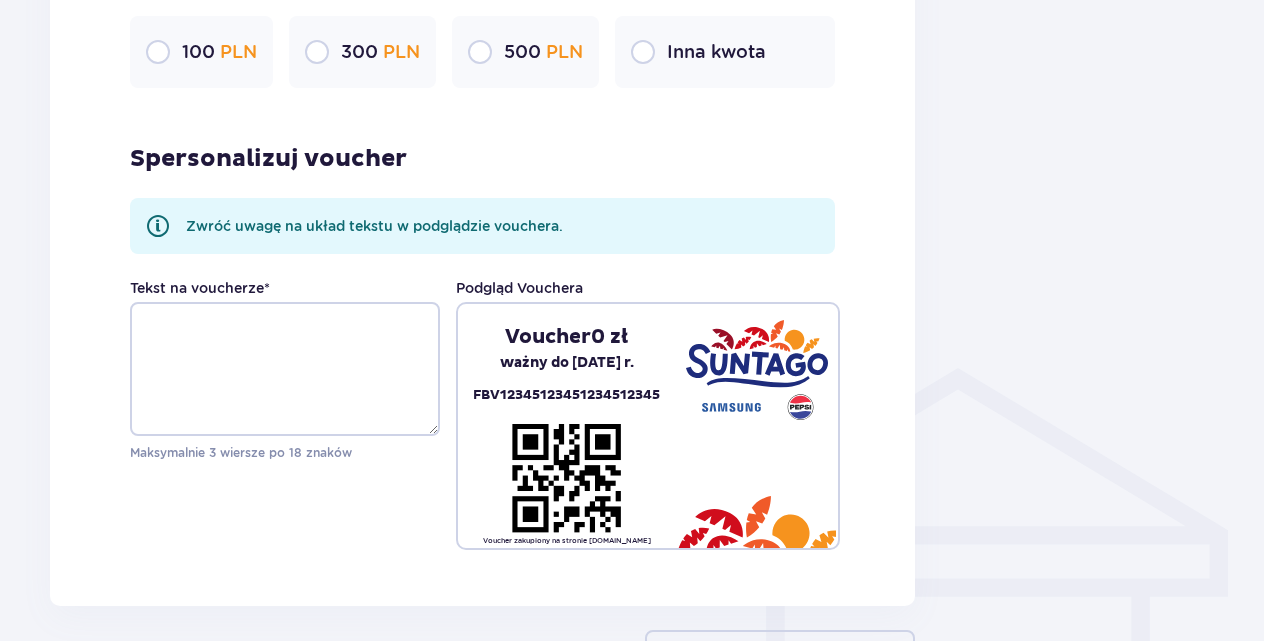 scroll, scrollTop: 1260, scrollLeft: 0, axis: vertical 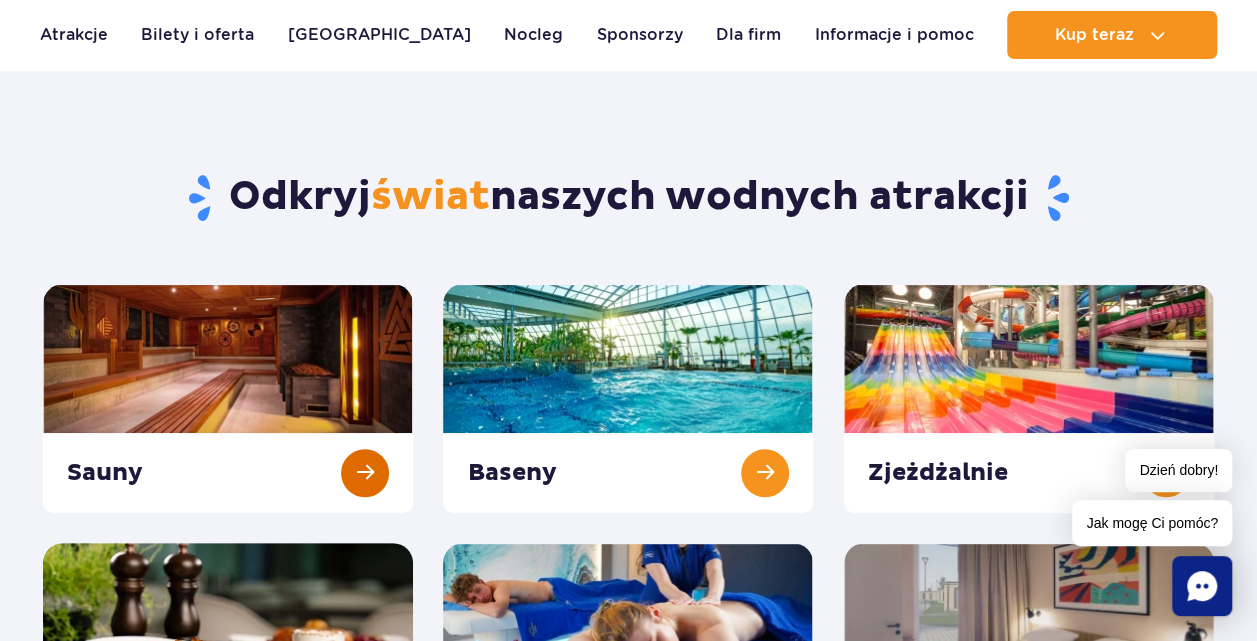 click at bounding box center [228, 398] 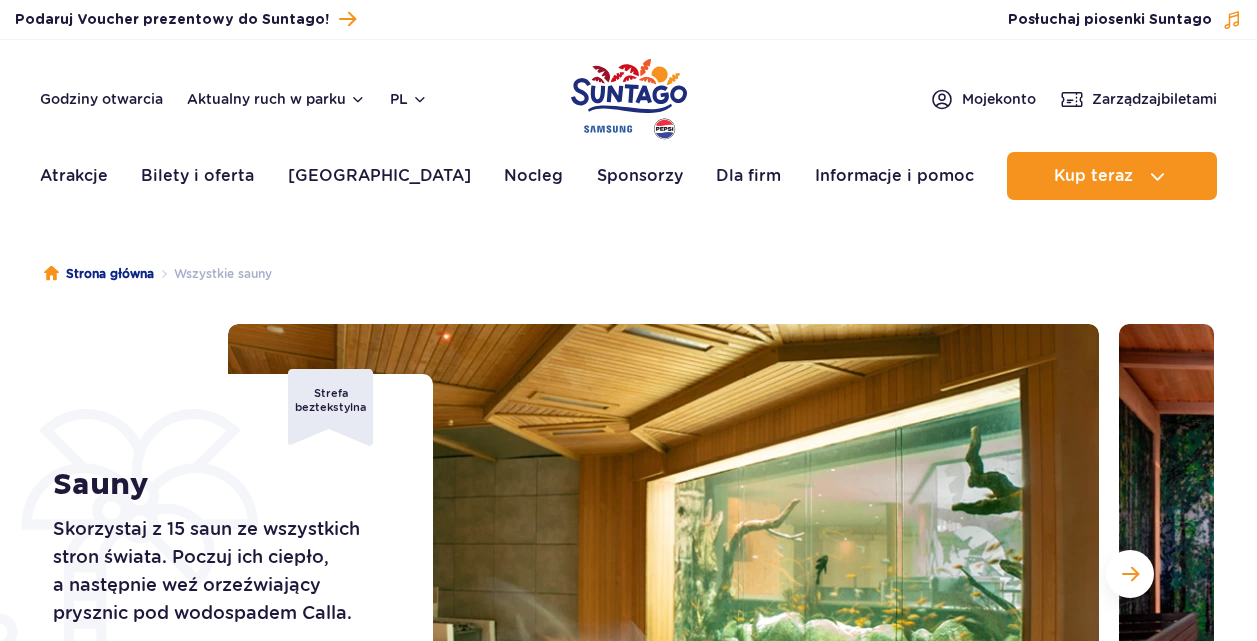 scroll, scrollTop: 98, scrollLeft: 0, axis: vertical 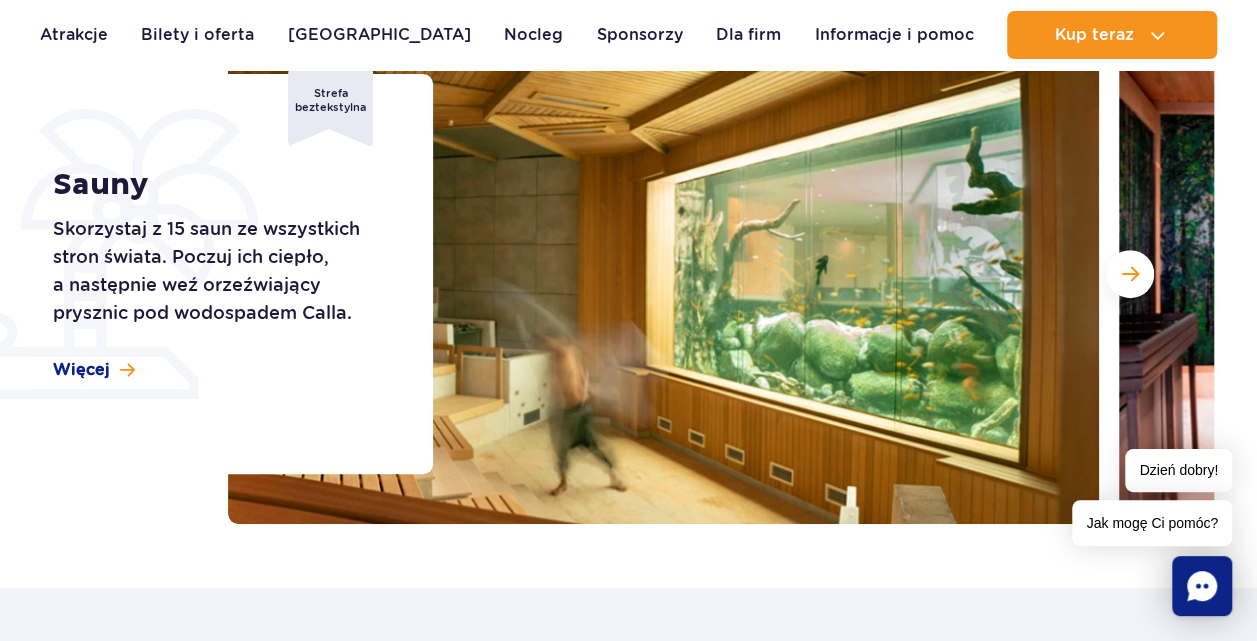 click on "Sauny
Skorzystaj z 15 saun ze wszystkich stron świata. Poczuj ich ciepło, a następnie weź orzeźwiający prysznic pod wodospadem Calla.
Więcej
Strefa beztekstylna" at bounding box center (230, 274) 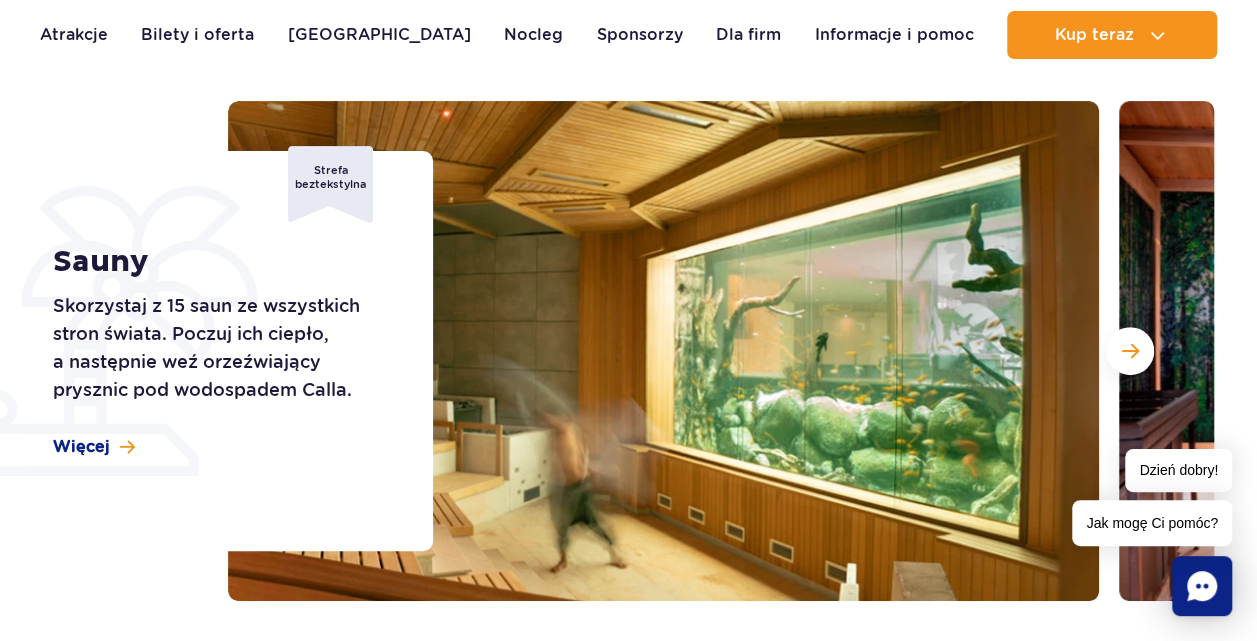 scroll, scrollTop: 200, scrollLeft: 0, axis: vertical 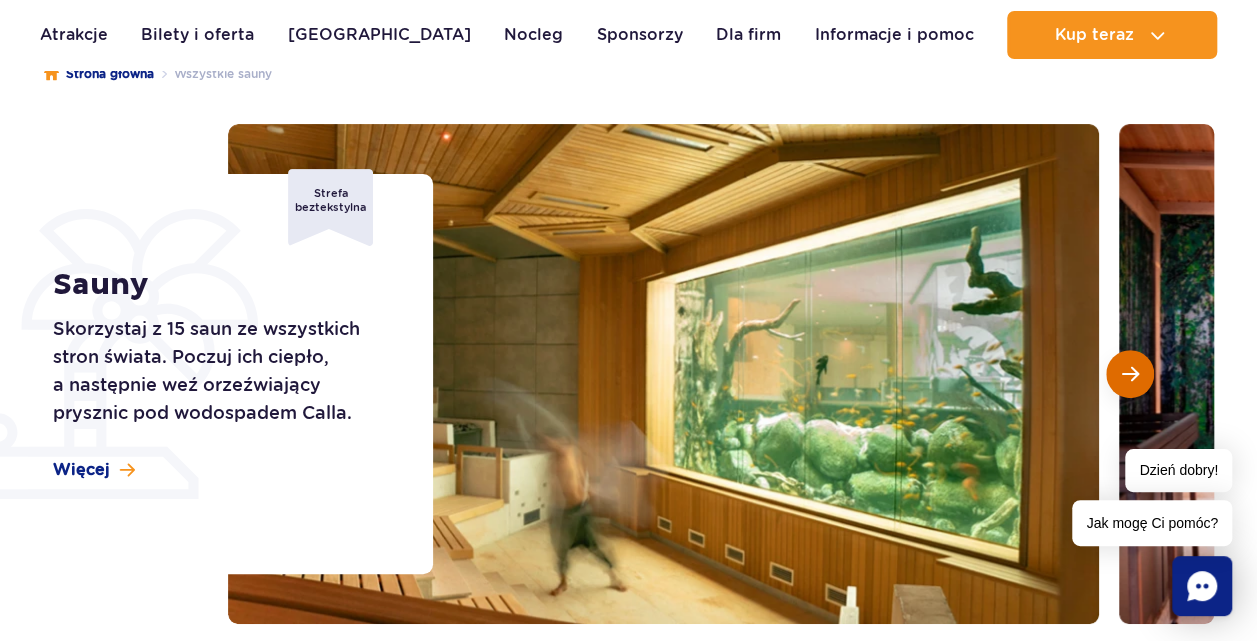 click at bounding box center (1130, 374) 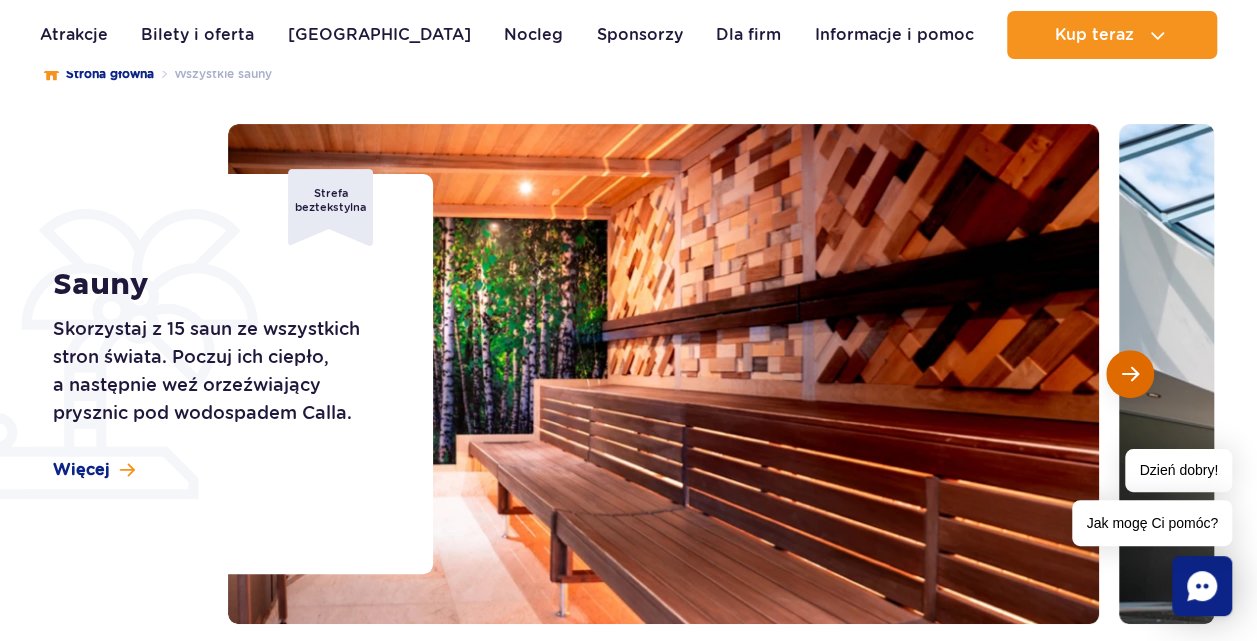 click at bounding box center (1130, 374) 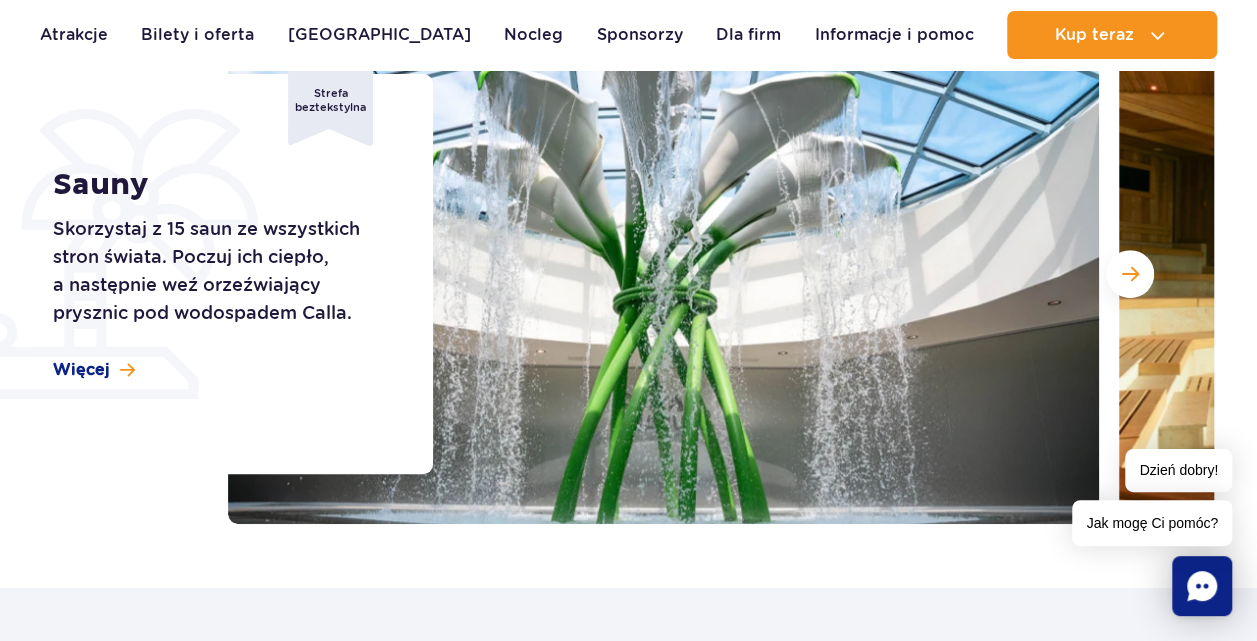scroll, scrollTop: 200, scrollLeft: 0, axis: vertical 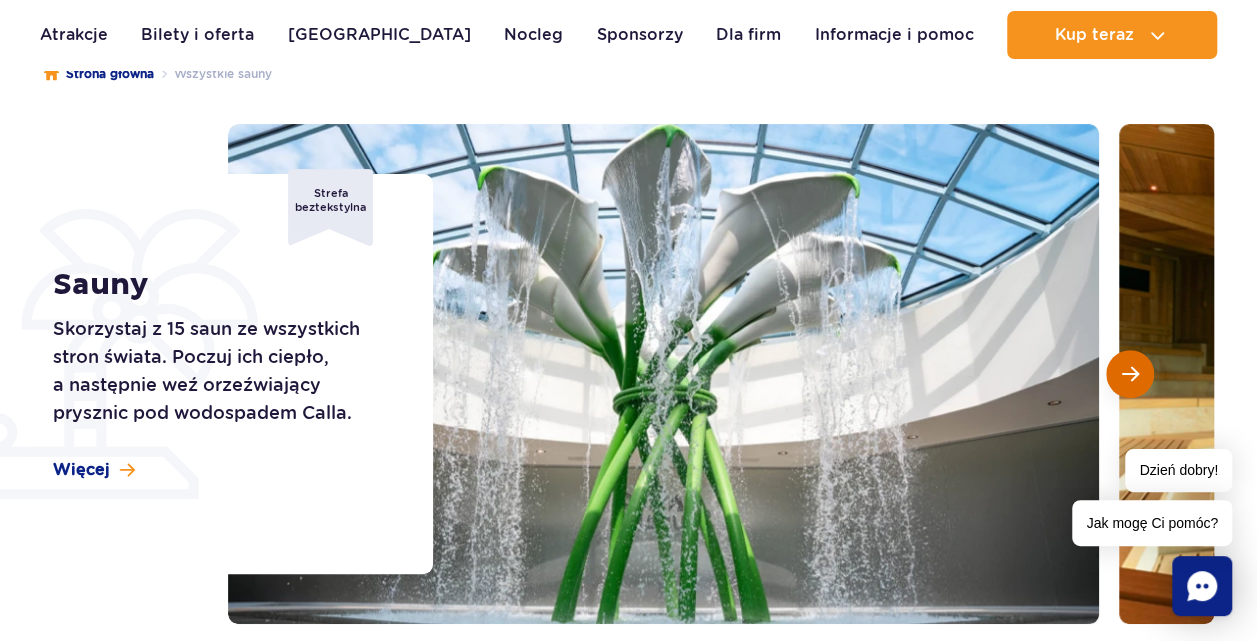 click at bounding box center [1130, 374] 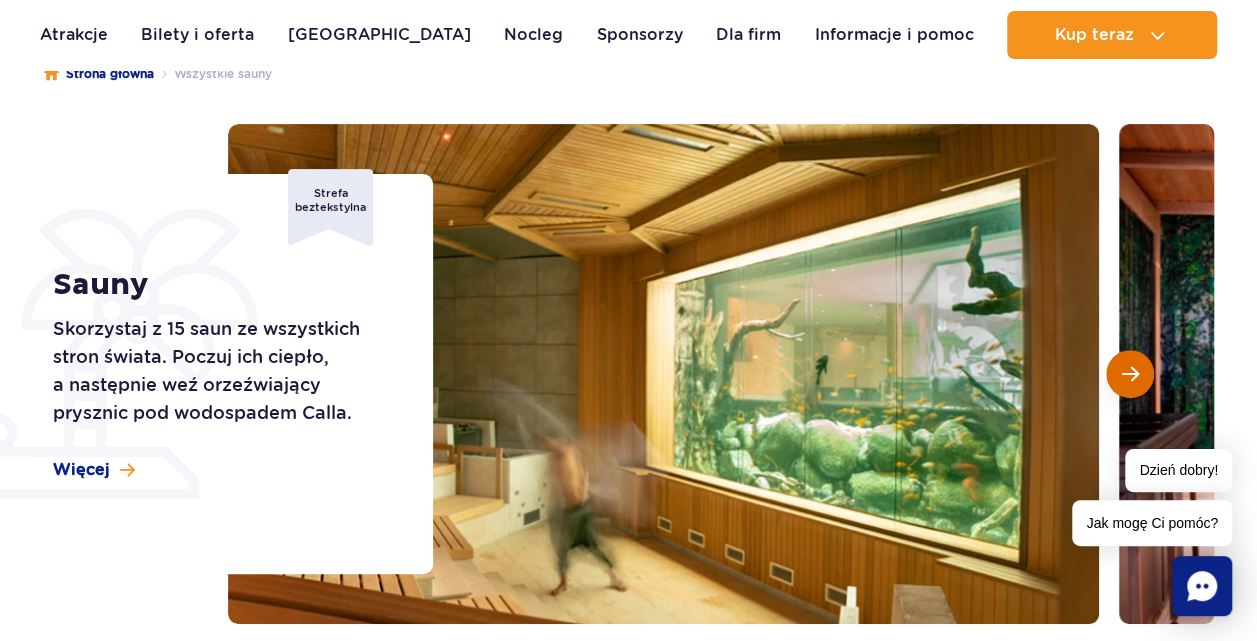 click at bounding box center (1130, 374) 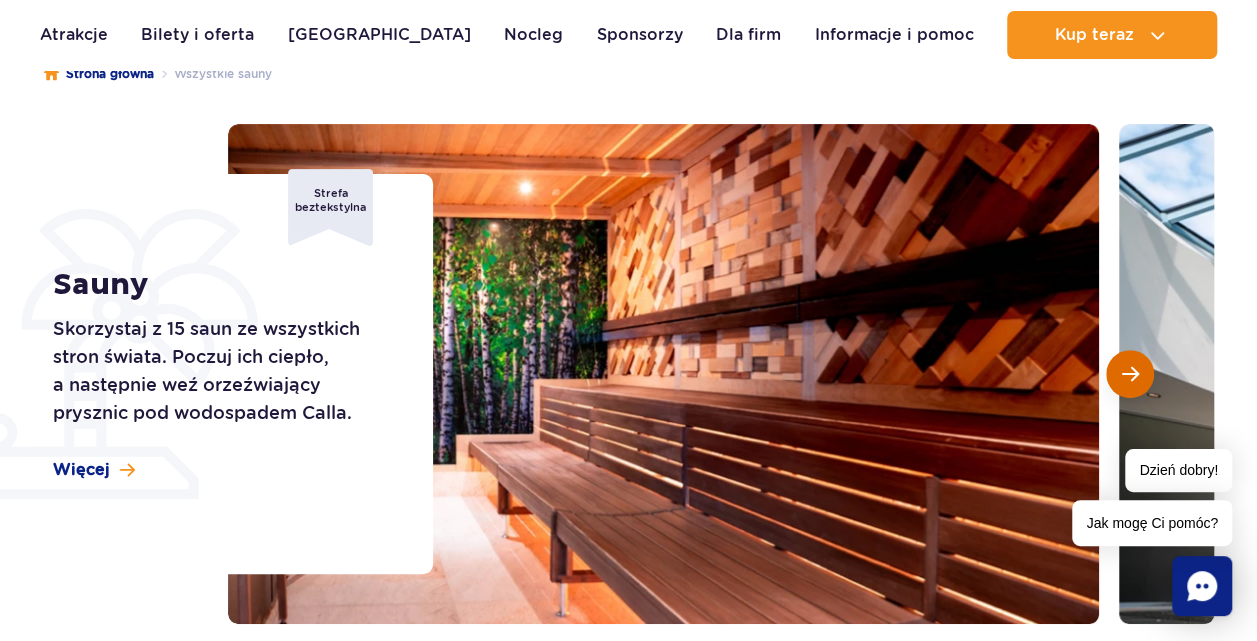 click at bounding box center (1130, 374) 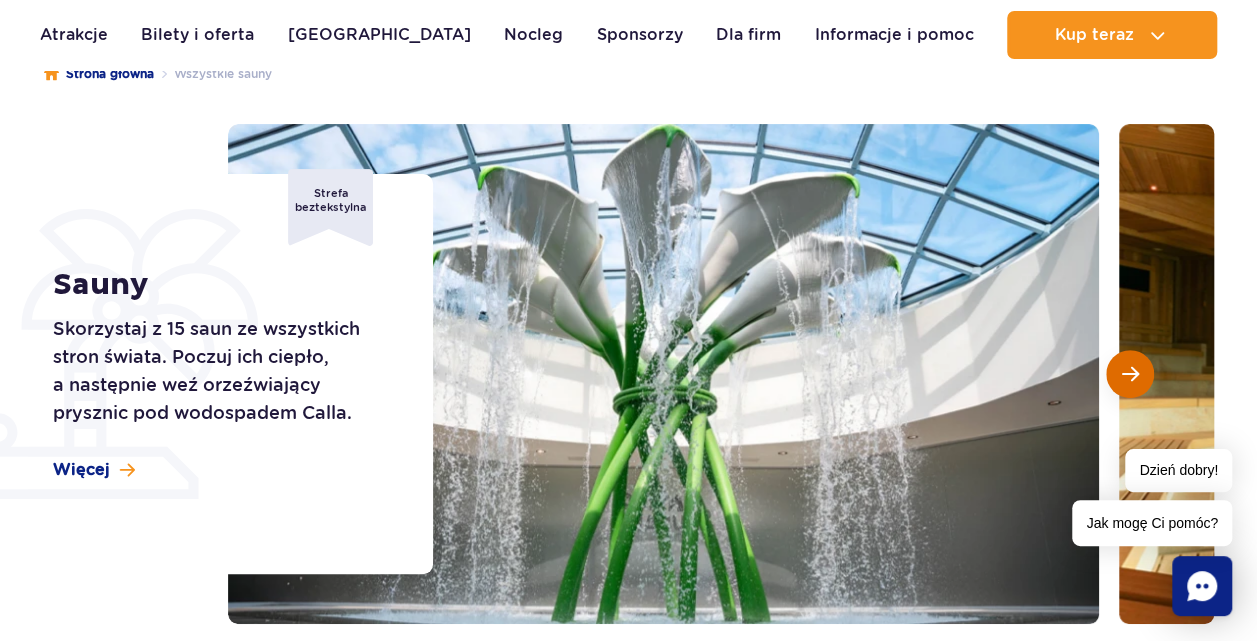 click at bounding box center [1130, 374] 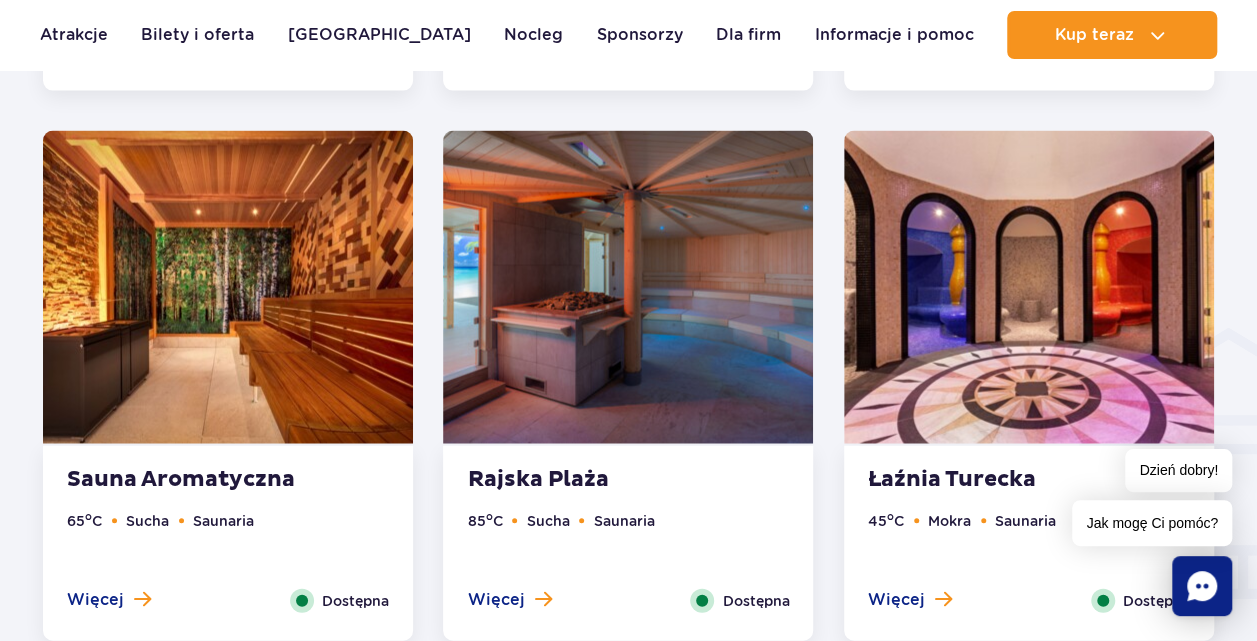 scroll, scrollTop: 2200, scrollLeft: 0, axis: vertical 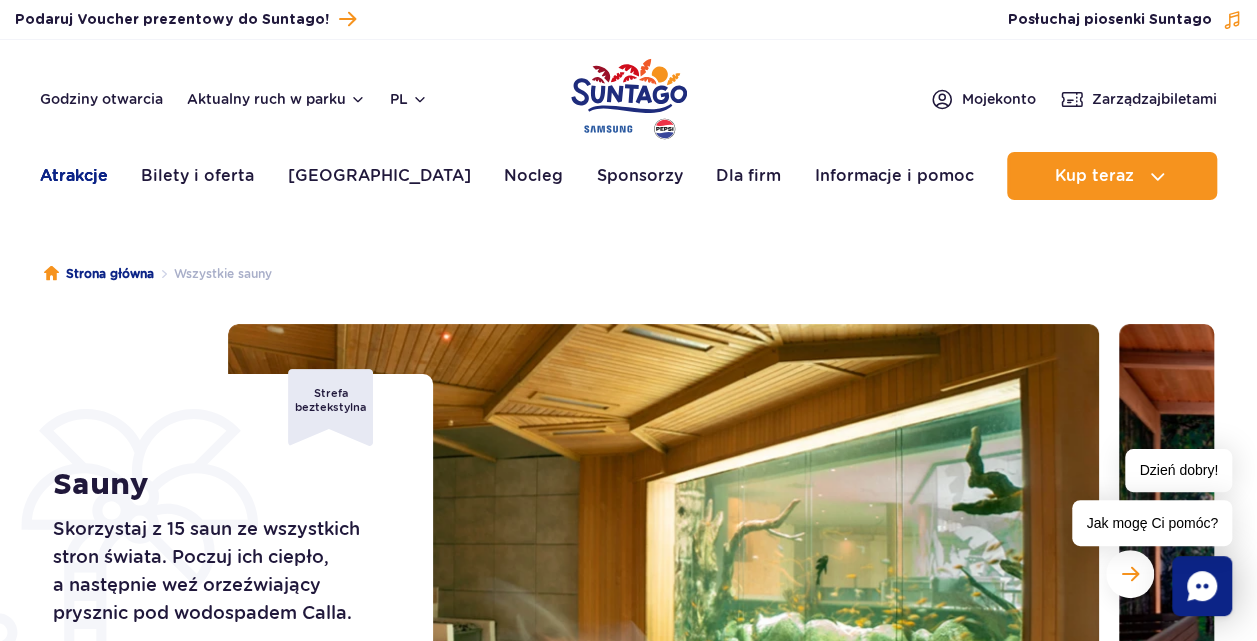 click on "Atrakcje" at bounding box center (74, 176) 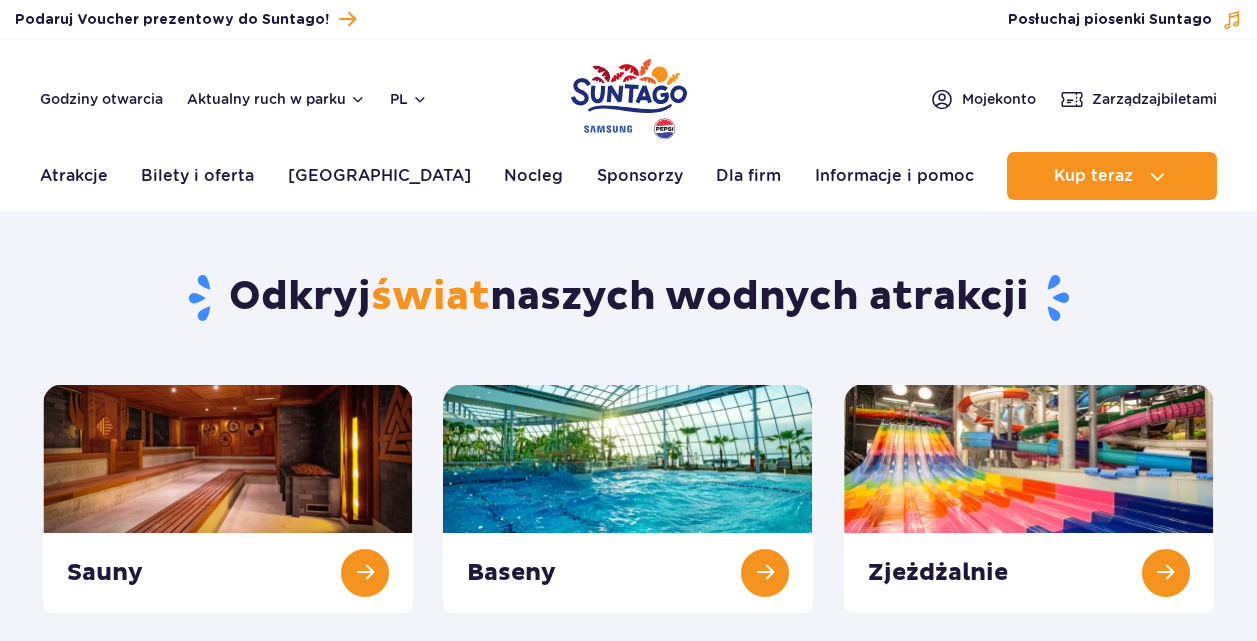scroll, scrollTop: 0, scrollLeft: 0, axis: both 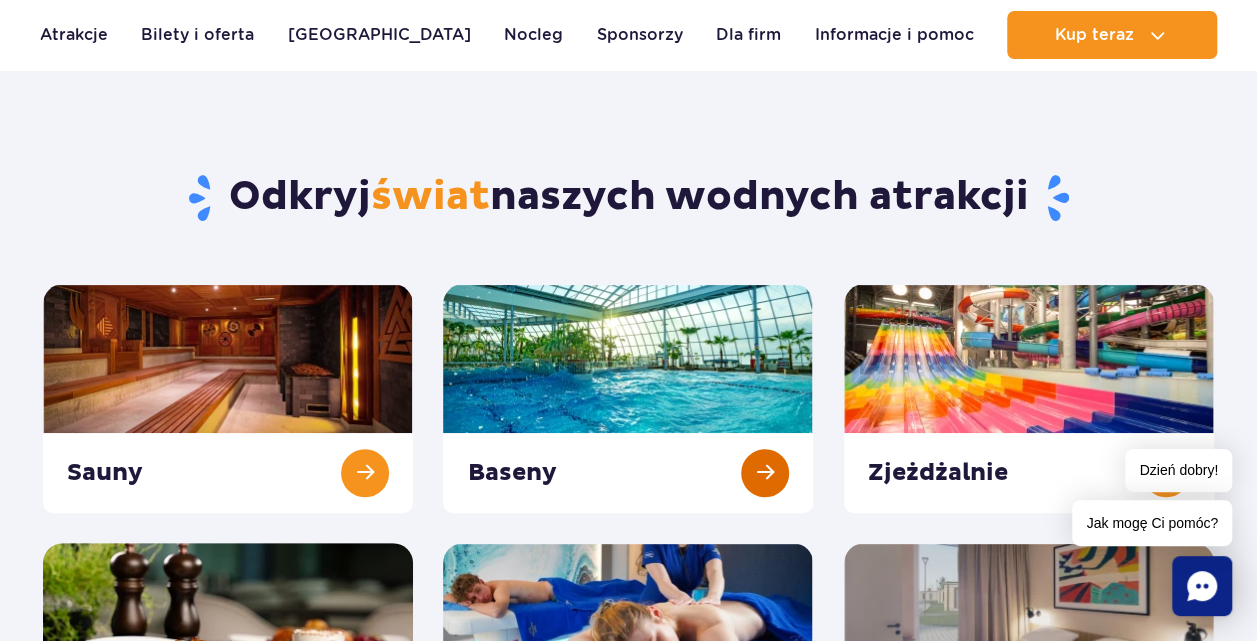 click at bounding box center [628, 398] 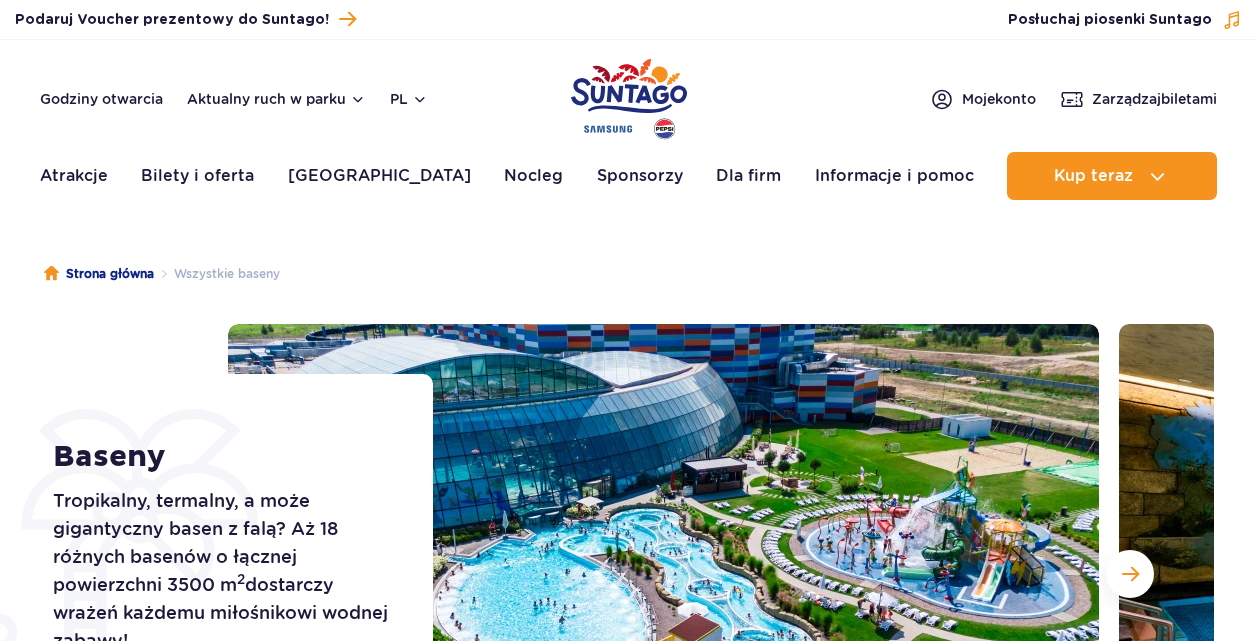 scroll, scrollTop: 264, scrollLeft: 0, axis: vertical 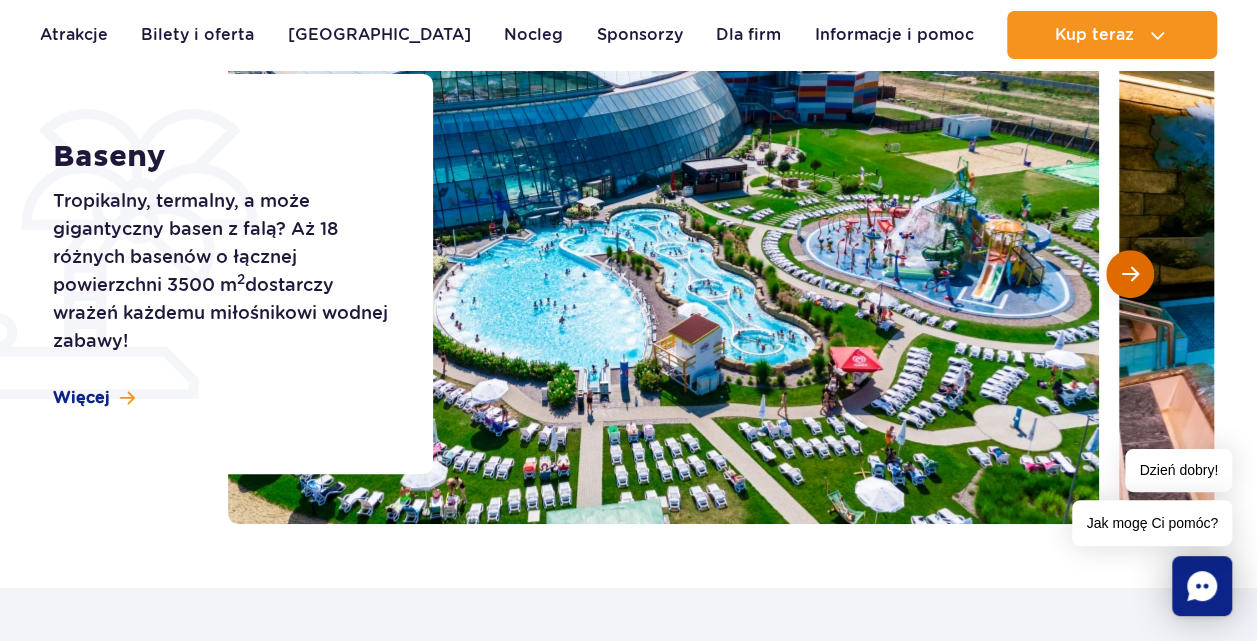 click at bounding box center (1130, 274) 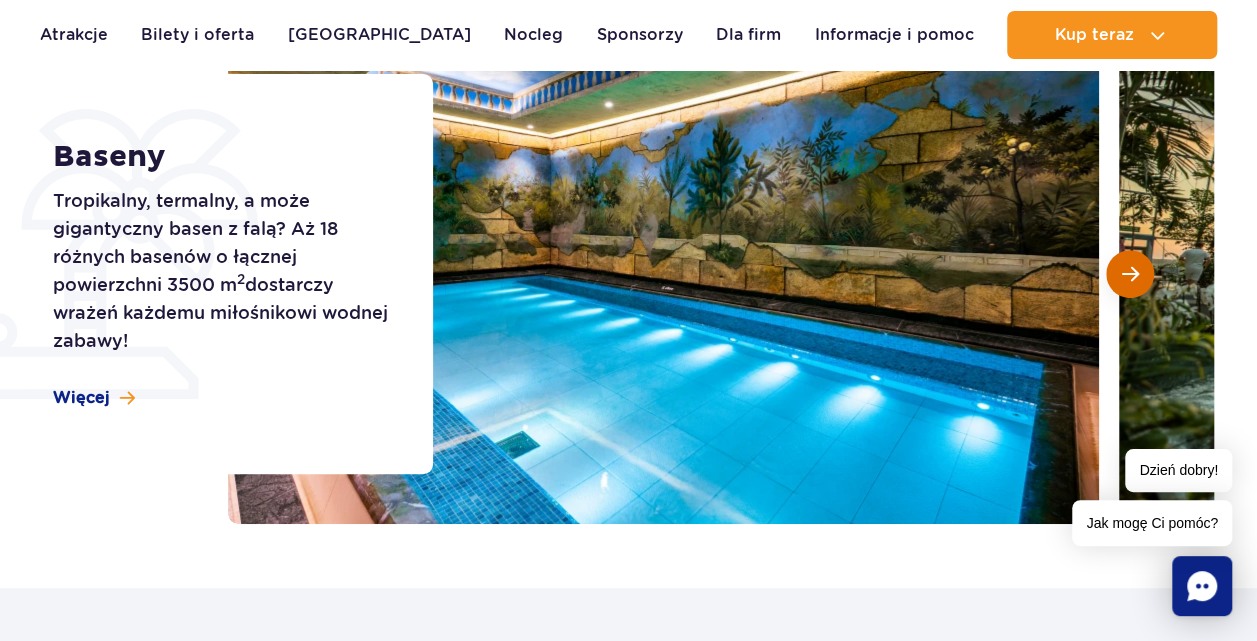 click at bounding box center (1130, 274) 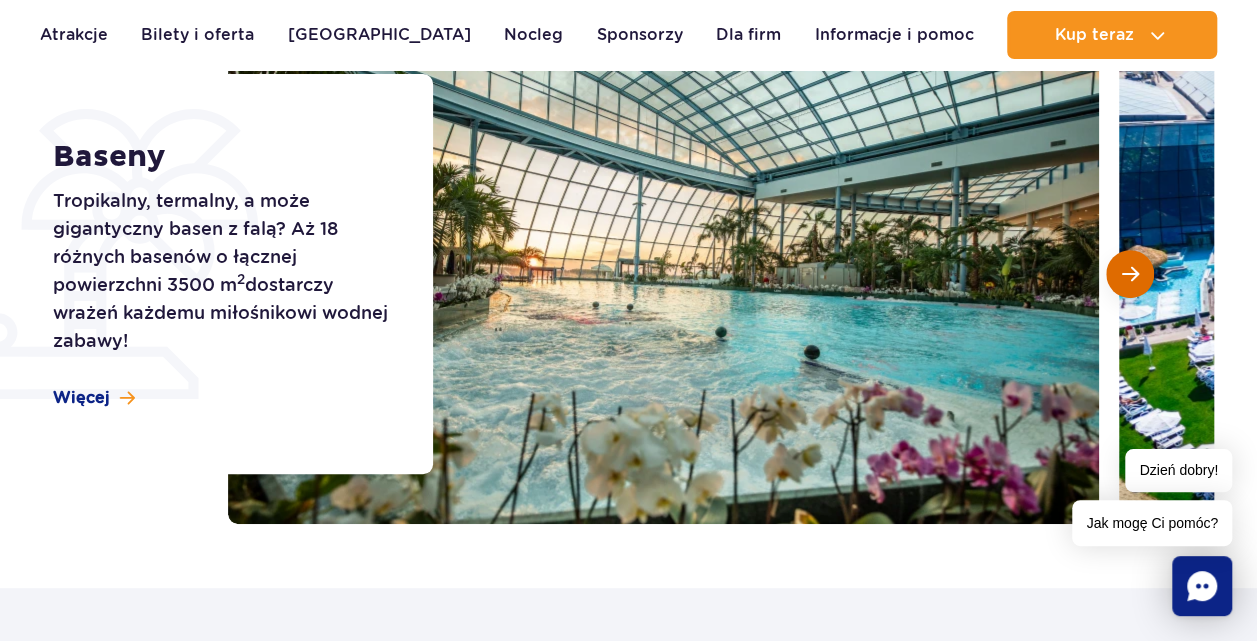 click at bounding box center [1130, 274] 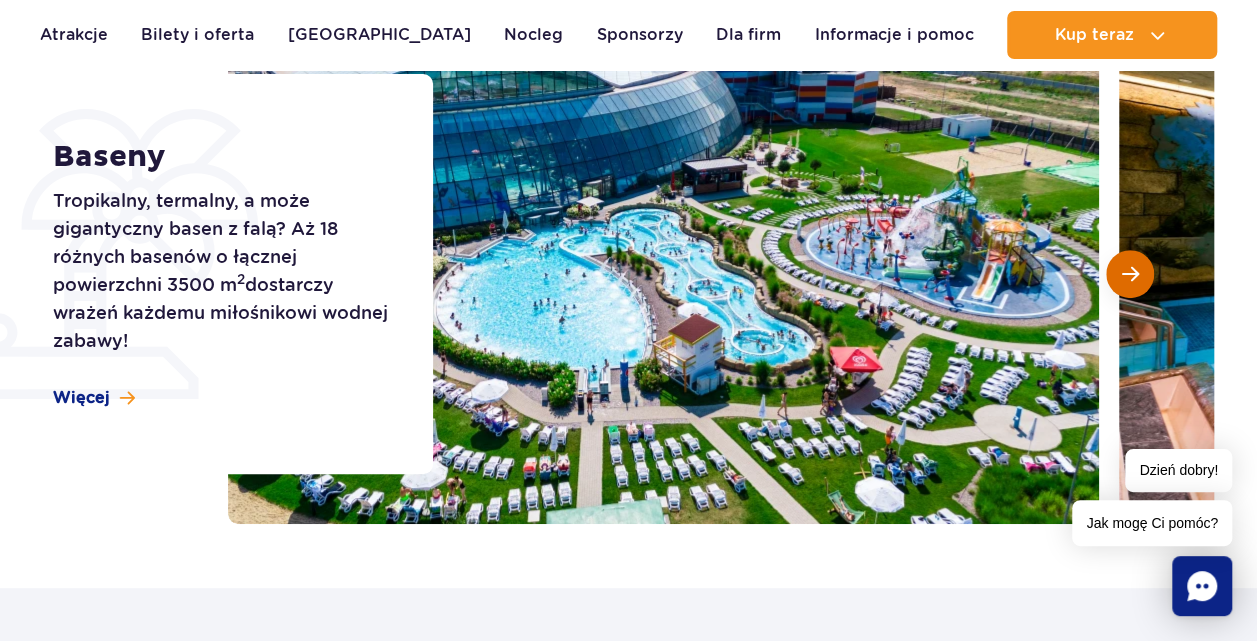 click at bounding box center (1130, 274) 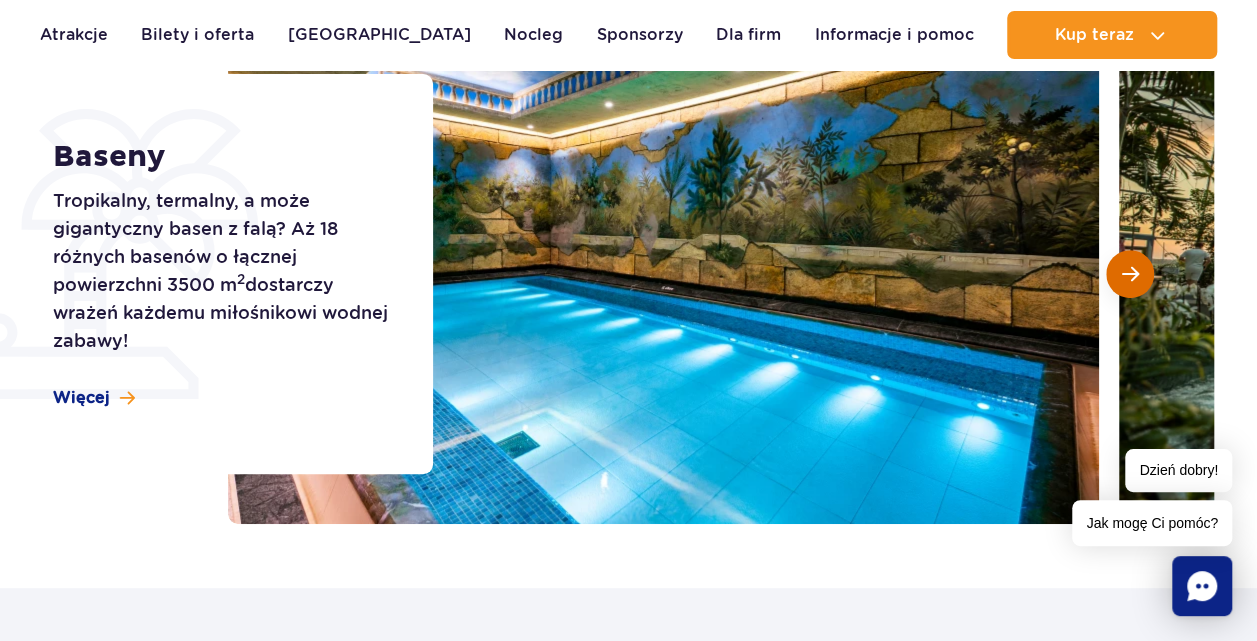click at bounding box center (1130, 274) 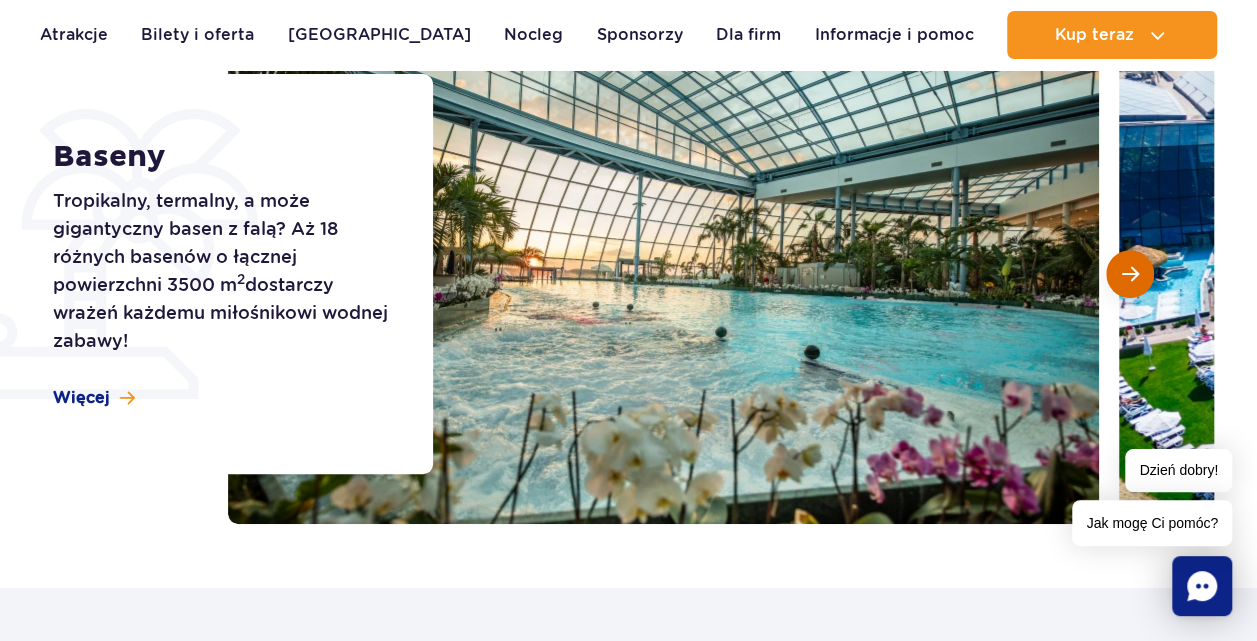 click at bounding box center (1130, 274) 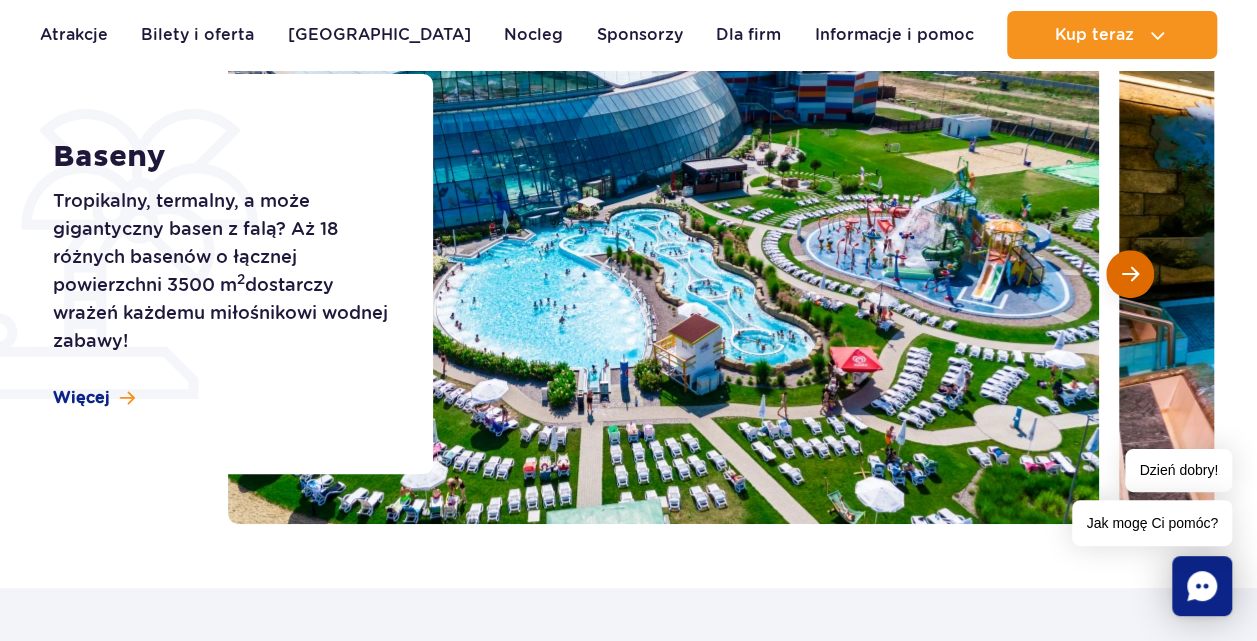 click at bounding box center (1130, 274) 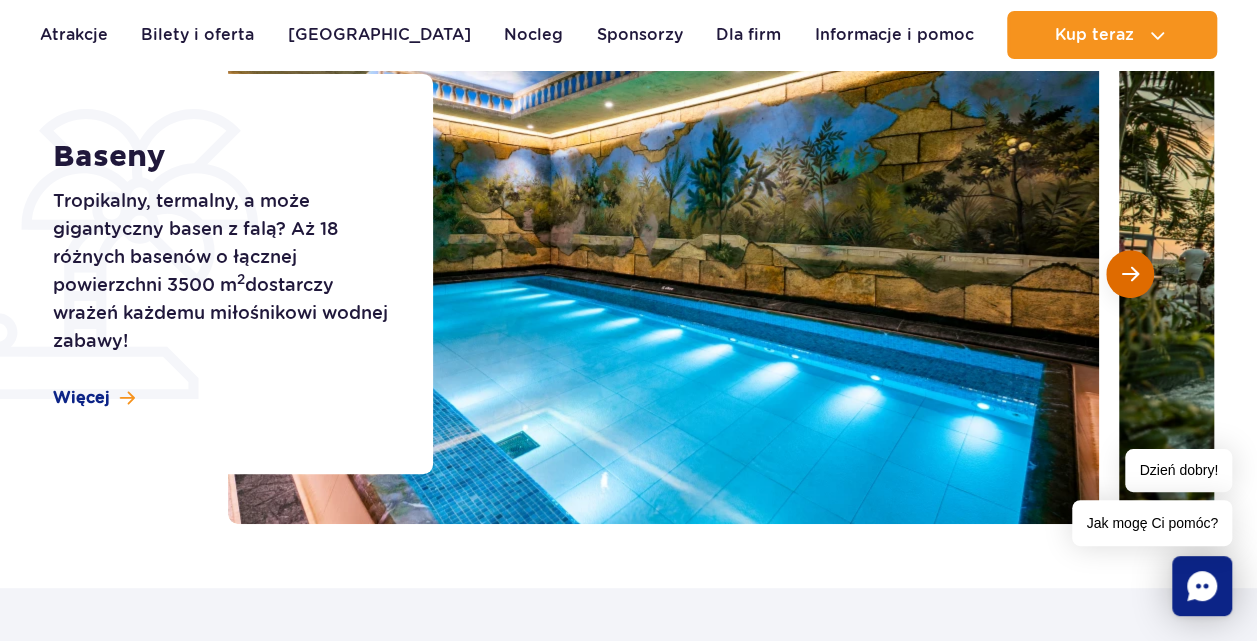 click at bounding box center (1130, 274) 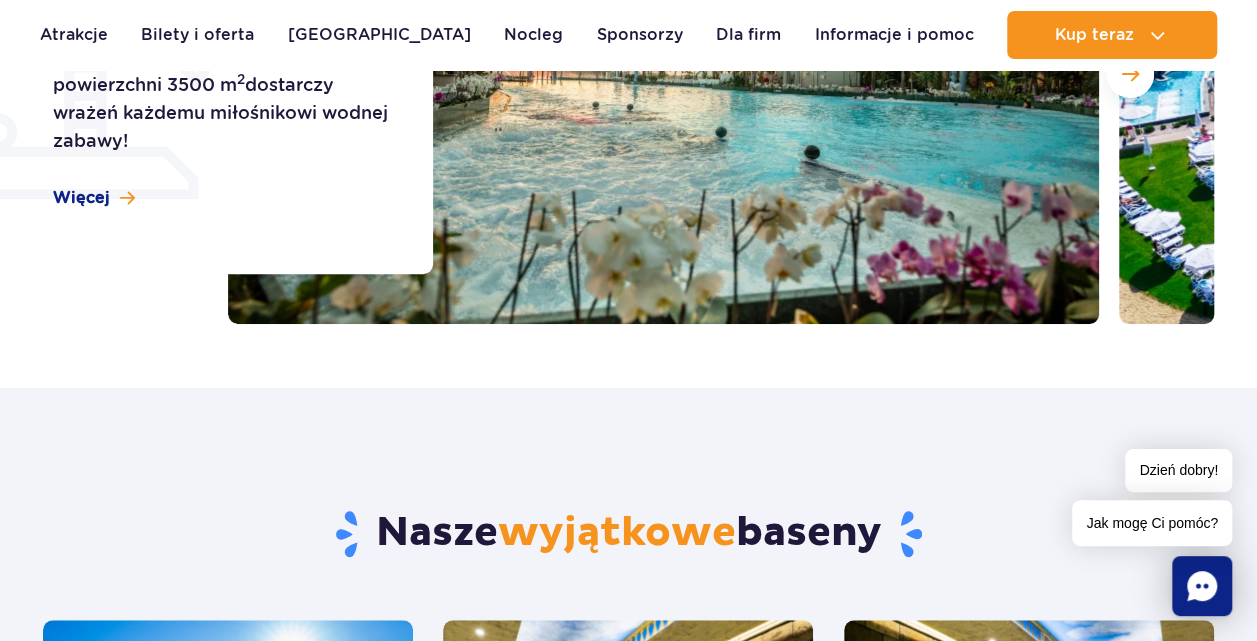 scroll, scrollTop: 0, scrollLeft: 0, axis: both 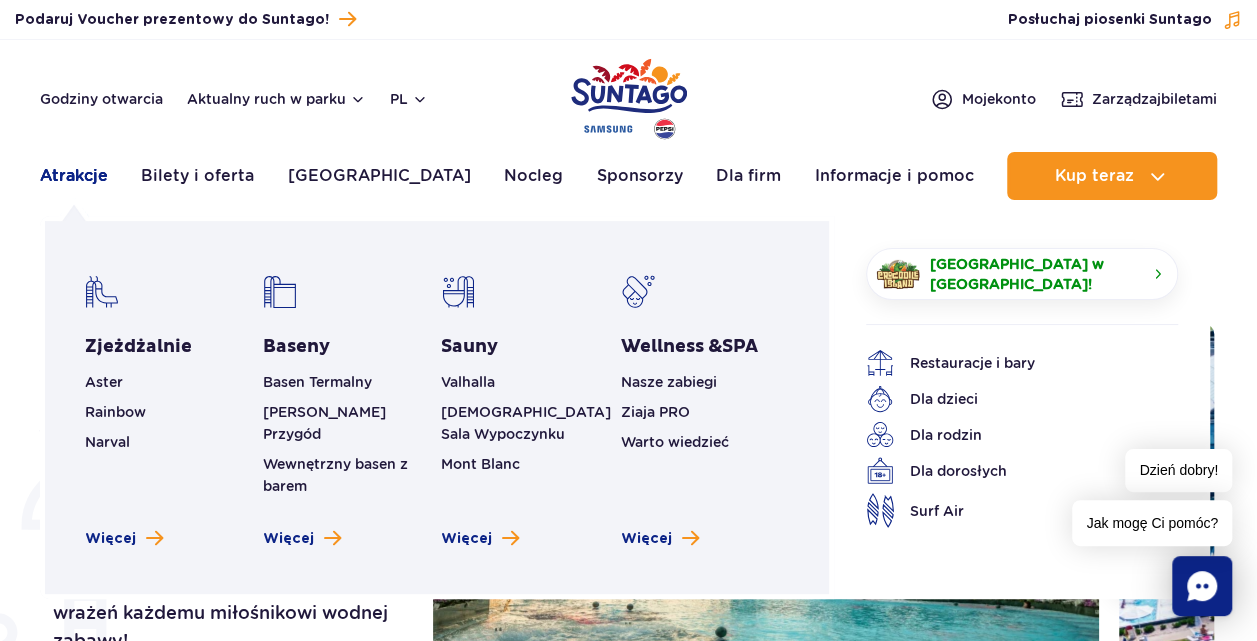 click on "Atrakcje" at bounding box center [74, 176] 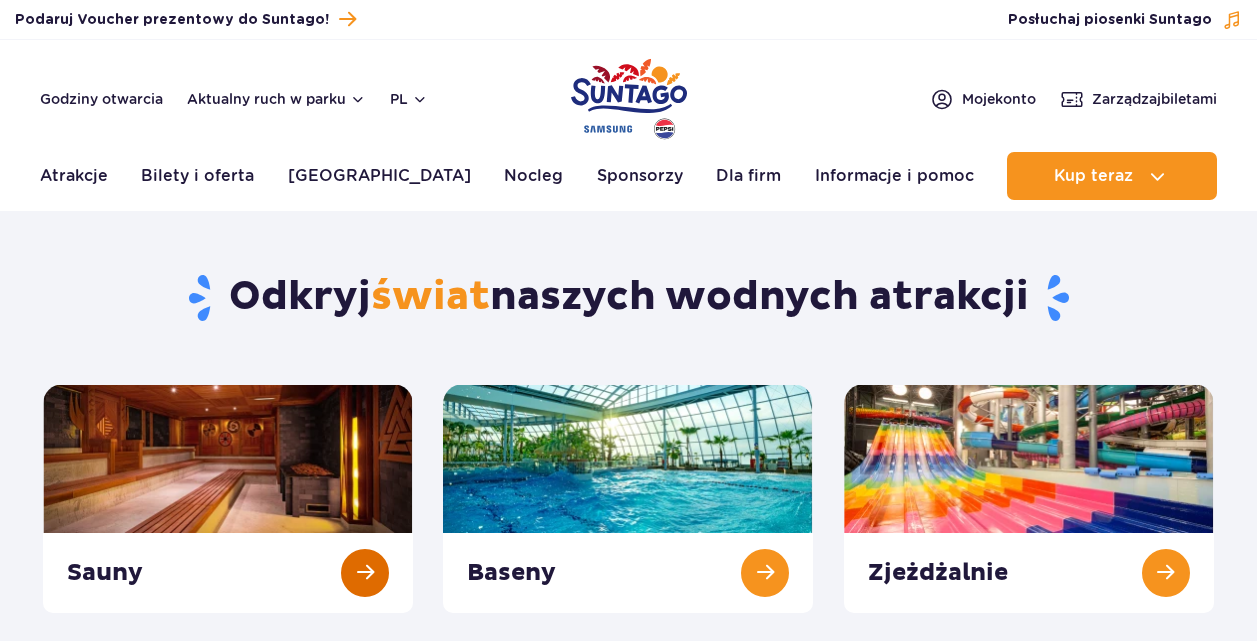 scroll, scrollTop: 0, scrollLeft: 0, axis: both 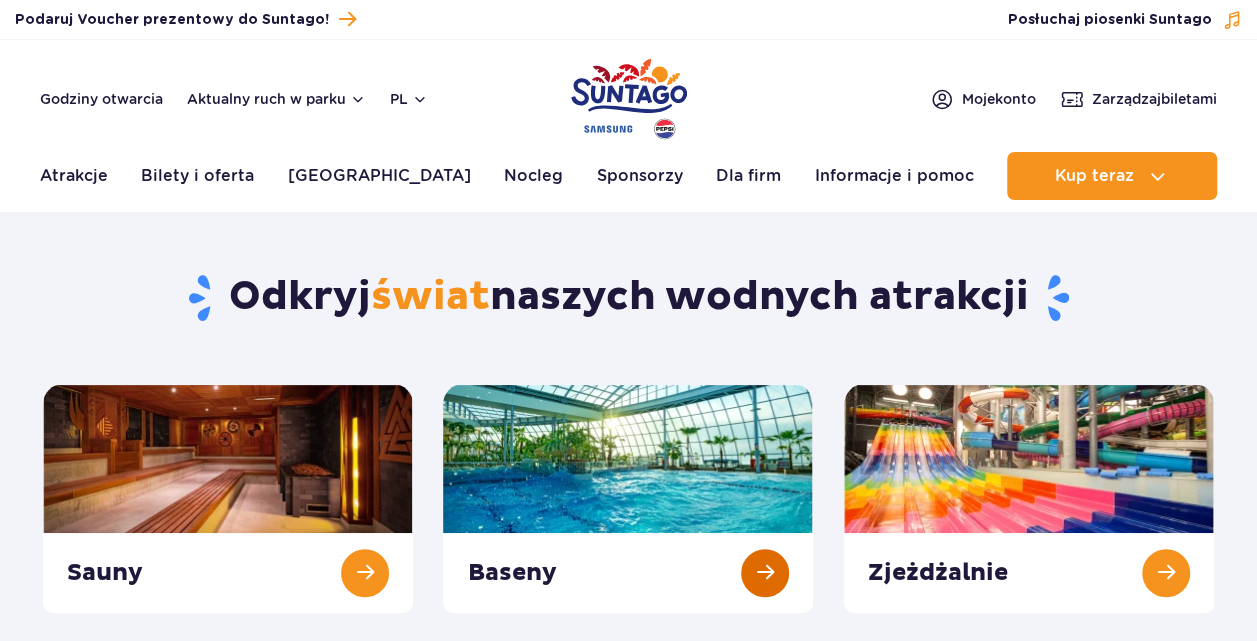 click at bounding box center (628, 498) 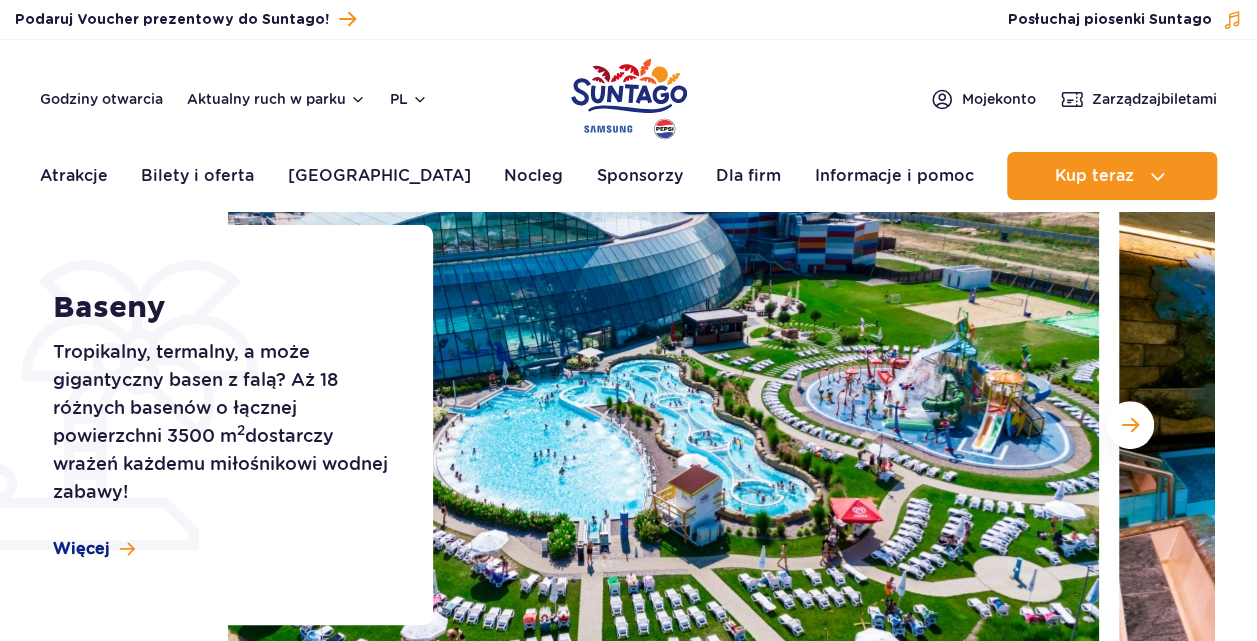 scroll, scrollTop: 0, scrollLeft: 0, axis: both 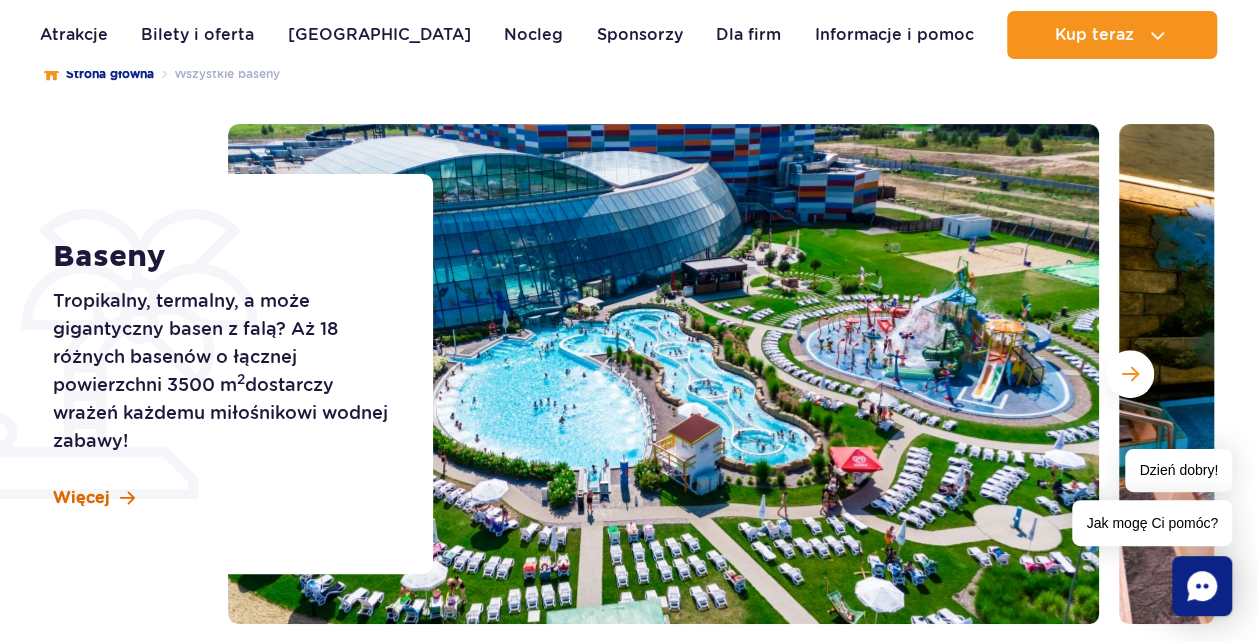 click on "Więcej" at bounding box center (81, 498) 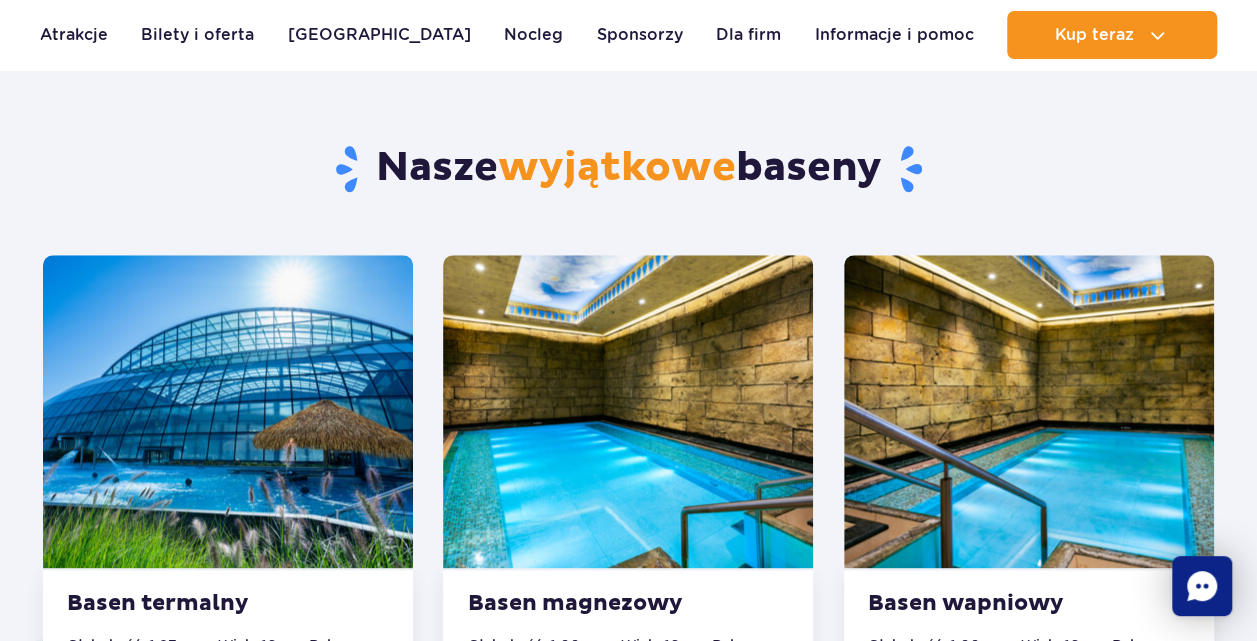 scroll, scrollTop: 888, scrollLeft: 0, axis: vertical 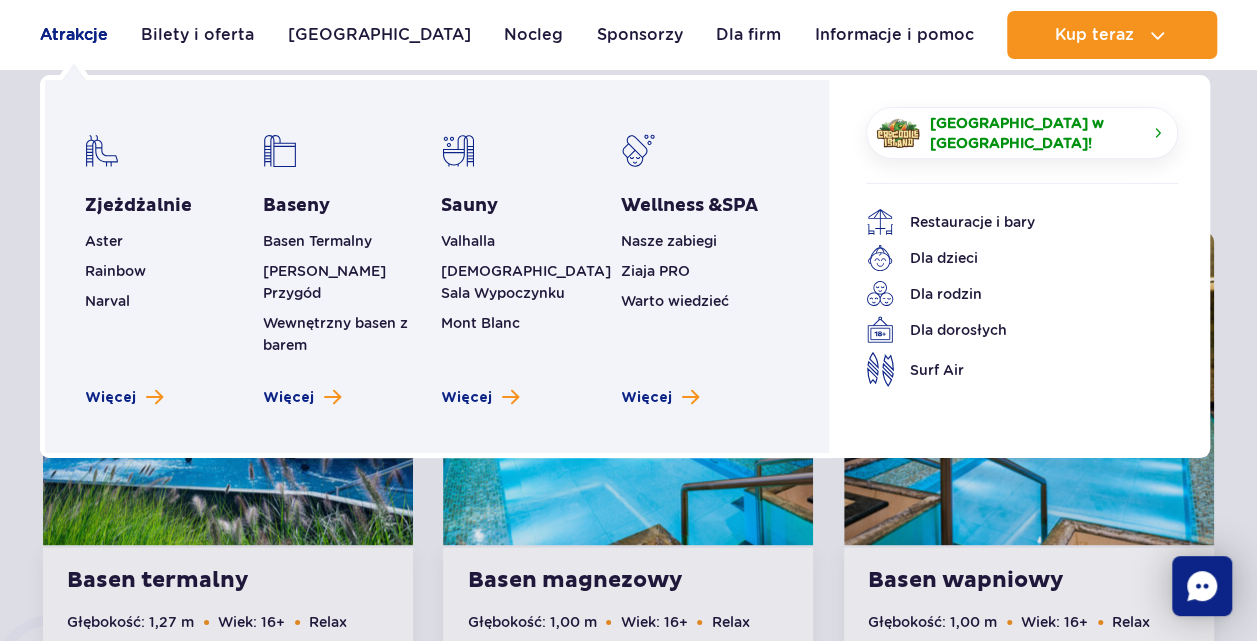 click on "Atrakcje" at bounding box center (74, 35) 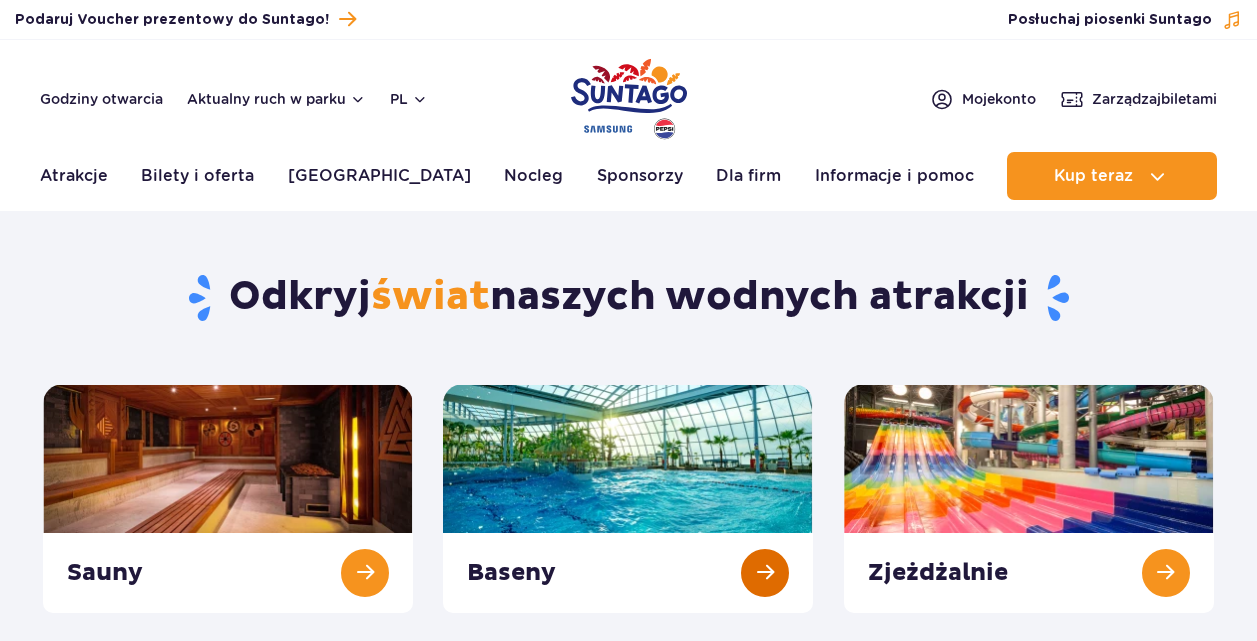 scroll, scrollTop: 0, scrollLeft: 0, axis: both 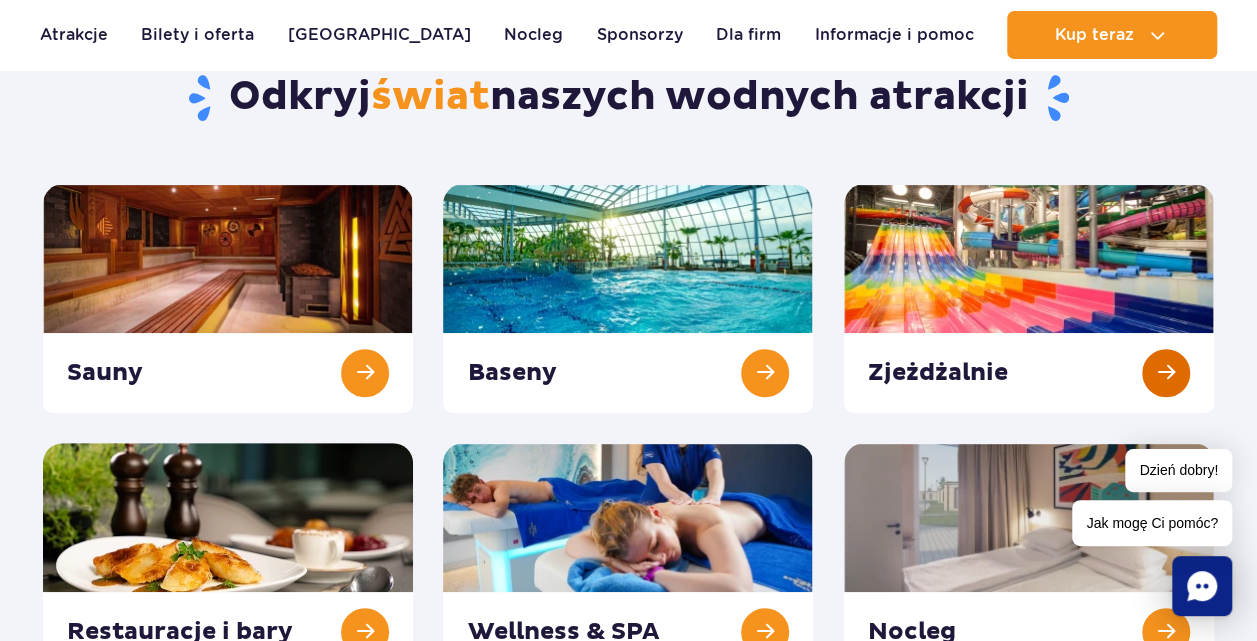 click at bounding box center (1029, 298) 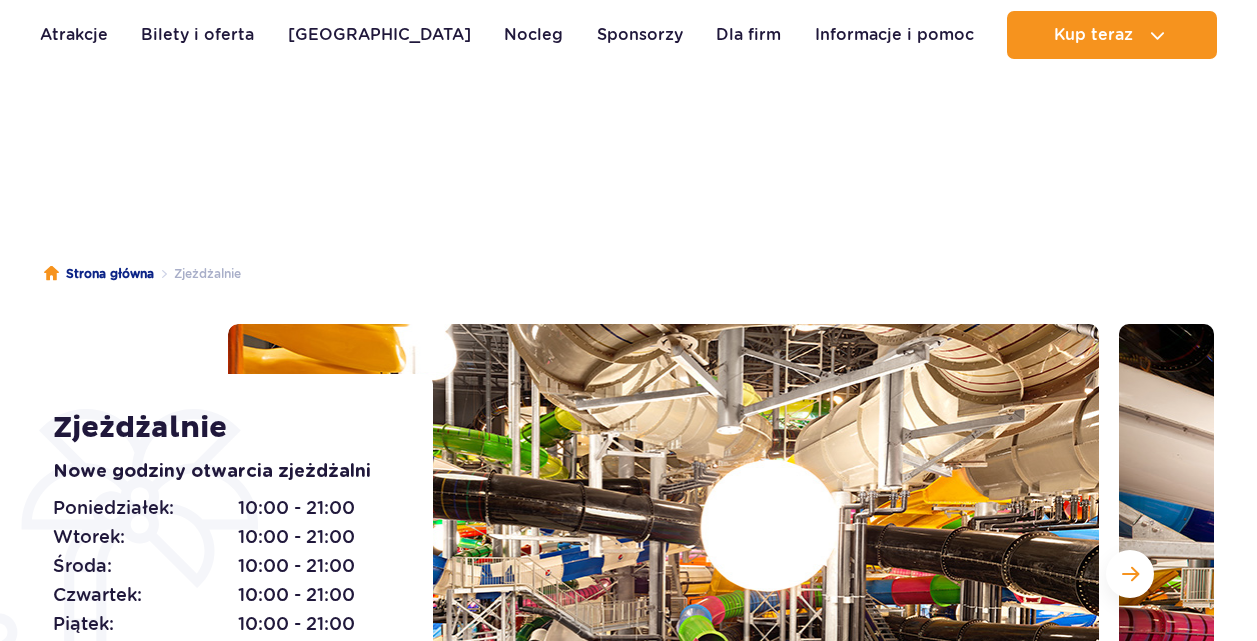 scroll, scrollTop: 200, scrollLeft: 0, axis: vertical 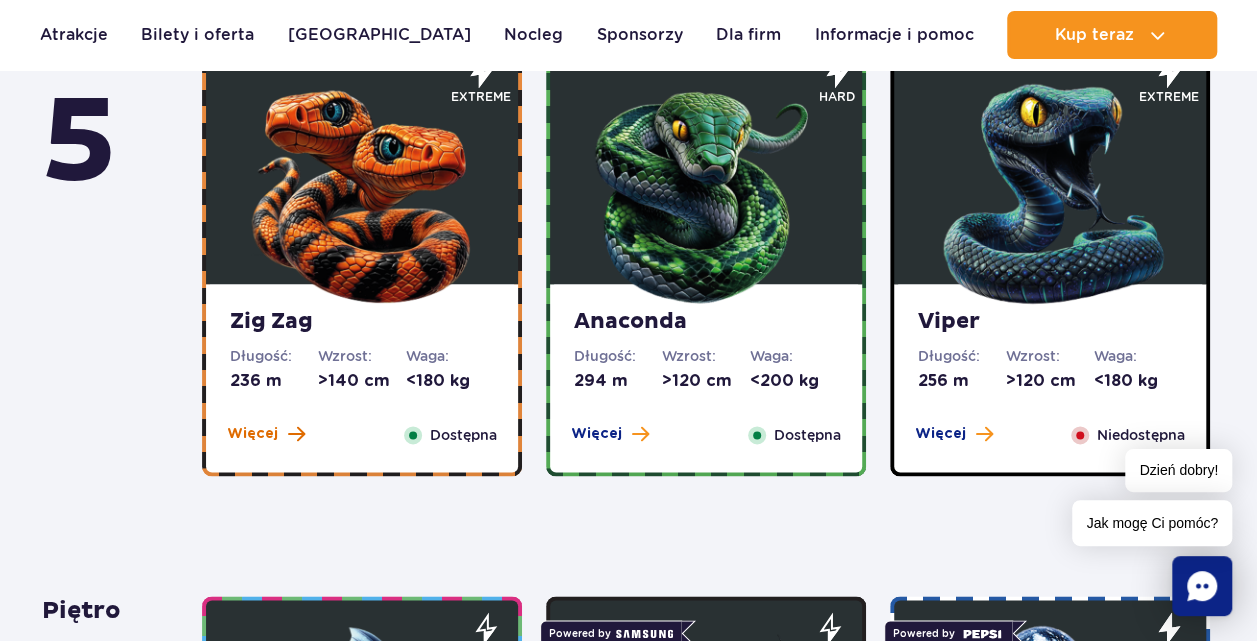 click at bounding box center (296, 434) 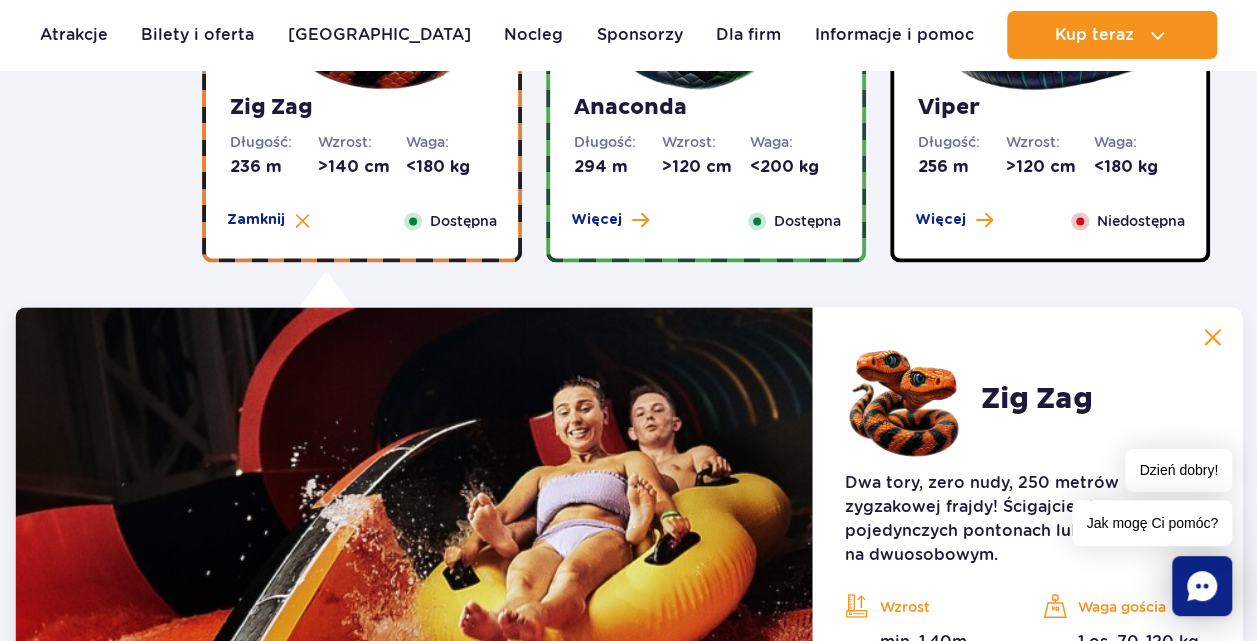 scroll, scrollTop: 1100, scrollLeft: 0, axis: vertical 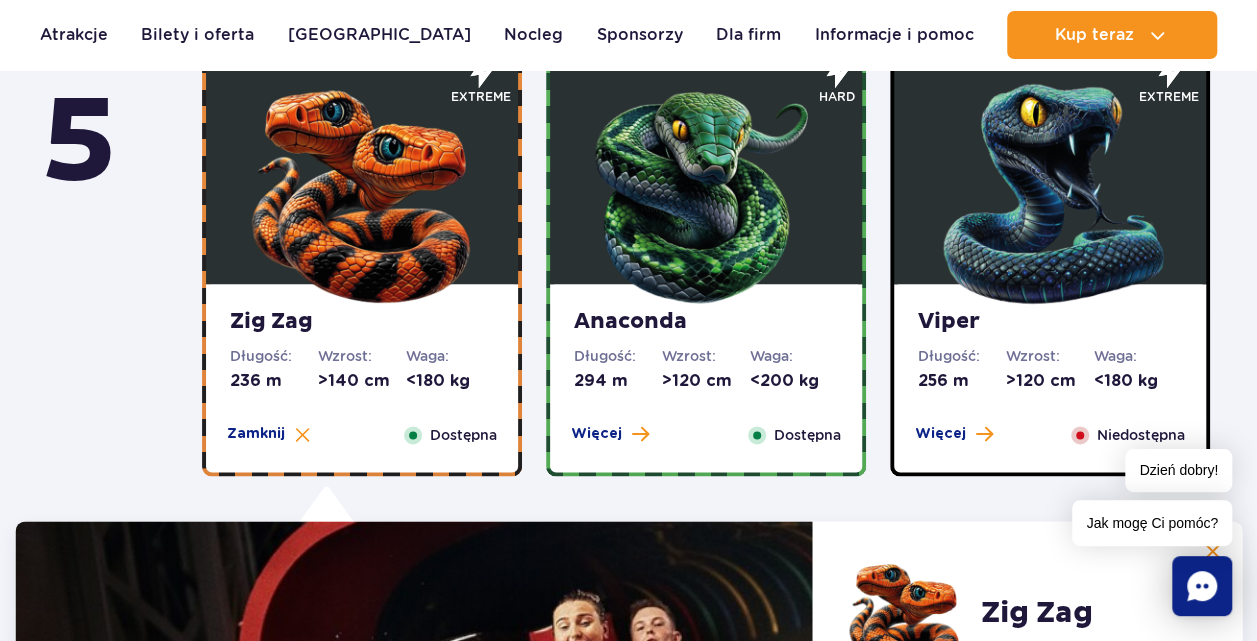 click on "Anaconda
Długość:
294 m
Wzrost:
>120 cm
Waga:
<200 kg
Więcej
Zamknij
Dostępna" at bounding box center (706, 378) 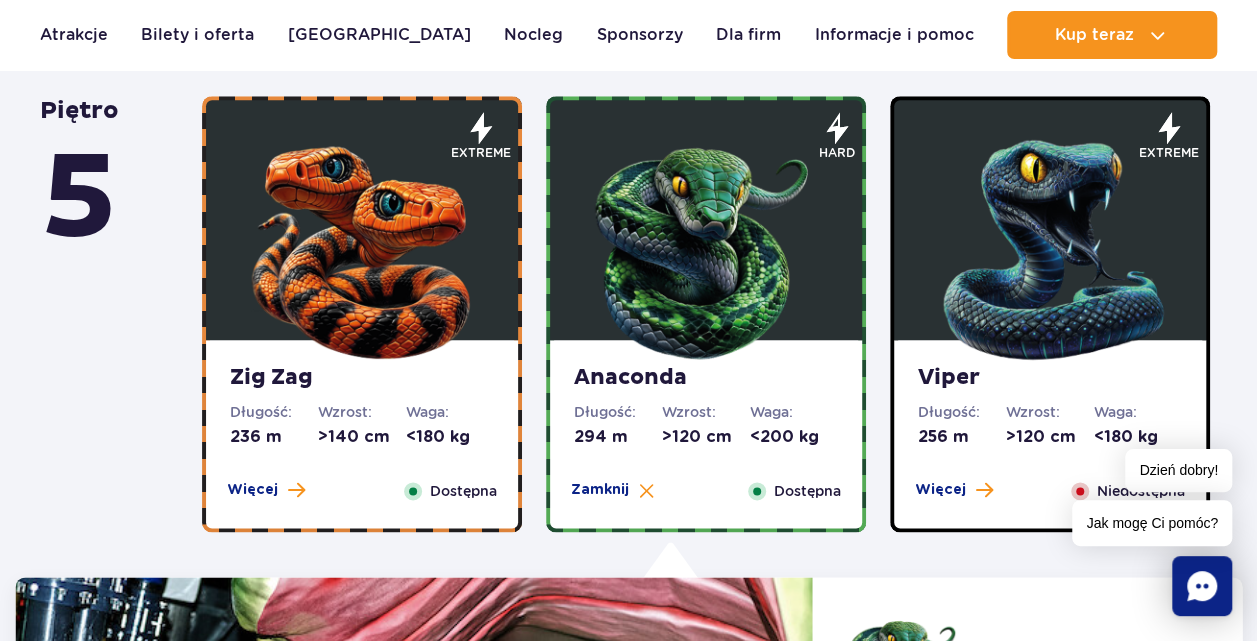 scroll, scrollTop: 1000, scrollLeft: 0, axis: vertical 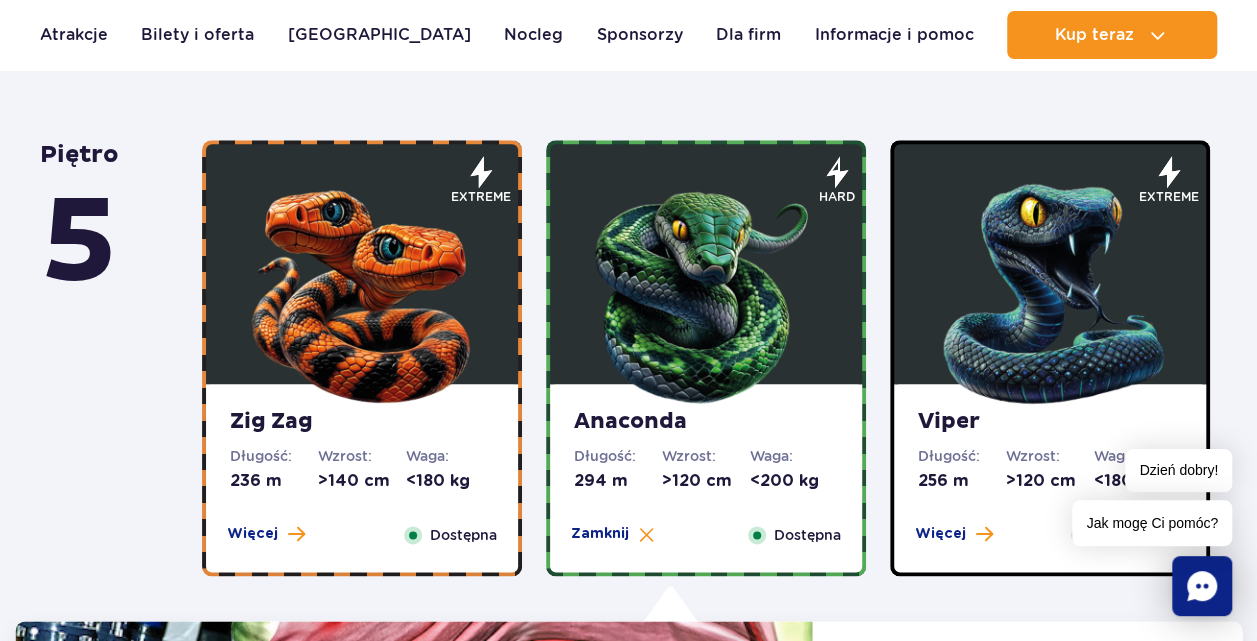 click at bounding box center (362, 289) 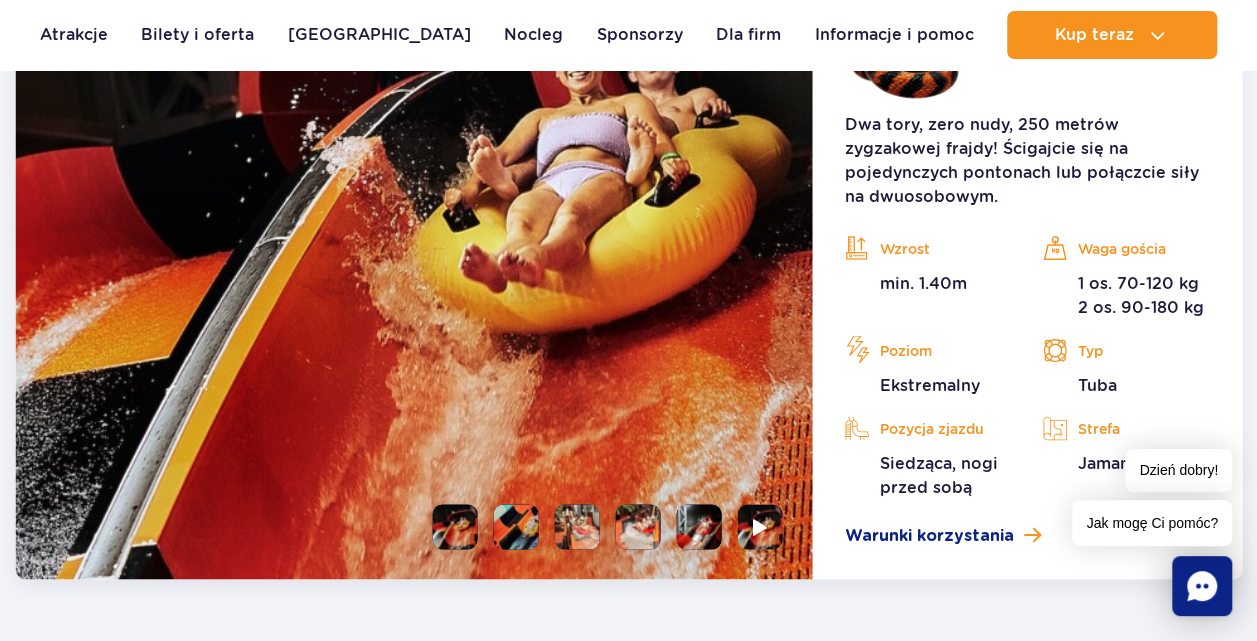 scroll, scrollTop: 1703, scrollLeft: 0, axis: vertical 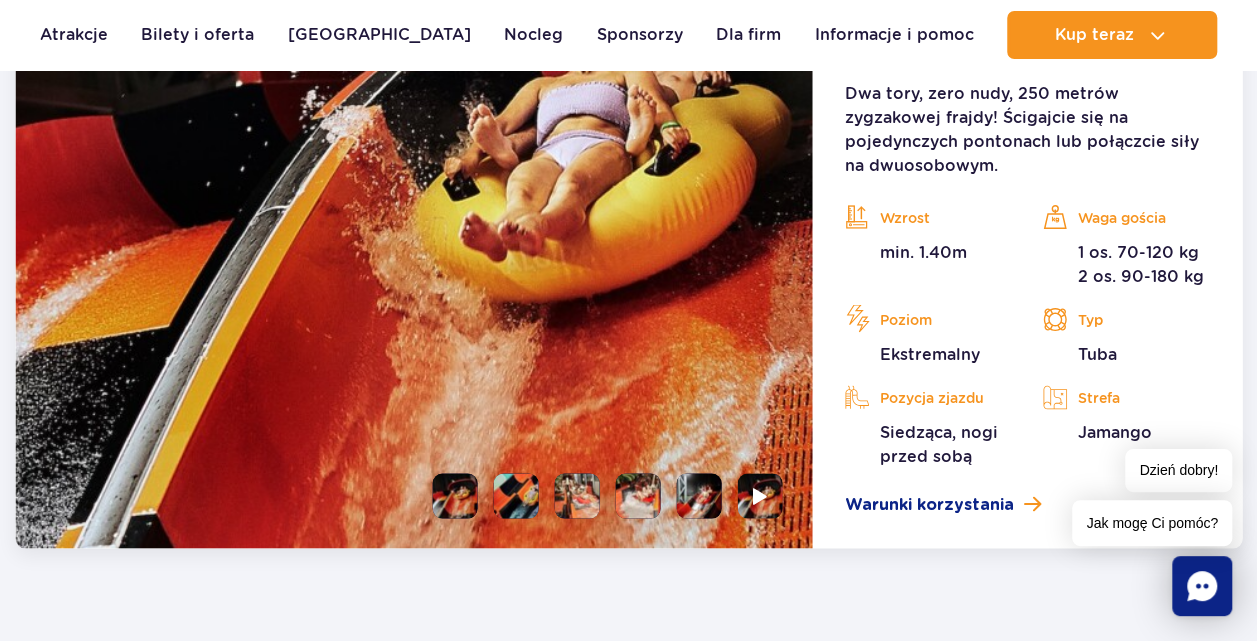 click at bounding box center (516, 495) 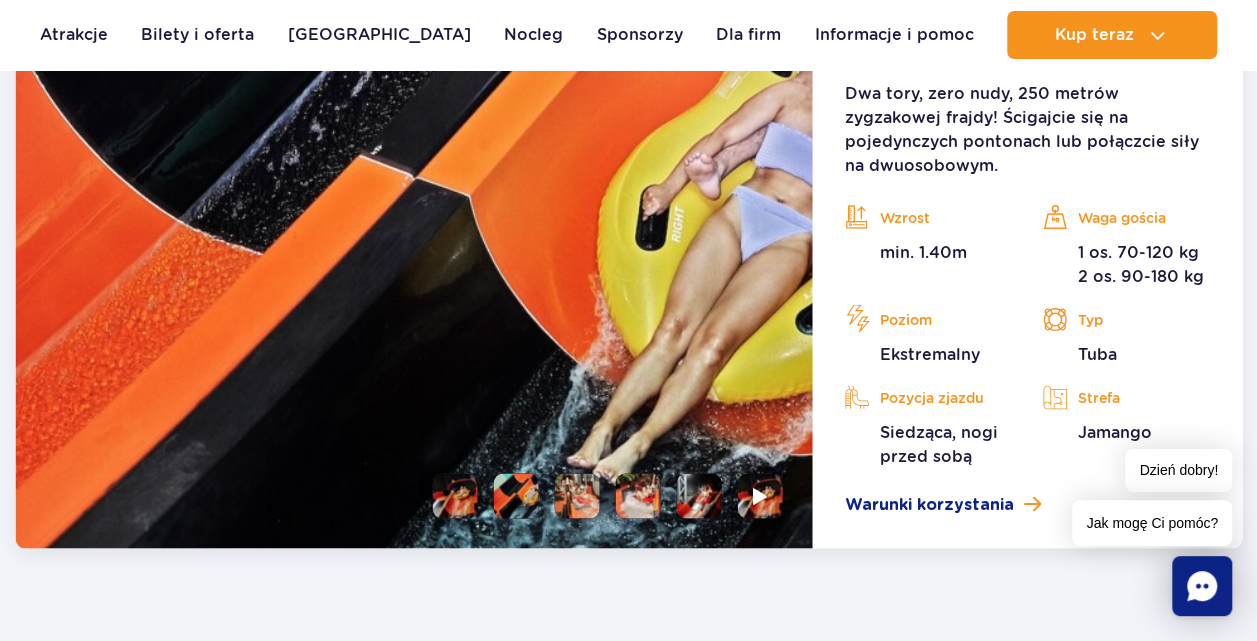 click at bounding box center (577, 495) 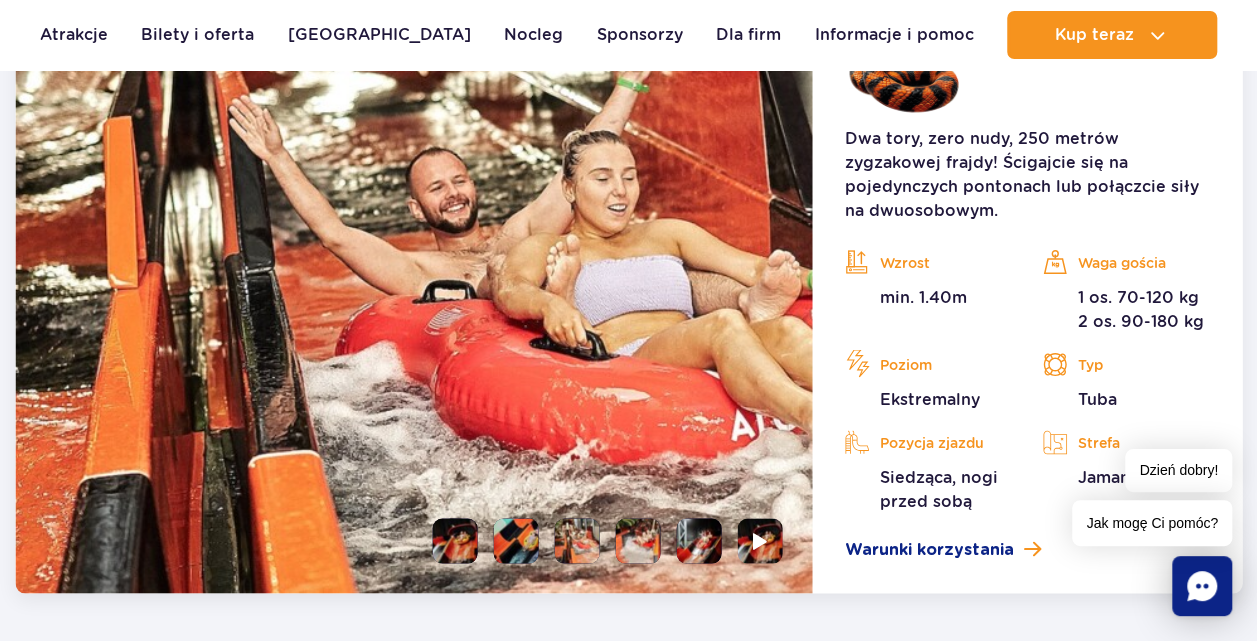 scroll, scrollTop: 1703, scrollLeft: 0, axis: vertical 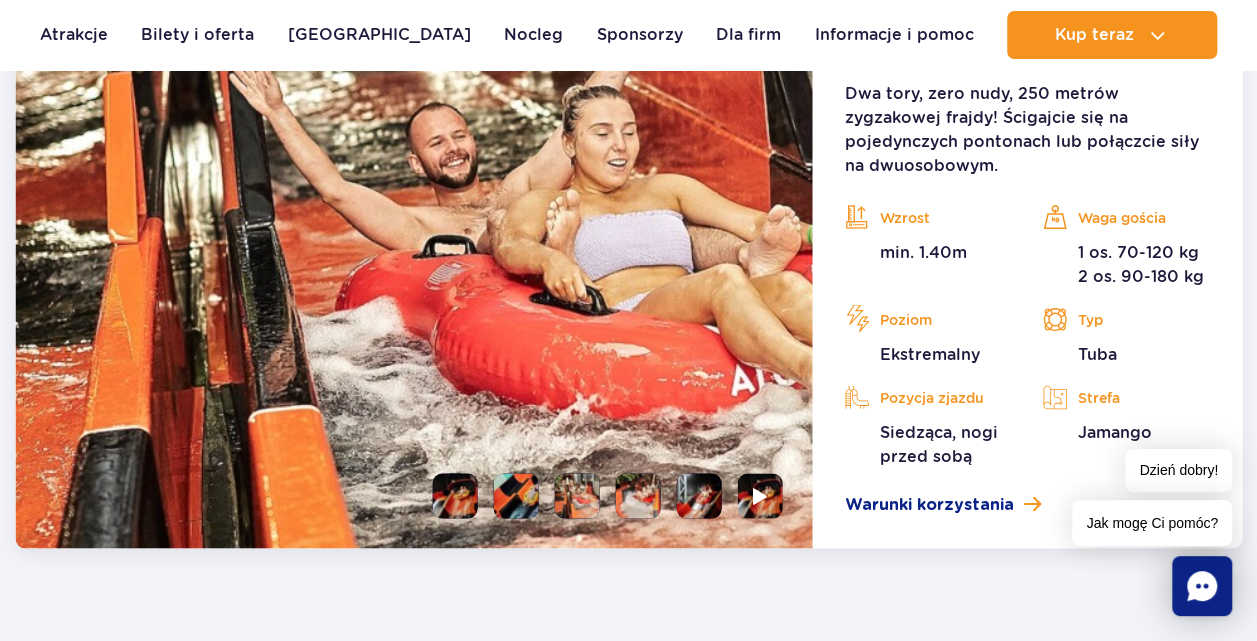 click at bounding box center (638, 495) 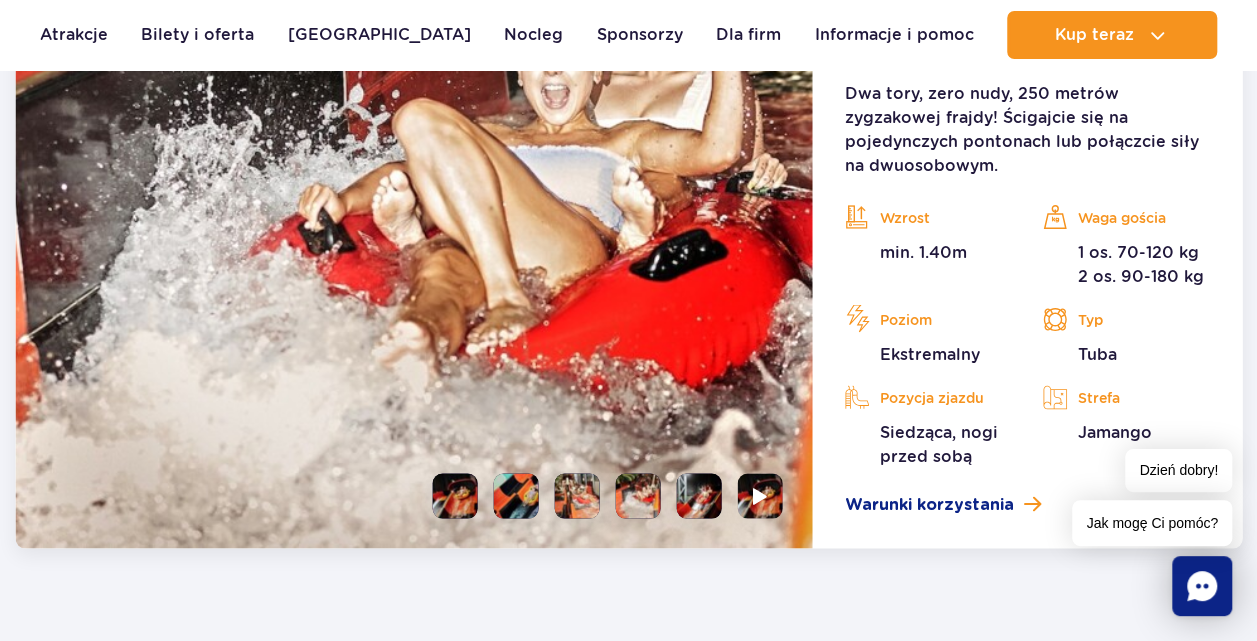 click at bounding box center [699, 495] 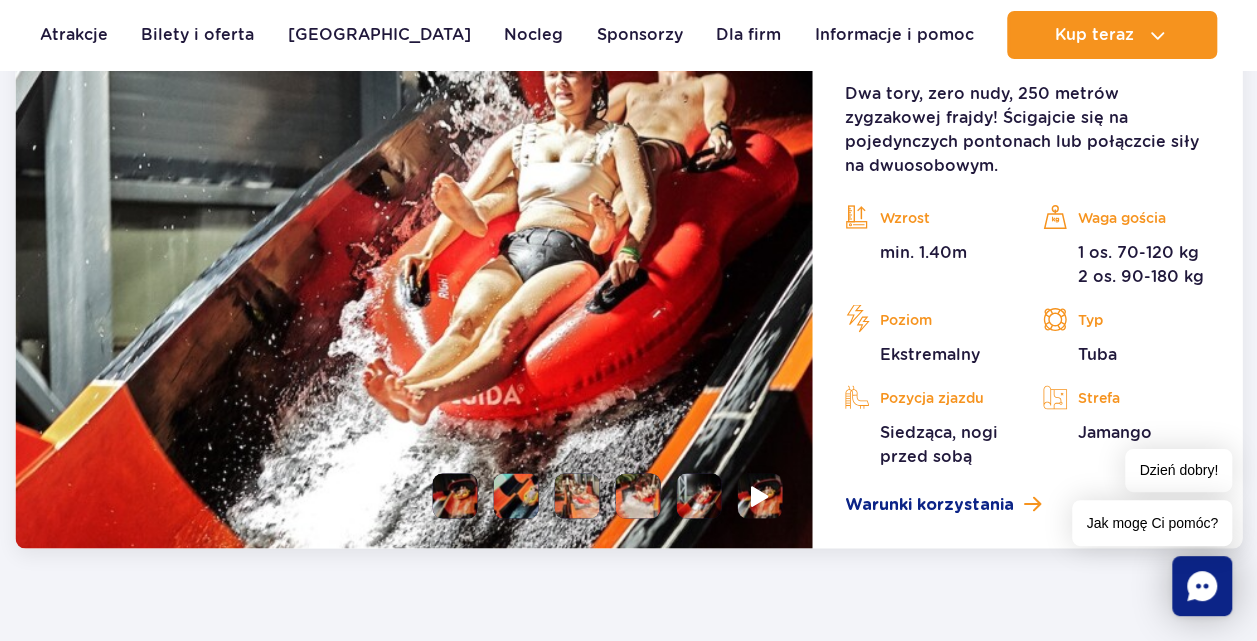 click at bounding box center [760, 495] 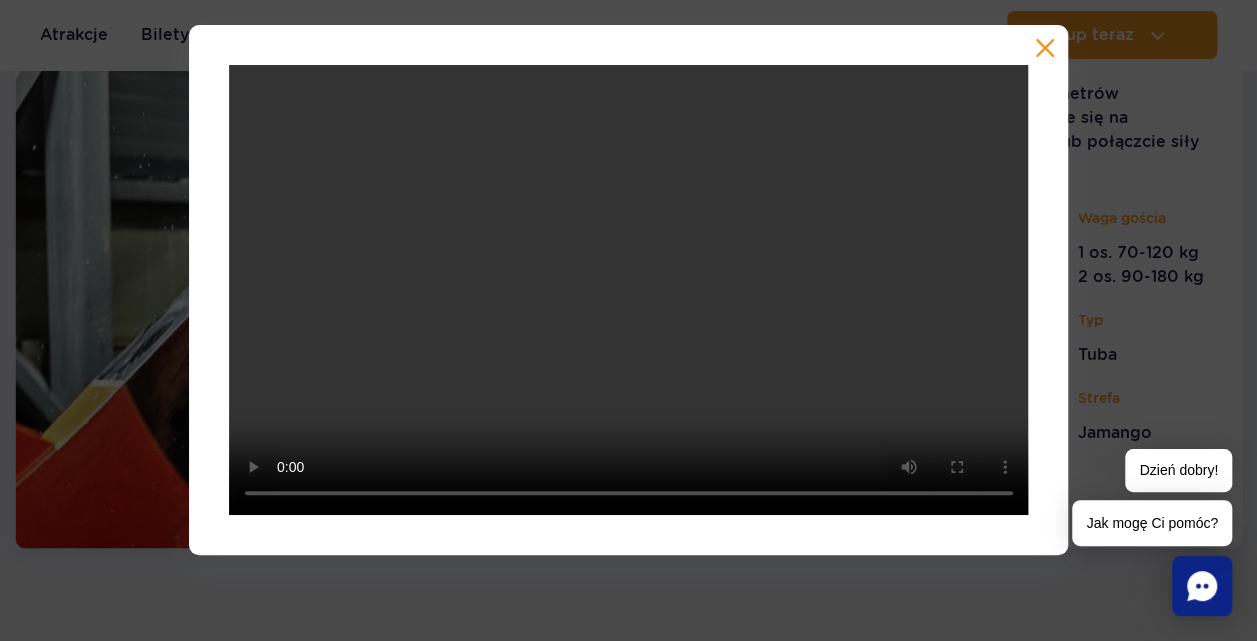 click at bounding box center [1045, 48] 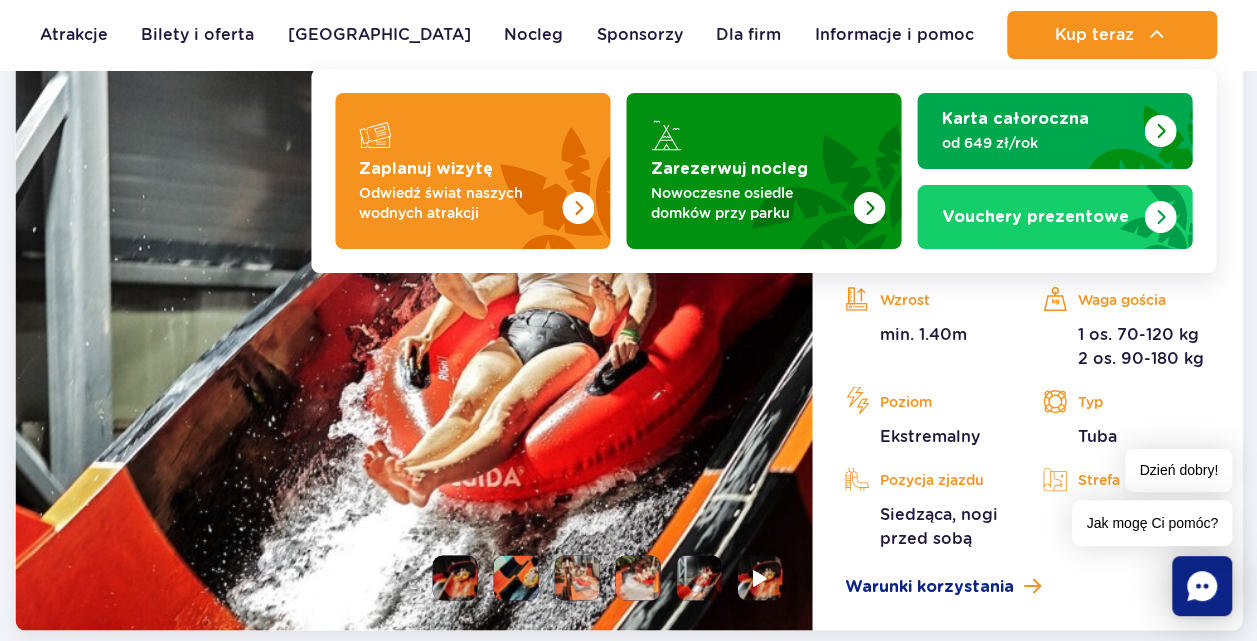 scroll, scrollTop: 1503, scrollLeft: 0, axis: vertical 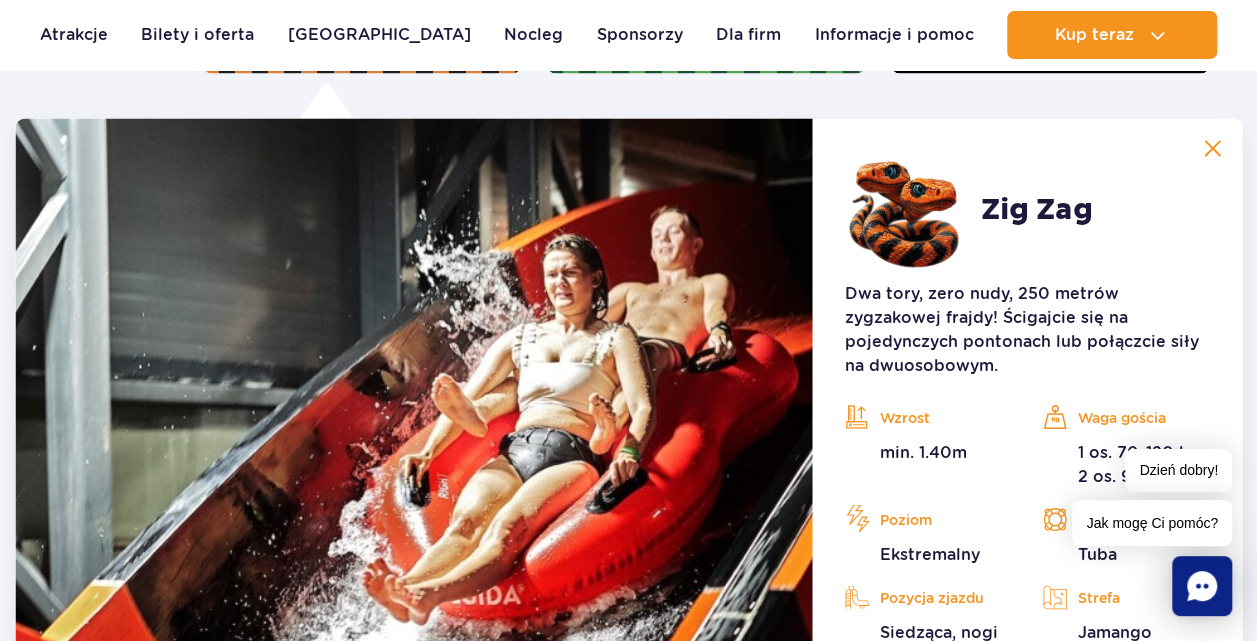 click on "Zig Zag
Długość:
236 m
Wzrost:
>140 cm
Waga:
<180 kg
Więcej
Zamknij
Dostępna
extreme" at bounding box center [362, 192] 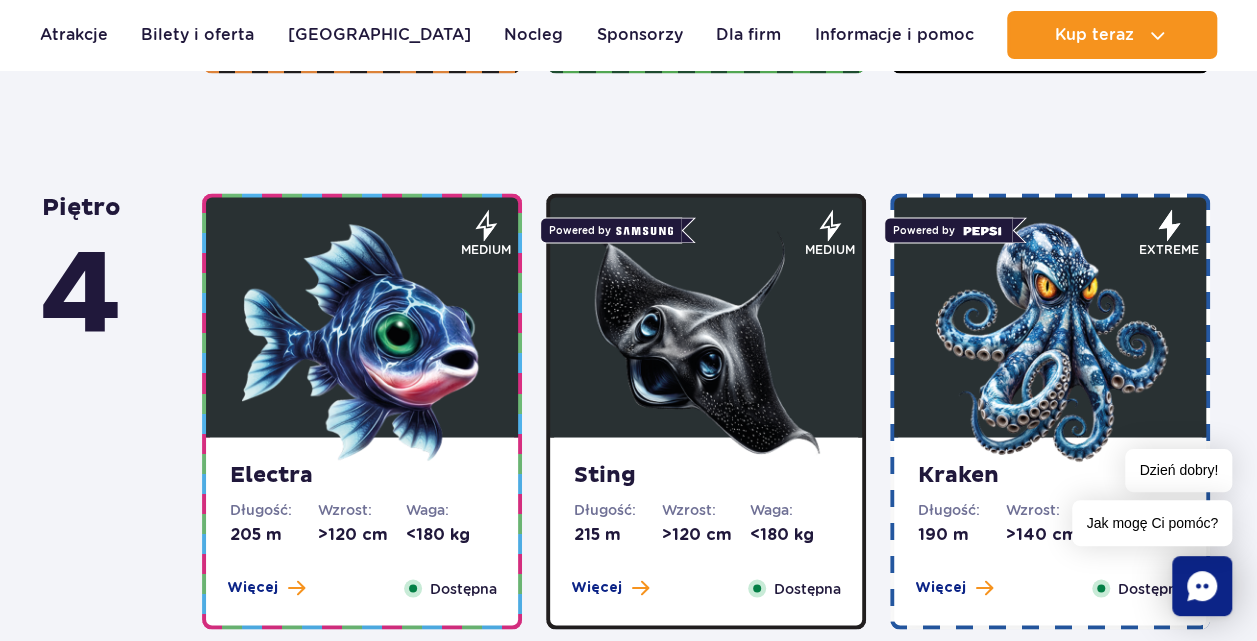 click at bounding box center [706, 342] 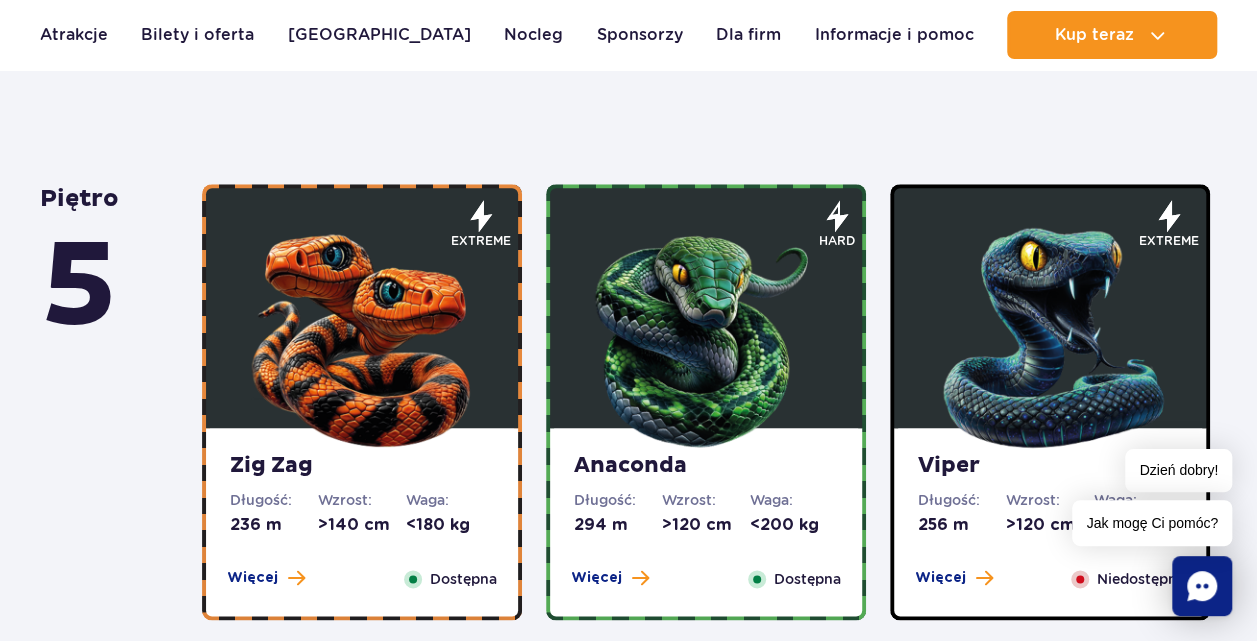 click at bounding box center (706, 333) 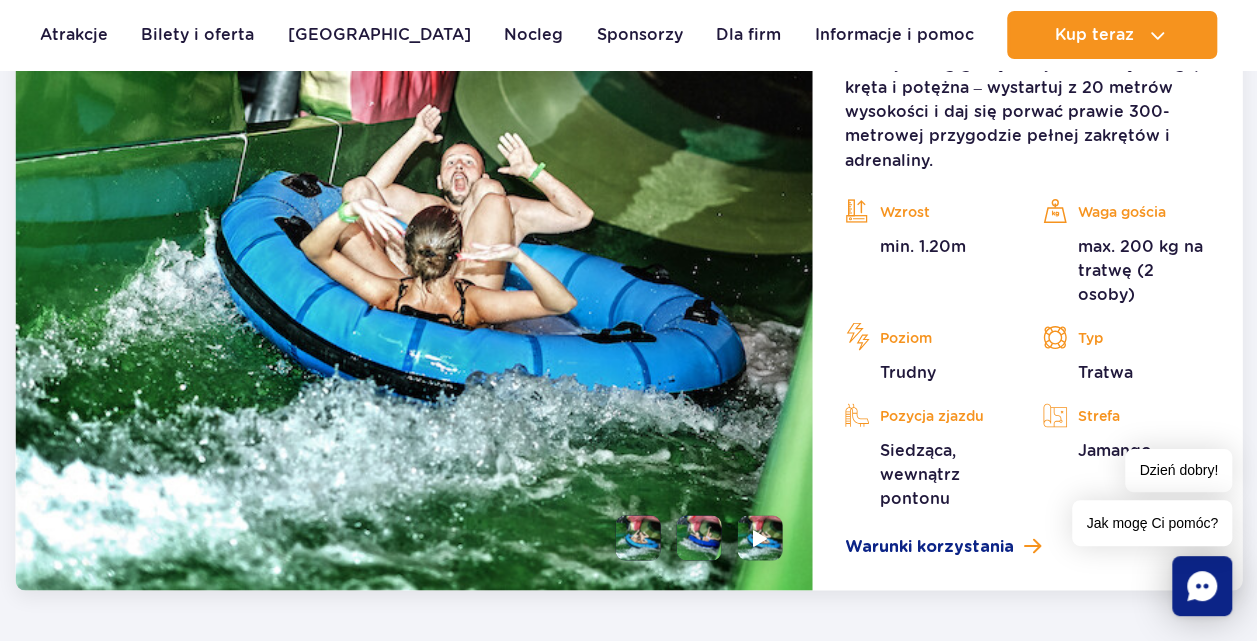 scroll, scrollTop: 1700, scrollLeft: 0, axis: vertical 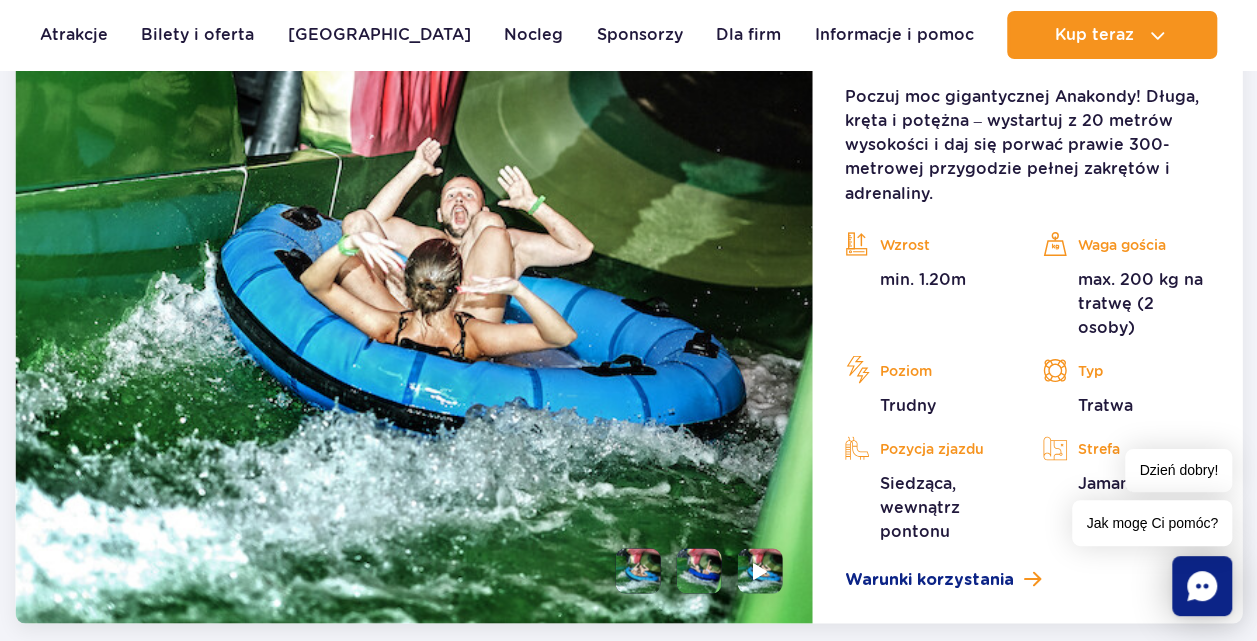click at bounding box center [699, 570] 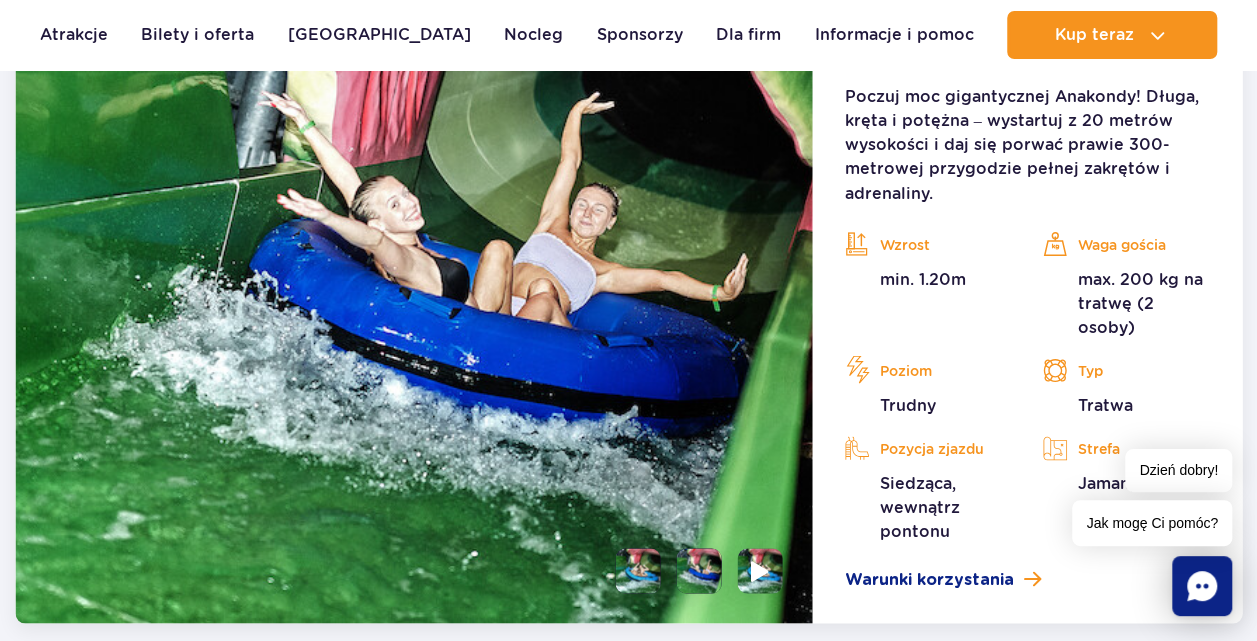 click at bounding box center [760, 570] 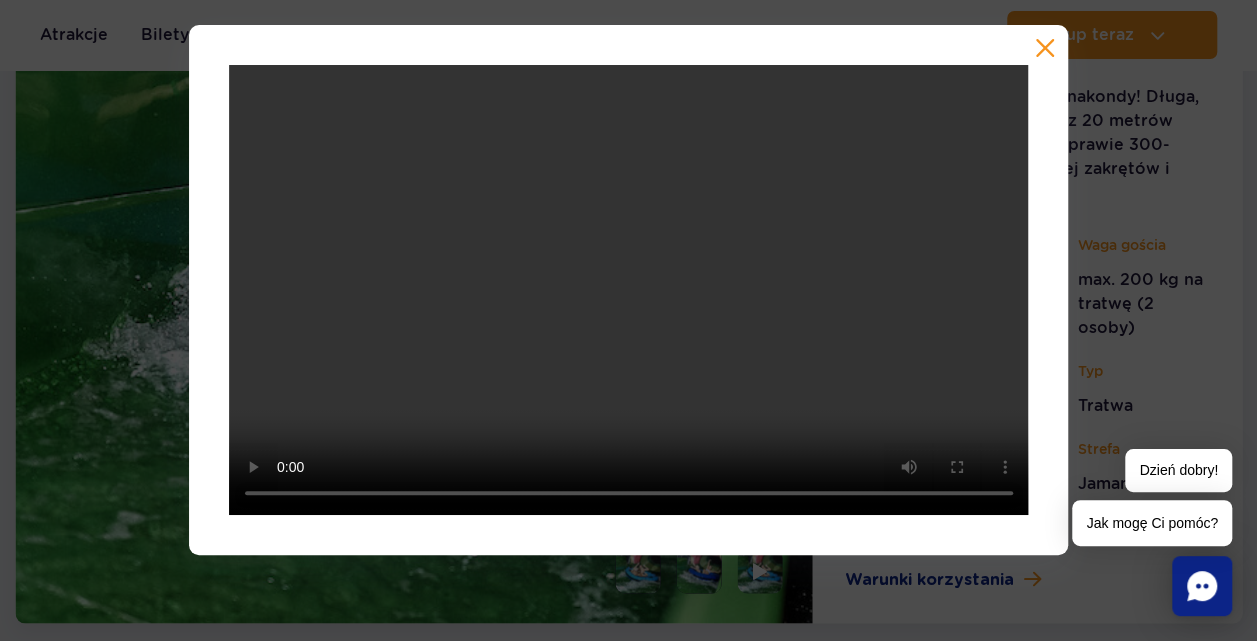 click at bounding box center [1045, 48] 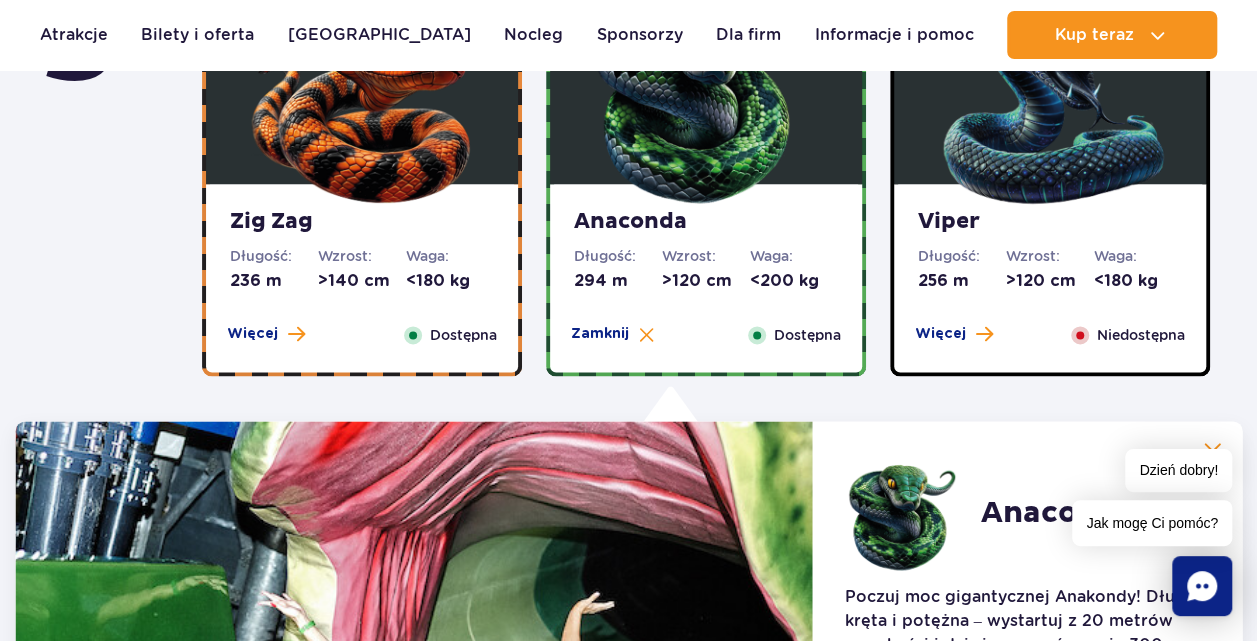 click at bounding box center [1050, 89] 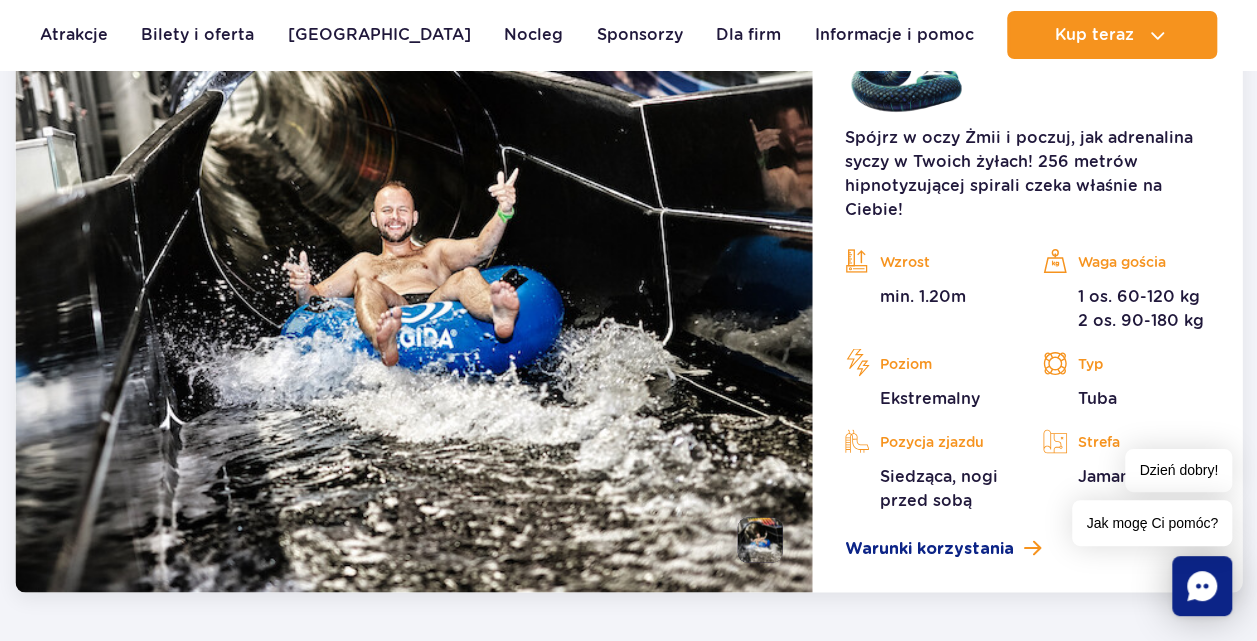 scroll, scrollTop: 1700, scrollLeft: 0, axis: vertical 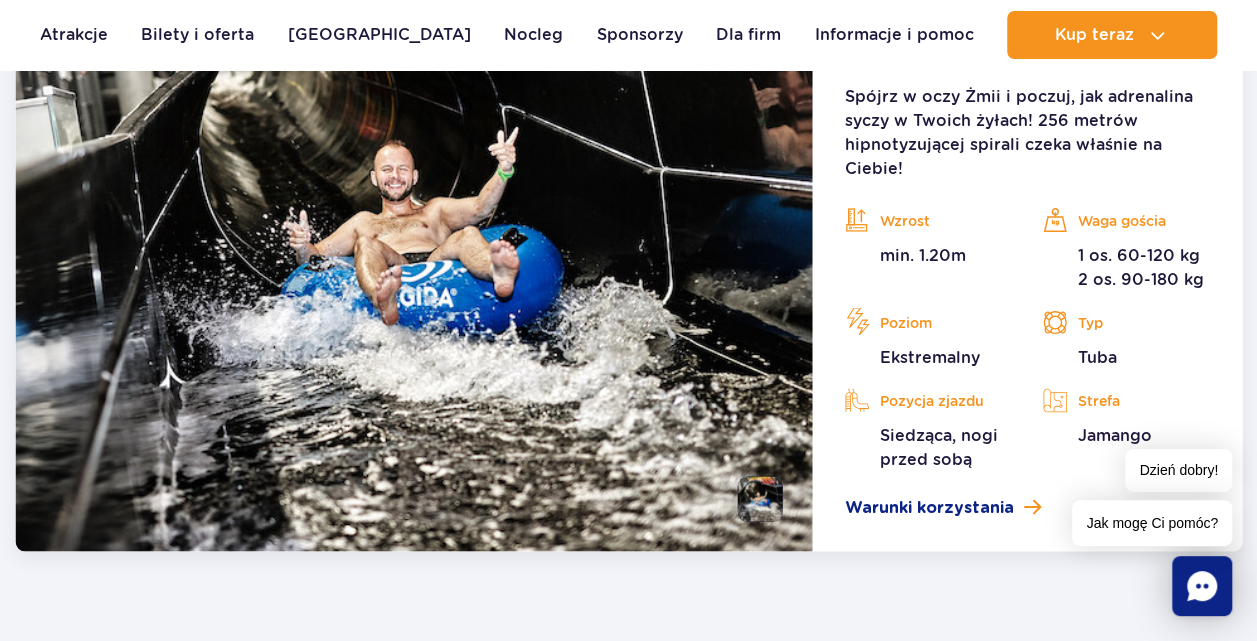 click at bounding box center (760, 498) 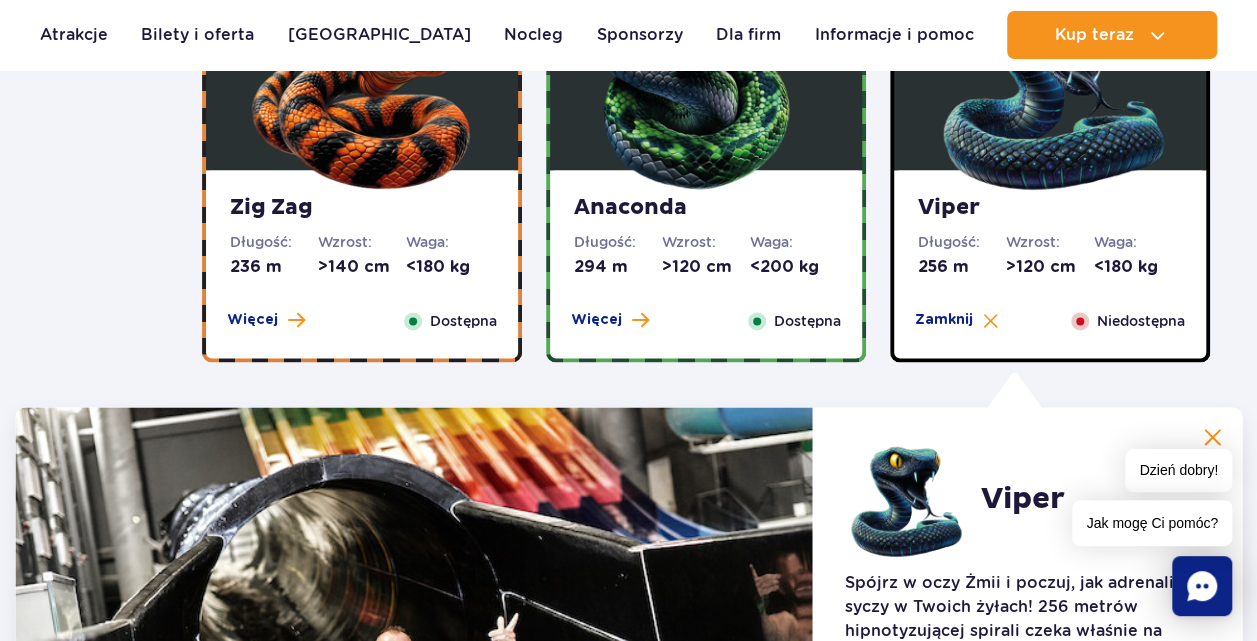 scroll, scrollTop: 1200, scrollLeft: 0, axis: vertical 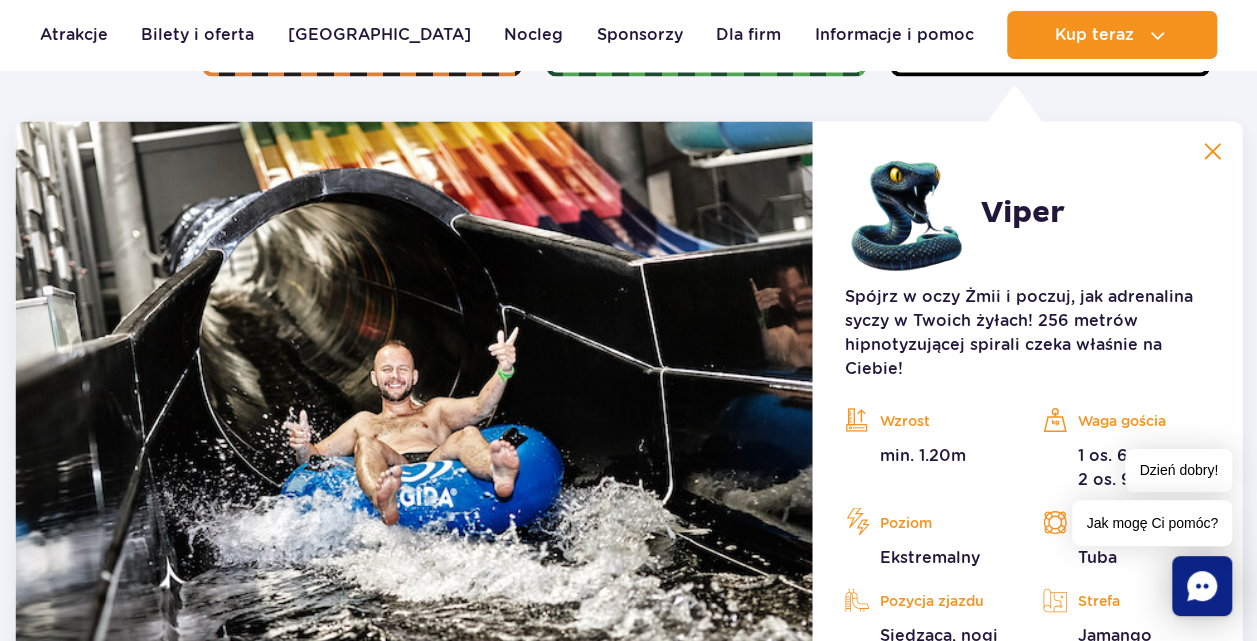 click at bounding box center (1212, 151) 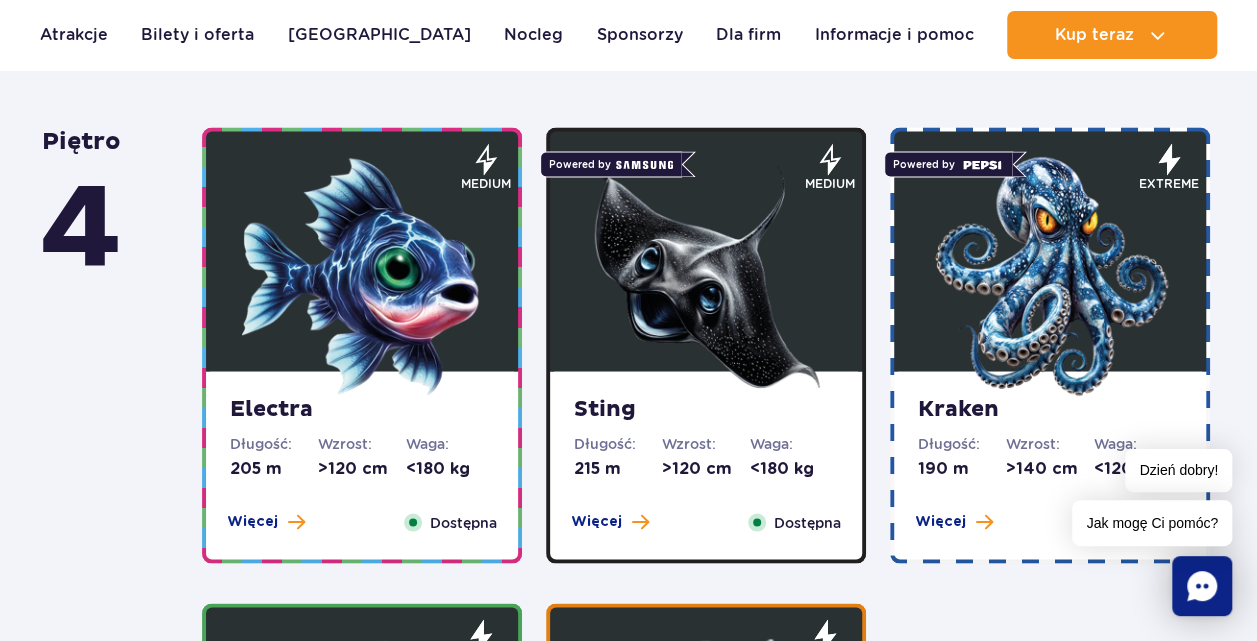 scroll, scrollTop: 1600, scrollLeft: 0, axis: vertical 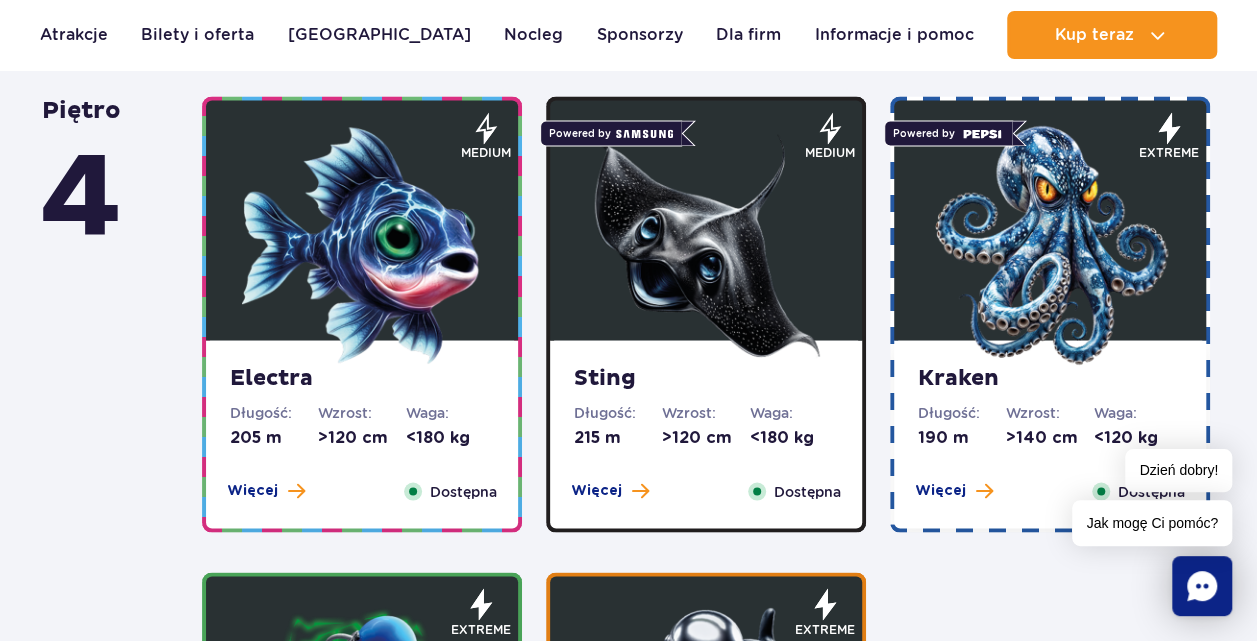 click at bounding box center (362, 245) 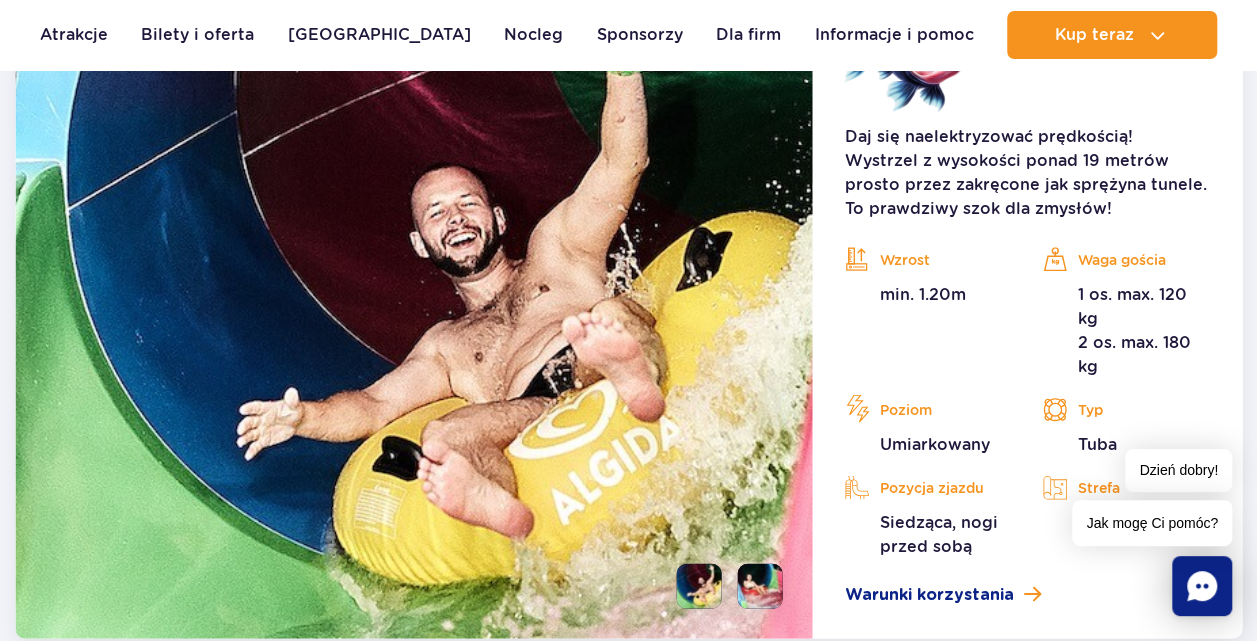 scroll, scrollTop: 2256, scrollLeft: 0, axis: vertical 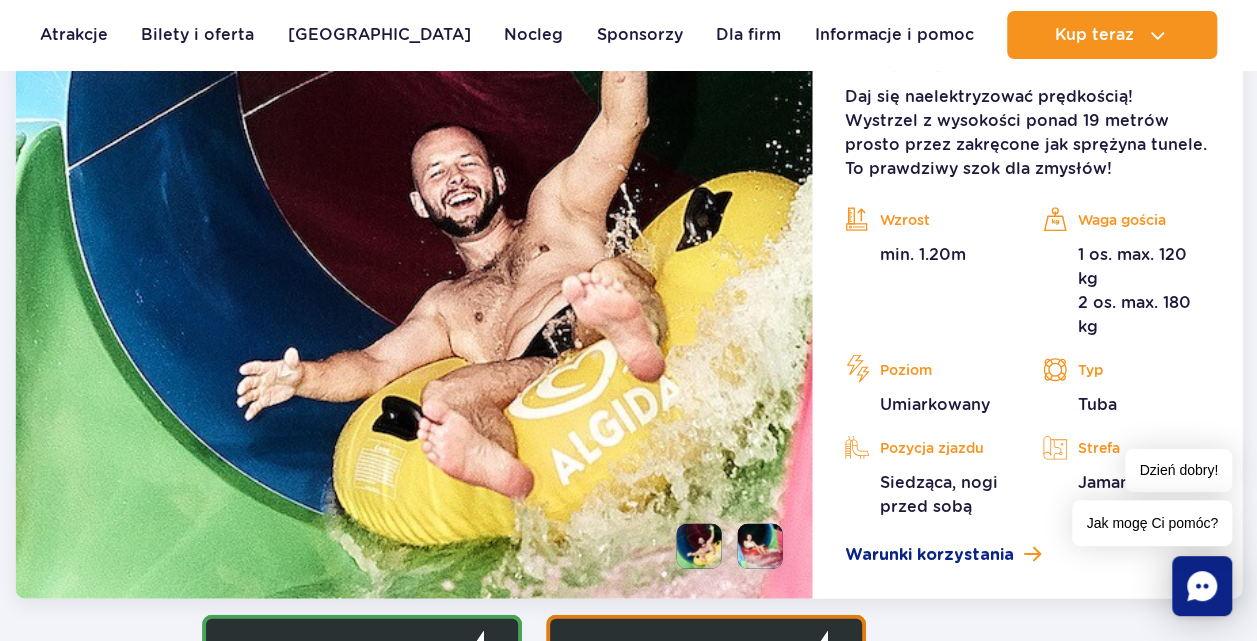 click at bounding box center (722, 546) 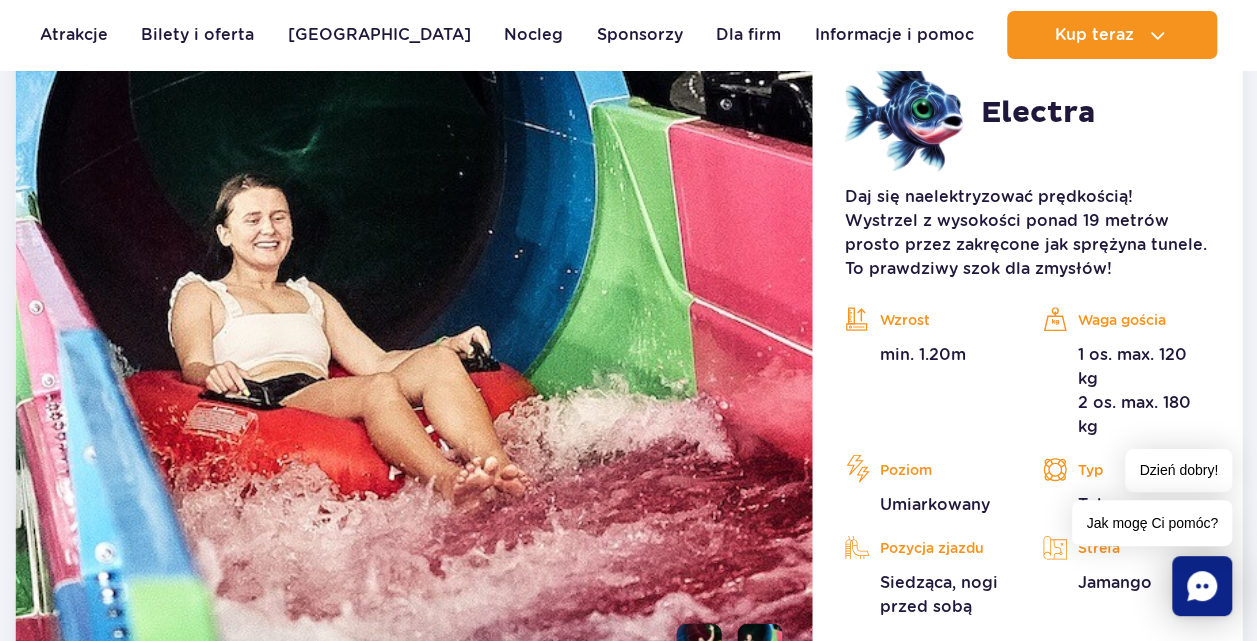 scroll, scrollTop: 2056, scrollLeft: 0, axis: vertical 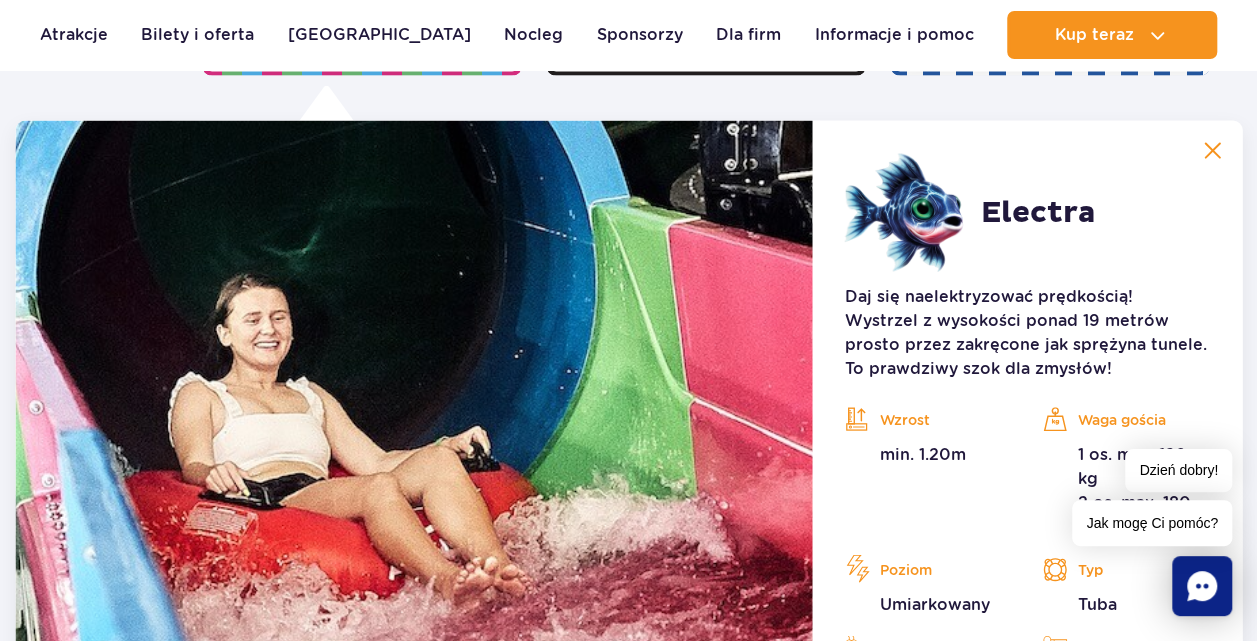 click at bounding box center [1212, 151] 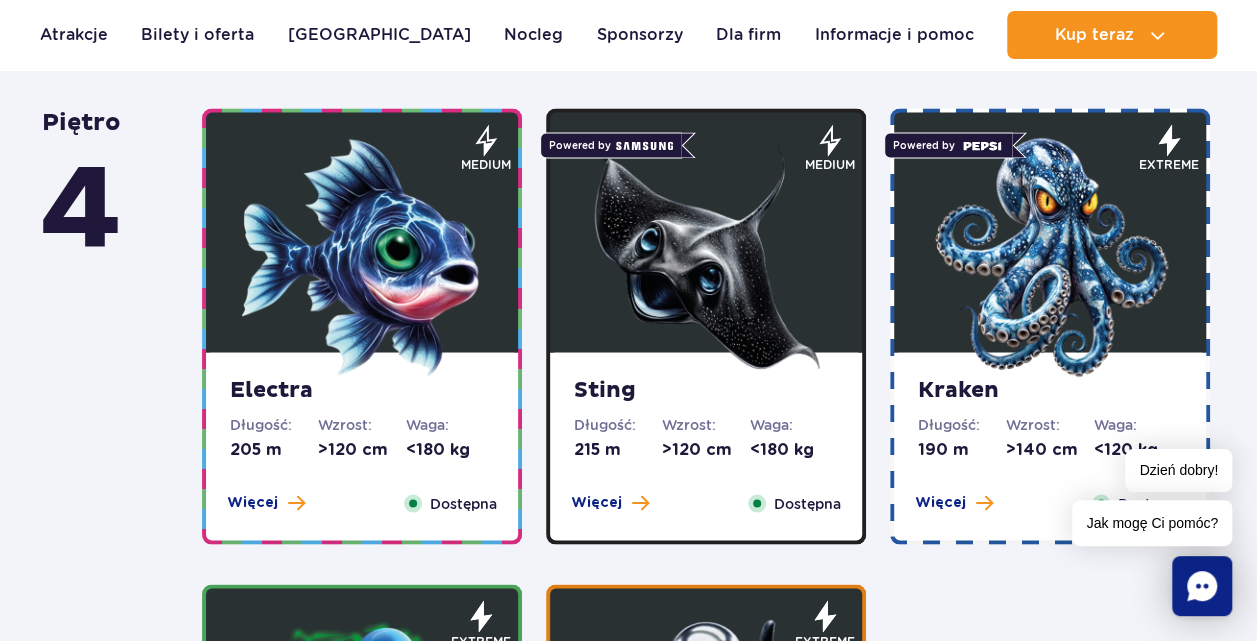 scroll, scrollTop: 1556, scrollLeft: 0, axis: vertical 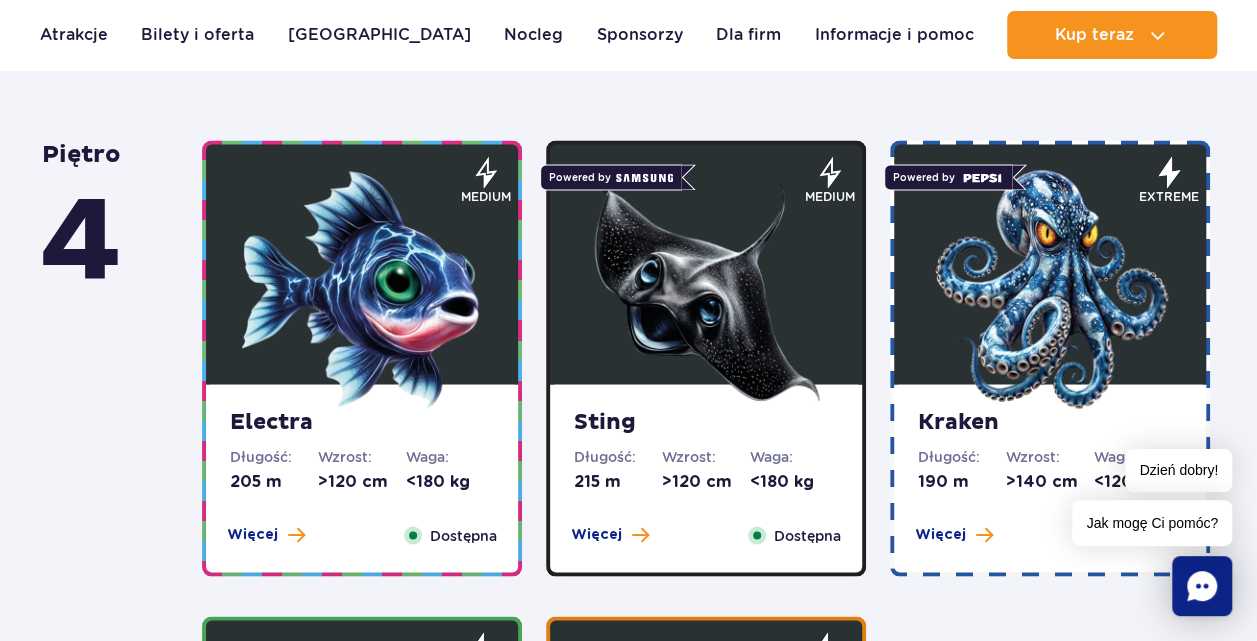click at bounding box center [706, 289] 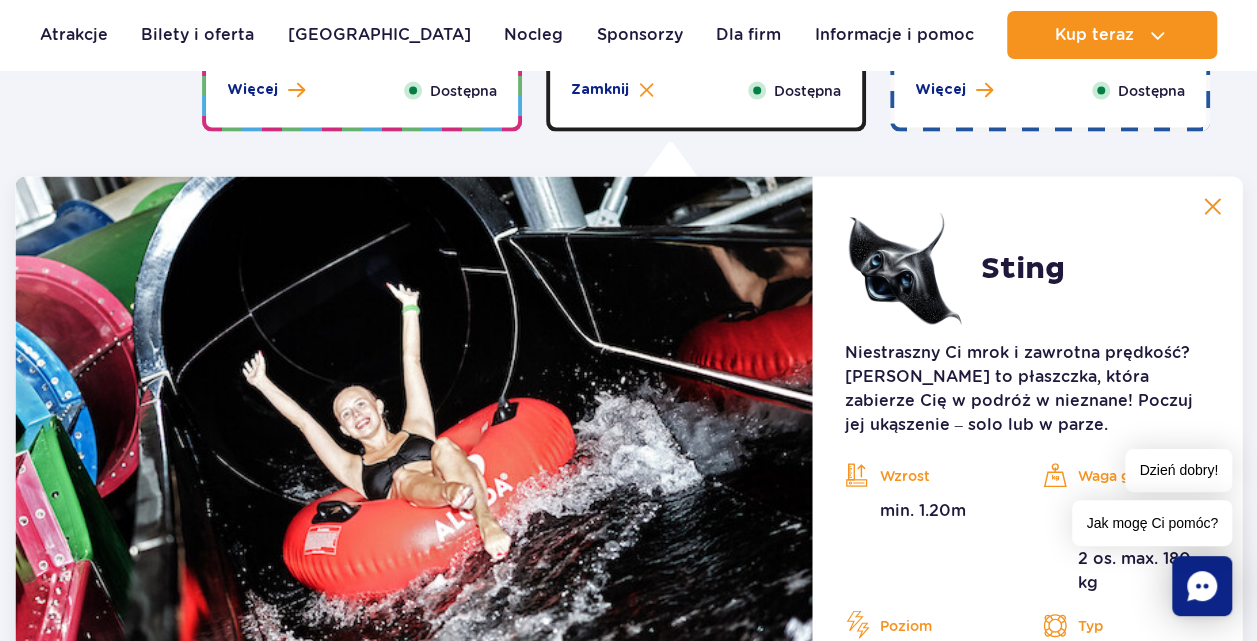 scroll, scrollTop: 2056, scrollLeft: 0, axis: vertical 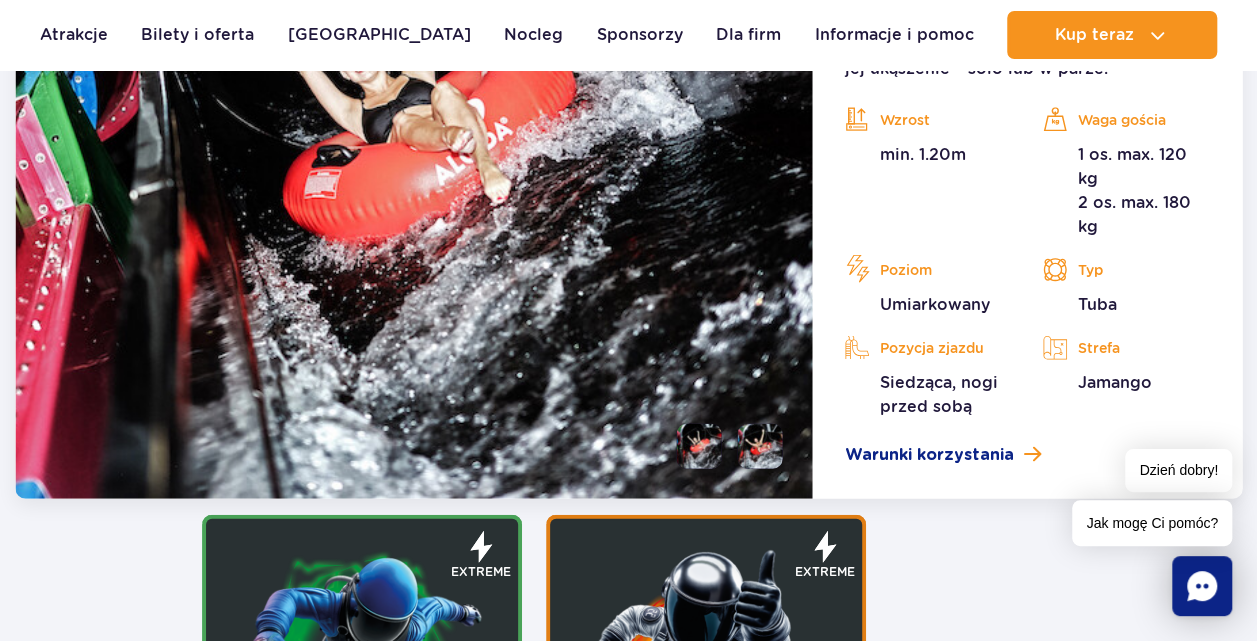 click at bounding box center [760, 446] 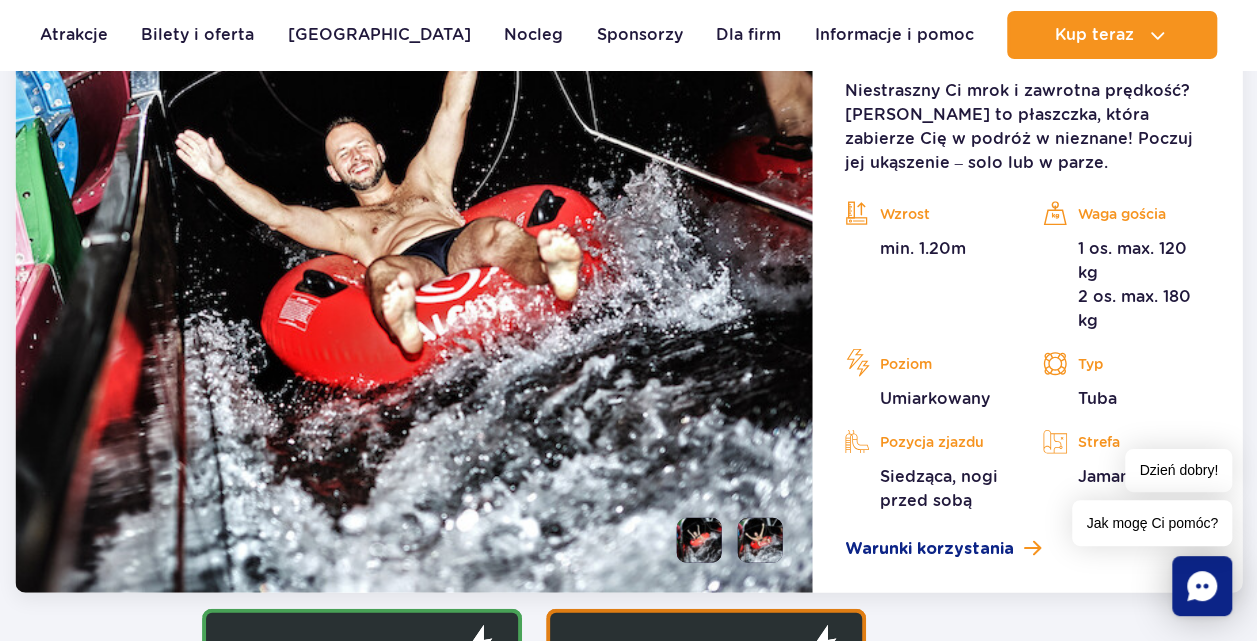 scroll, scrollTop: 2356, scrollLeft: 0, axis: vertical 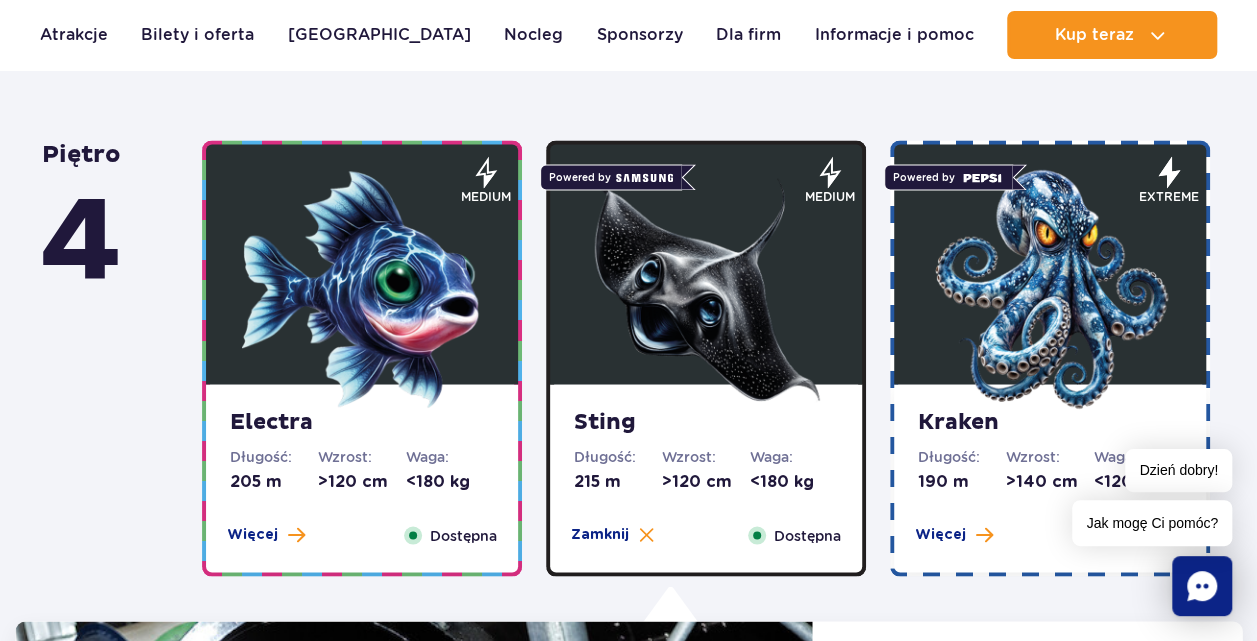 click at bounding box center [1050, 289] 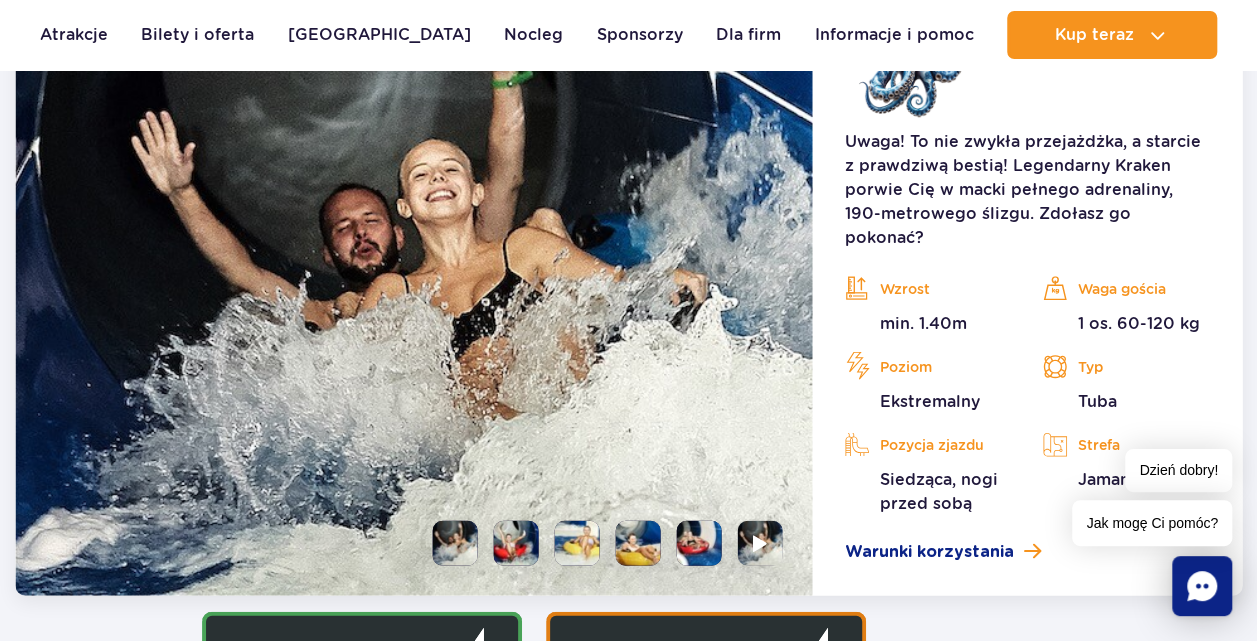 scroll, scrollTop: 2256, scrollLeft: 0, axis: vertical 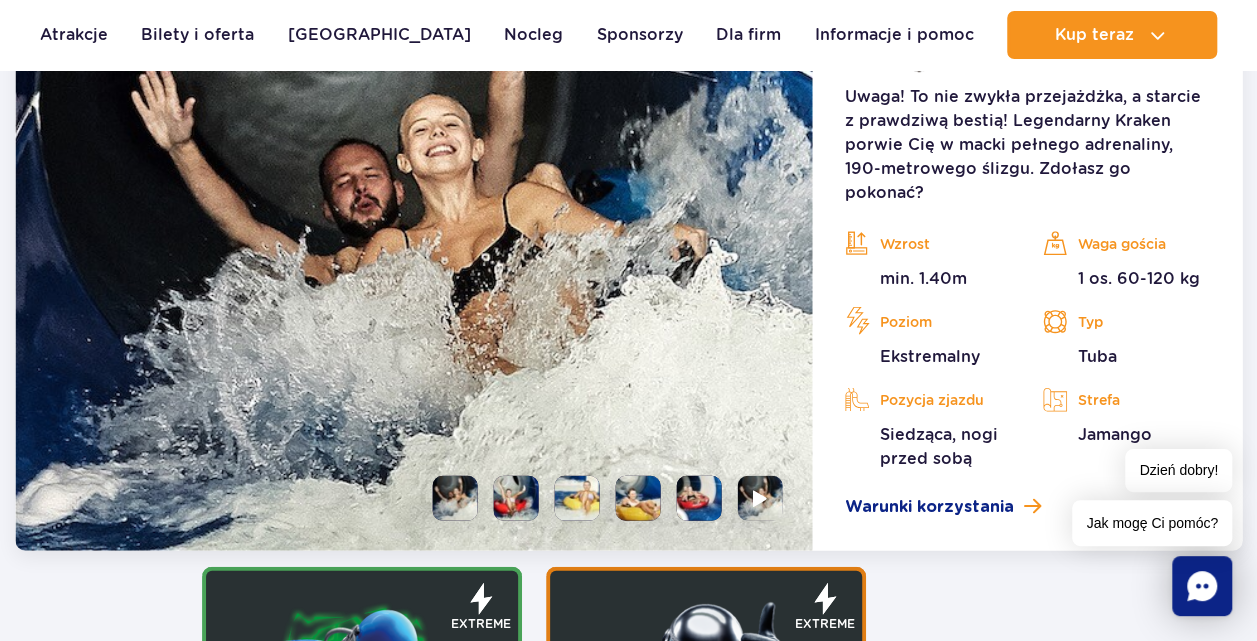 click at bounding box center [516, 498] 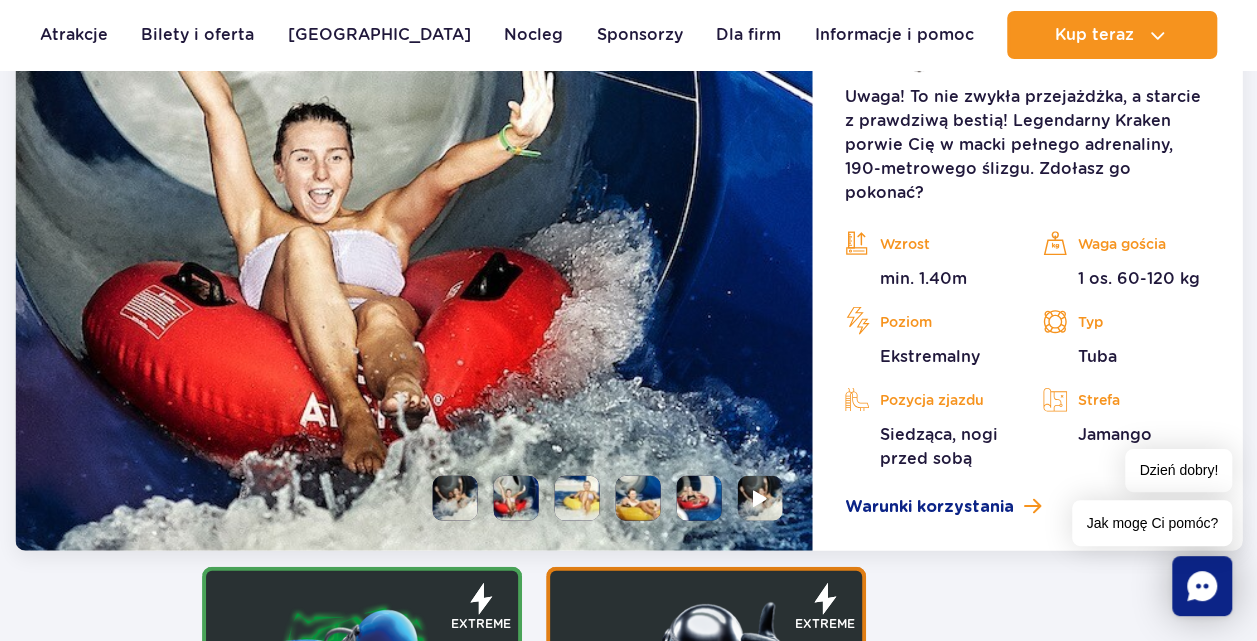 click at bounding box center [577, 498] 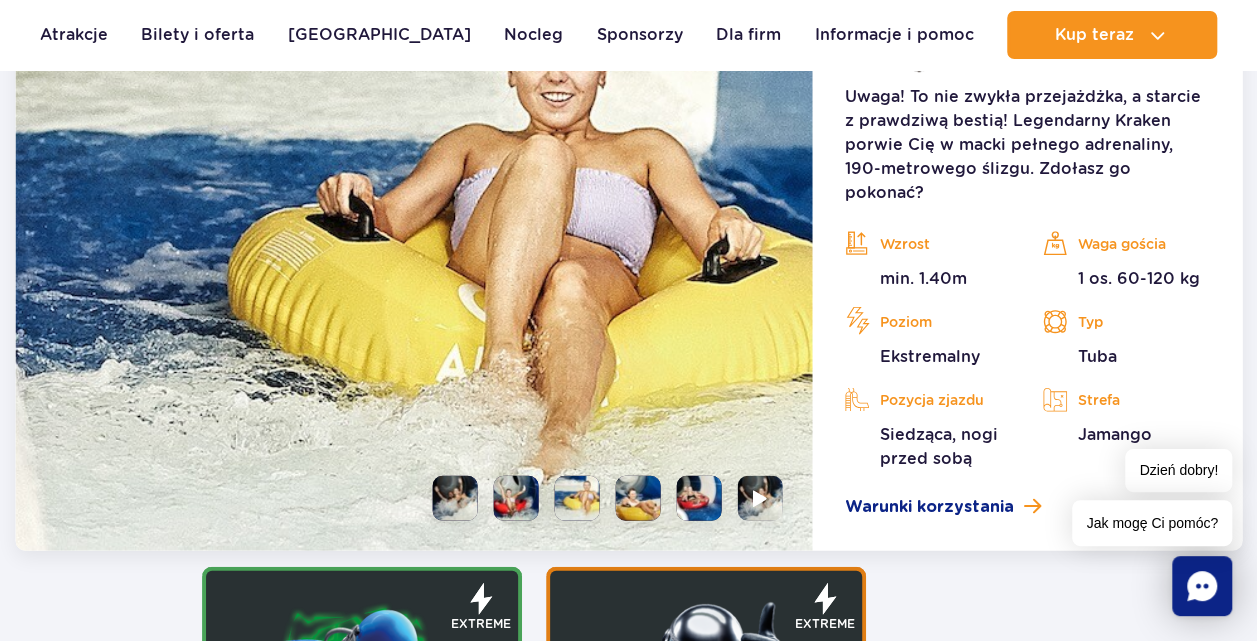 click at bounding box center (638, 498) 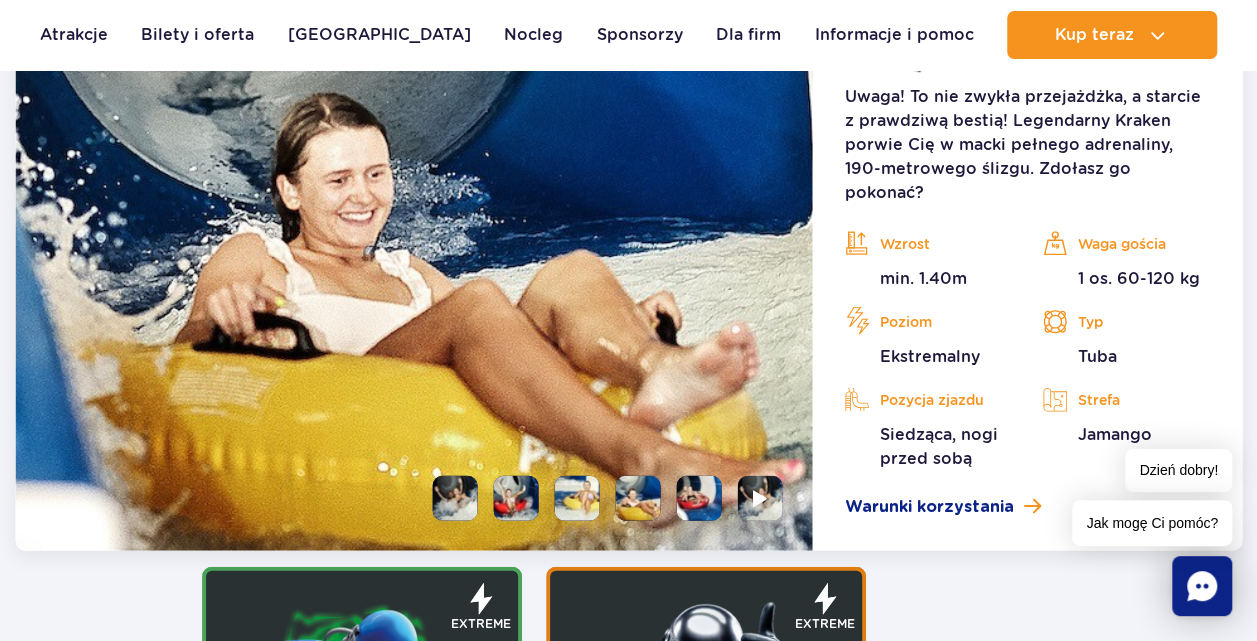 click at bounding box center [699, 498] 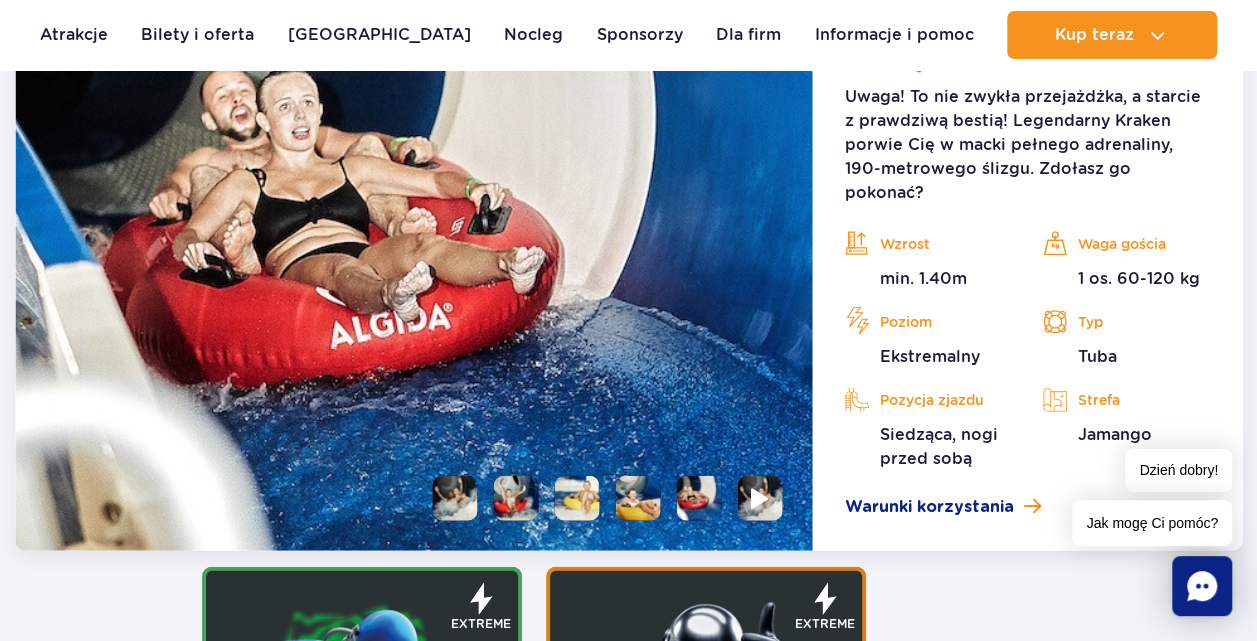 click at bounding box center [760, 498] 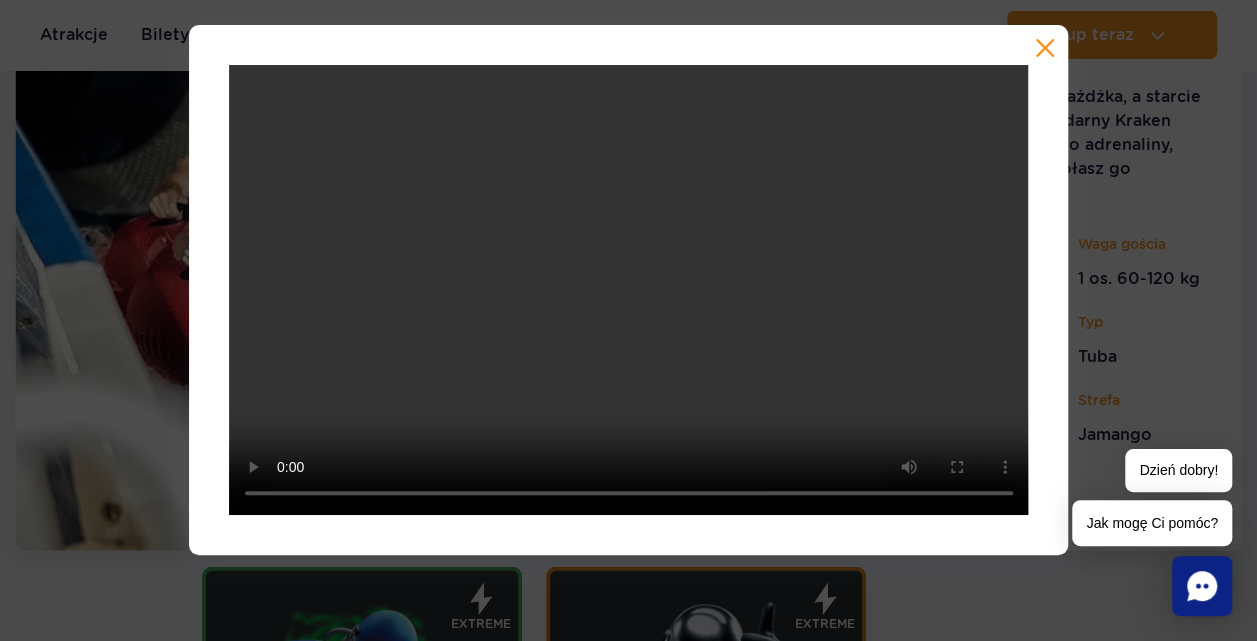 type 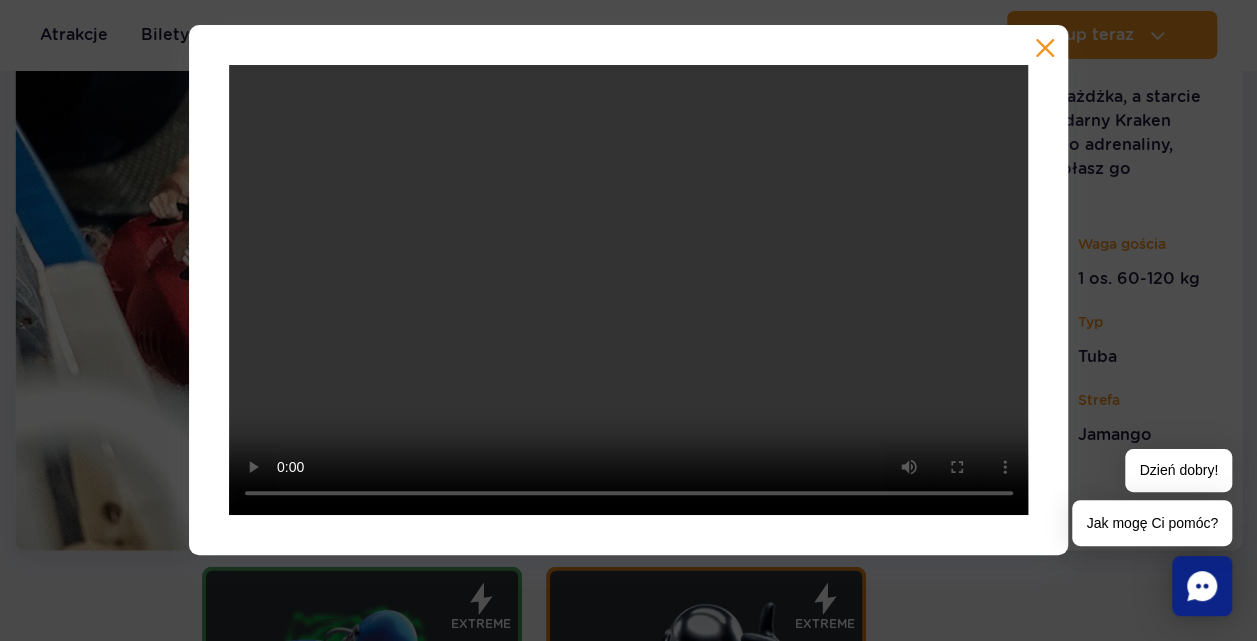 click at bounding box center (629, 290) 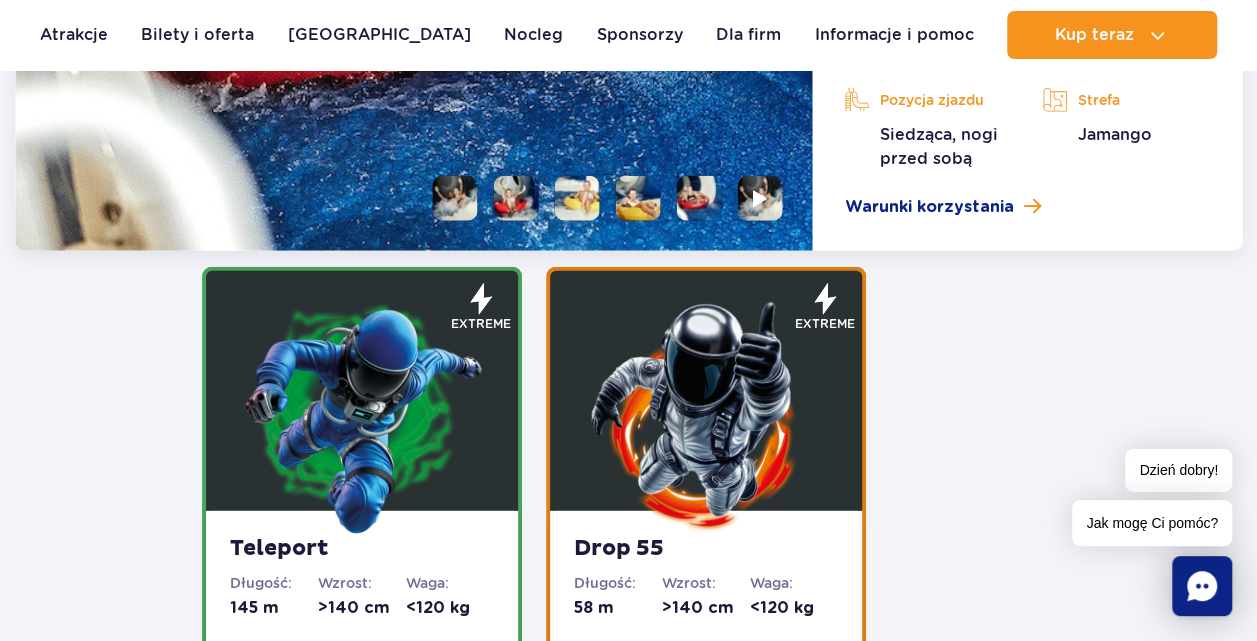 scroll, scrollTop: 2556, scrollLeft: 0, axis: vertical 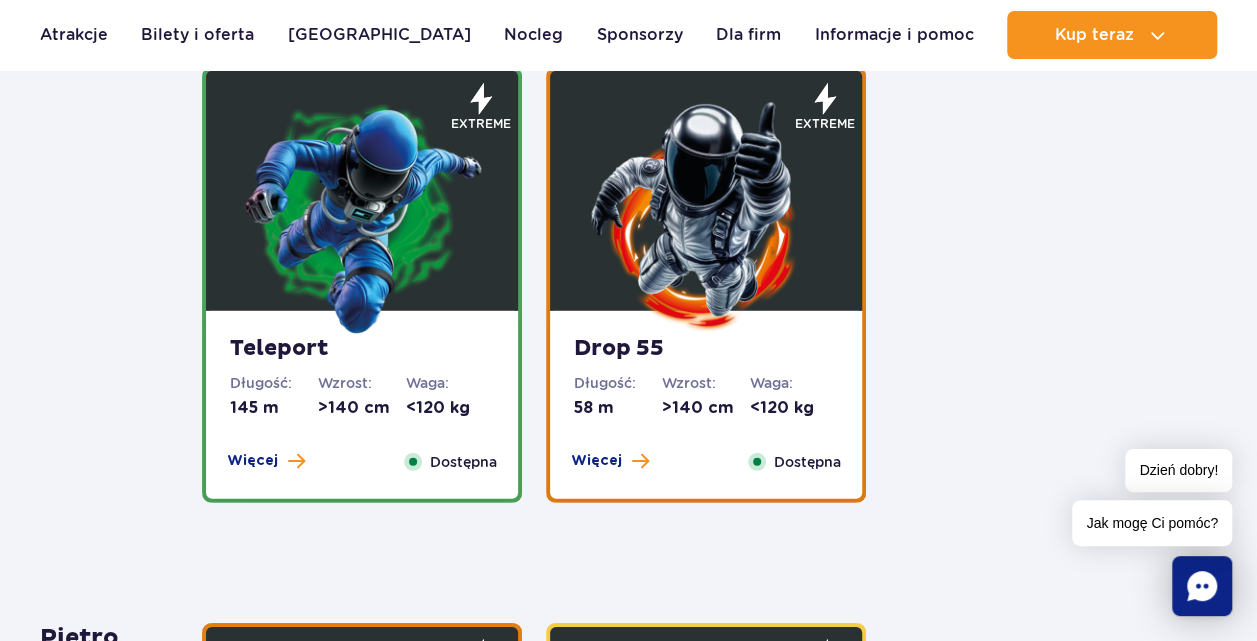 click at bounding box center [362, 216] 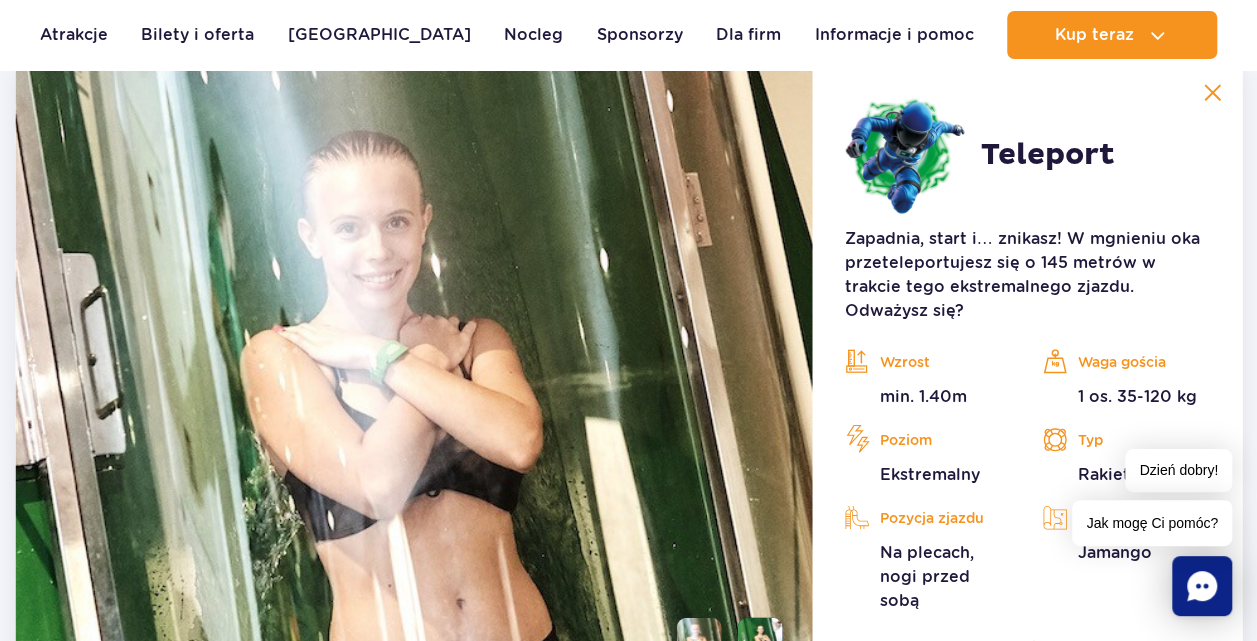 scroll, scrollTop: 2632, scrollLeft: 0, axis: vertical 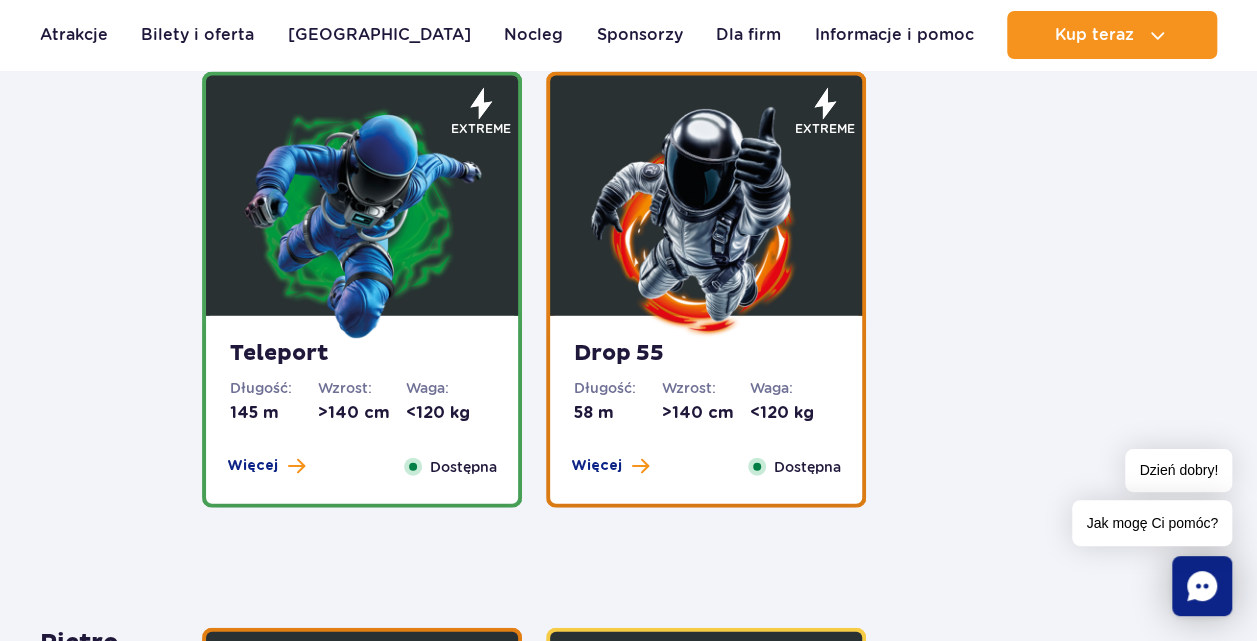 click on "Drop 55" at bounding box center (706, 354) 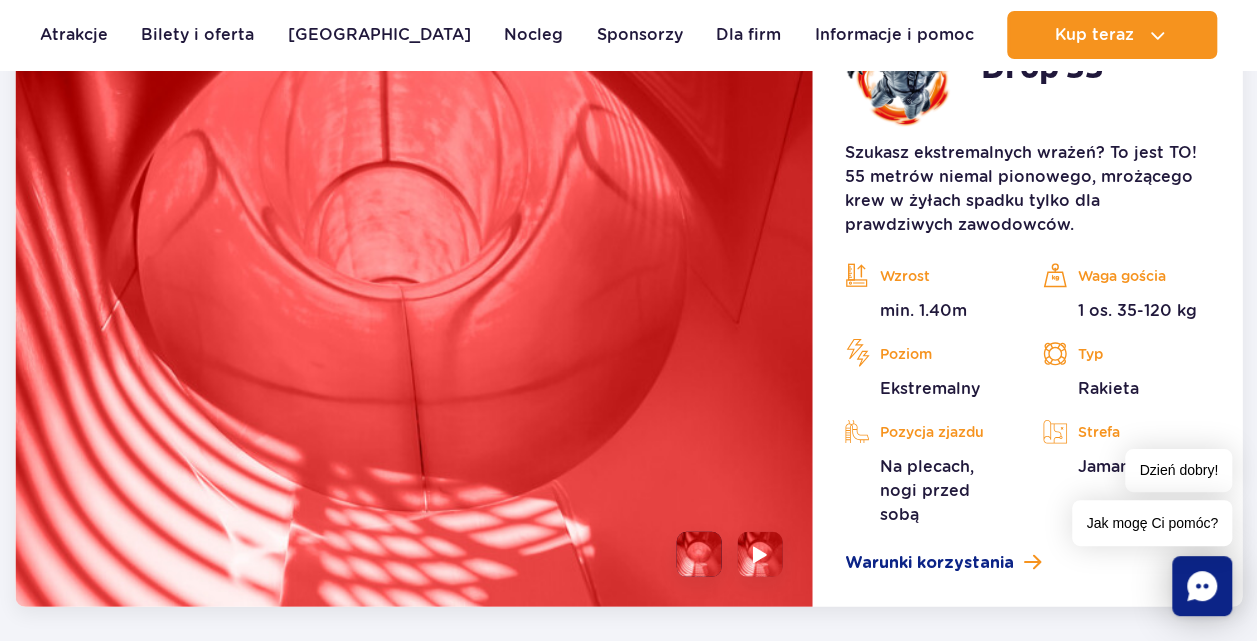 scroll, scrollTop: 2632, scrollLeft: 0, axis: vertical 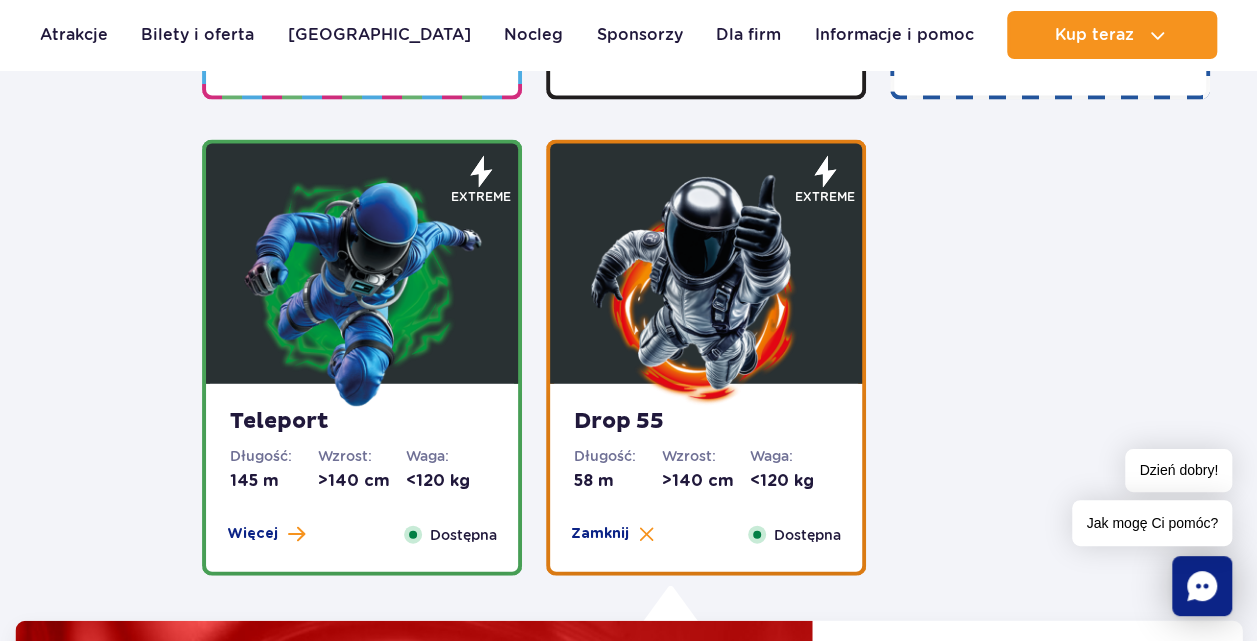 click at bounding box center [362, 289] 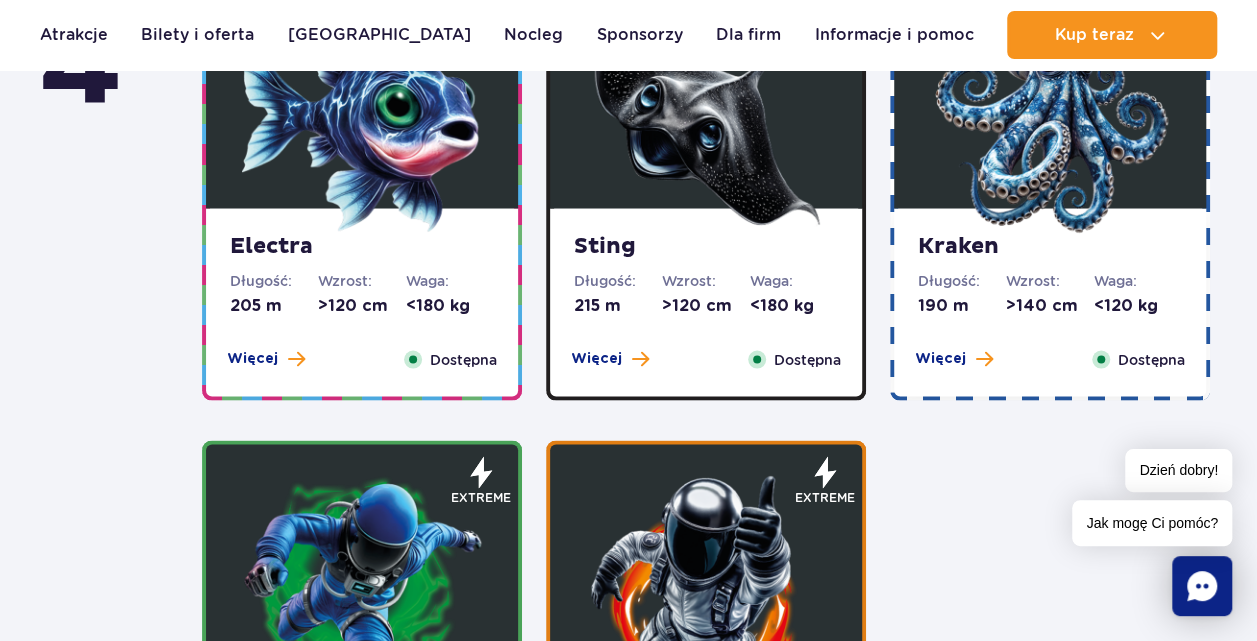 click at bounding box center (1050, 113) 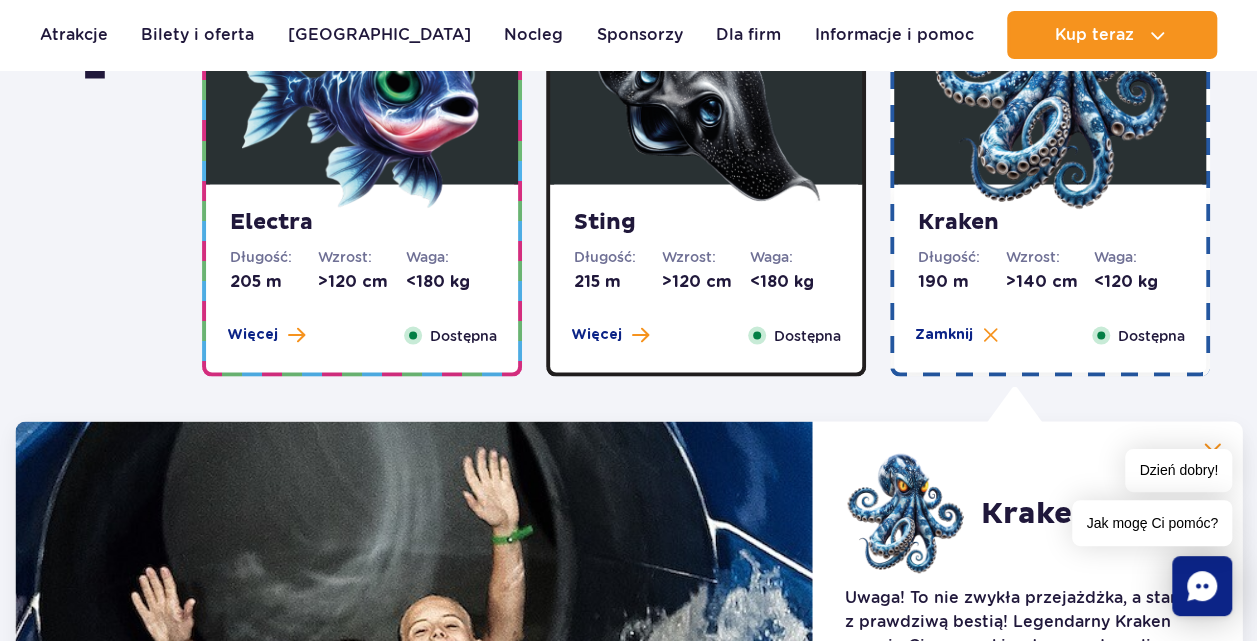 click on "Sting" at bounding box center (706, 222) 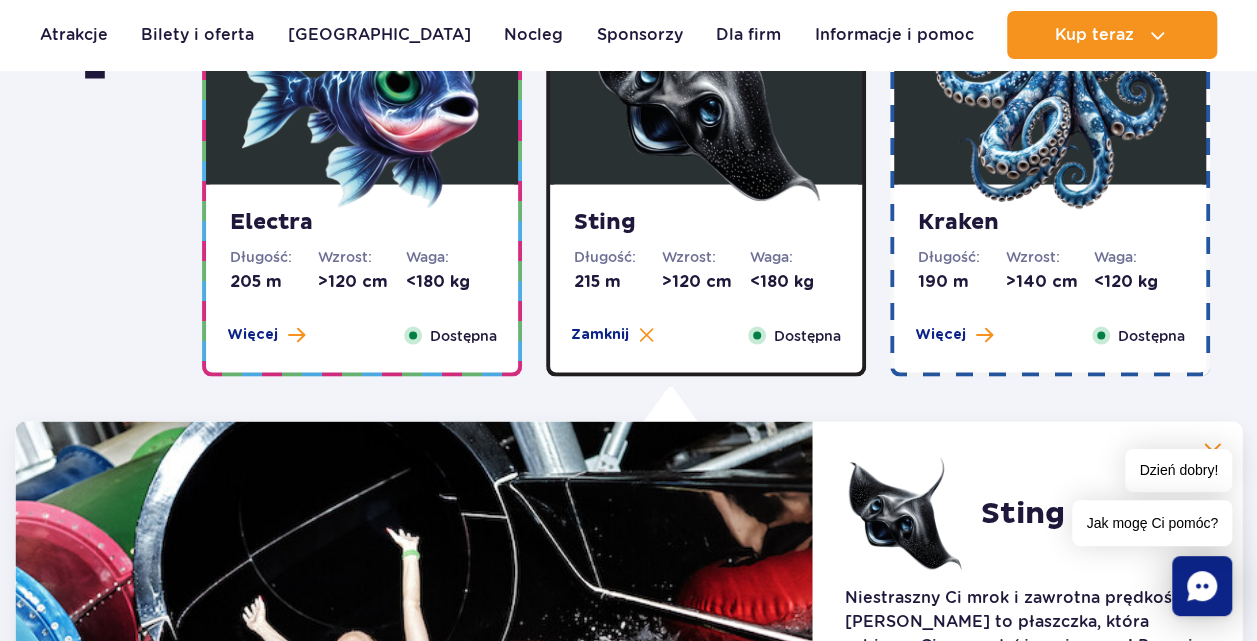 click at bounding box center (362, 89) 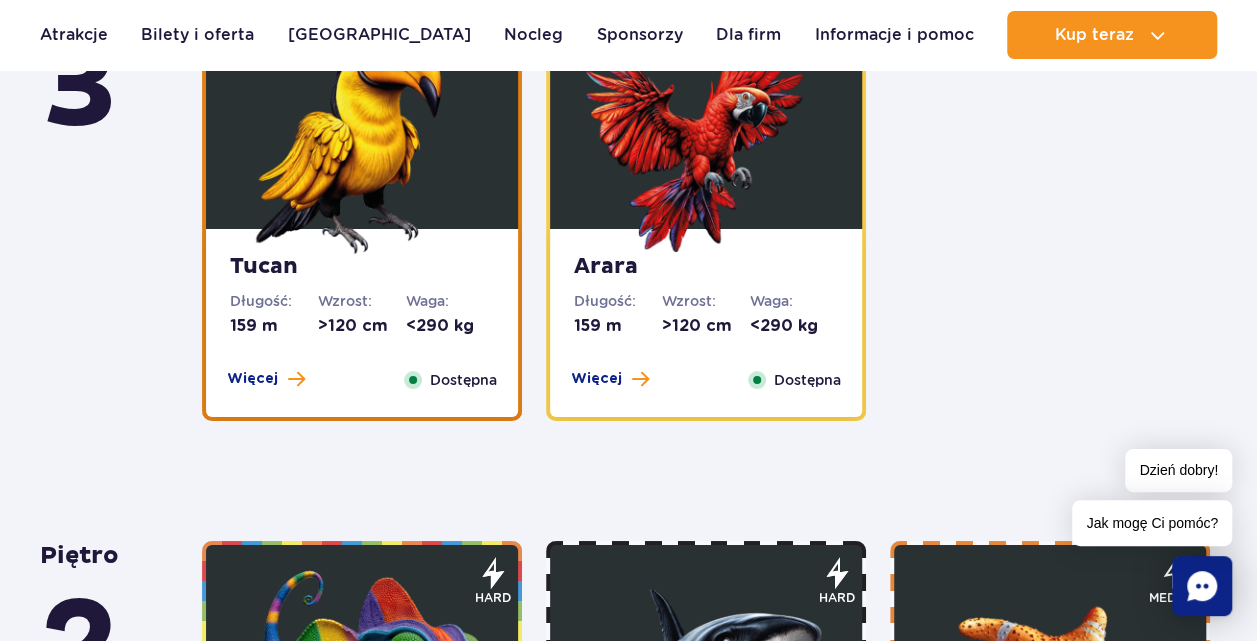 click on "Wzrost:" at bounding box center (362, 301) 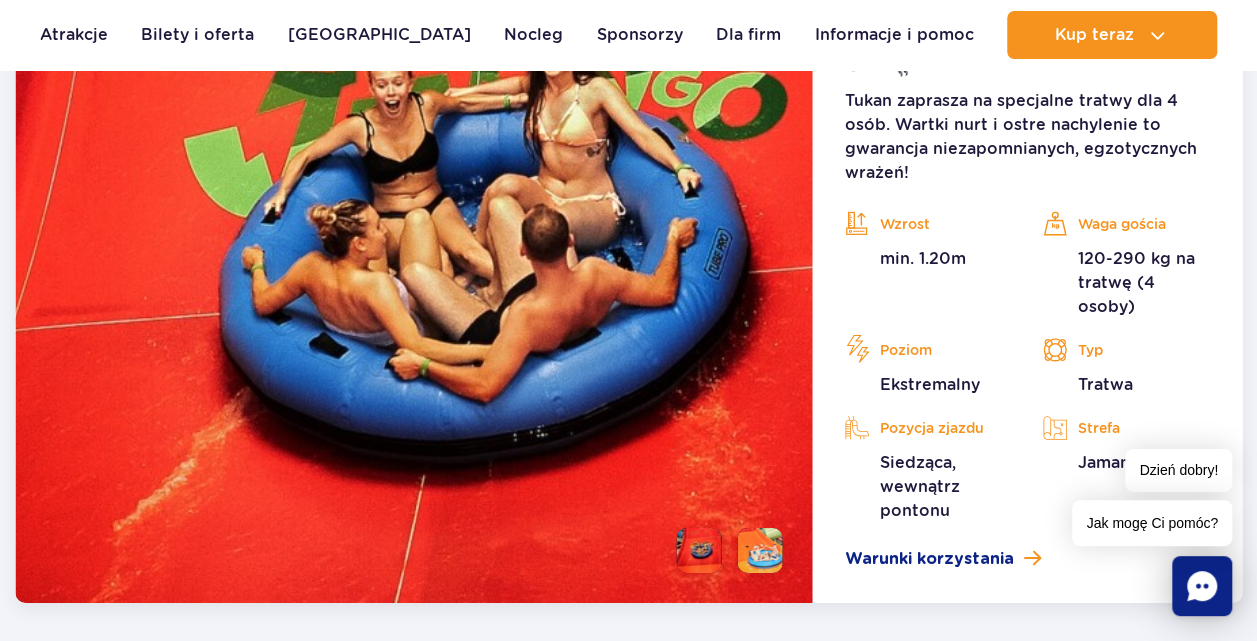scroll, scrollTop: 3288, scrollLeft: 0, axis: vertical 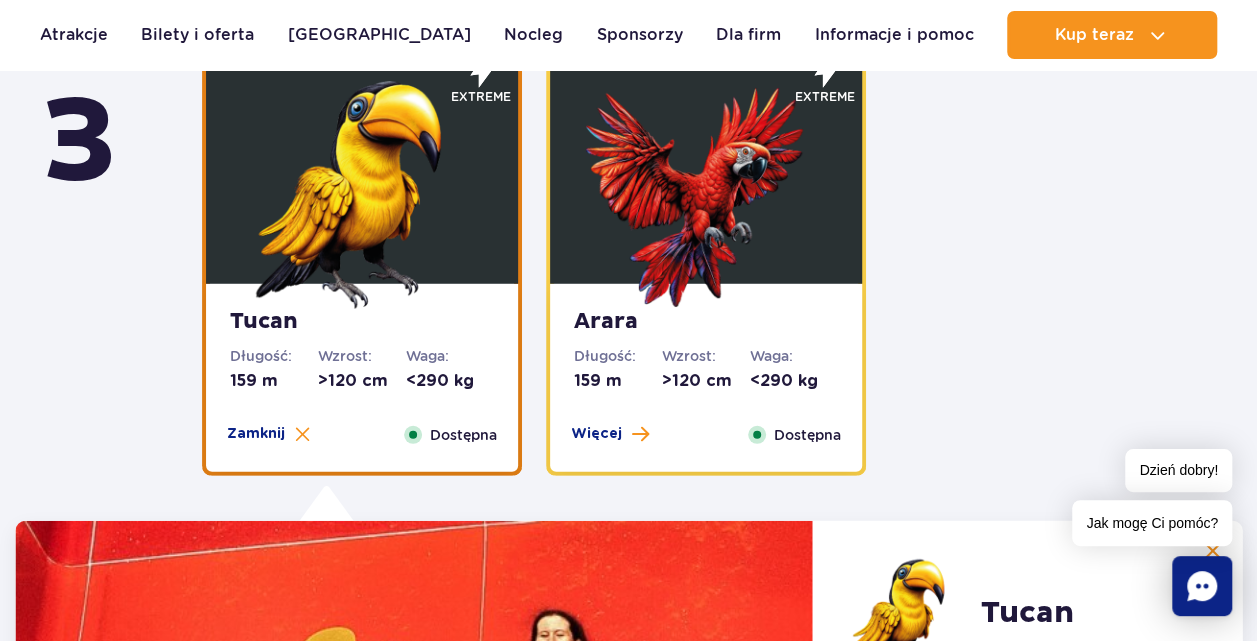 click at bounding box center (706, 189) 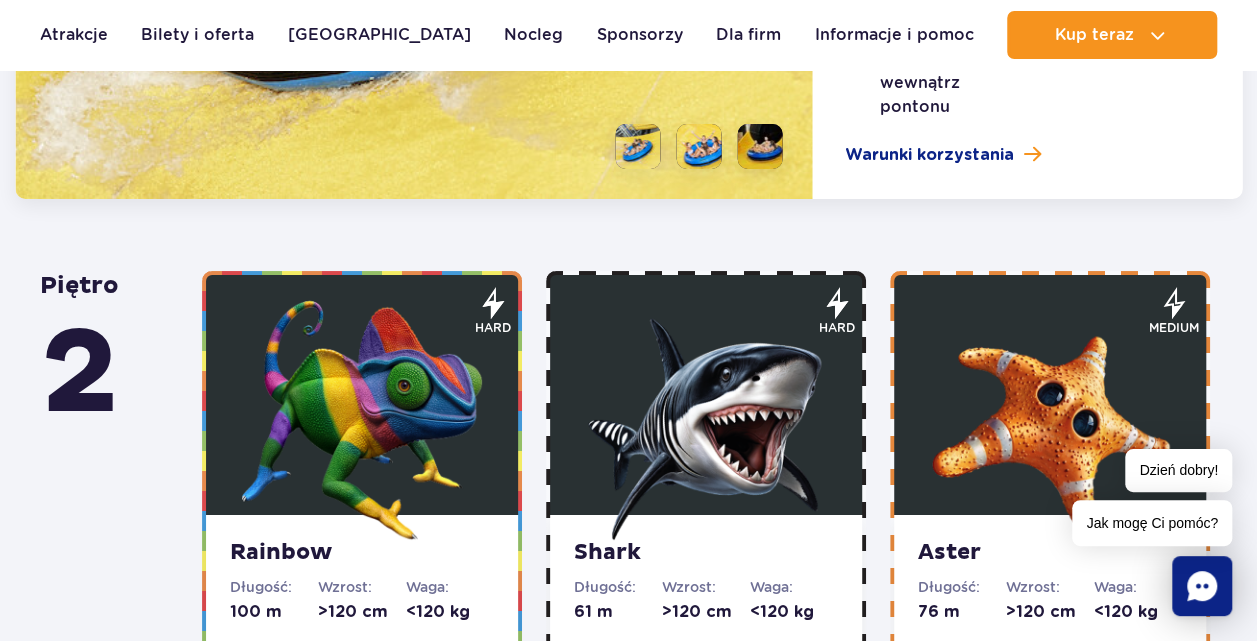 click at bounding box center [362, 420] 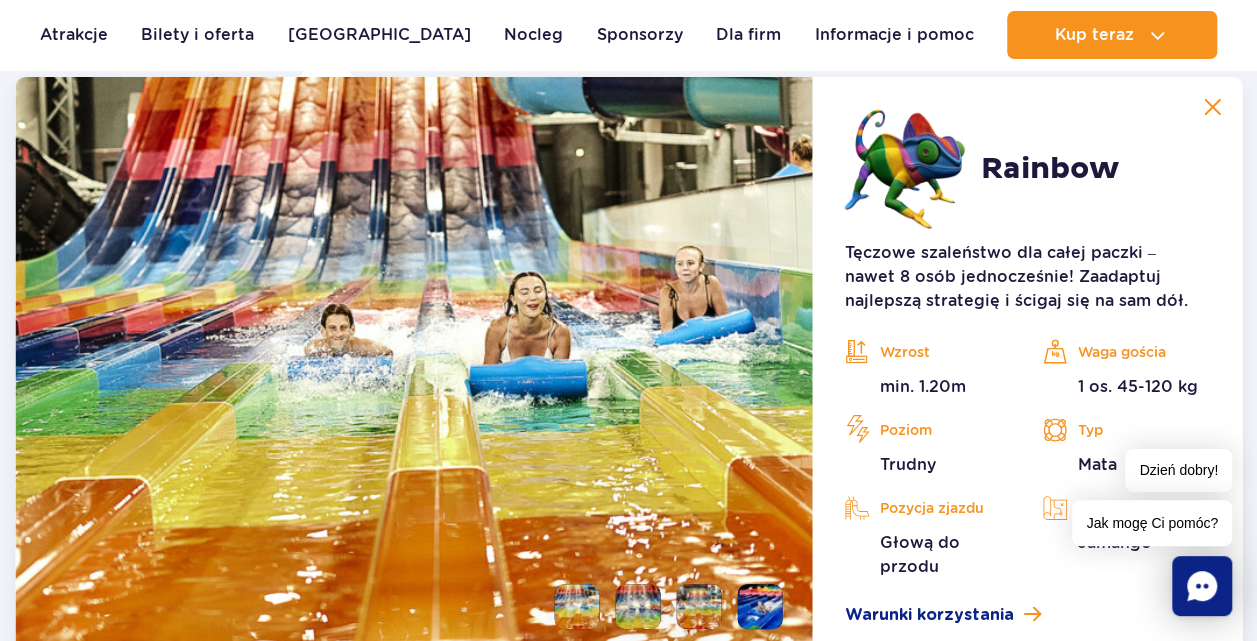 scroll, scrollTop: 3644, scrollLeft: 0, axis: vertical 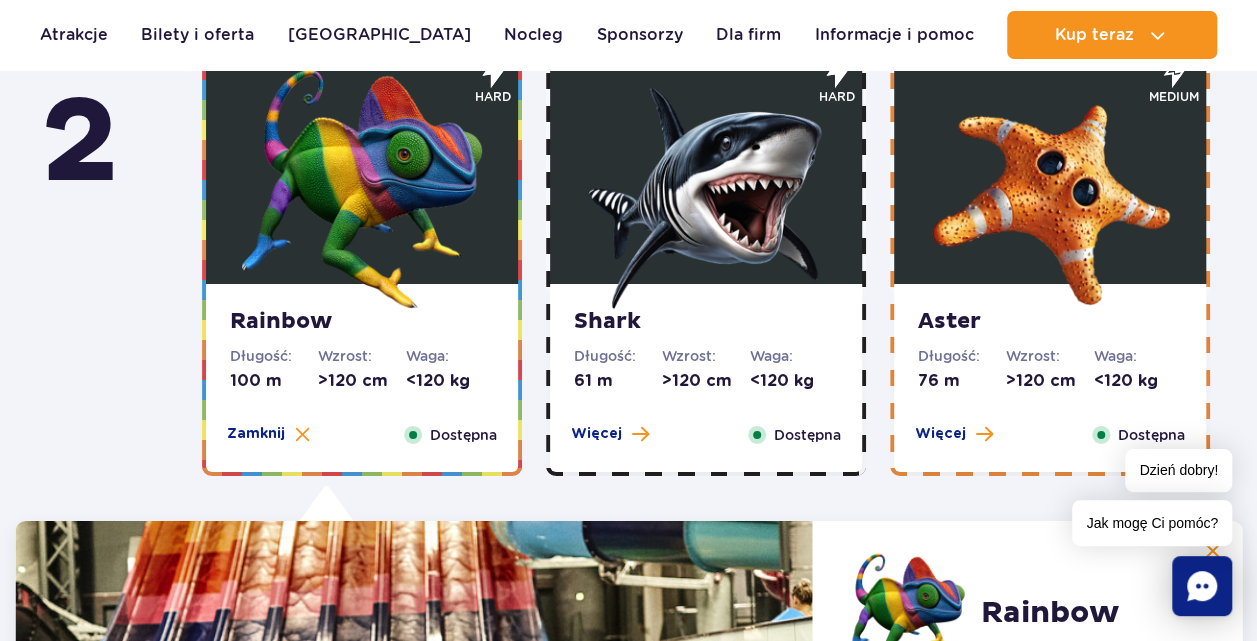 click at bounding box center (706, 189) 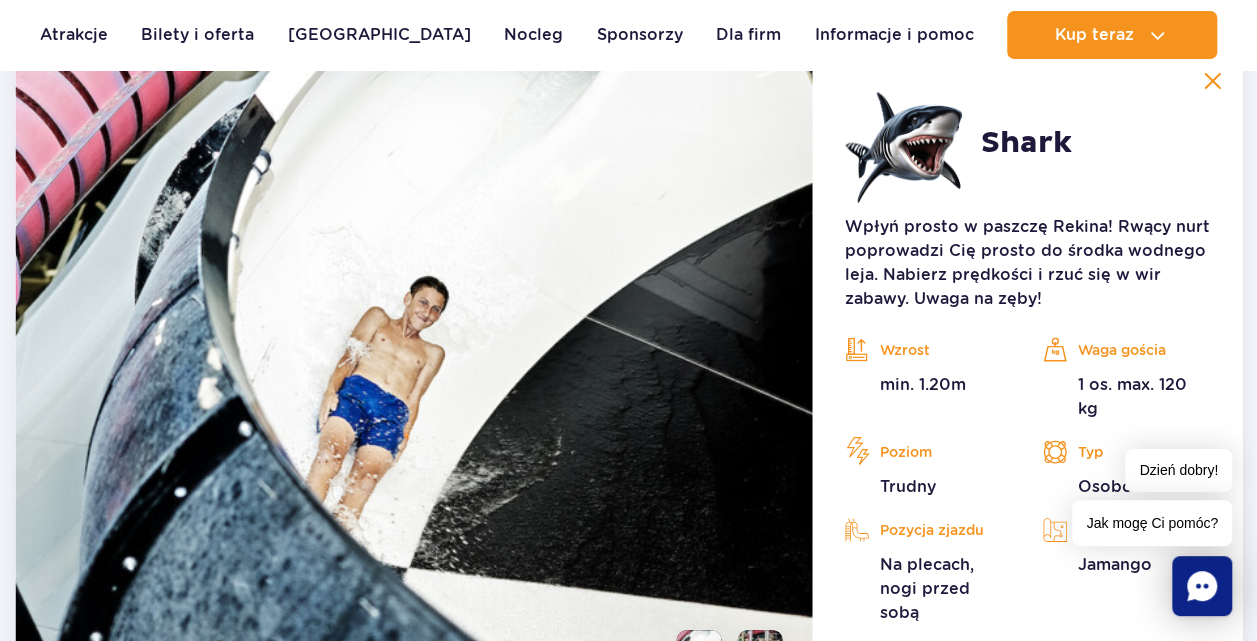 scroll, scrollTop: 3744, scrollLeft: 0, axis: vertical 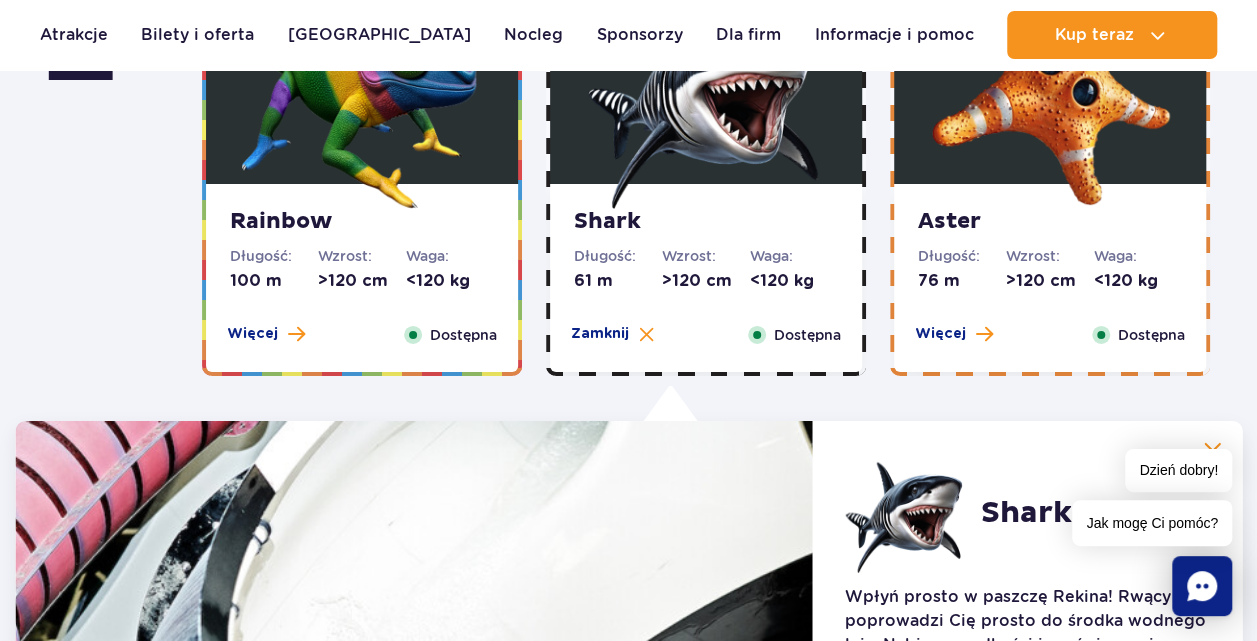 click on "Aster" at bounding box center [1050, 222] 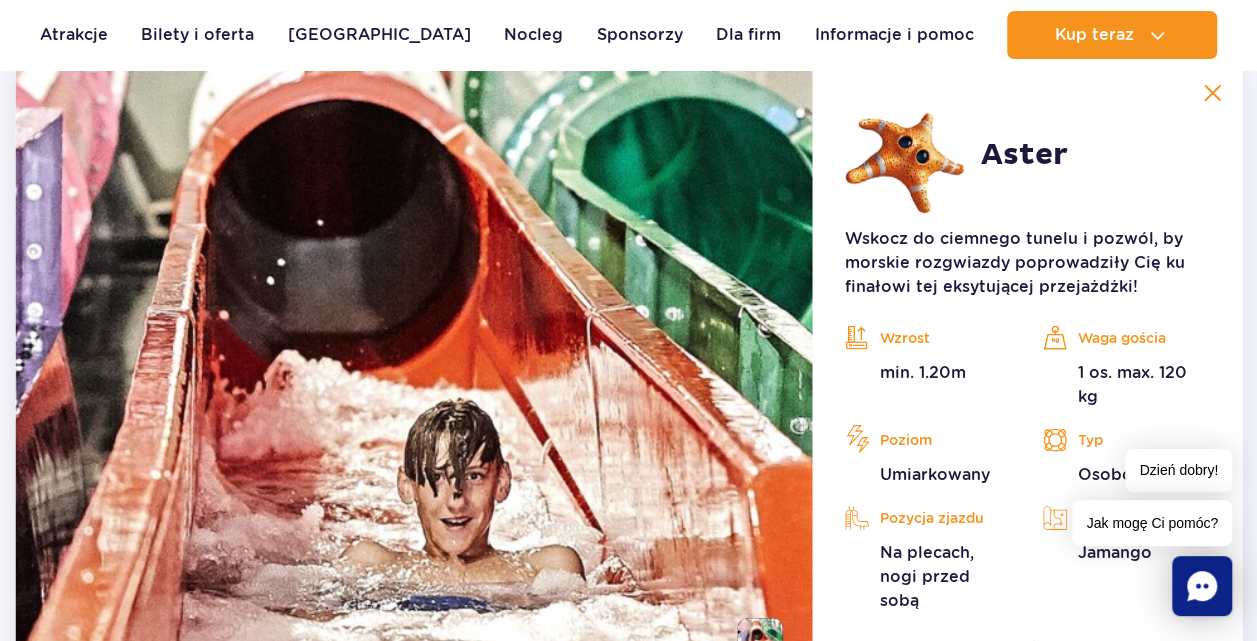 scroll, scrollTop: 3744, scrollLeft: 0, axis: vertical 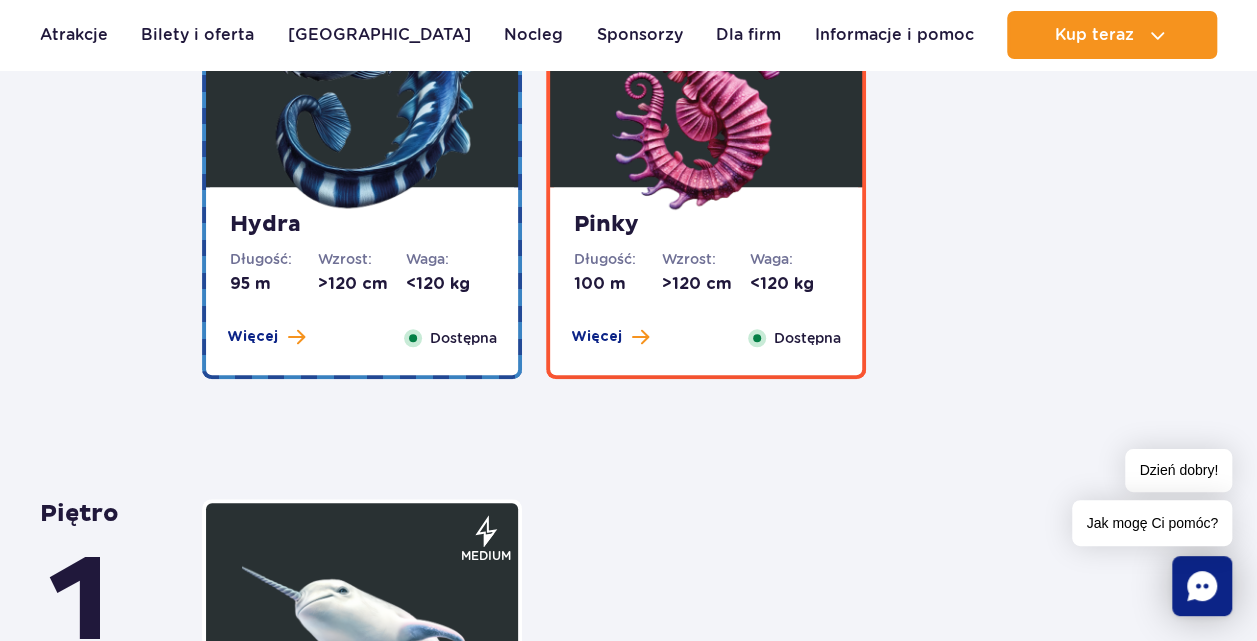 click on "Waga:
<120 kg" at bounding box center [450, 272] 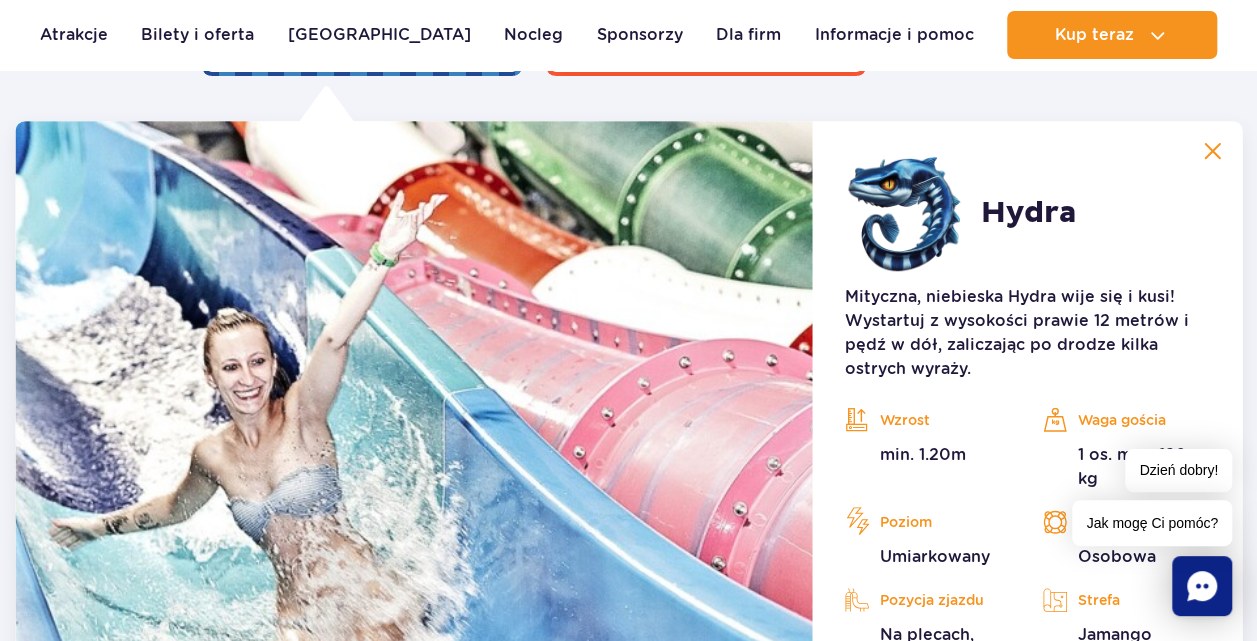 scroll, scrollTop: 4220, scrollLeft: 0, axis: vertical 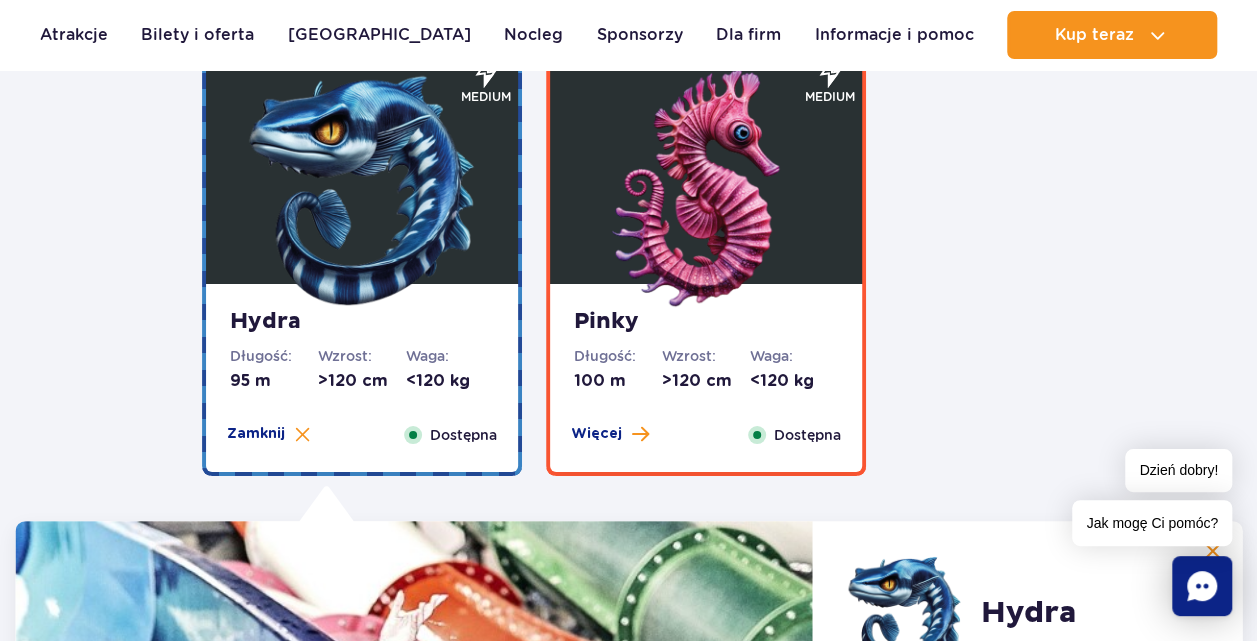 click at bounding box center (706, 189) 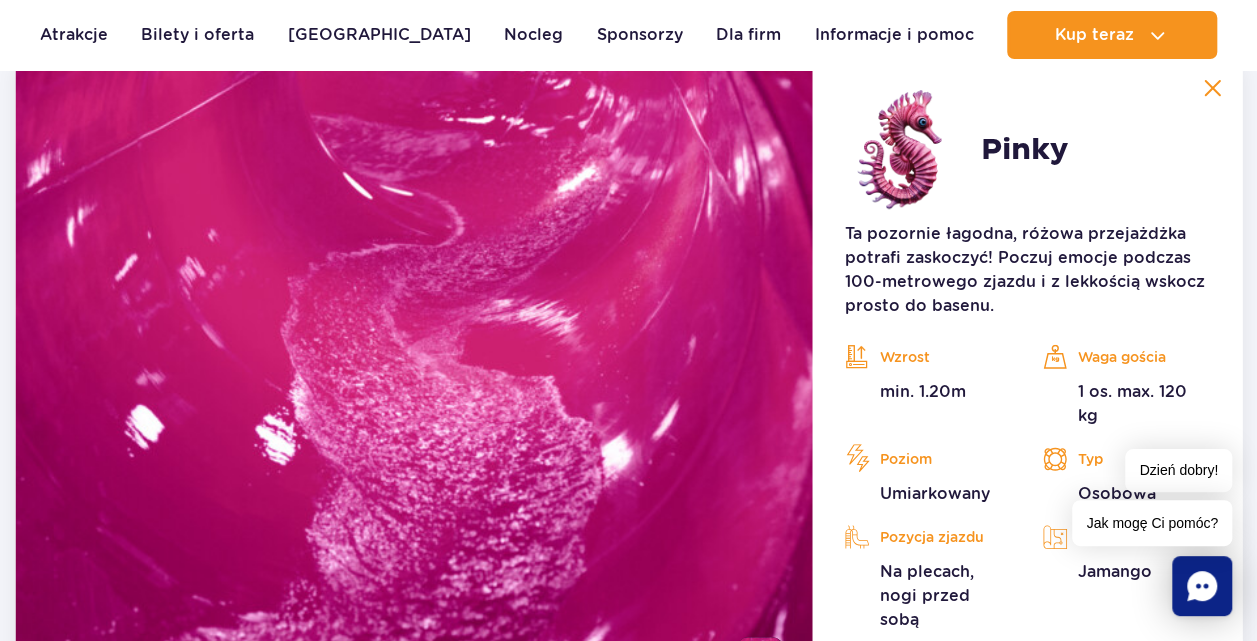 scroll, scrollTop: 4320, scrollLeft: 0, axis: vertical 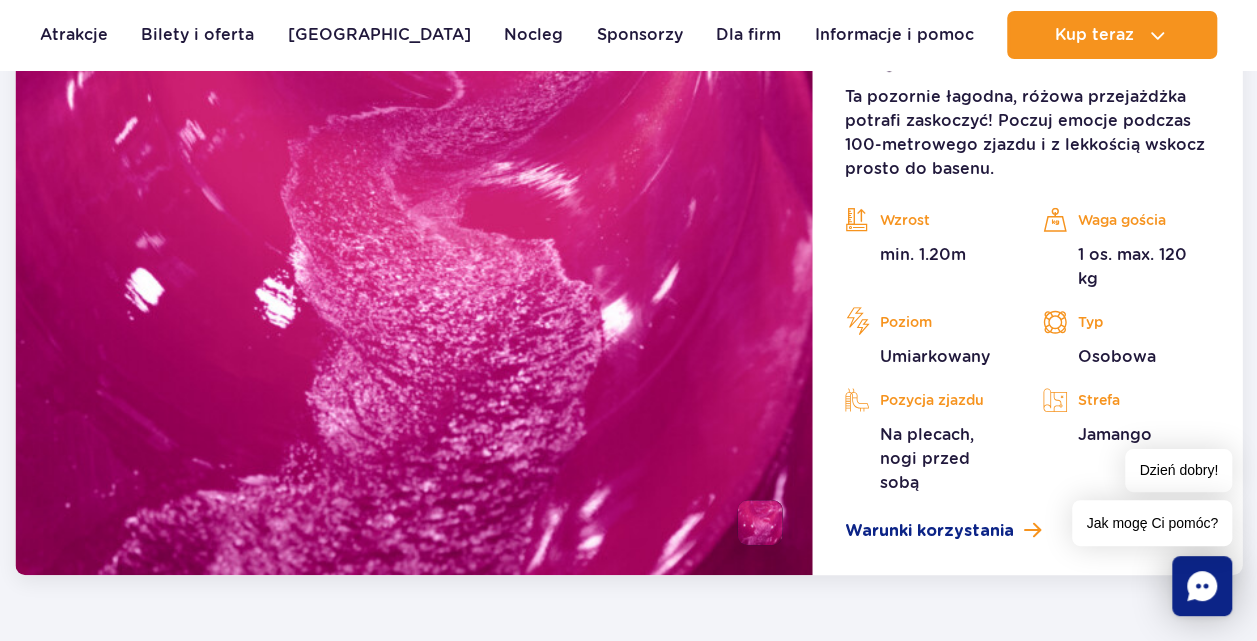 click at bounding box center [760, 522] 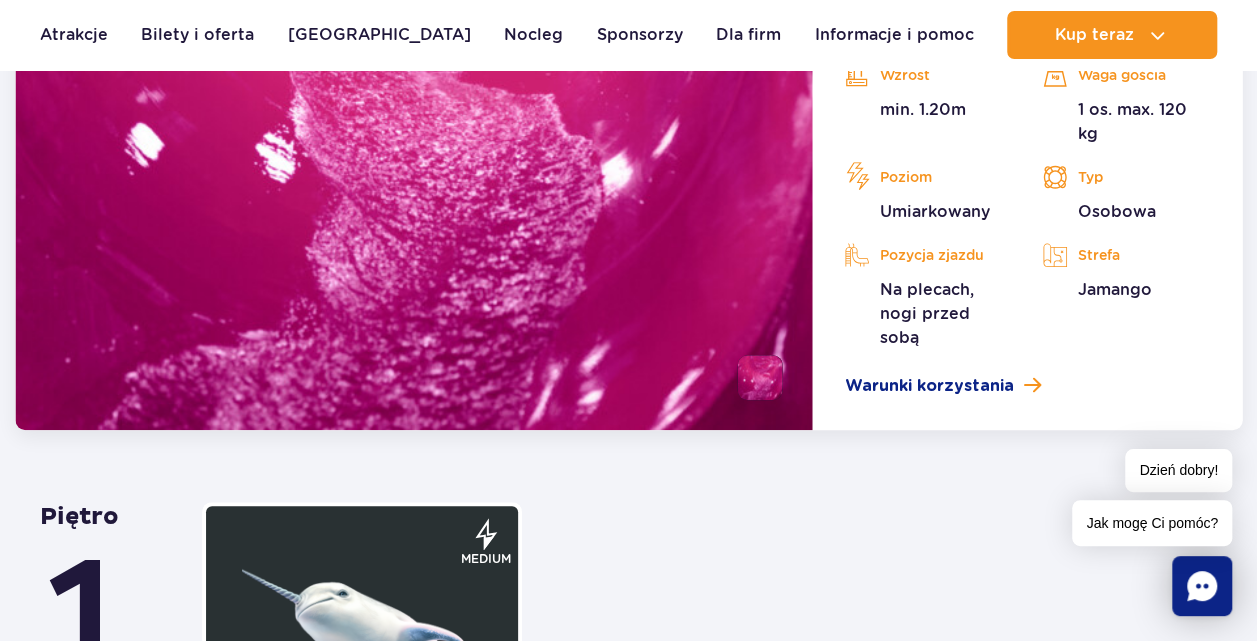 scroll, scrollTop: 4320, scrollLeft: 0, axis: vertical 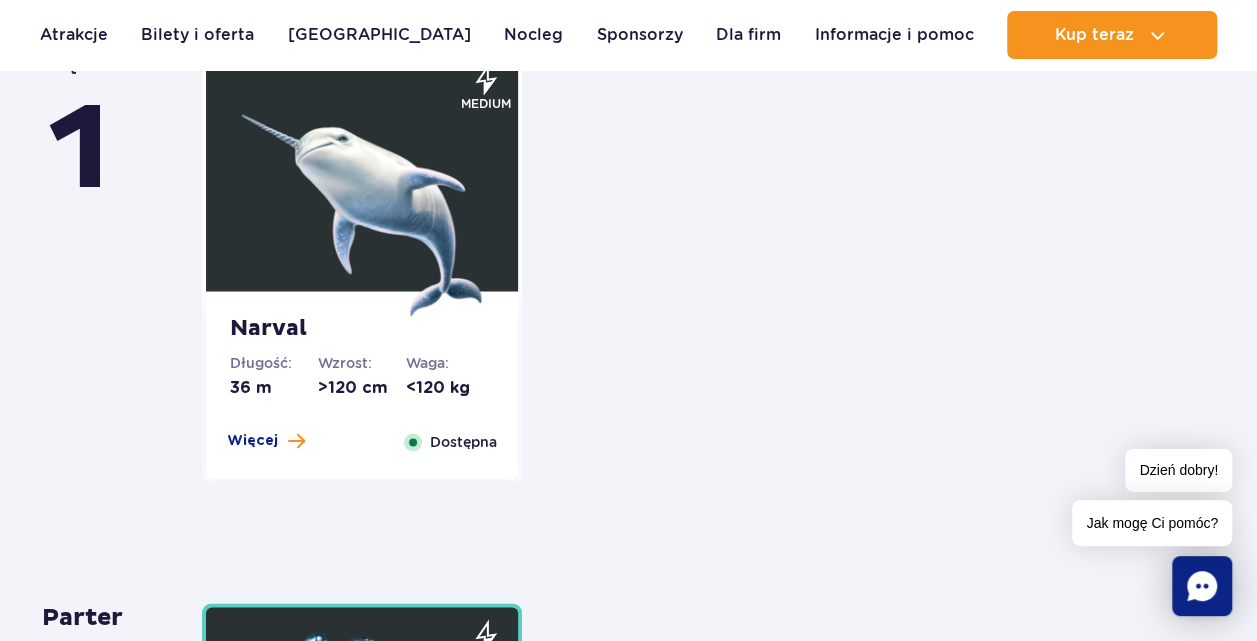 click at bounding box center (362, 196) 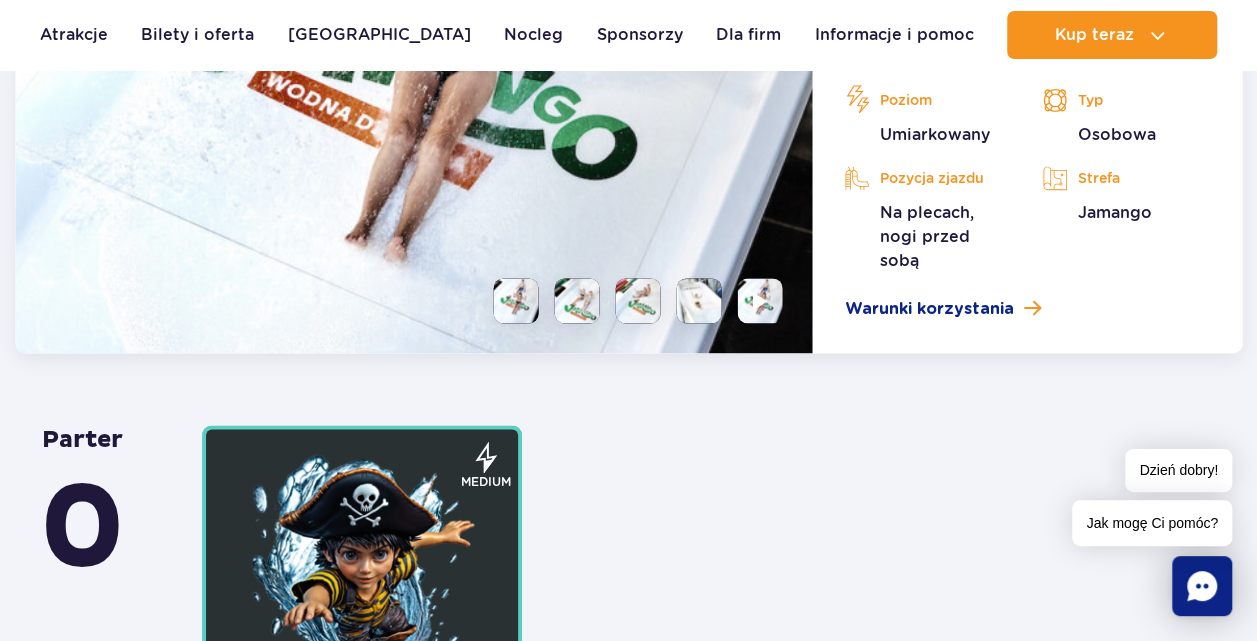 scroll, scrollTop: 5076, scrollLeft: 0, axis: vertical 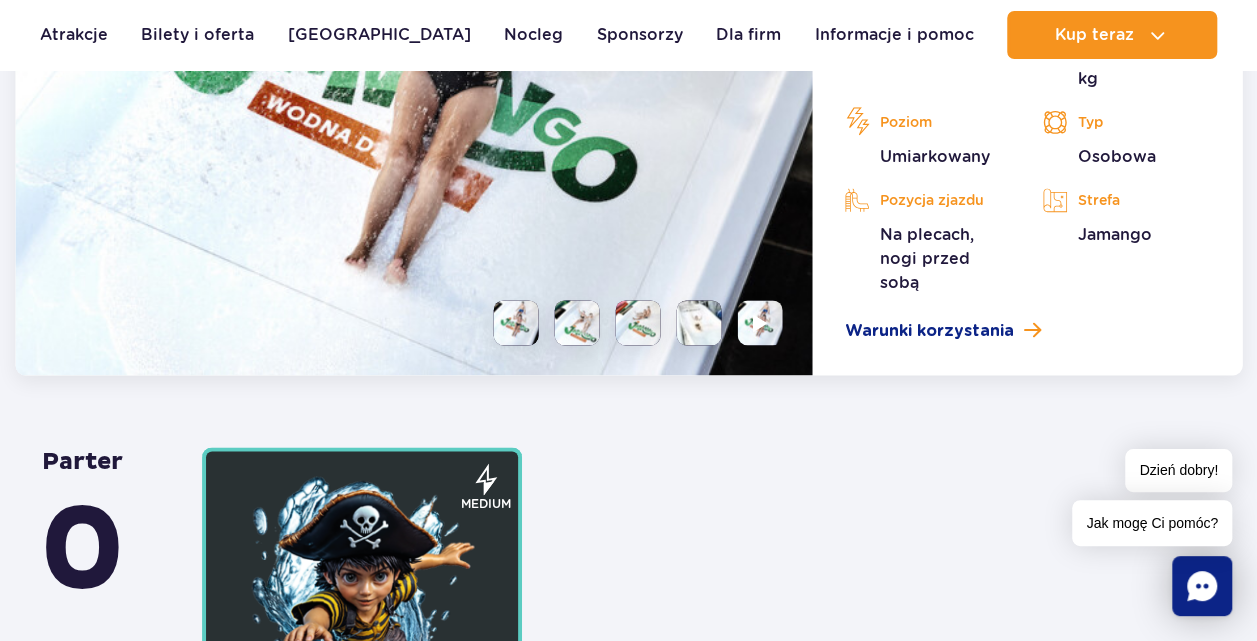 click at bounding box center [516, 322] 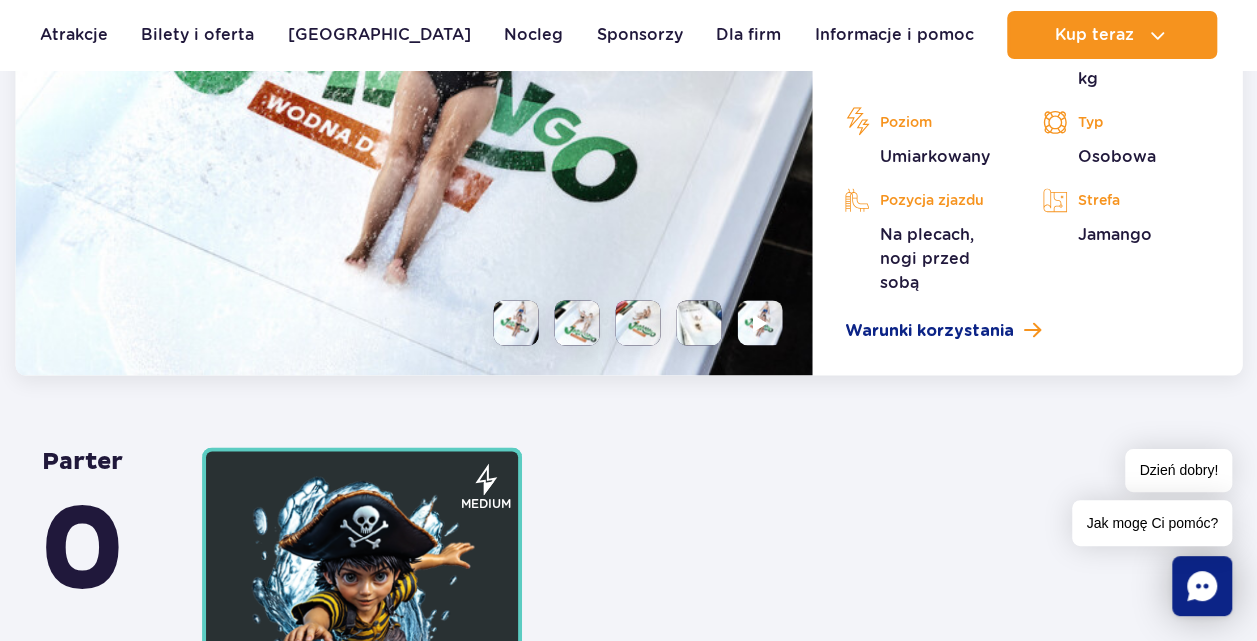 scroll, scrollTop: 4876, scrollLeft: 0, axis: vertical 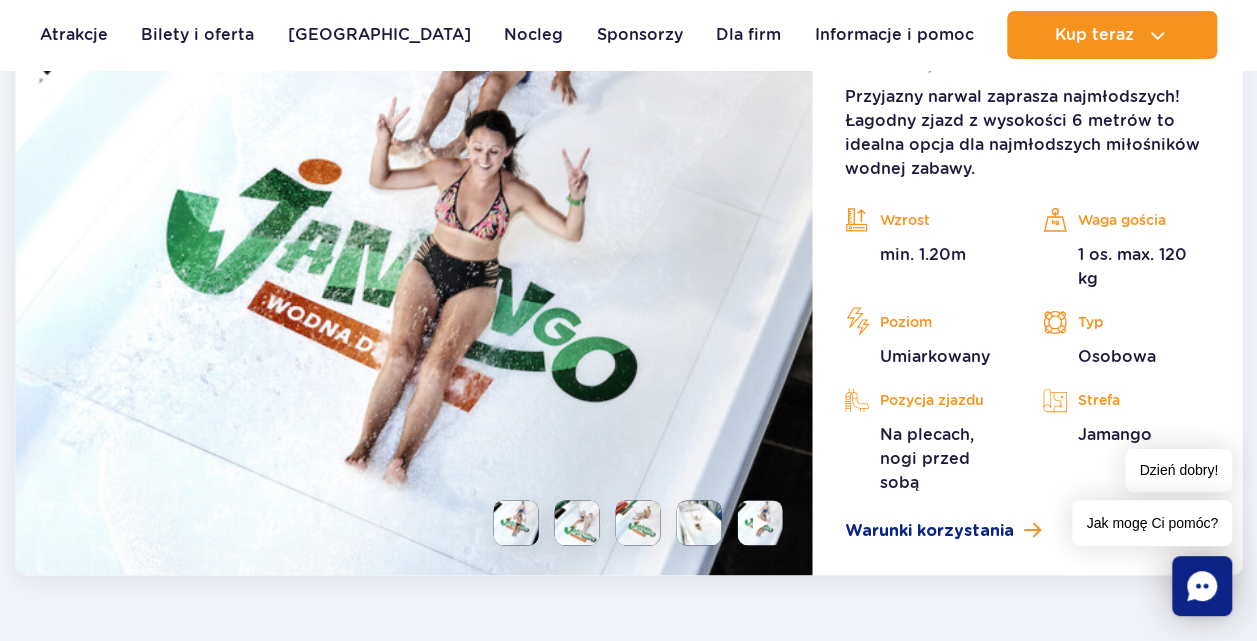 click at bounding box center [577, 522] 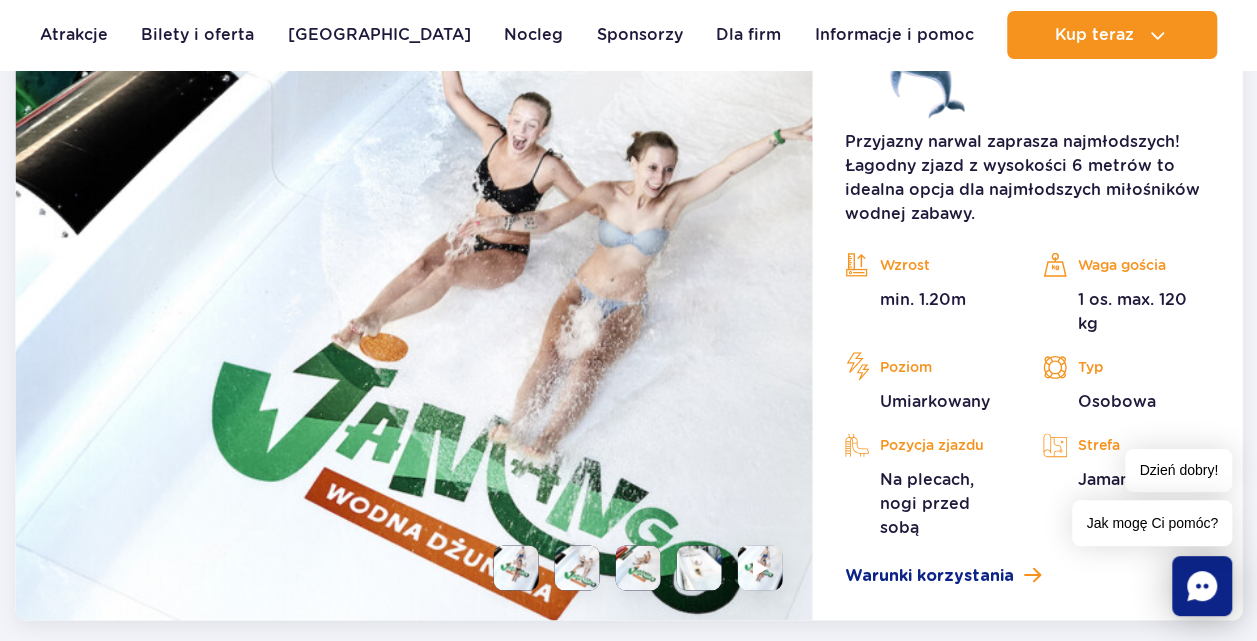 scroll, scrollTop: 4876, scrollLeft: 0, axis: vertical 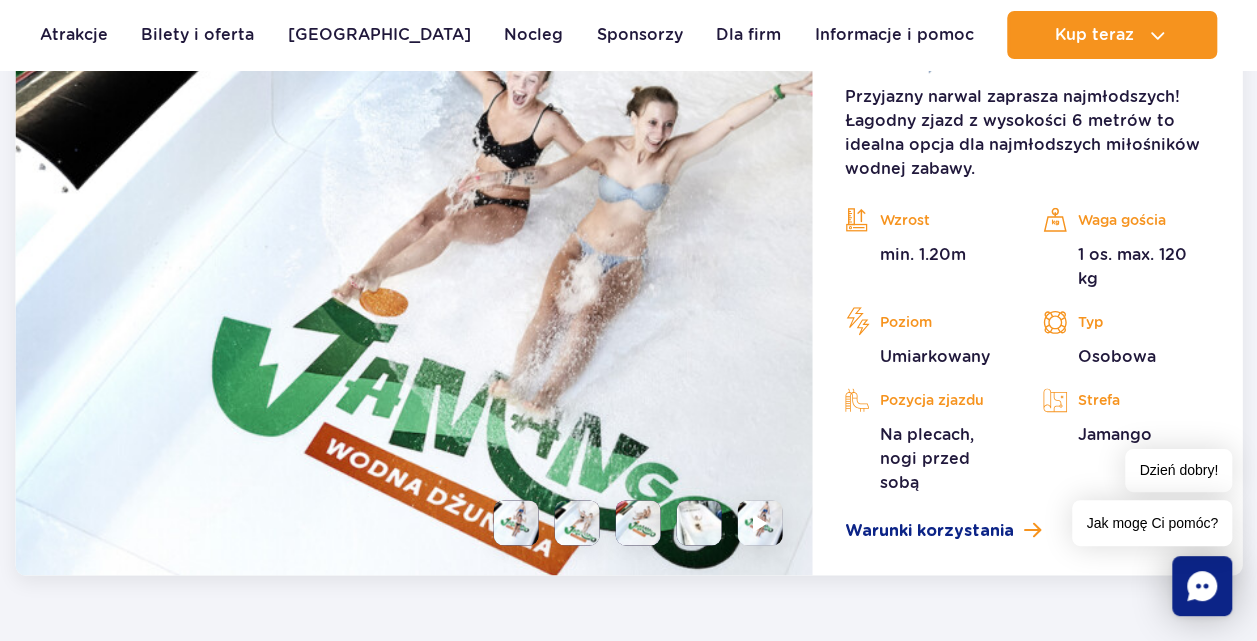 click at bounding box center [638, 522] 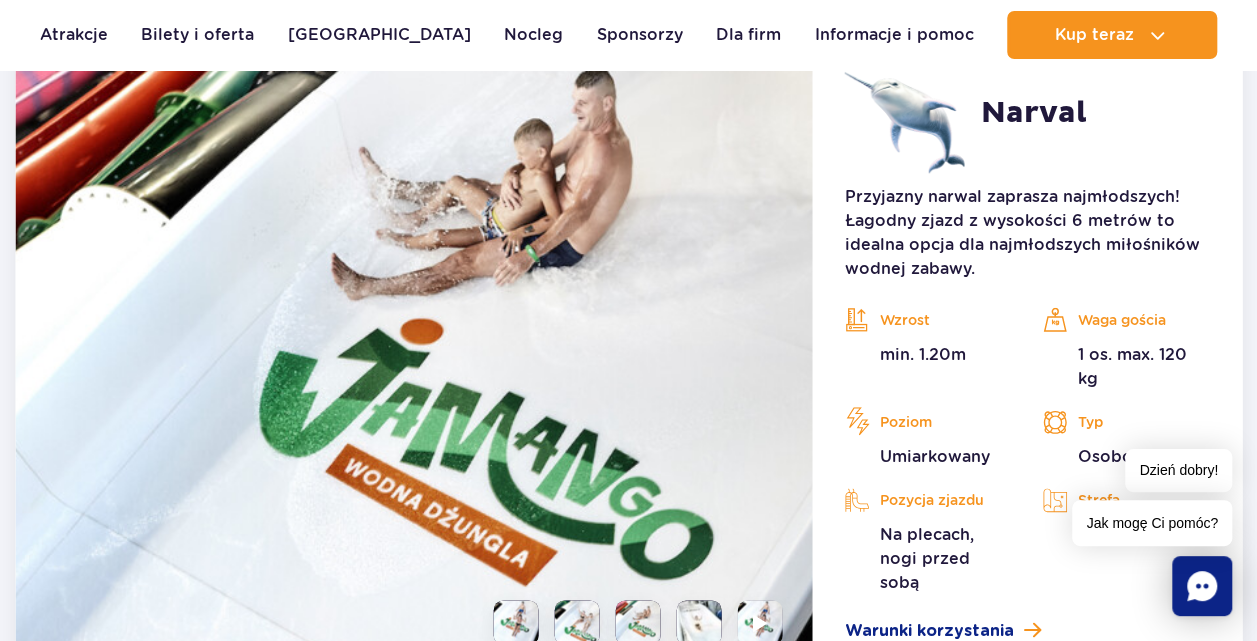 scroll, scrollTop: 4876, scrollLeft: 0, axis: vertical 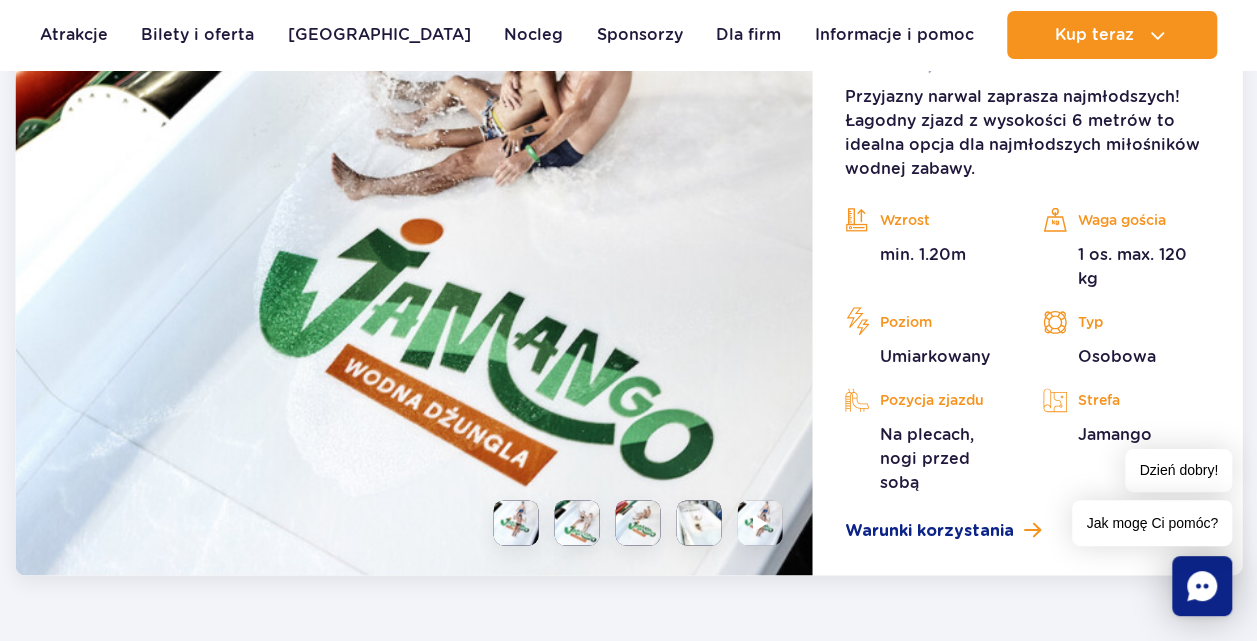 click at bounding box center [516, 522] 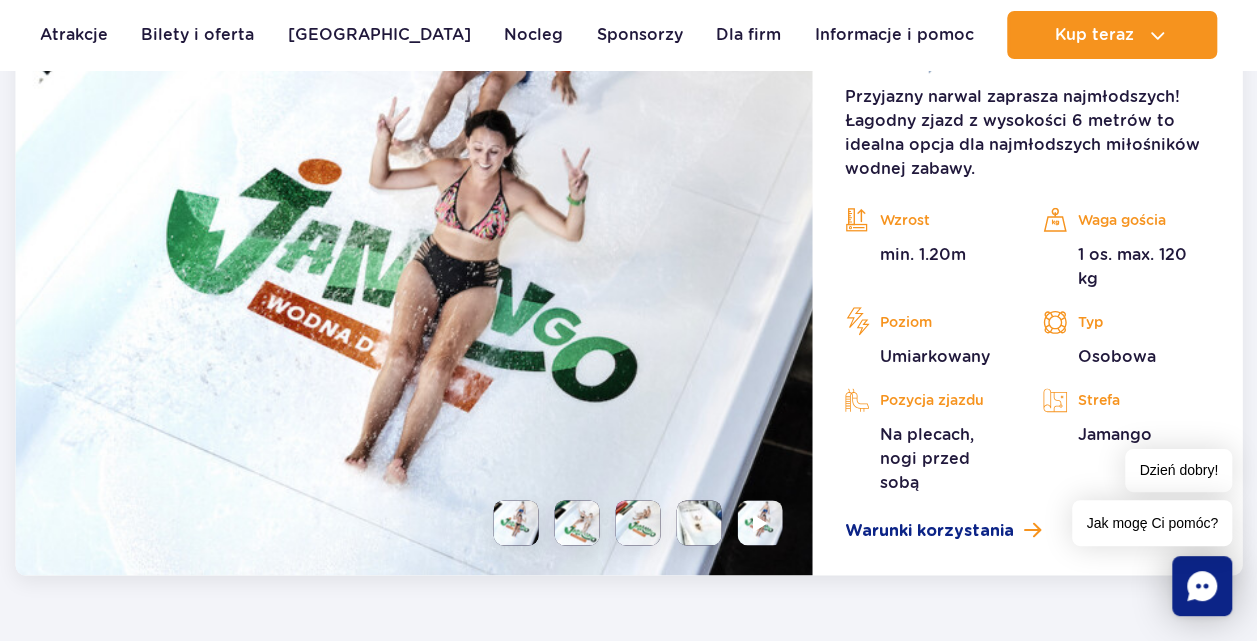 click at bounding box center (577, 522) 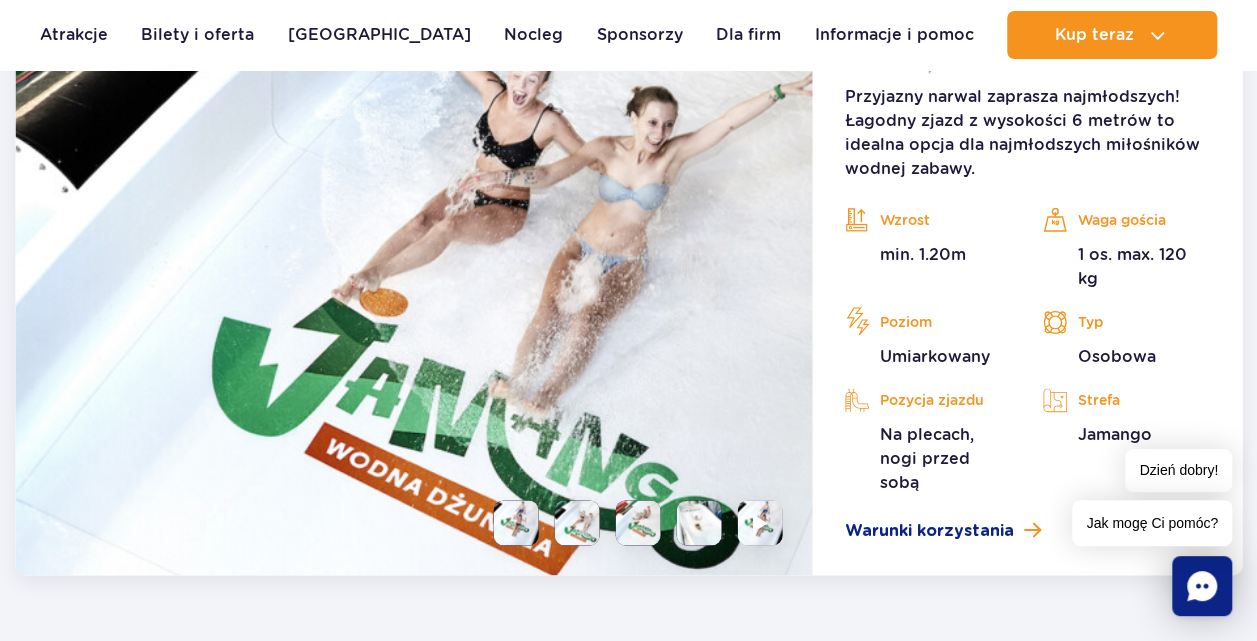 click at bounding box center [638, 522] 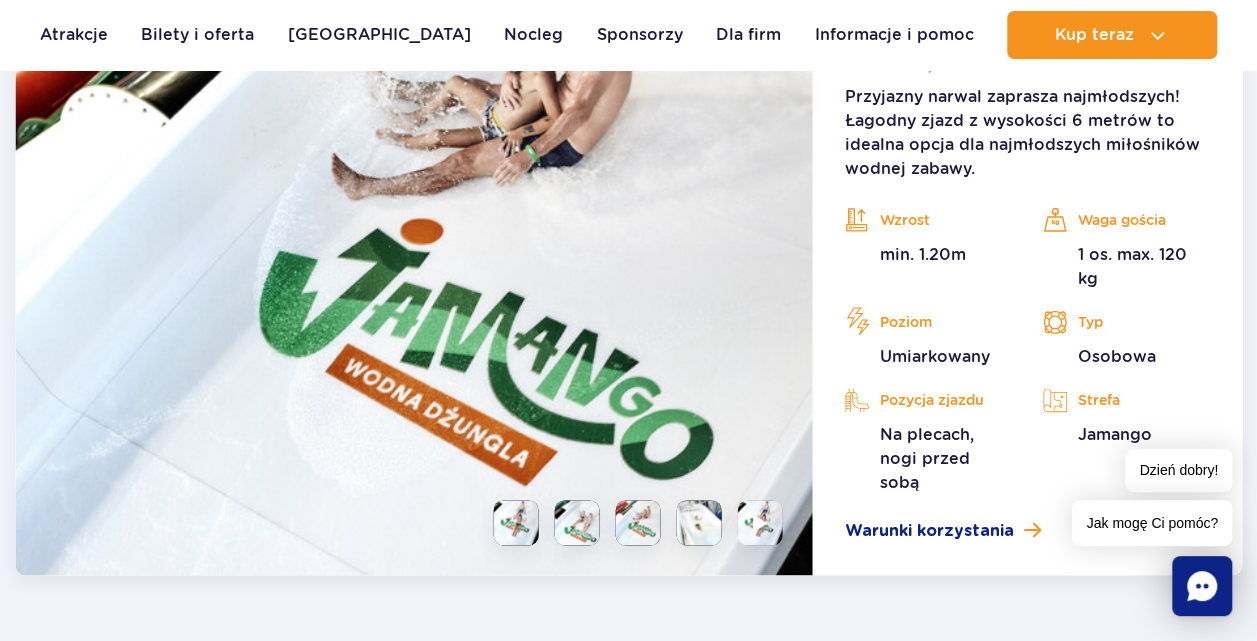 click at bounding box center (699, 522) 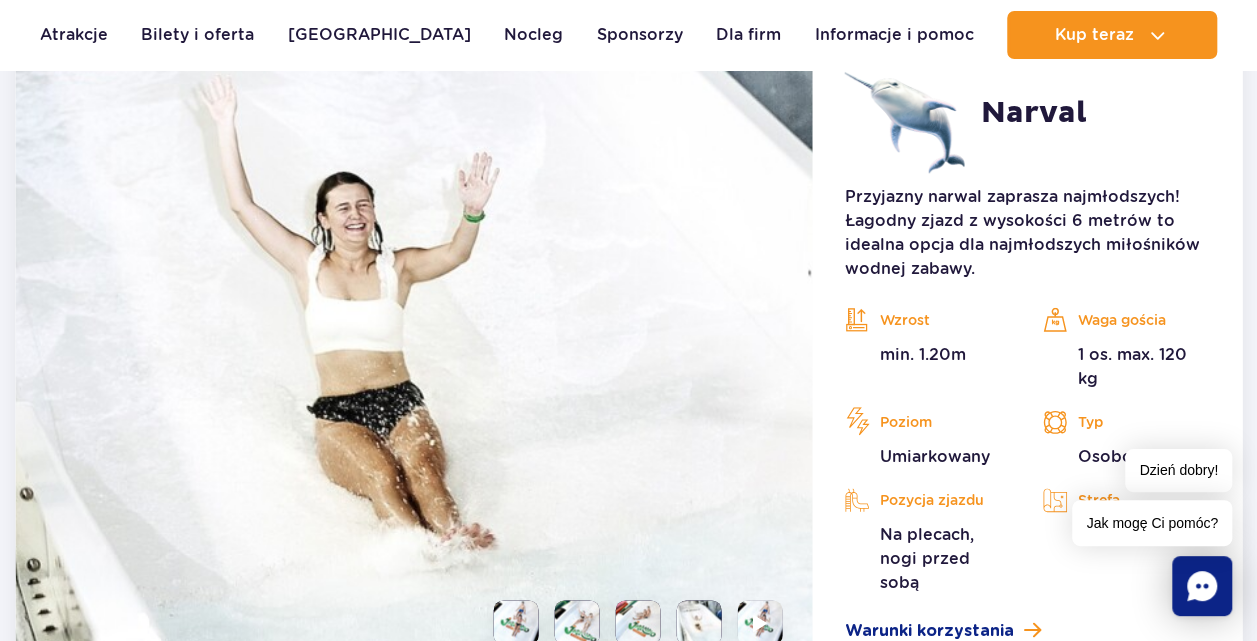 scroll, scrollTop: 4876, scrollLeft: 0, axis: vertical 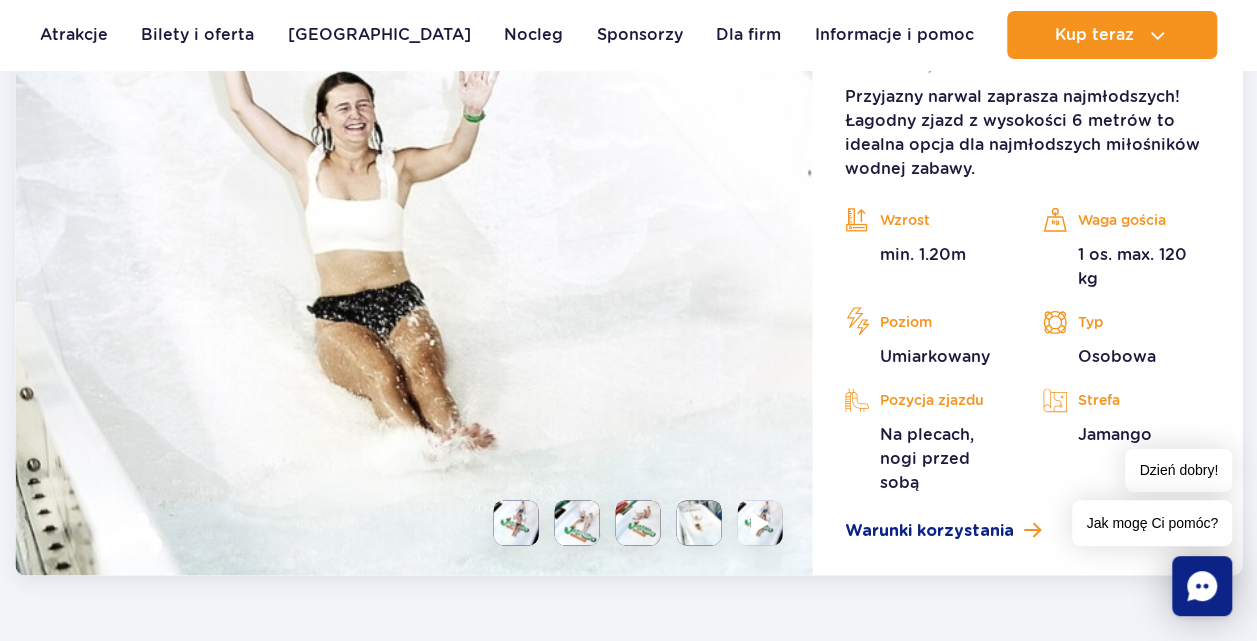 click at bounding box center [760, 522] 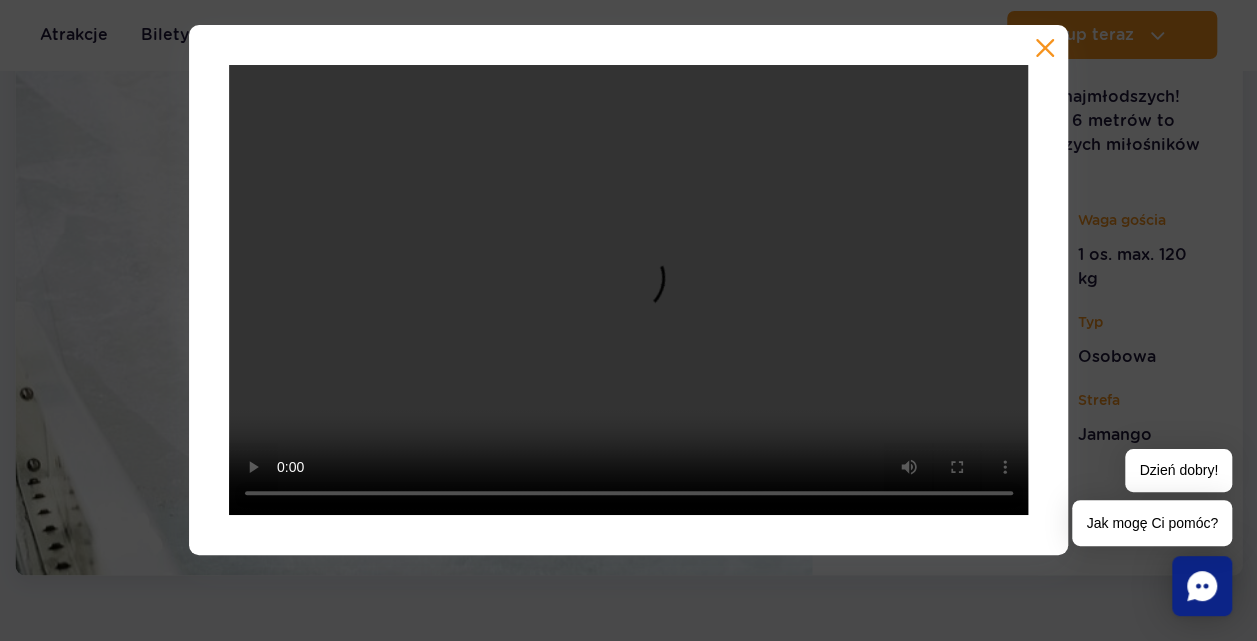 type 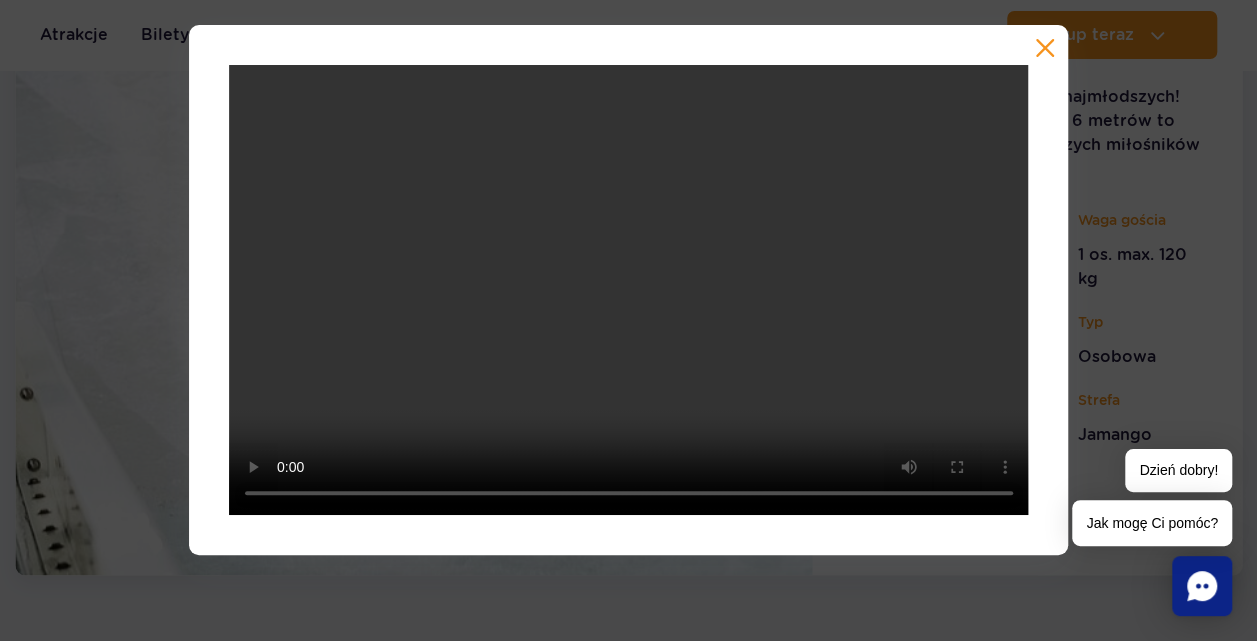 click at bounding box center [629, 290] 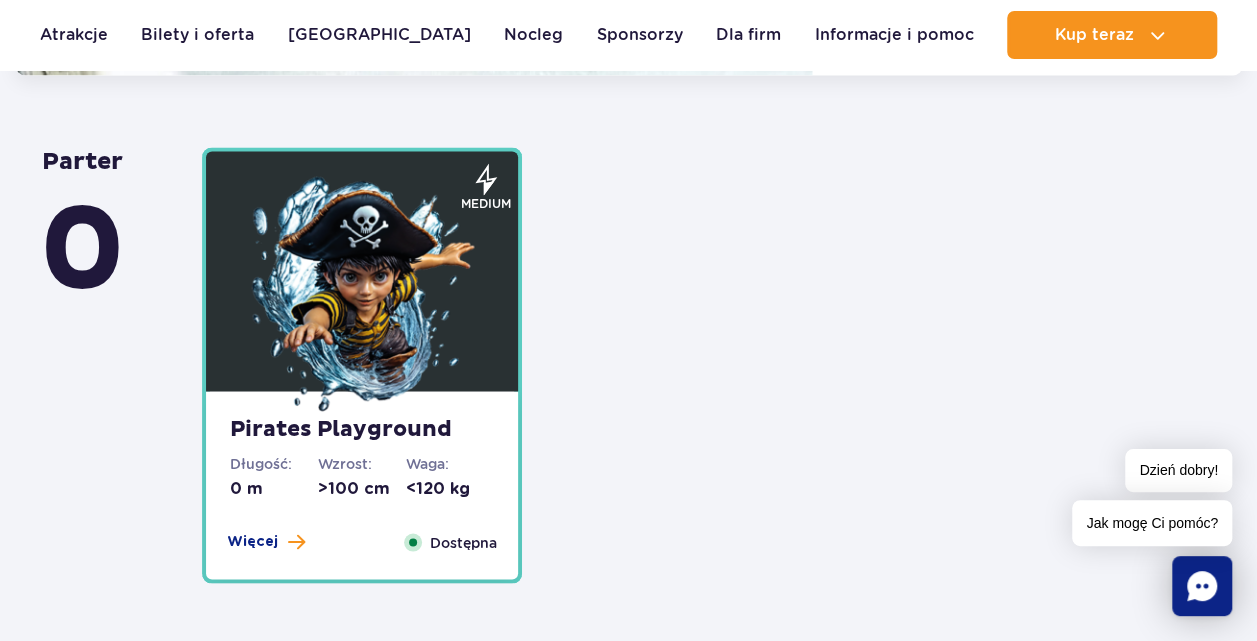 click at bounding box center [362, 296] 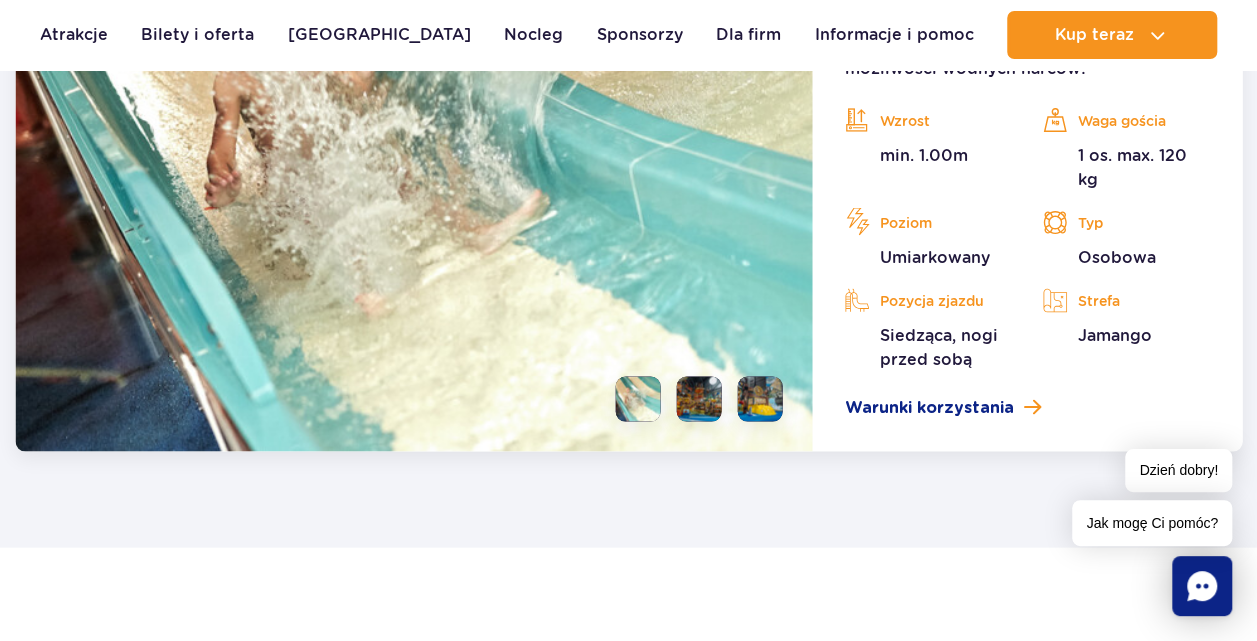 scroll, scrollTop: 5432, scrollLeft: 0, axis: vertical 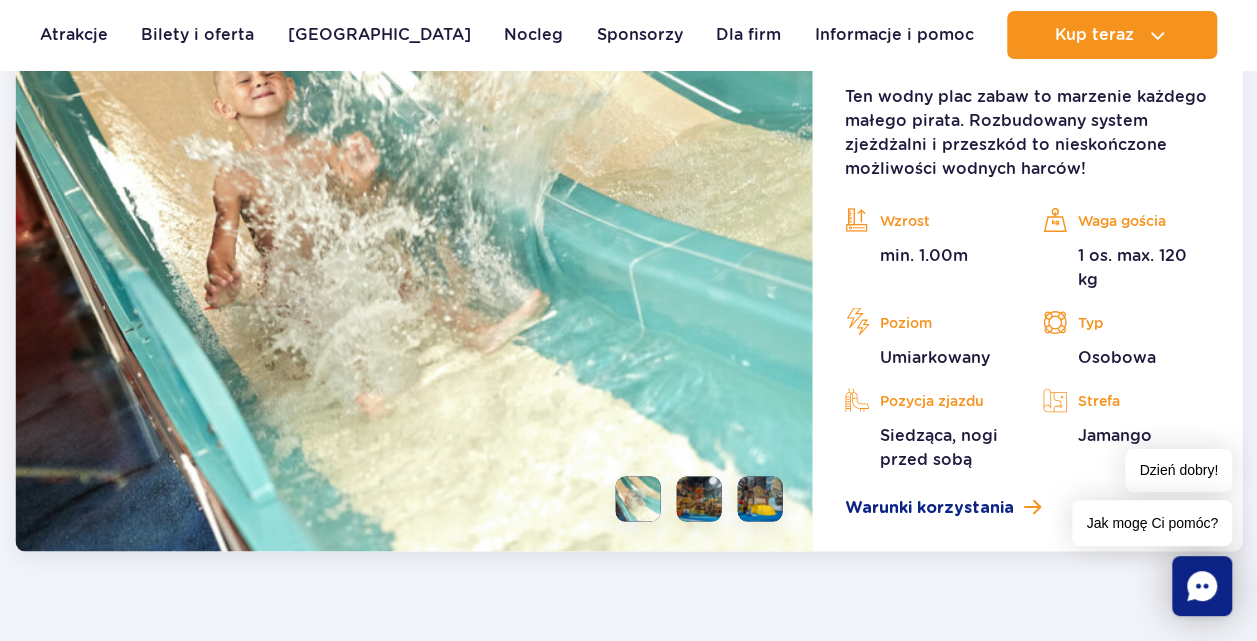 click at bounding box center [699, 498] 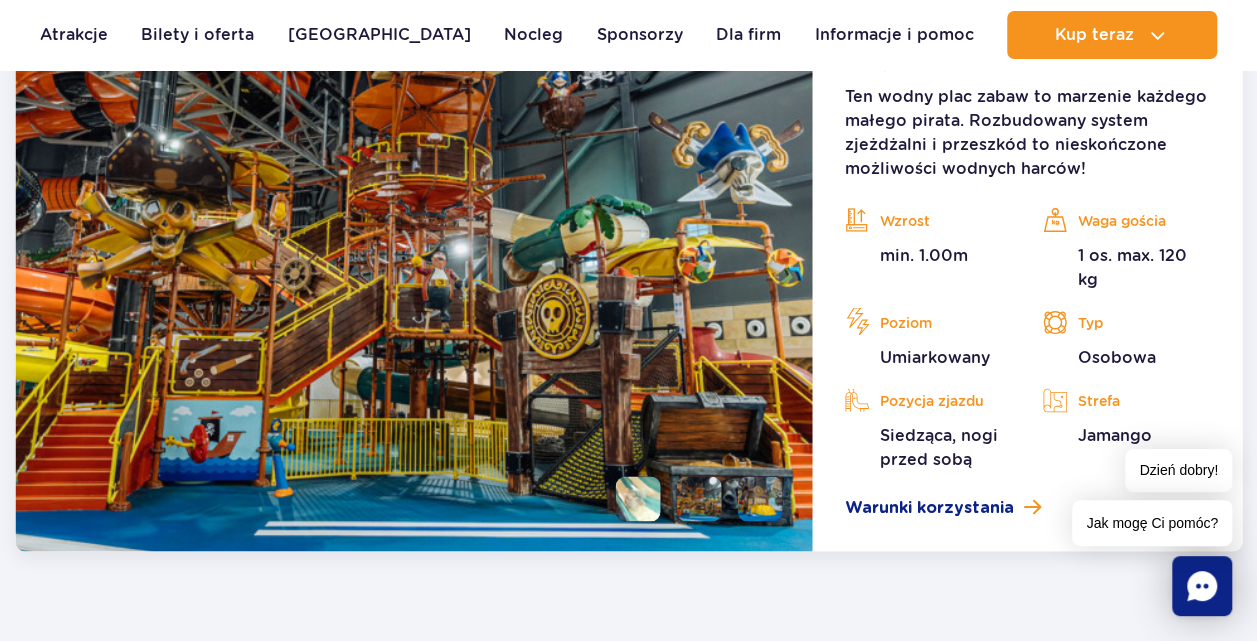 click at bounding box center [760, 498] 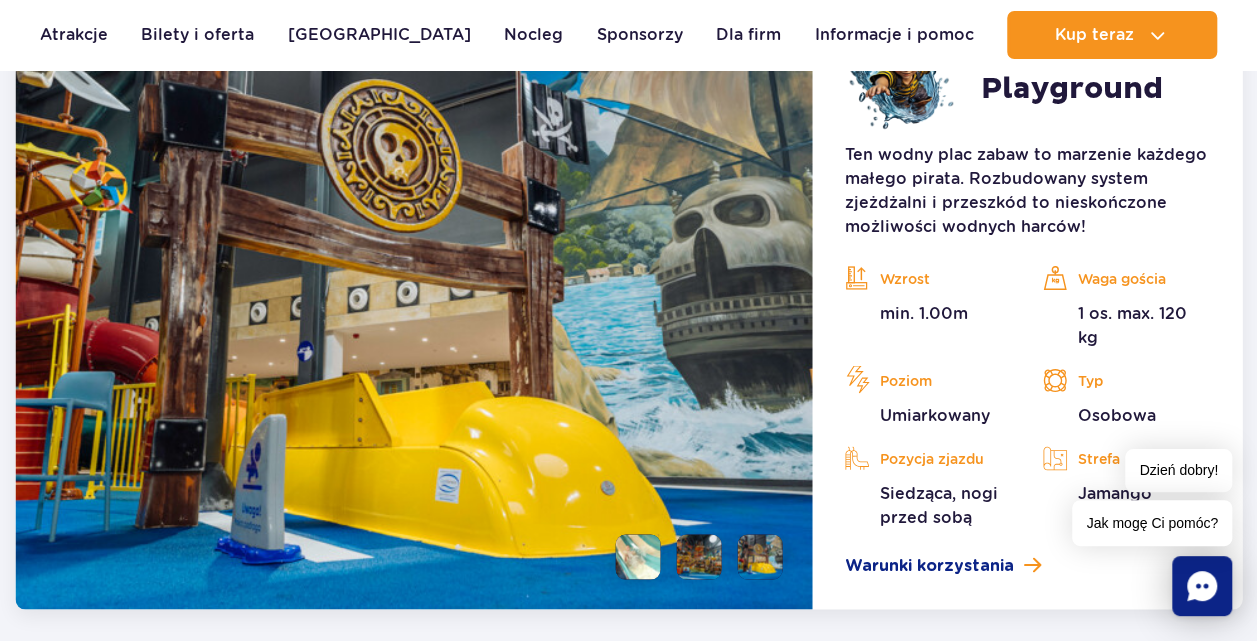 scroll, scrollTop: 5232, scrollLeft: 0, axis: vertical 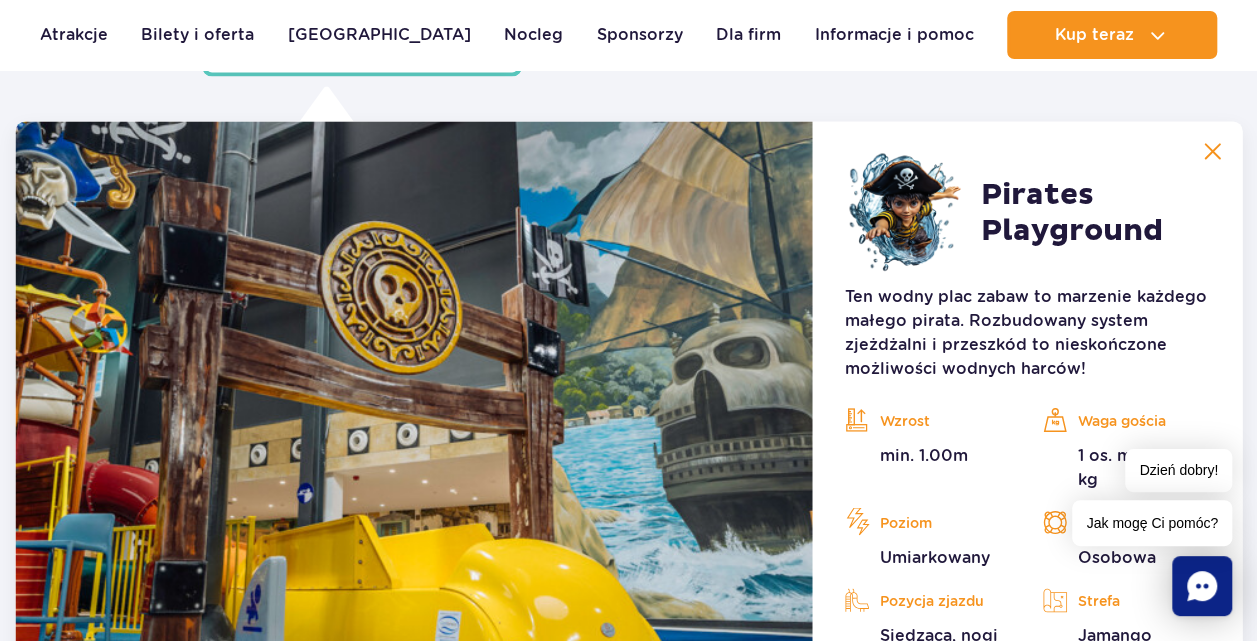 click at bounding box center [1212, 151] 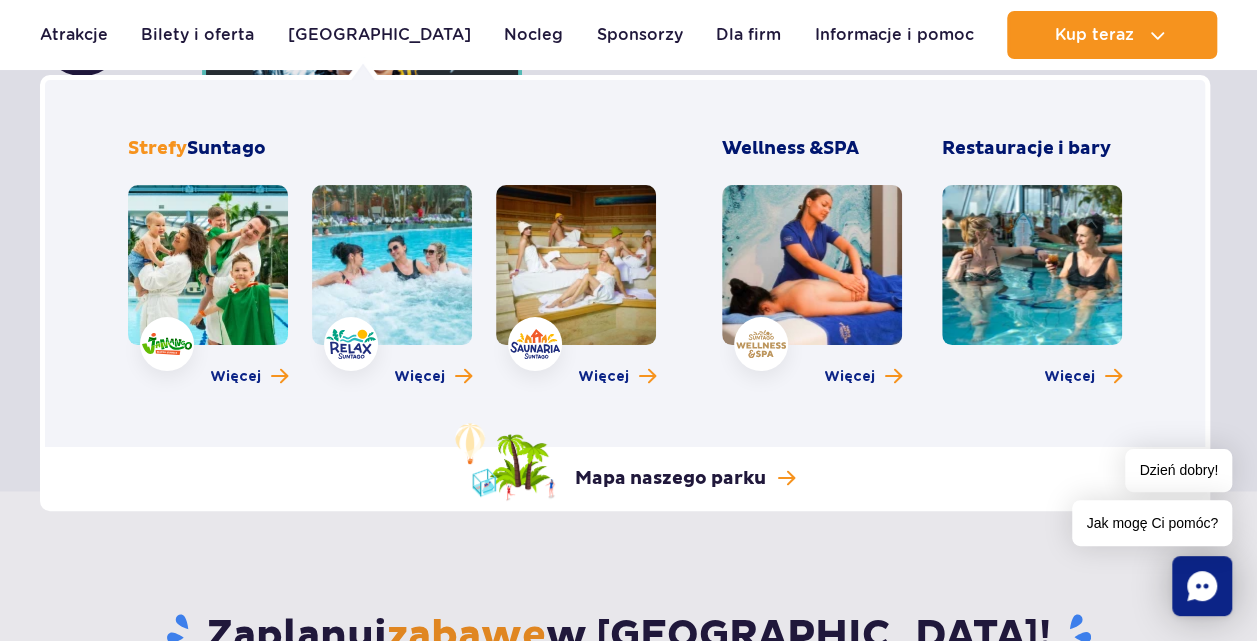 scroll, scrollTop: 4932, scrollLeft: 0, axis: vertical 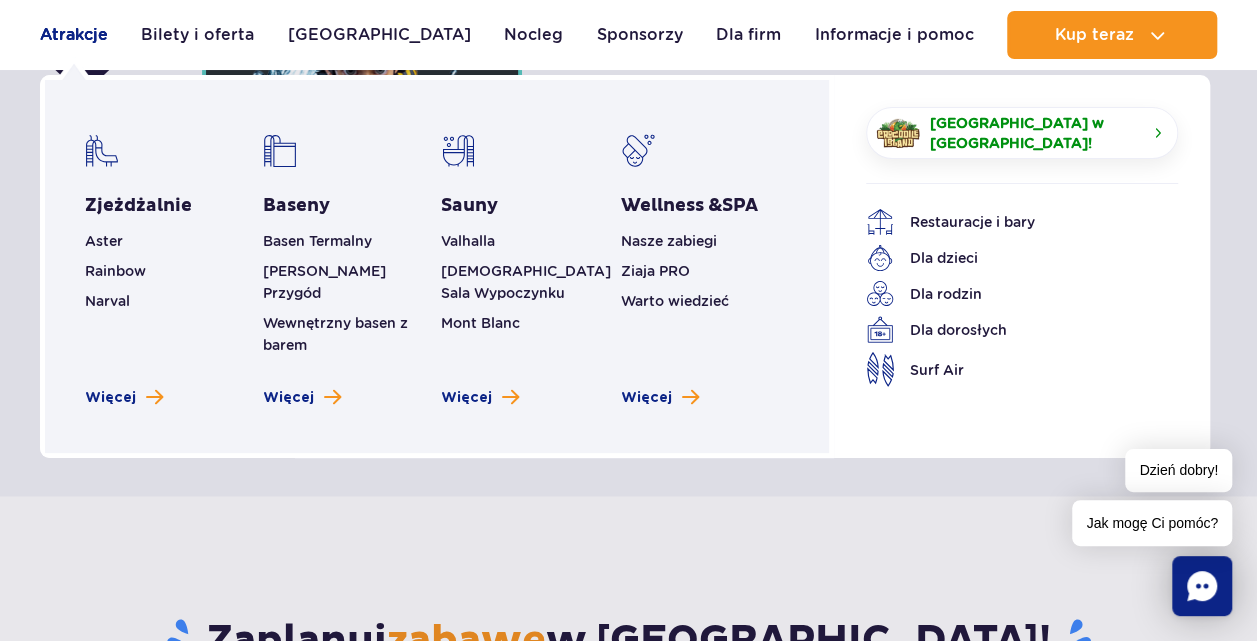 click on "Atrakcje" at bounding box center [74, 35] 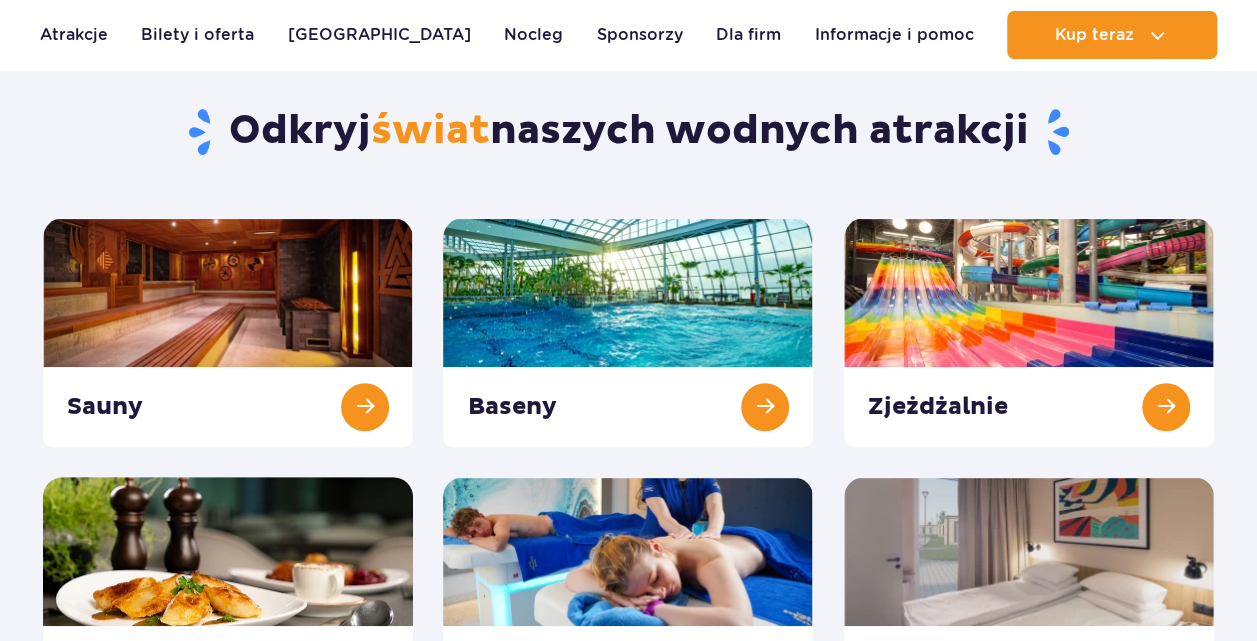 scroll, scrollTop: 200, scrollLeft: 0, axis: vertical 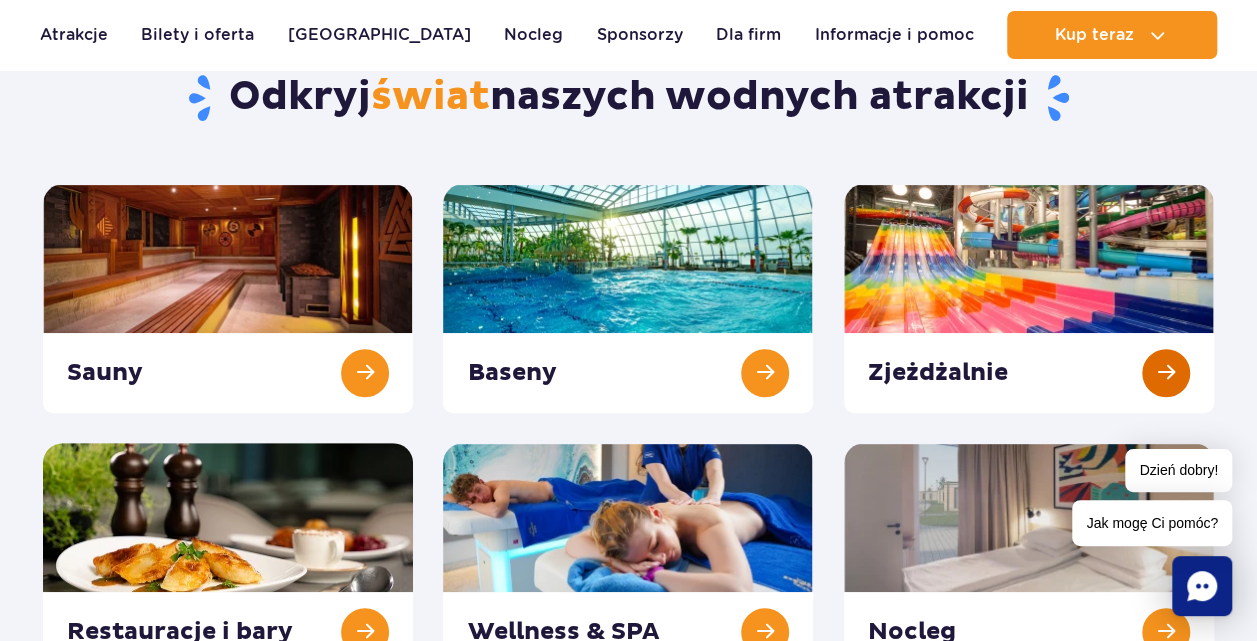 click at bounding box center [1029, 298] 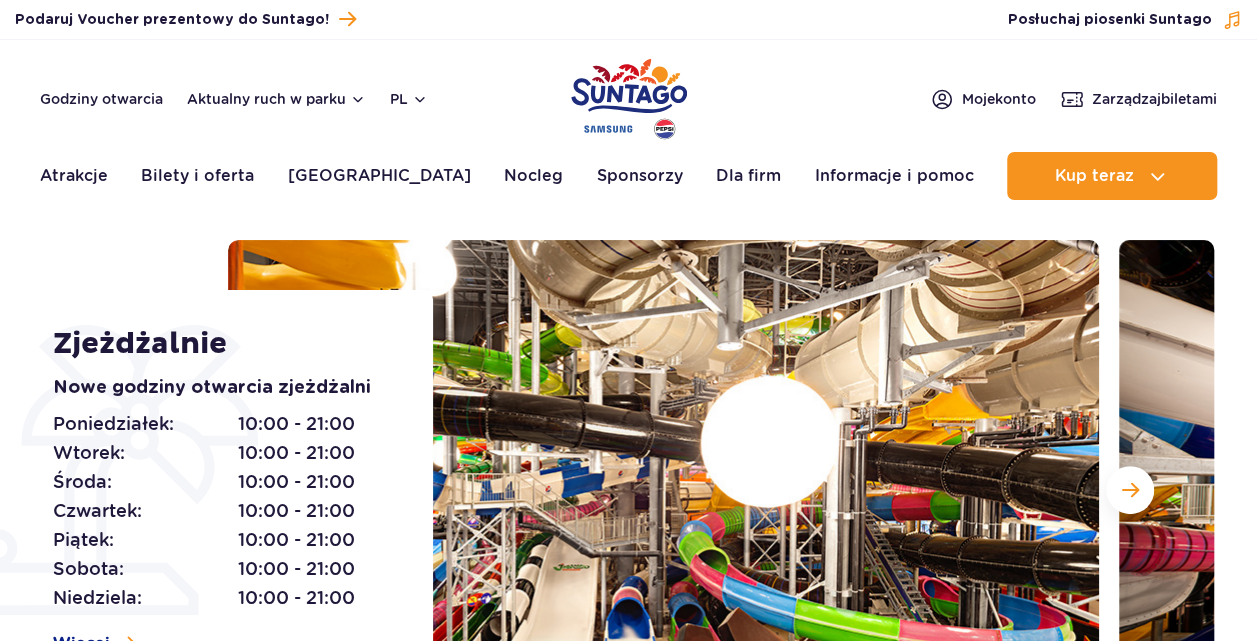 scroll, scrollTop: 261, scrollLeft: 0, axis: vertical 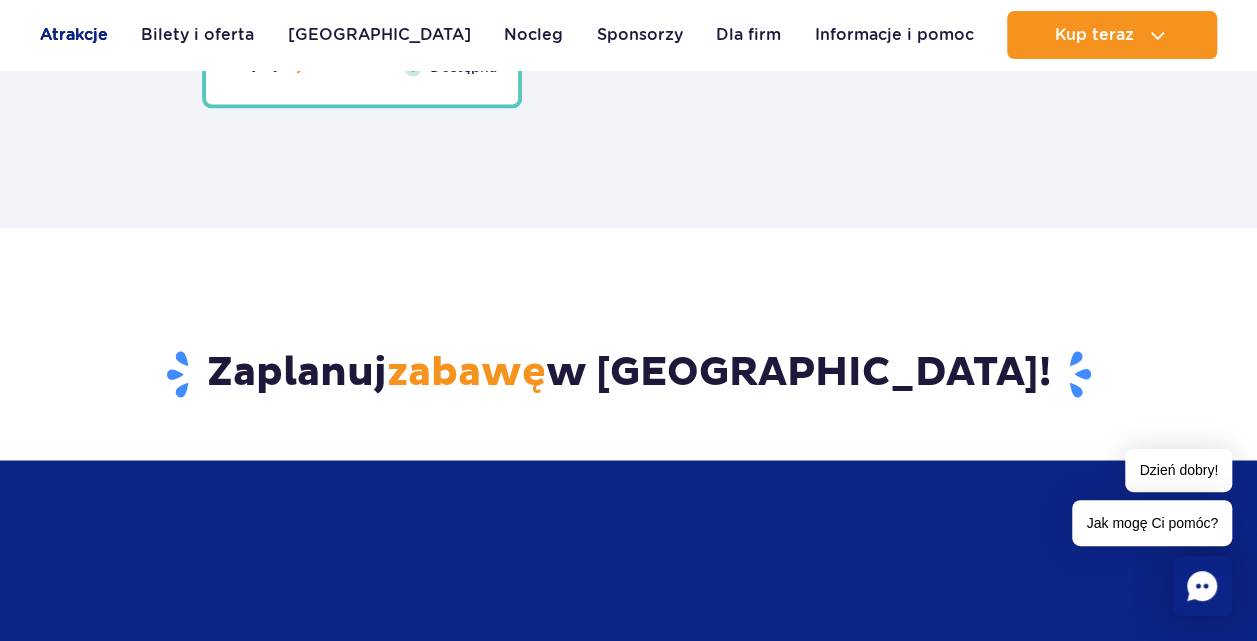 click on "Atrakcje" at bounding box center [74, 35] 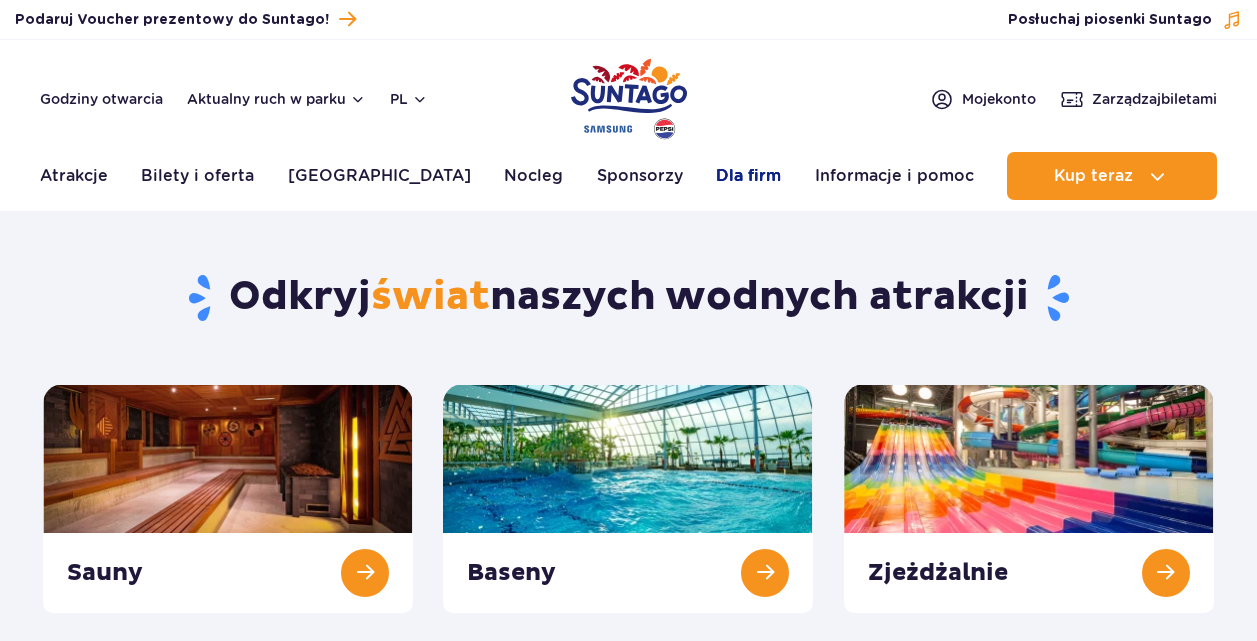scroll, scrollTop: 0, scrollLeft: 0, axis: both 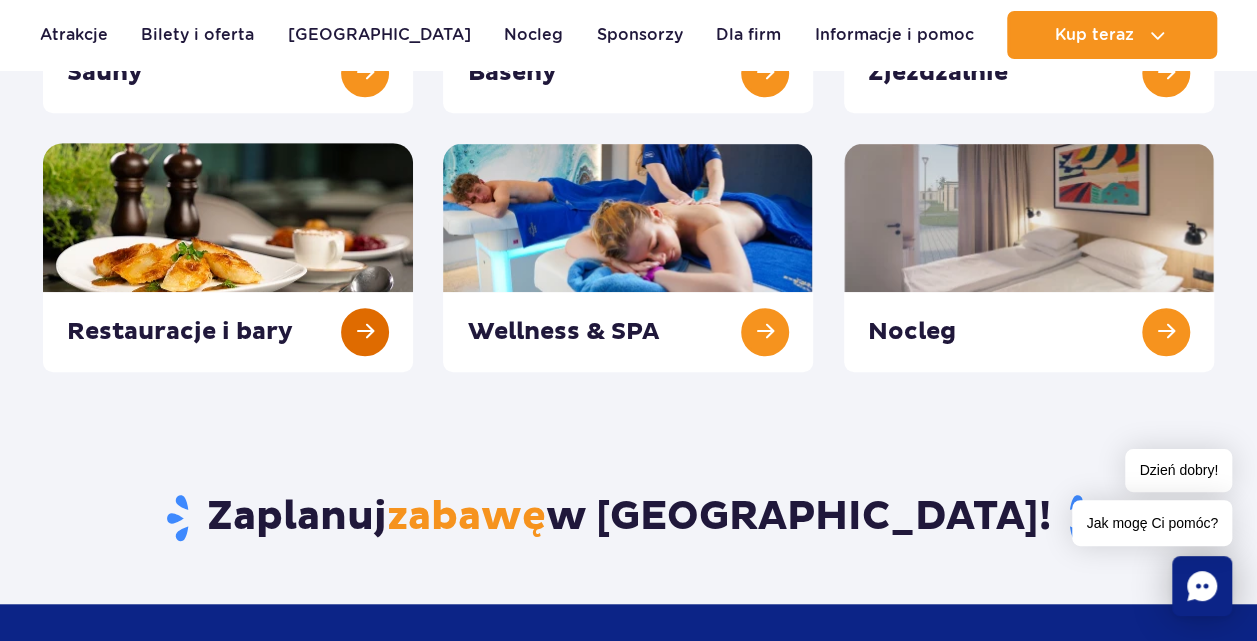 click at bounding box center [228, 257] 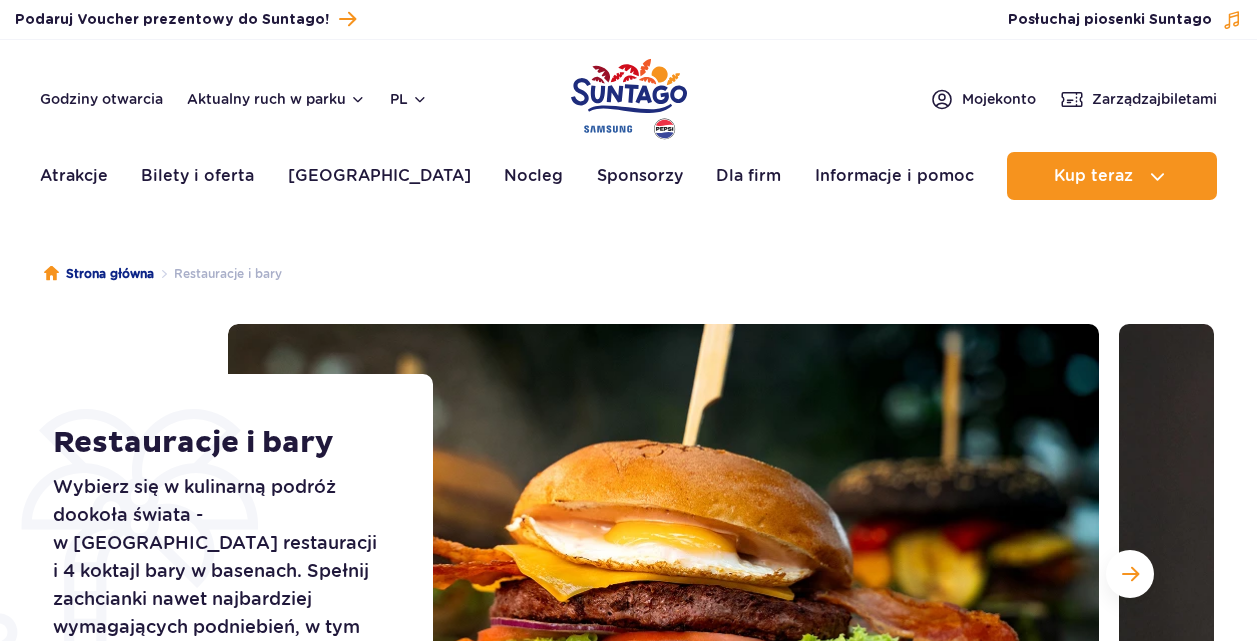 scroll, scrollTop: 0, scrollLeft: 0, axis: both 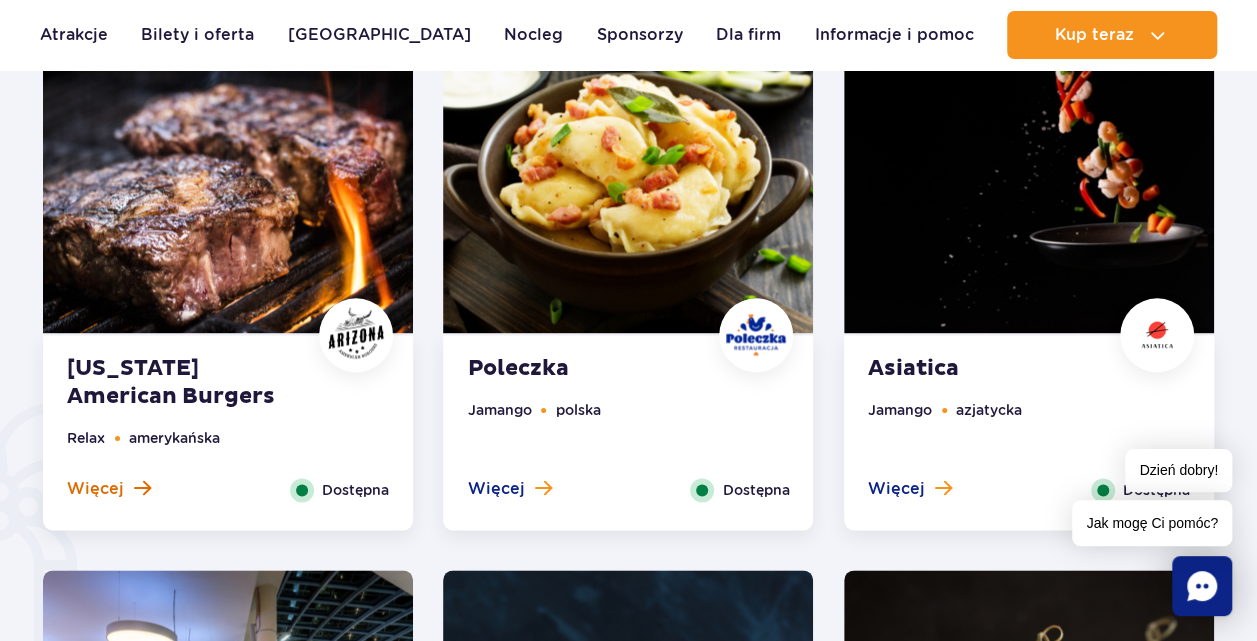 click on "Więcej" at bounding box center (95, 489) 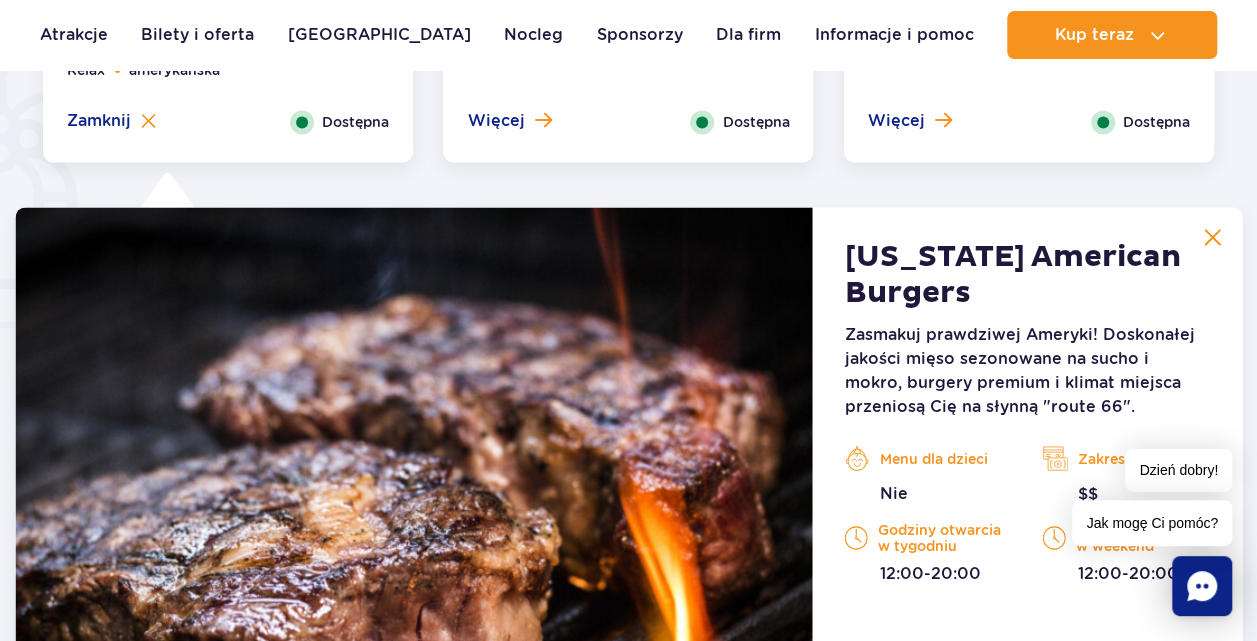 scroll, scrollTop: 1454, scrollLeft: 0, axis: vertical 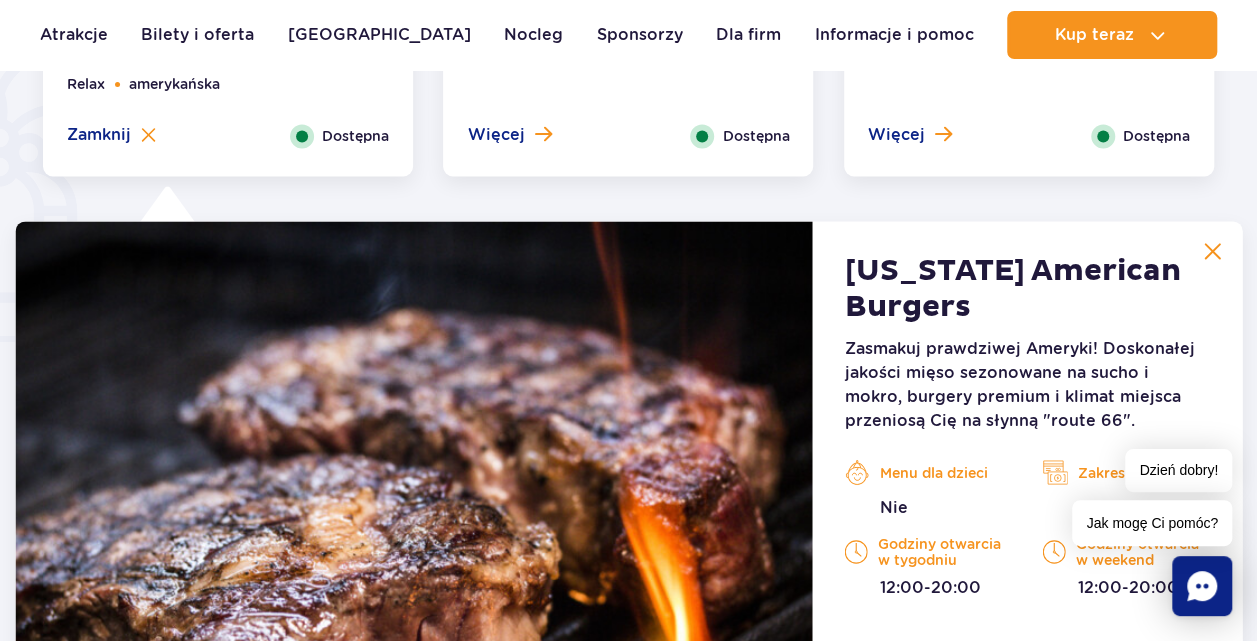 click at bounding box center [1212, 251] 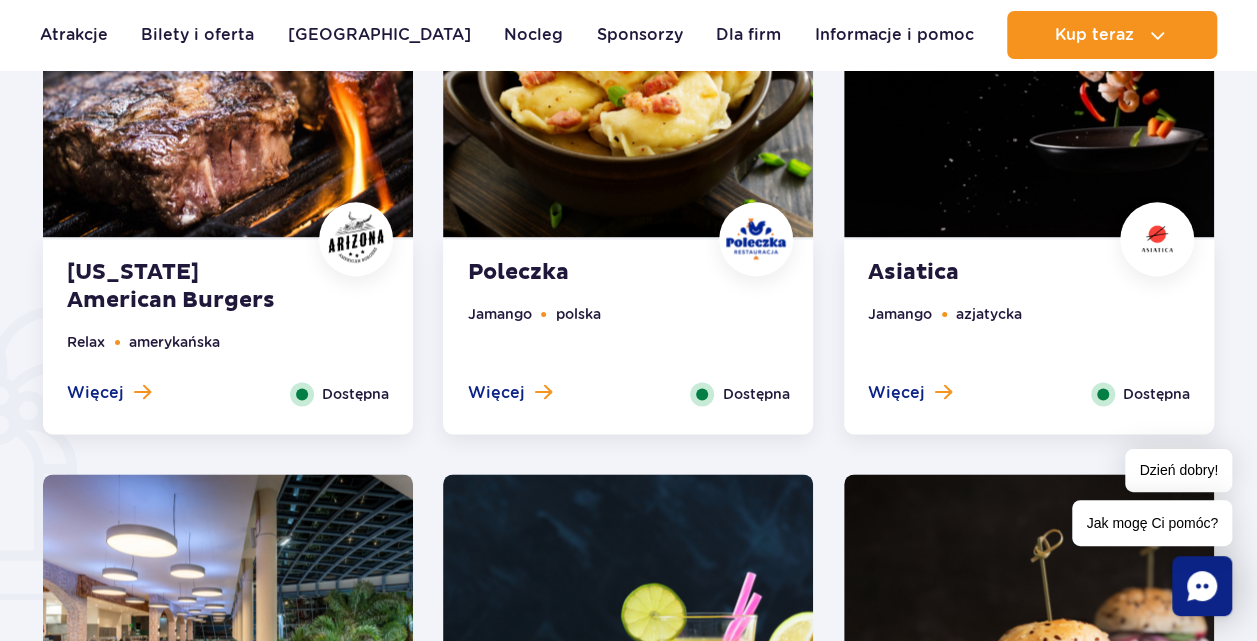 scroll, scrollTop: 1154, scrollLeft: 0, axis: vertical 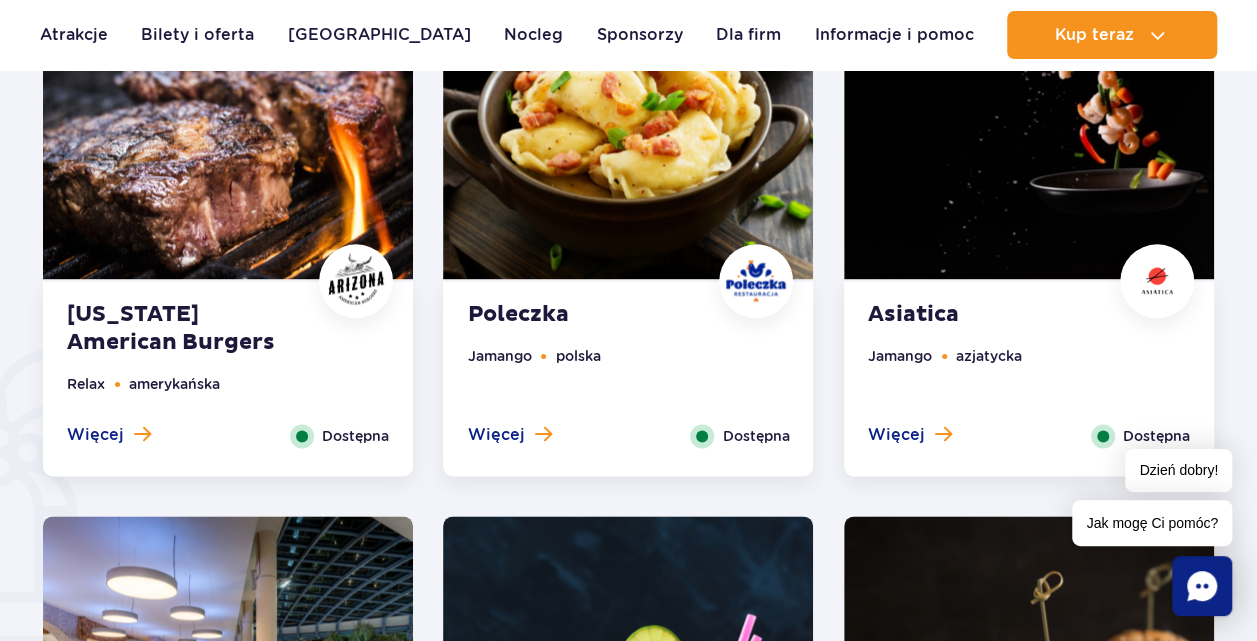 click at bounding box center [628, 122] 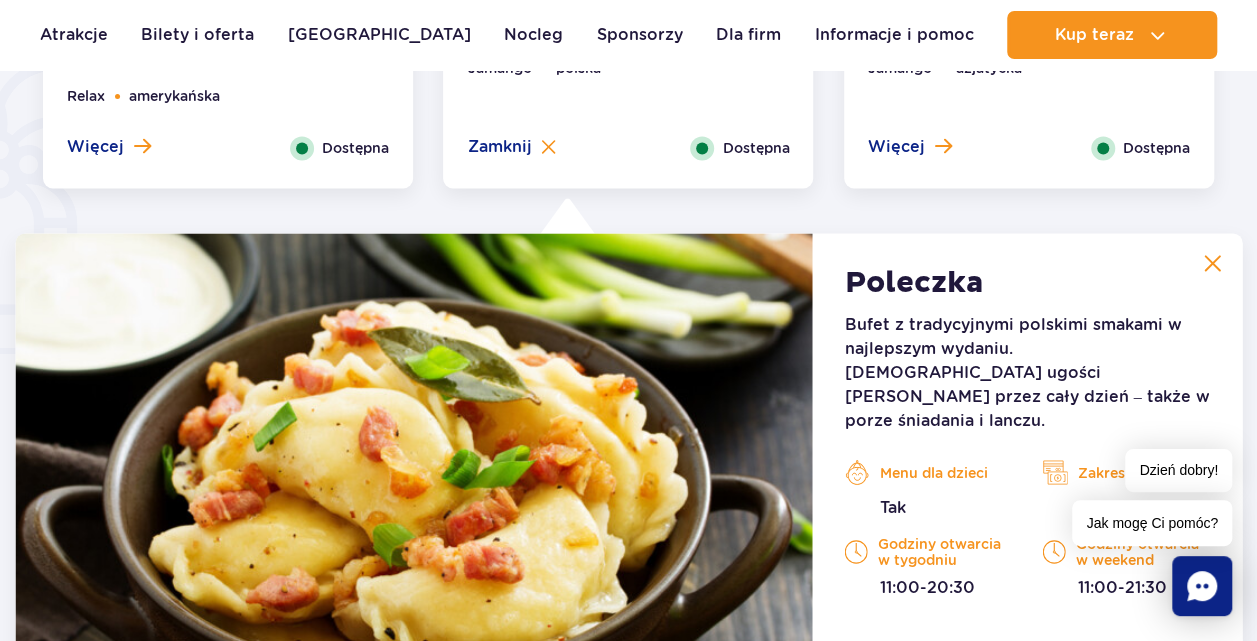 scroll, scrollTop: 1354, scrollLeft: 0, axis: vertical 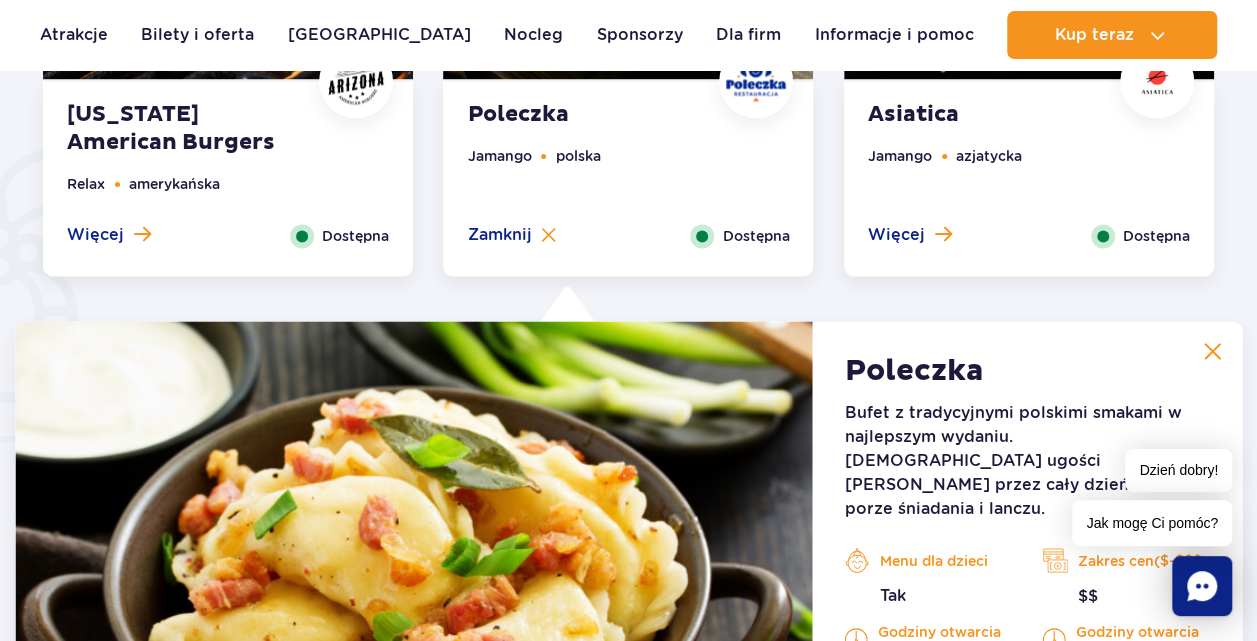 click at bounding box center [1212, 351] 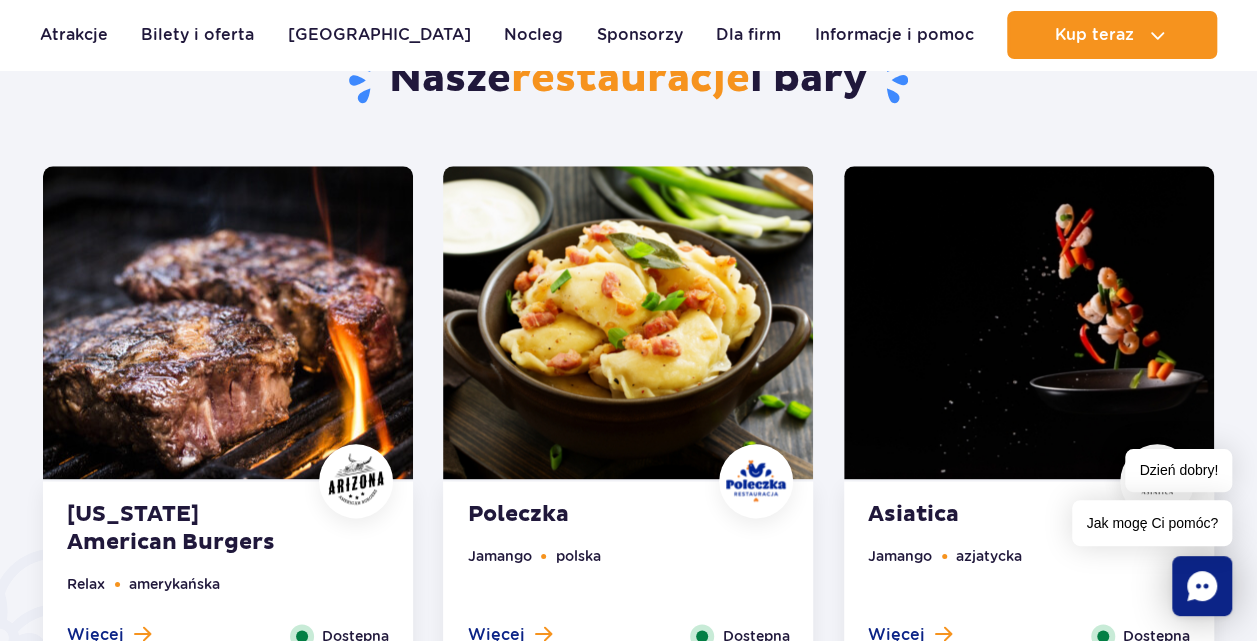 click at bounding box center [1029, 322] 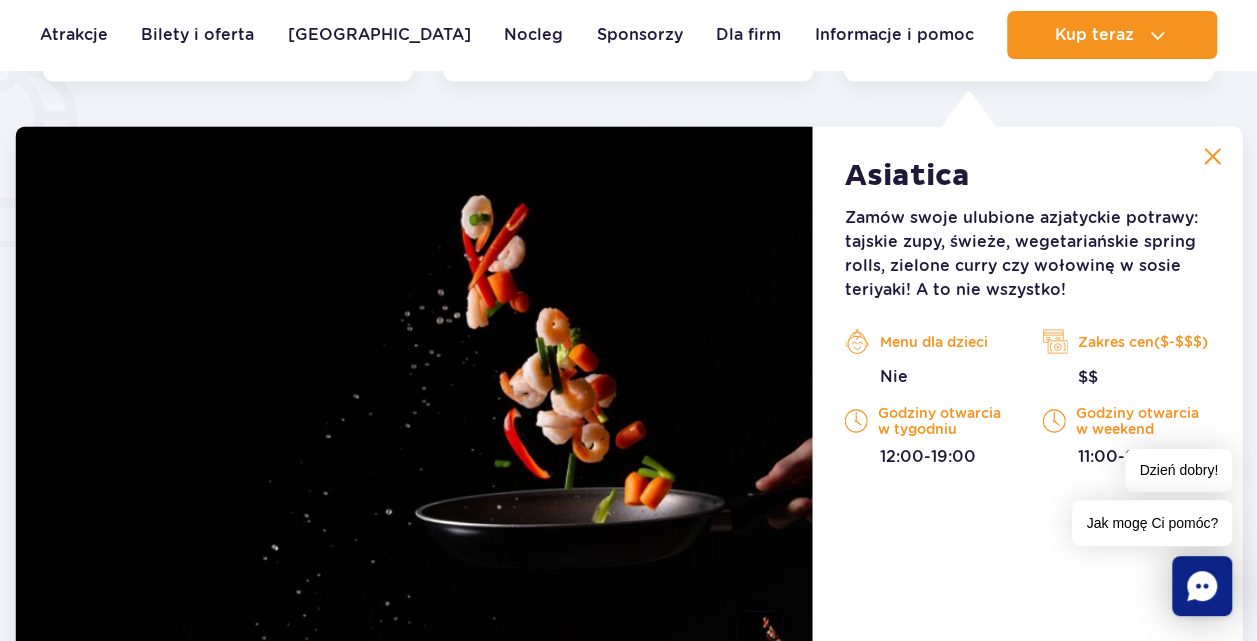 scroll, scrollTop: 1554, scrollLeft: 0, axis: vertical 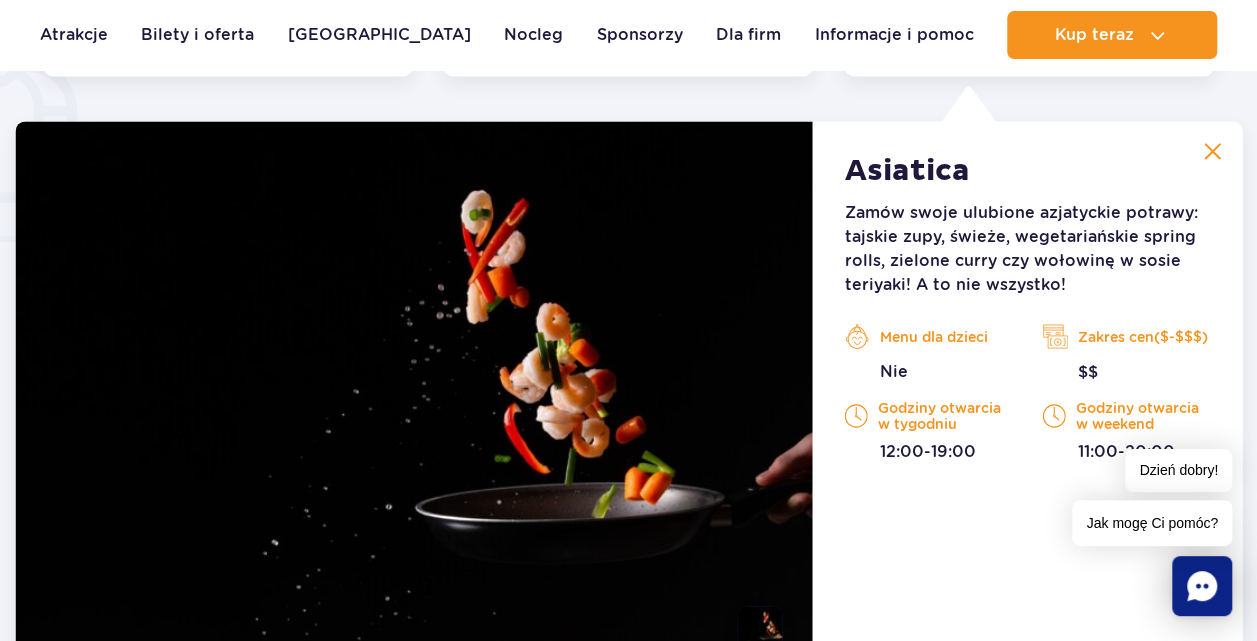 click at bounding box center [1212, 151] 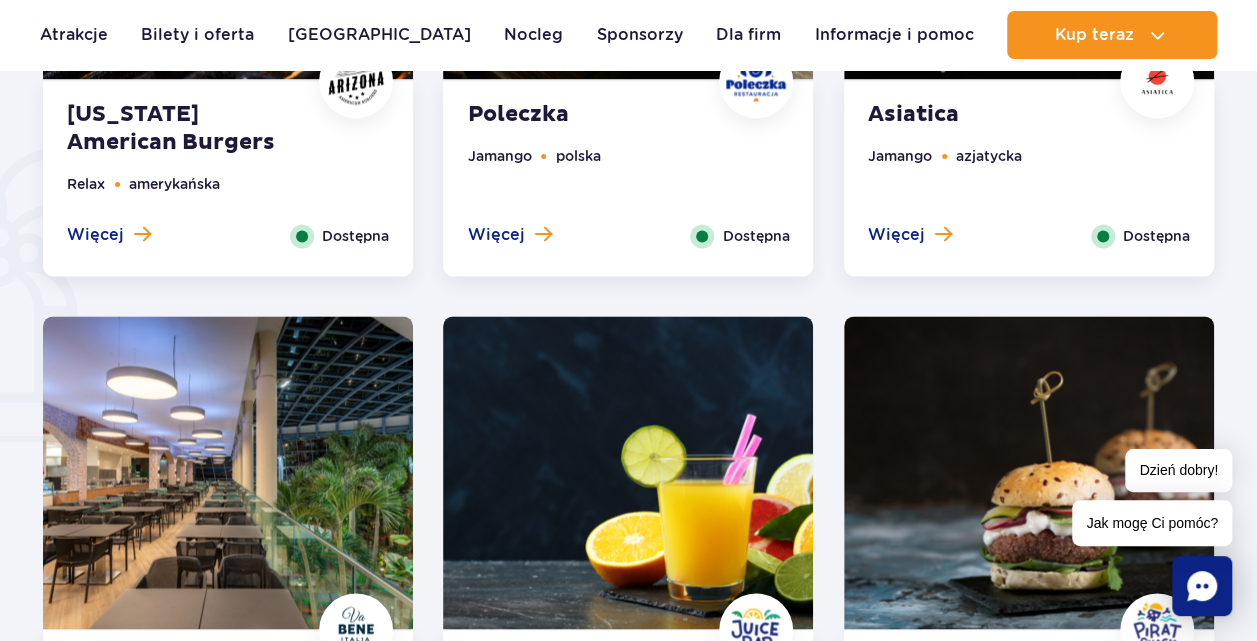 click on "Jamango
azjatycka" at bounding box center (1029, 184) 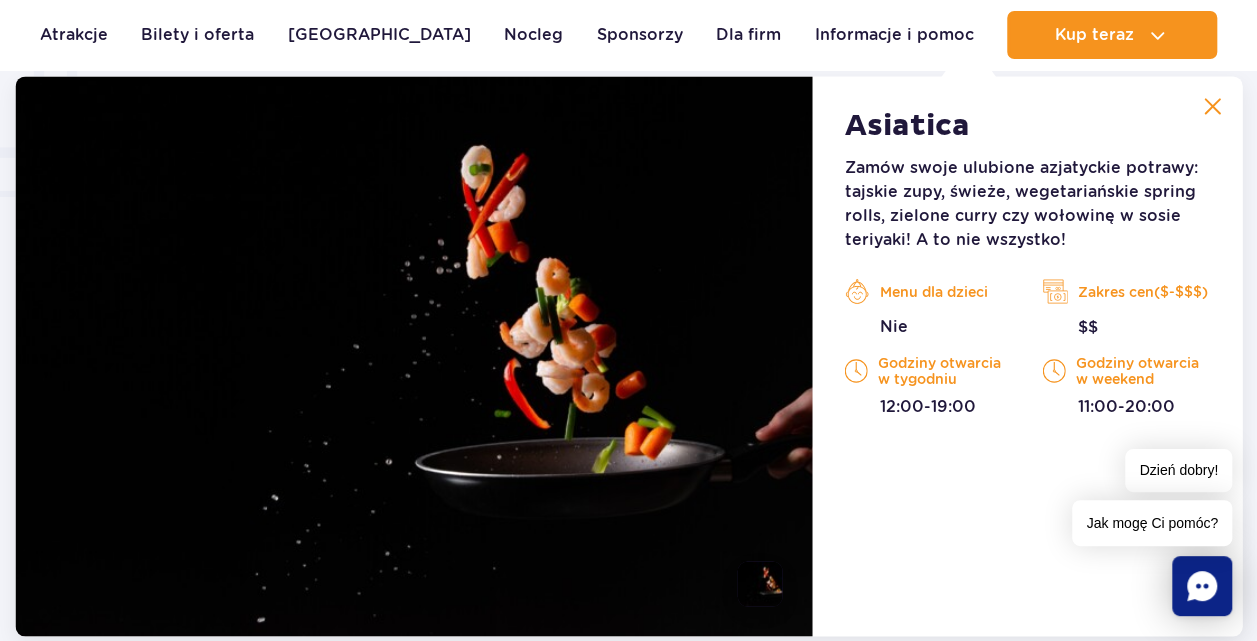 scroll, scrollTop: 1554, scrollLeft: 0, axis: vertical 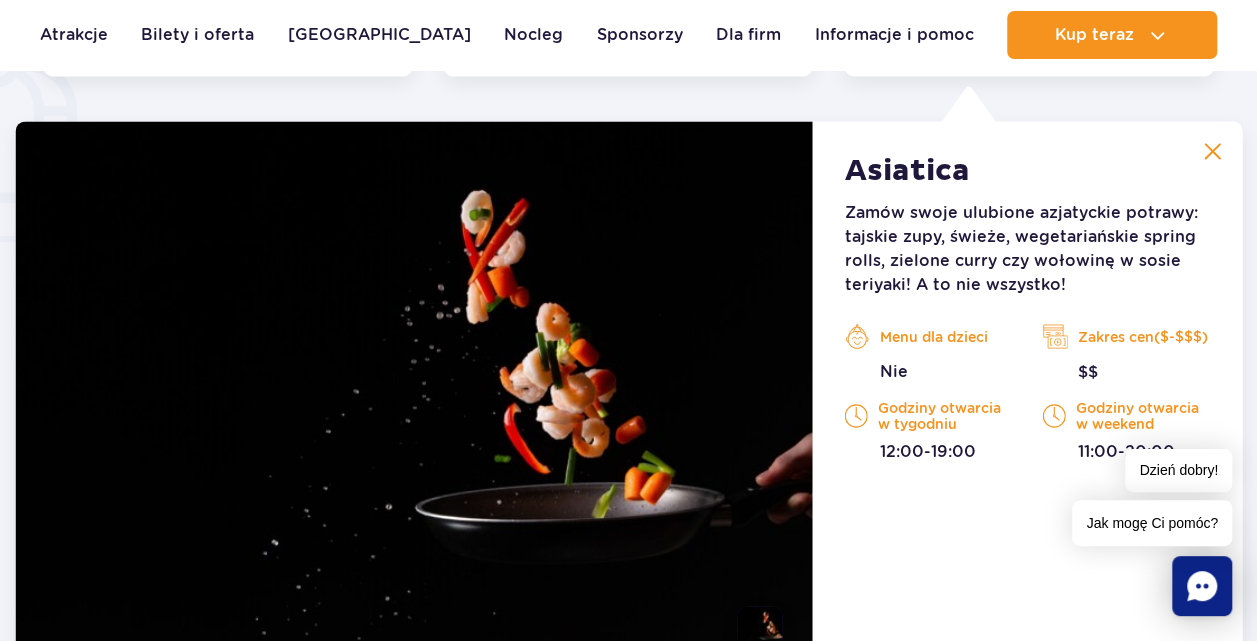click at bounding box center [1212, 151] 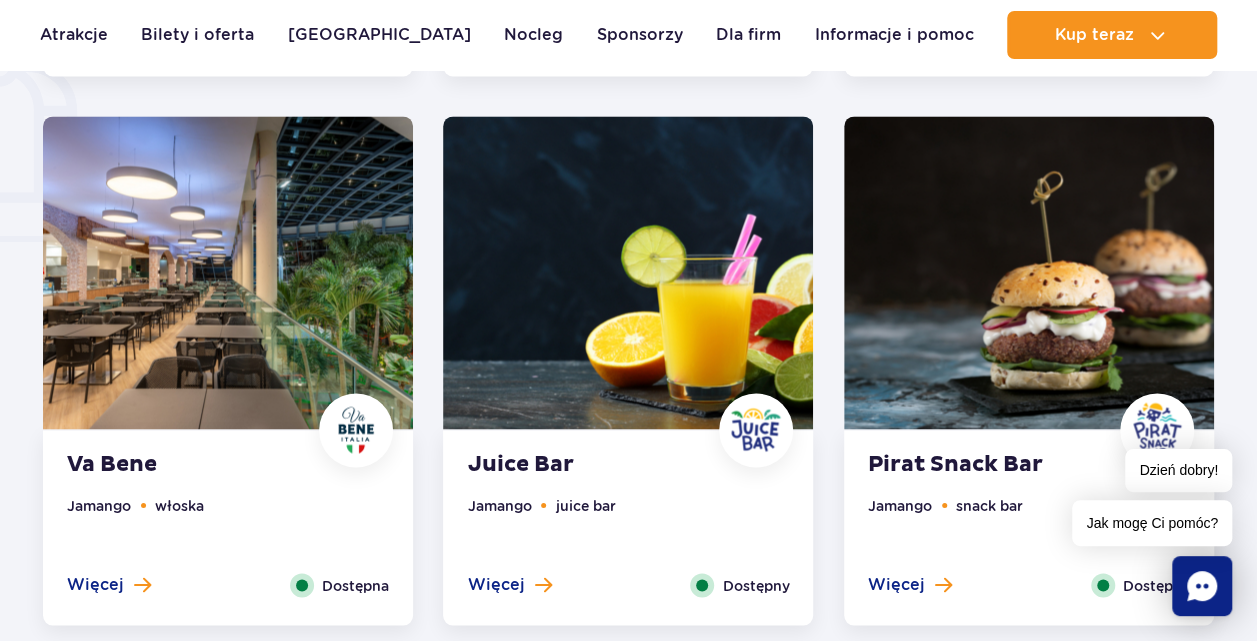 click at bounding box center (228, 272) 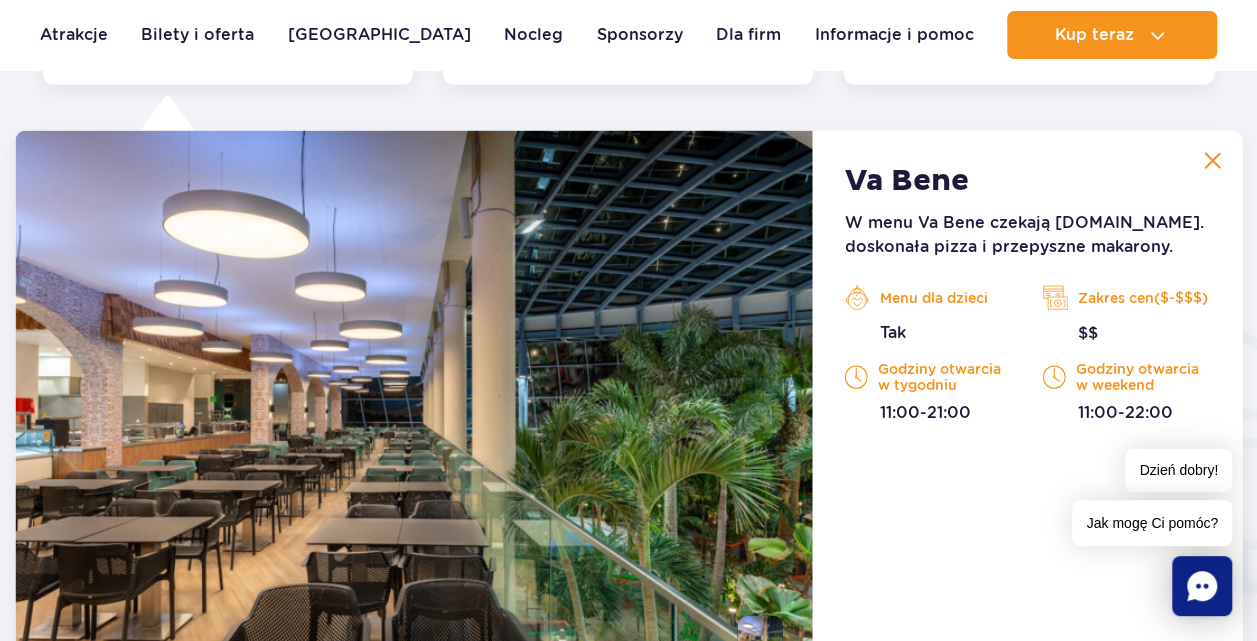 scroll, scrollTop: 2104, scrollLeft: 0, axis: vertical 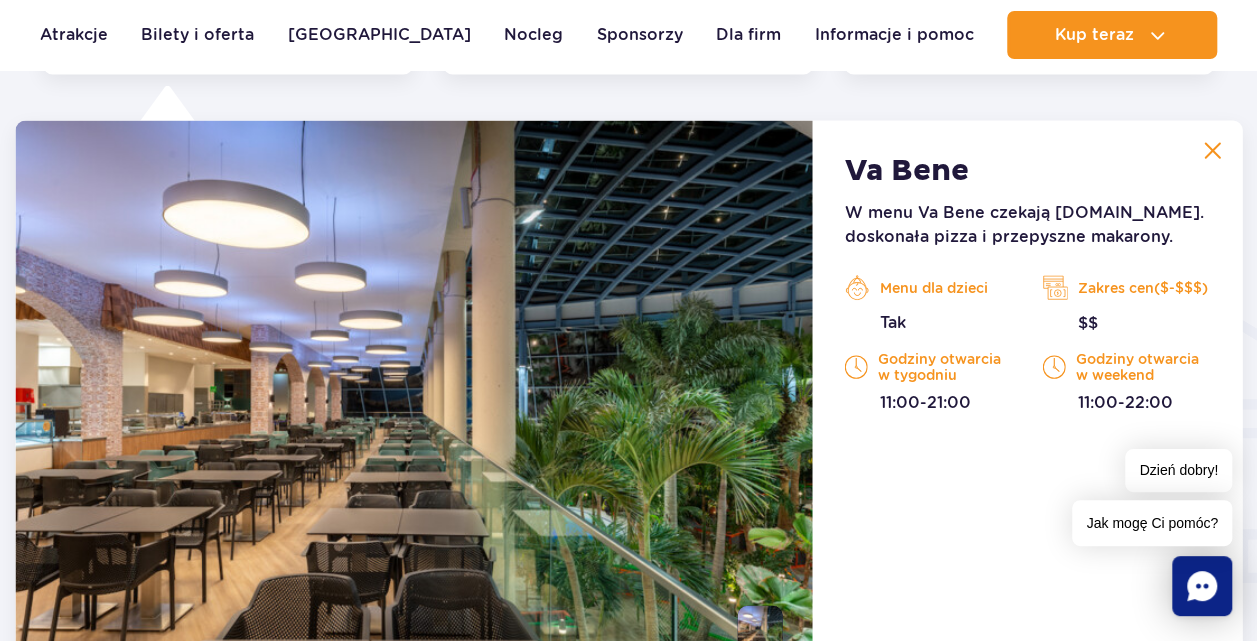 click at bounding box center (1212, 151) 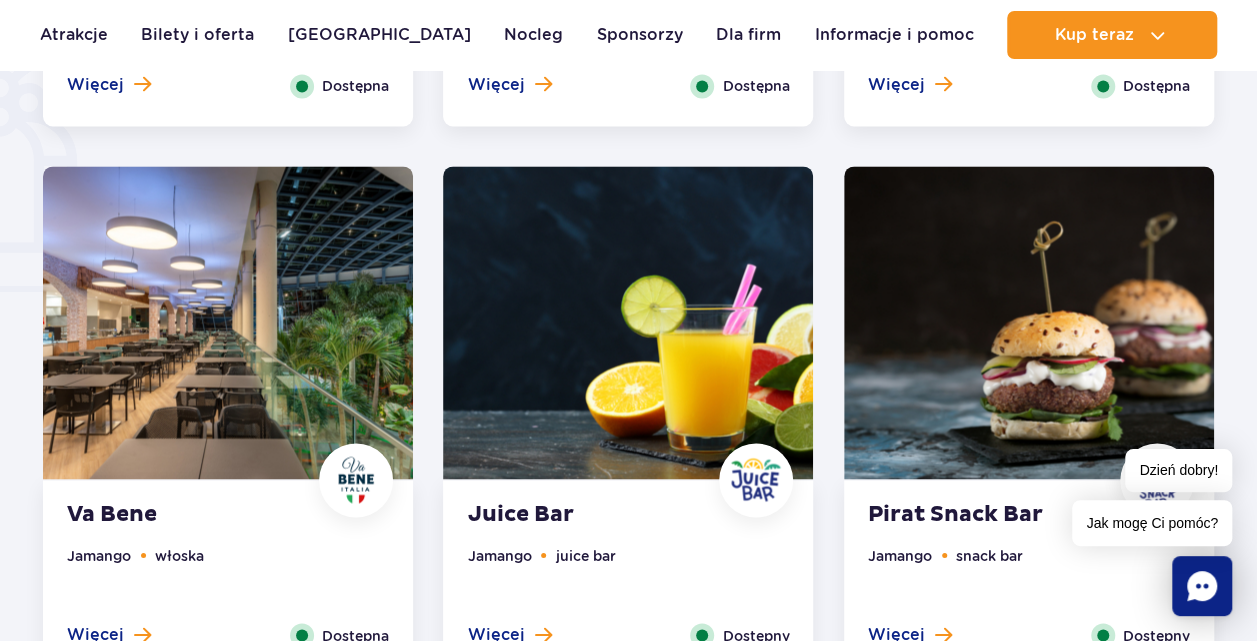 click at bounding box center [628, 322] 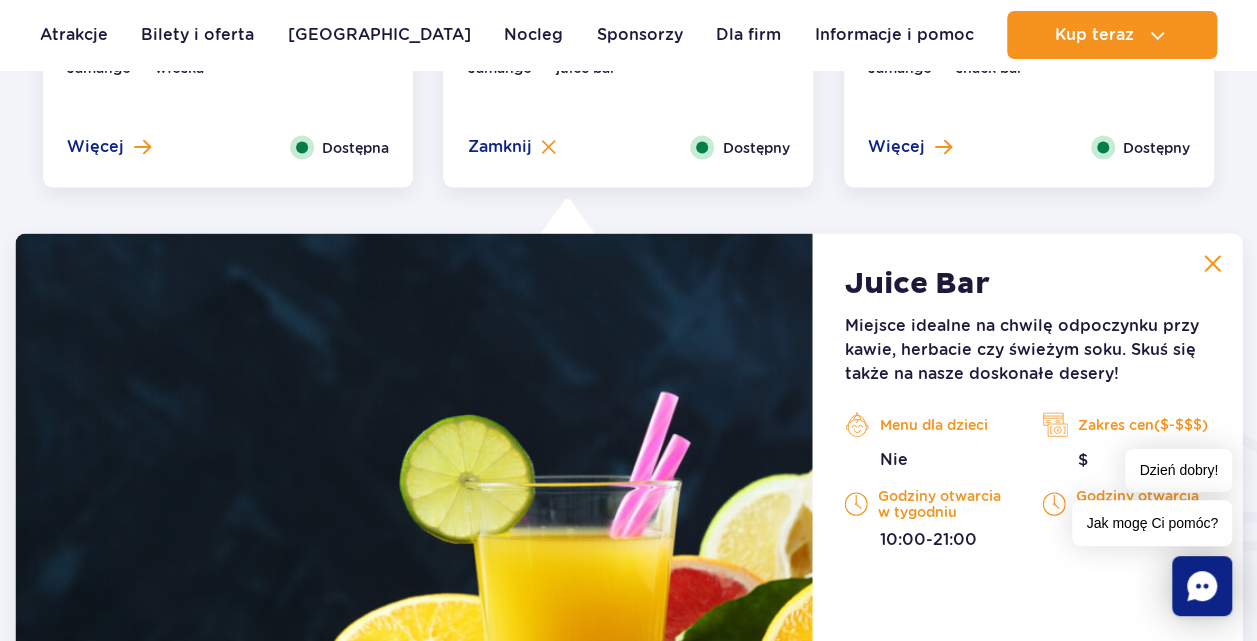 scroll, scrollTop: 2104, scrollLeft: 0, axis: vertical 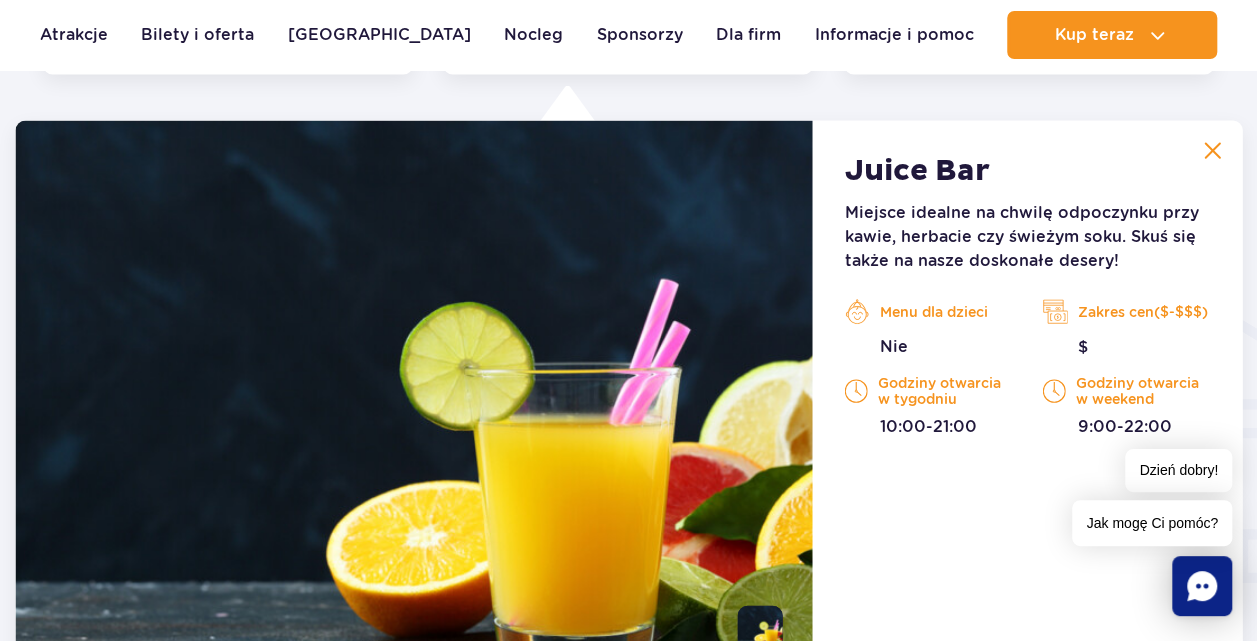 click at bounding box center [1212, 151] 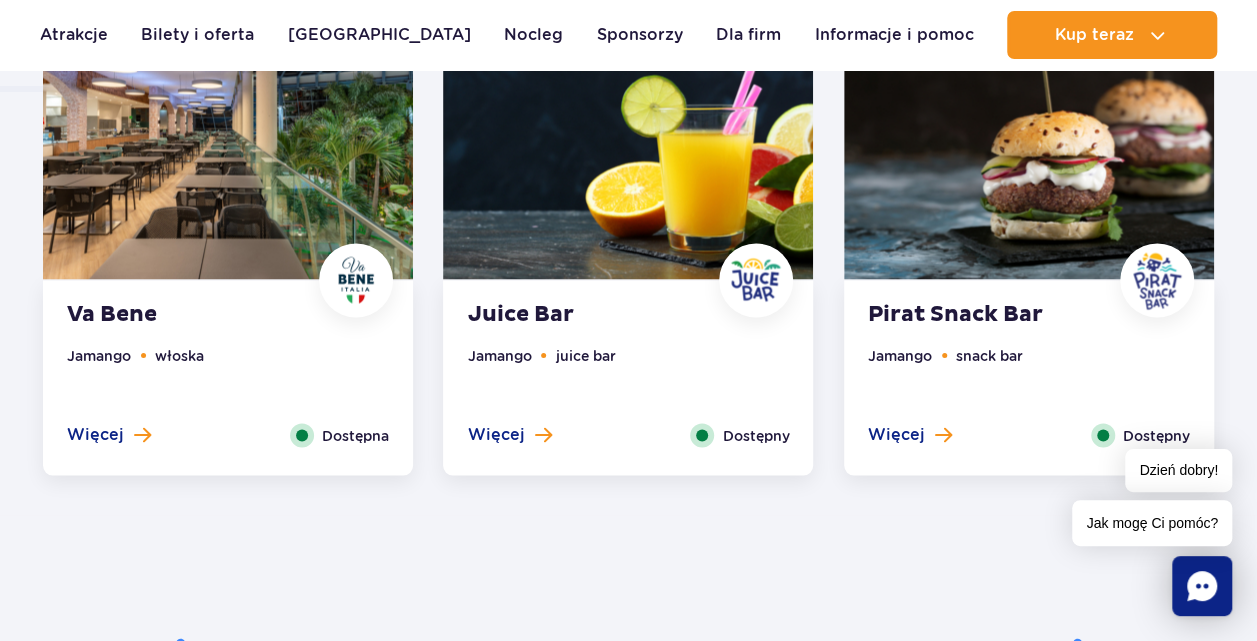 drag, startPoint x: 1070, startPoint y: 202, endPoint x: 1080, endPoint y: 201, distance: 10.049875 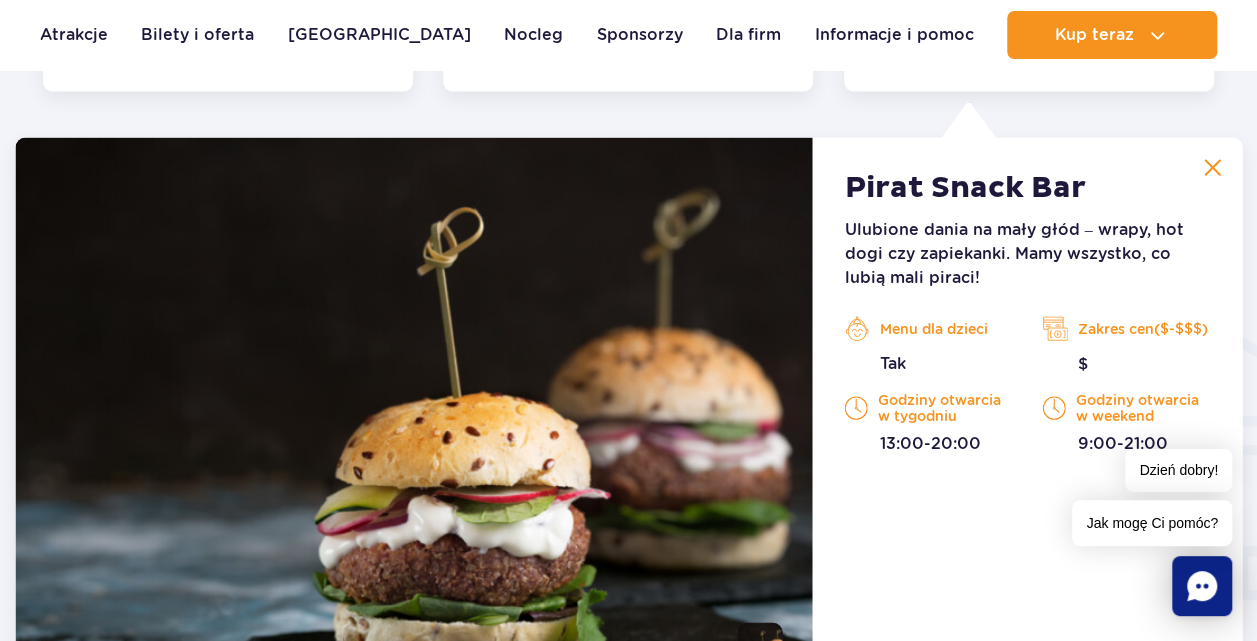 scroll, scrollTop: 2104, scrollLeft: 0, axis: vertical 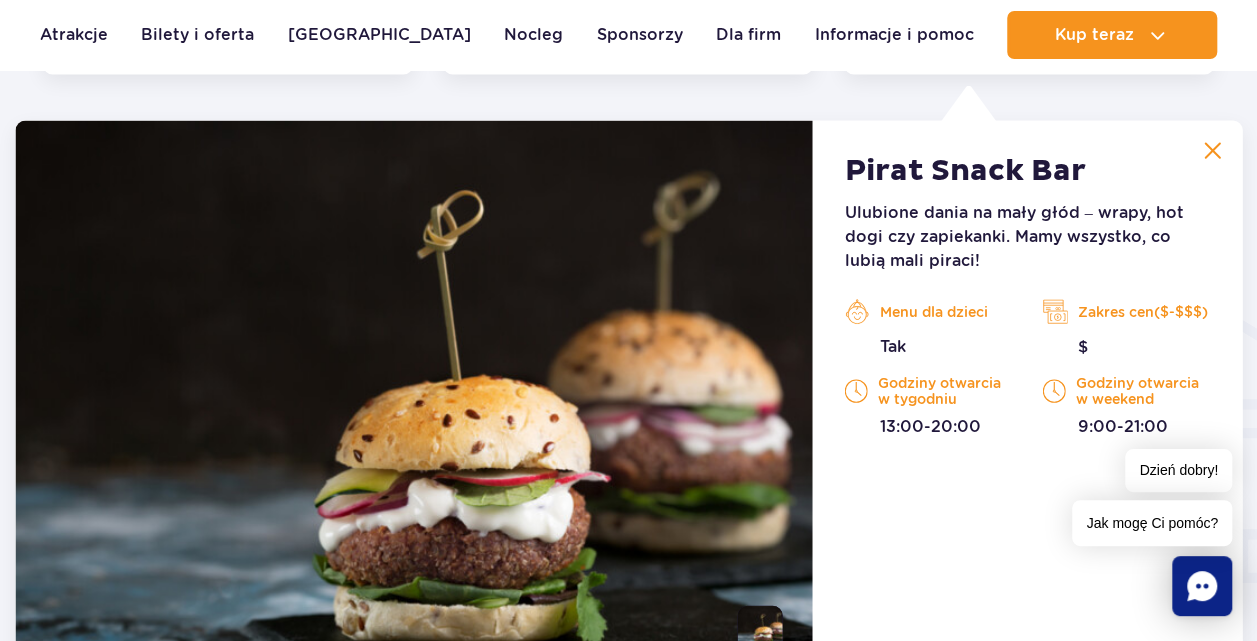 click at bounding box center [1212, 151] 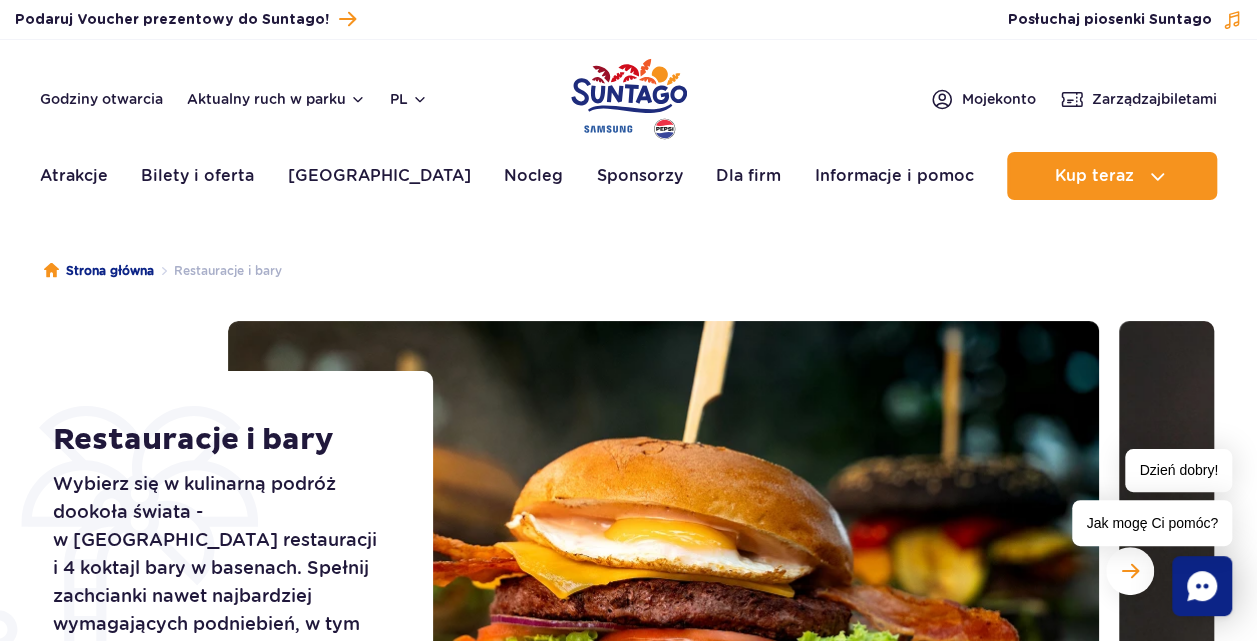 scroll, scrollTop: 0, scrollLeft: 0, axis: both 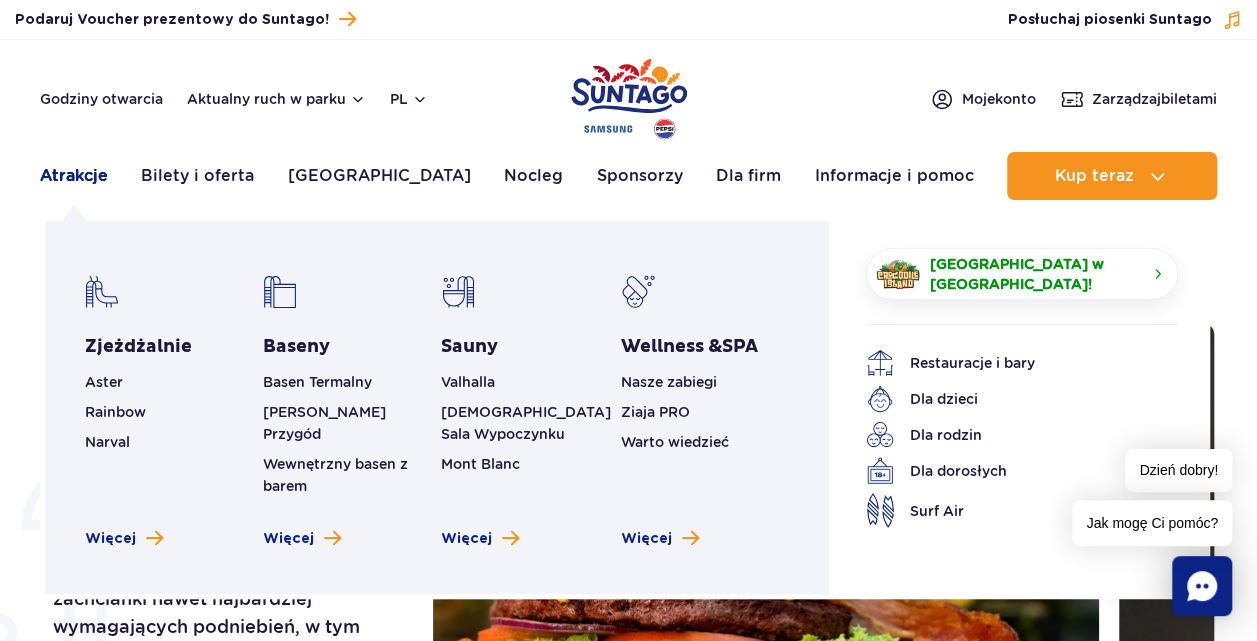 click on "Atrakcje" at bounding box center [74, 176] 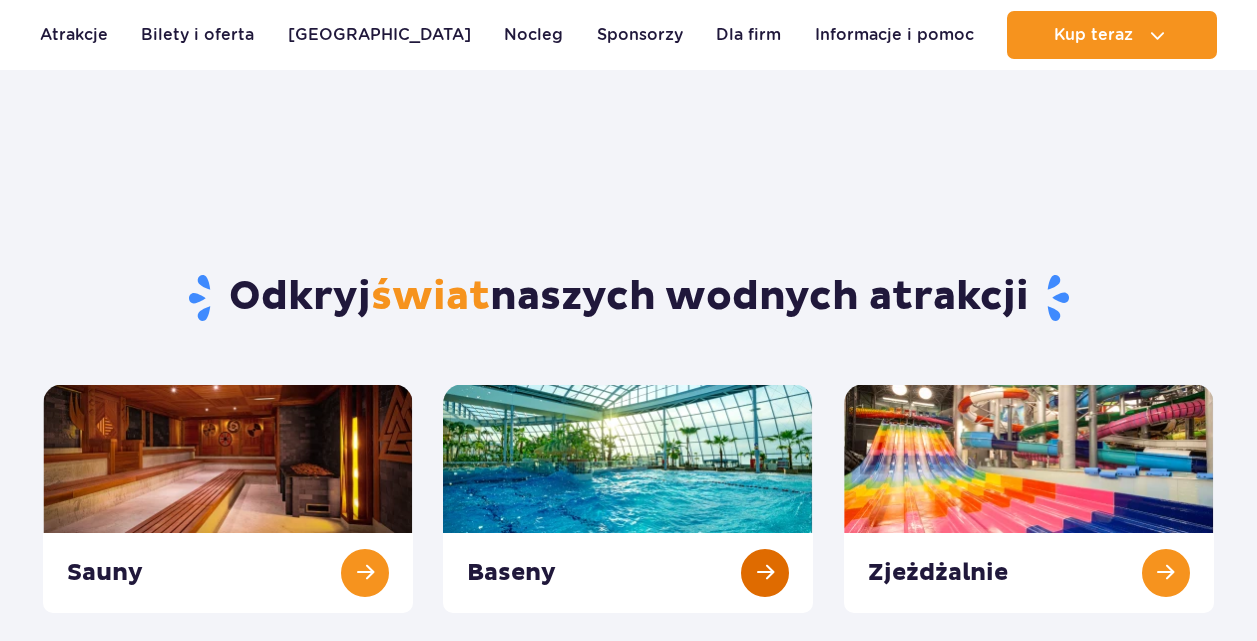 scroll, scrollTop: 428, scrollLeft: 0, axis: vertical 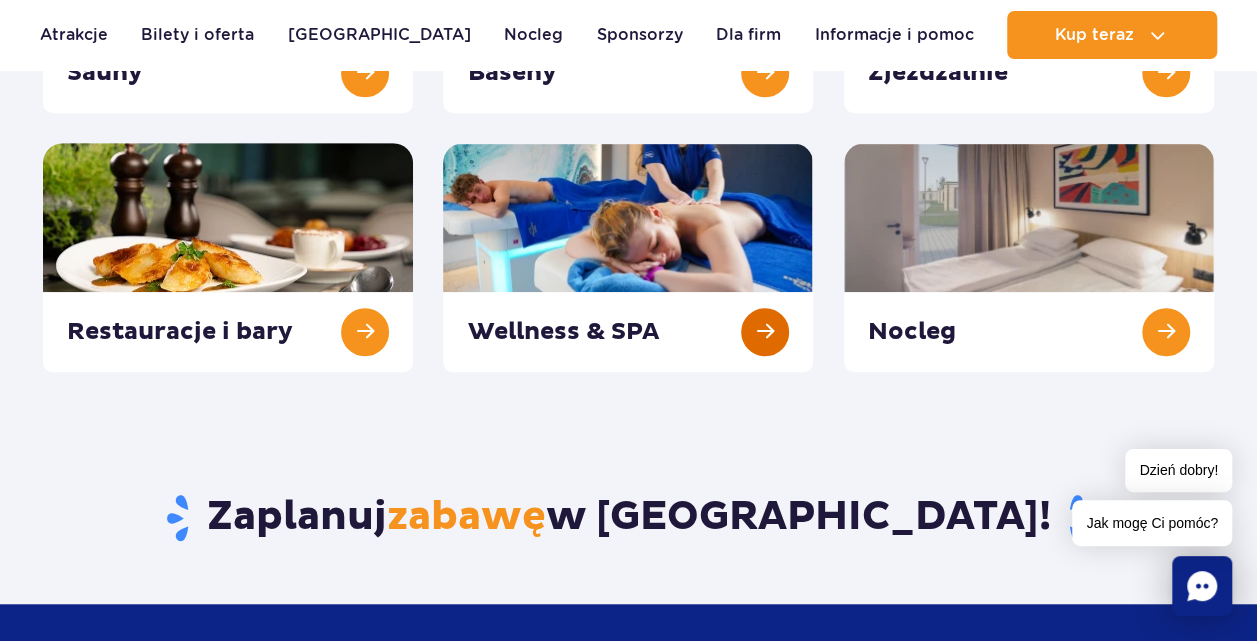 click at bounding box center [628, 257] 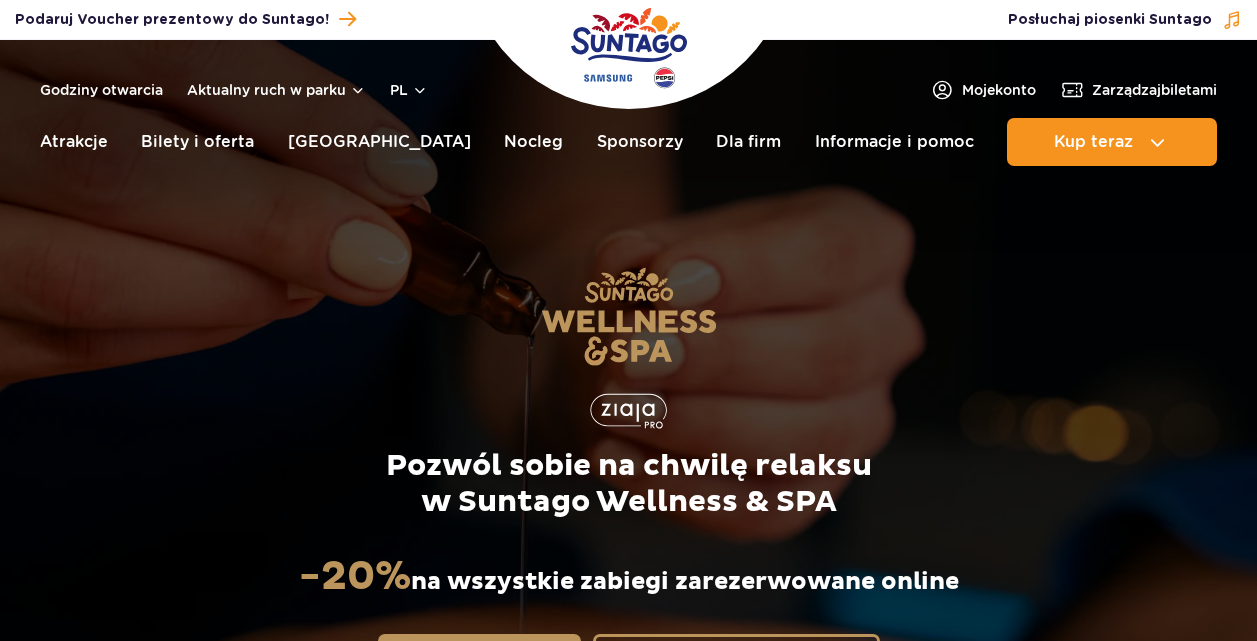 scroll, scrollTop: 0, scrollLeft: 0, axis: both 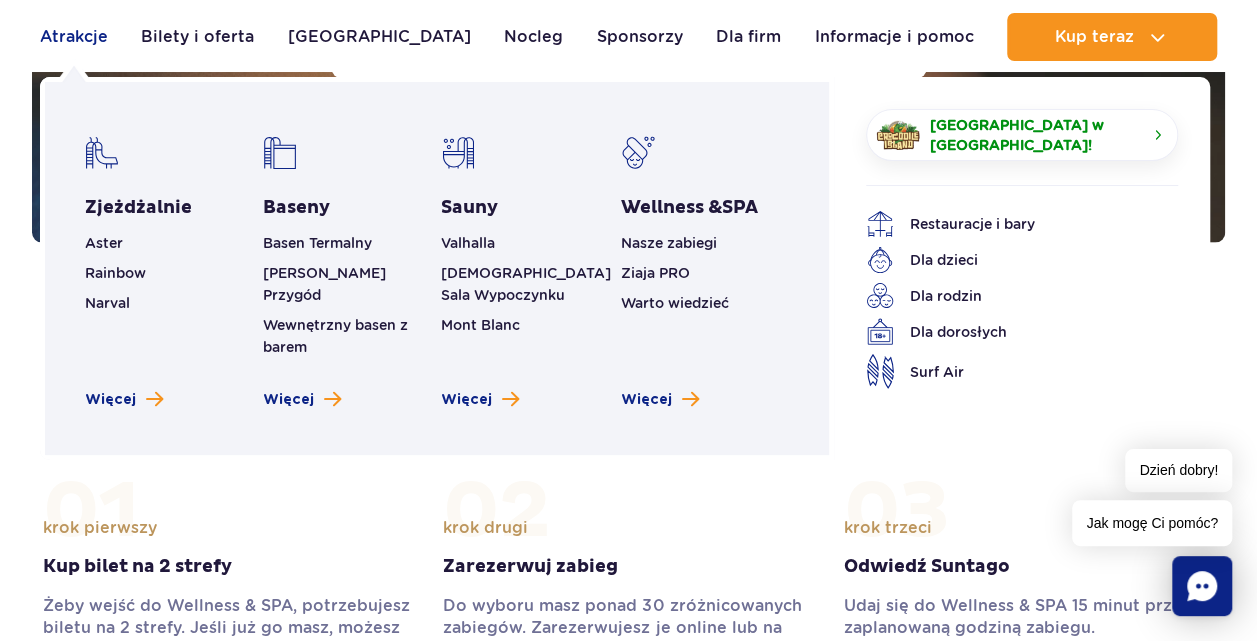 click on "Atrakcje" at bounding box center [74, 37] 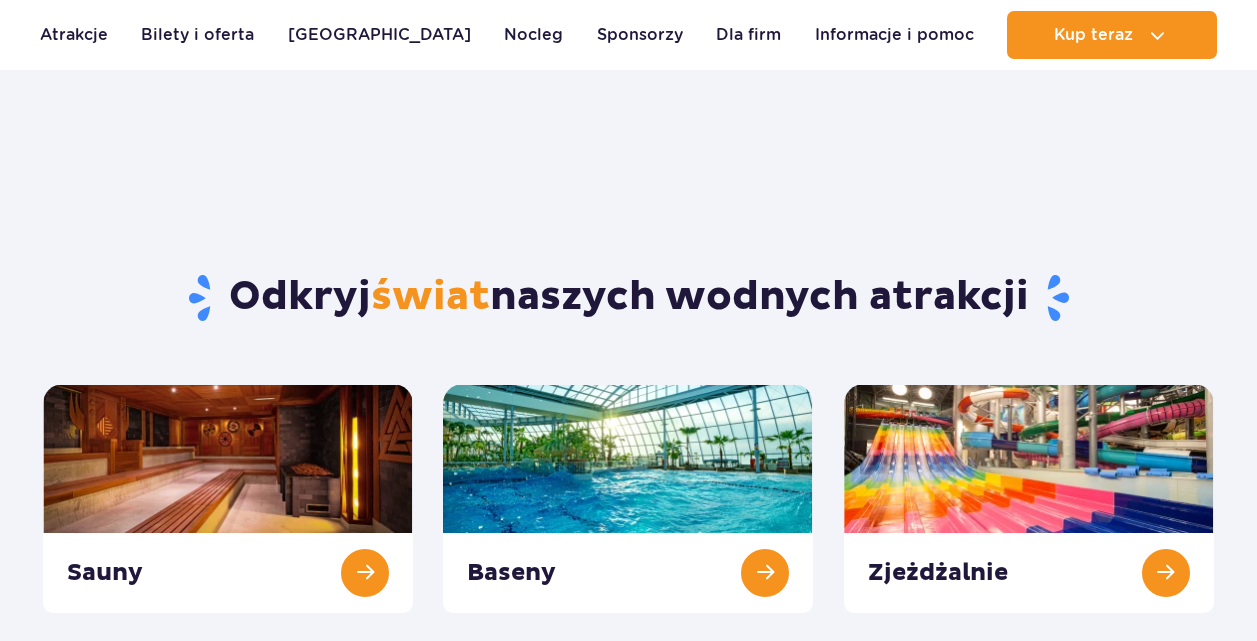 scroll, scrollTop: 594, scrollLeft: 0, axis: vertical 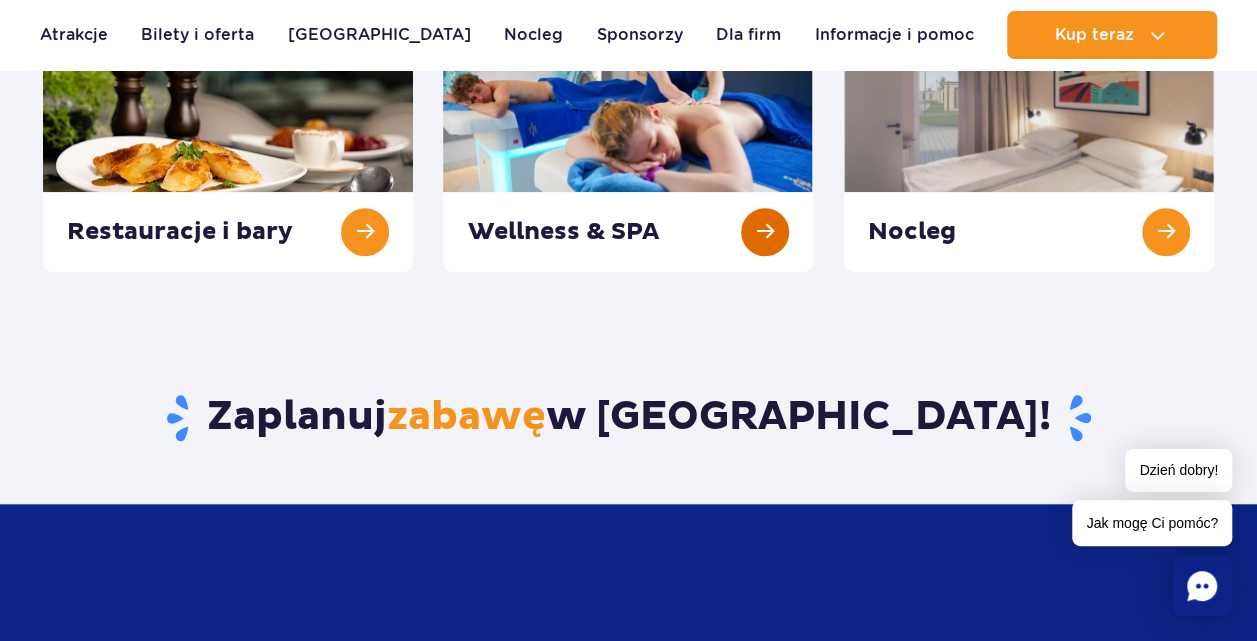 click at bounding box center [628, 157] 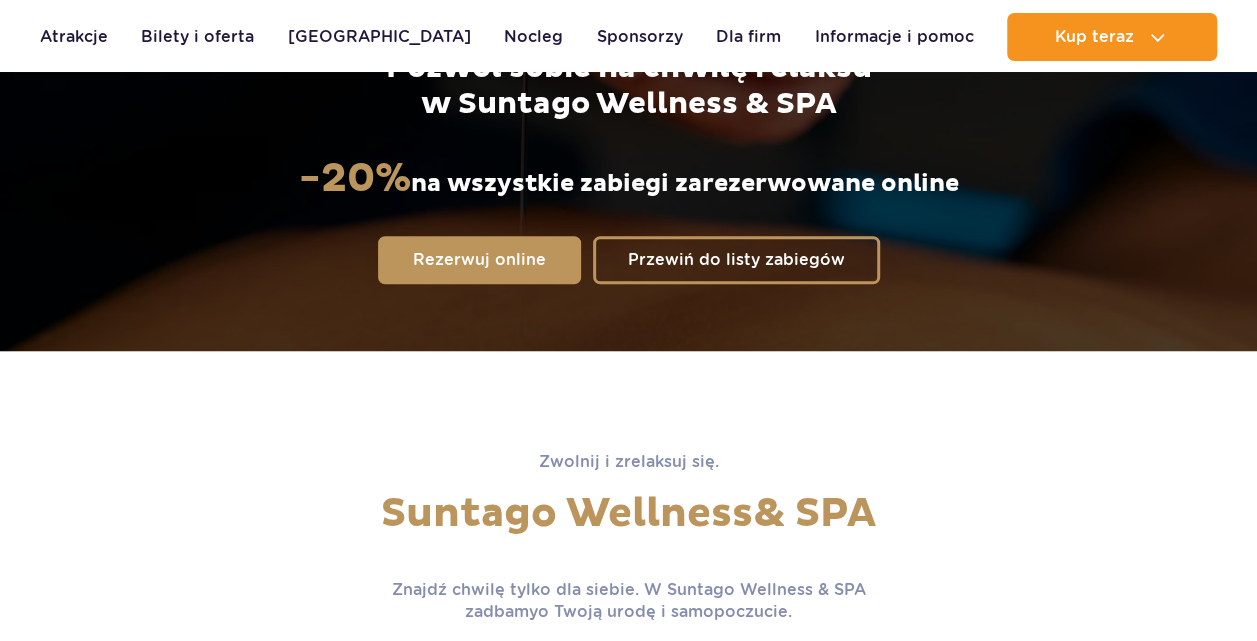 scroll, scrollTop: 0, scrollLeft: 0, axis: both 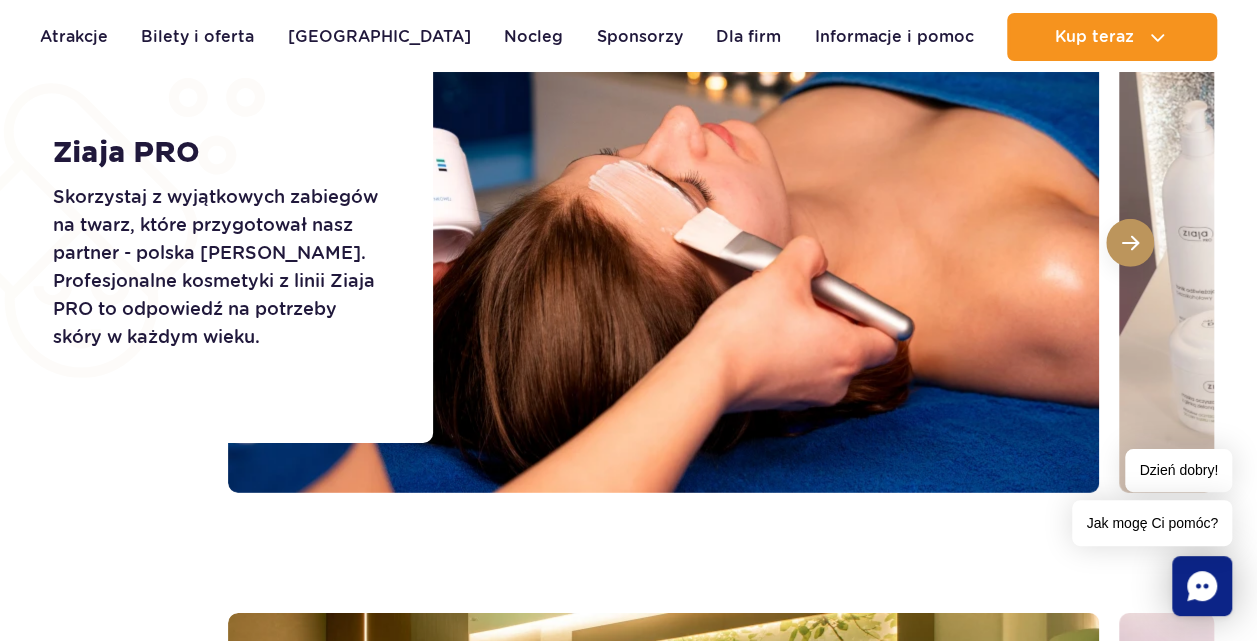 click at bounding box center [1130, 243] 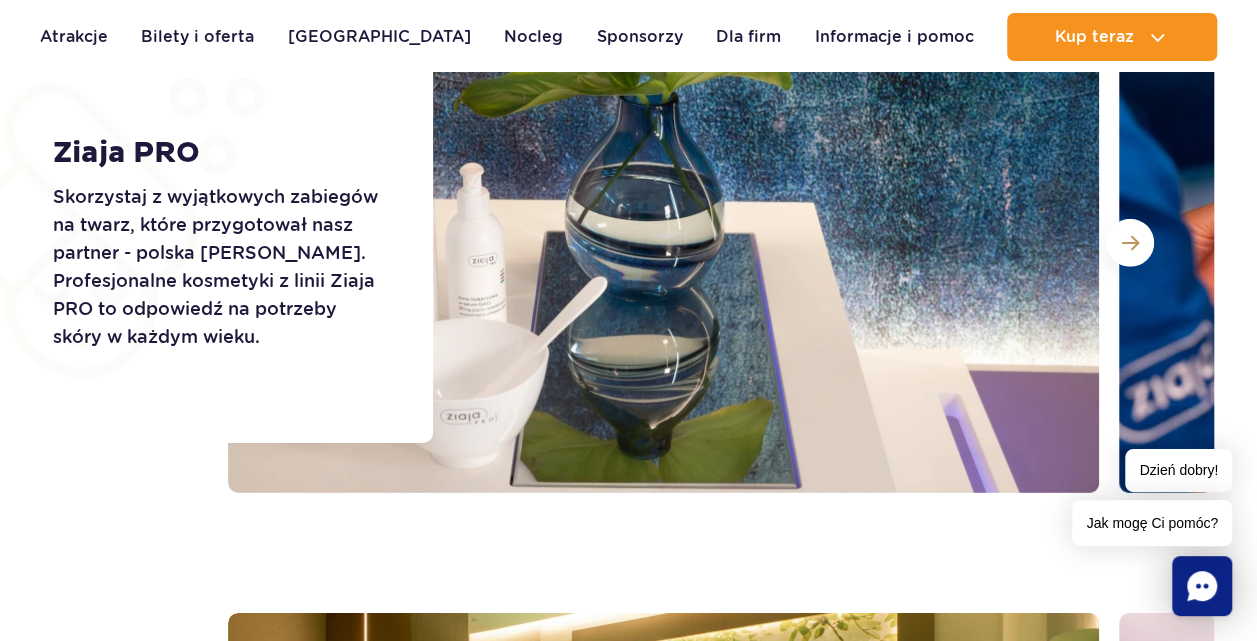 scroll, scrollTop: 2800, scrollLeft: 0, axis: vertical 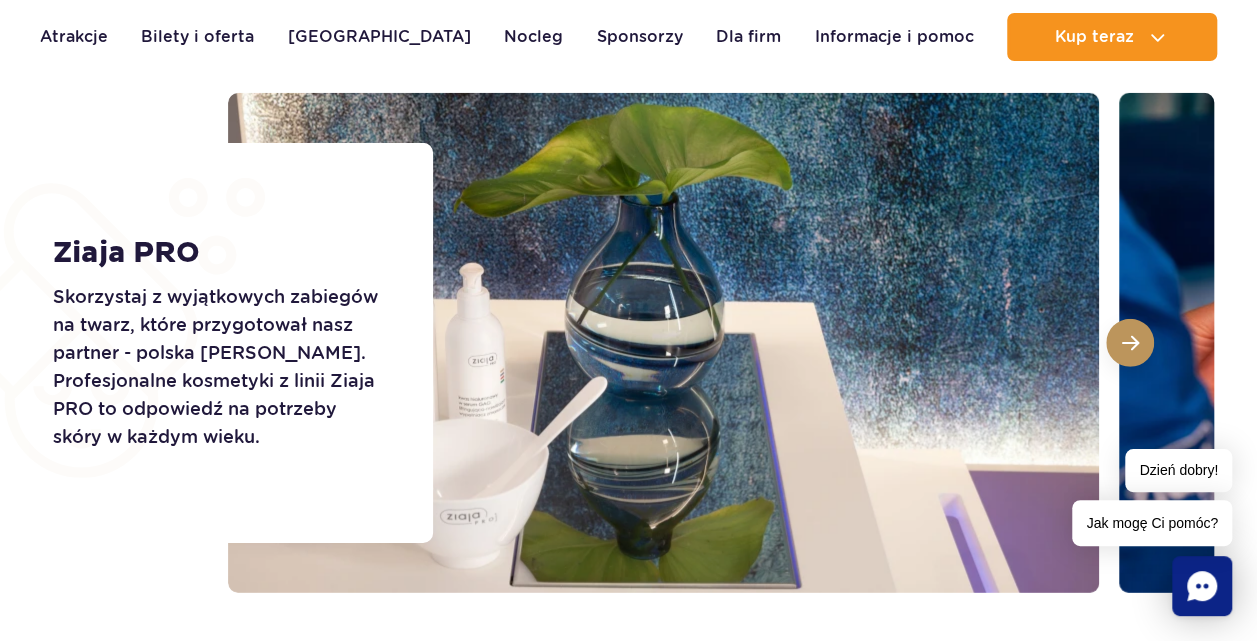 click at bounding box center [1130, 343] 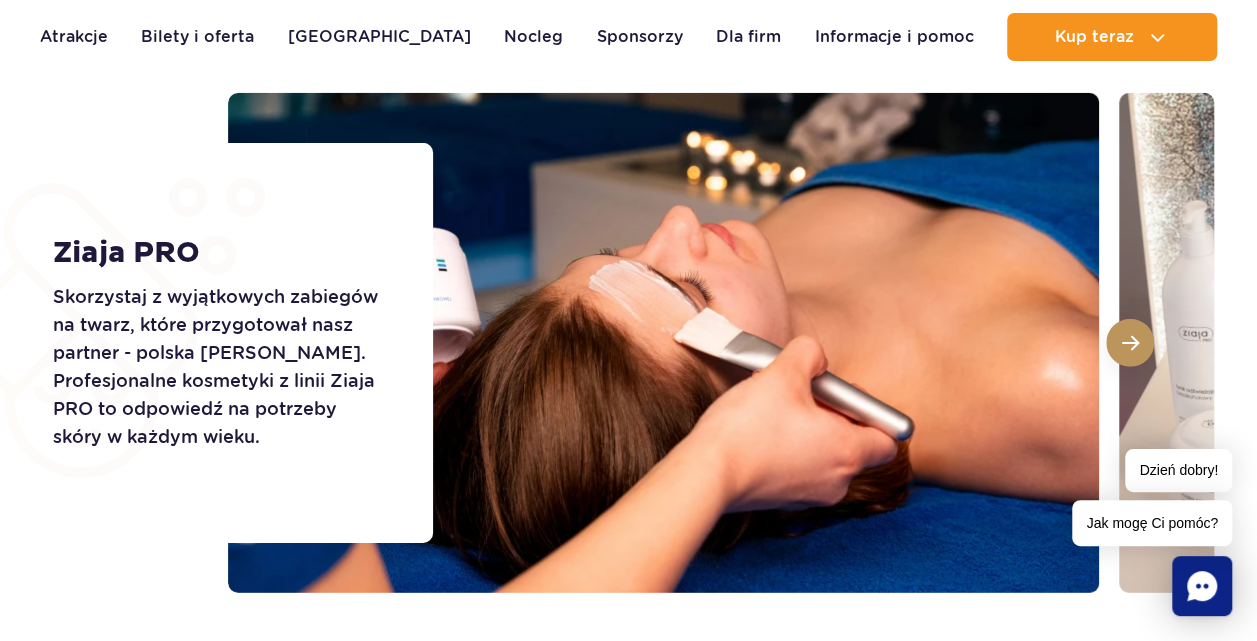 click at bounding box center (1130, 343) 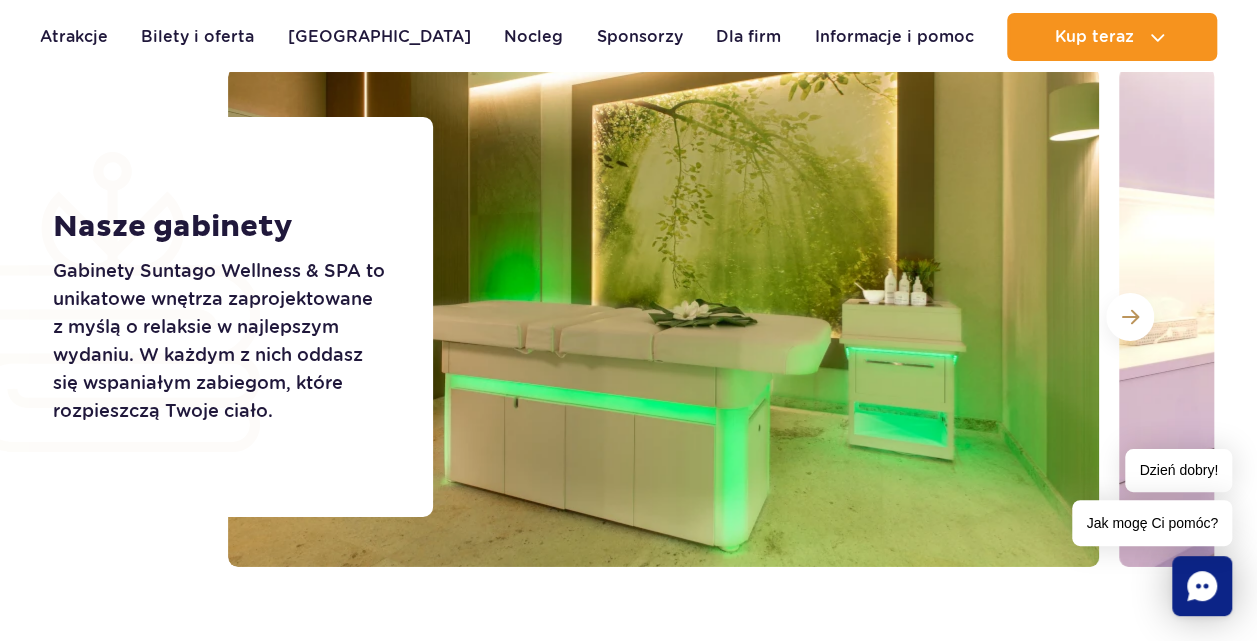 scroll, scrollTop: 3400, scrollLeft: 0, axis: vertical 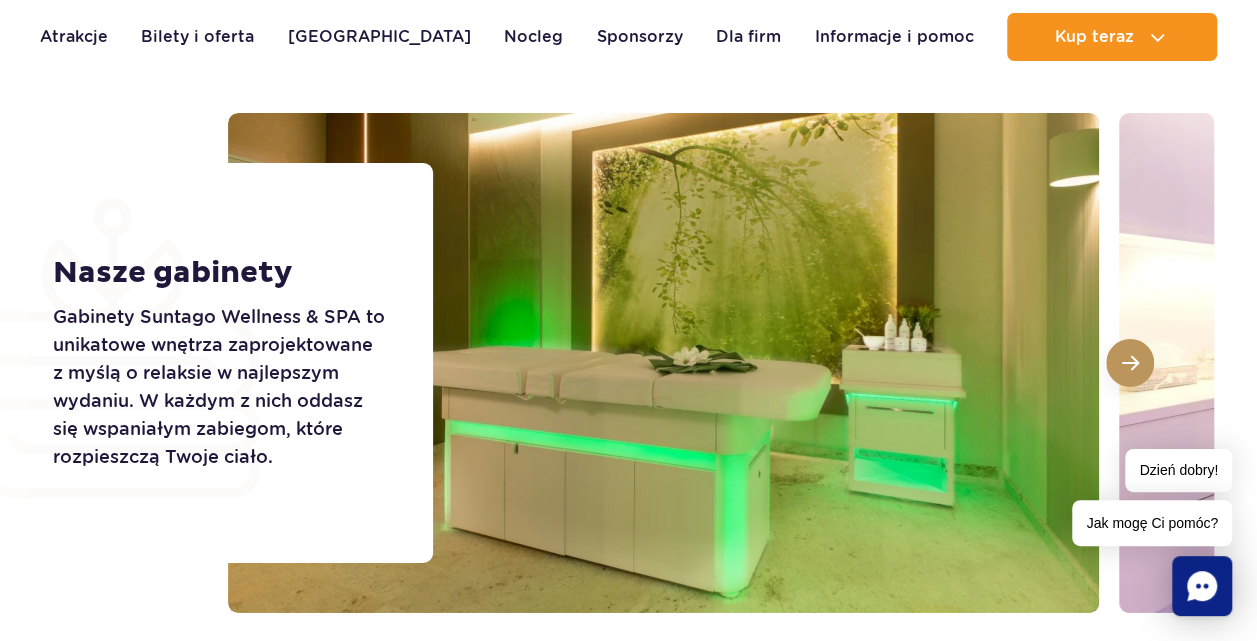 click at bounding box center [1130, 363] 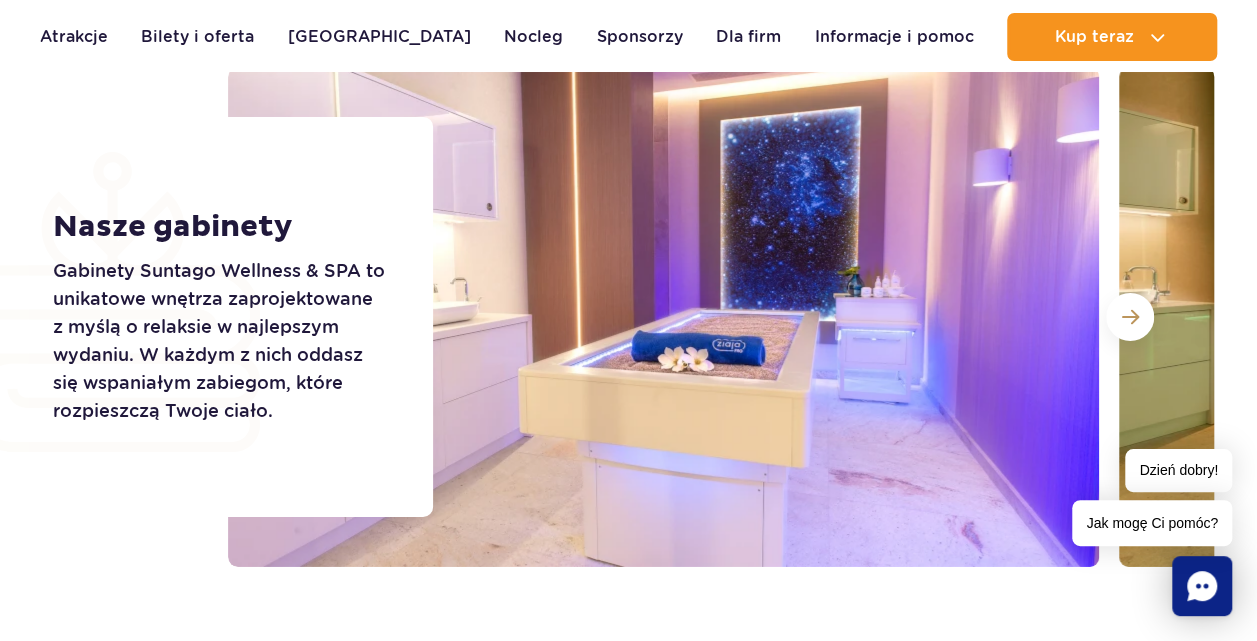 scroll, scrollTop: 3400, scrollLeft: 0, axis: vertical 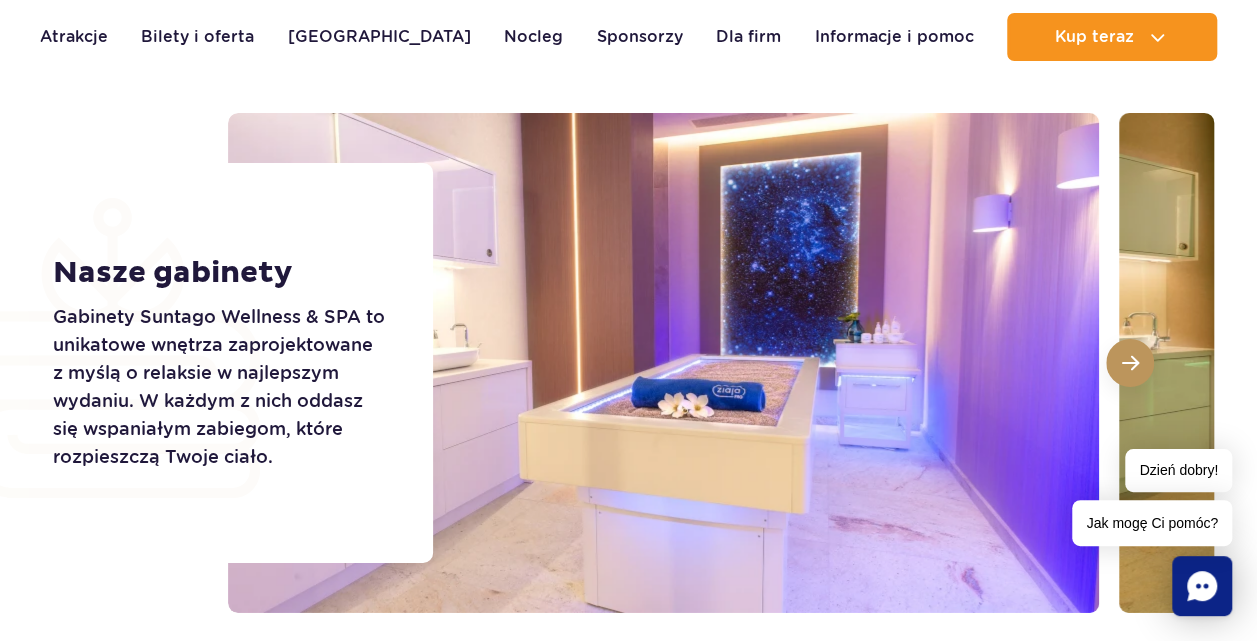 click at bounding box center [1130, 363] 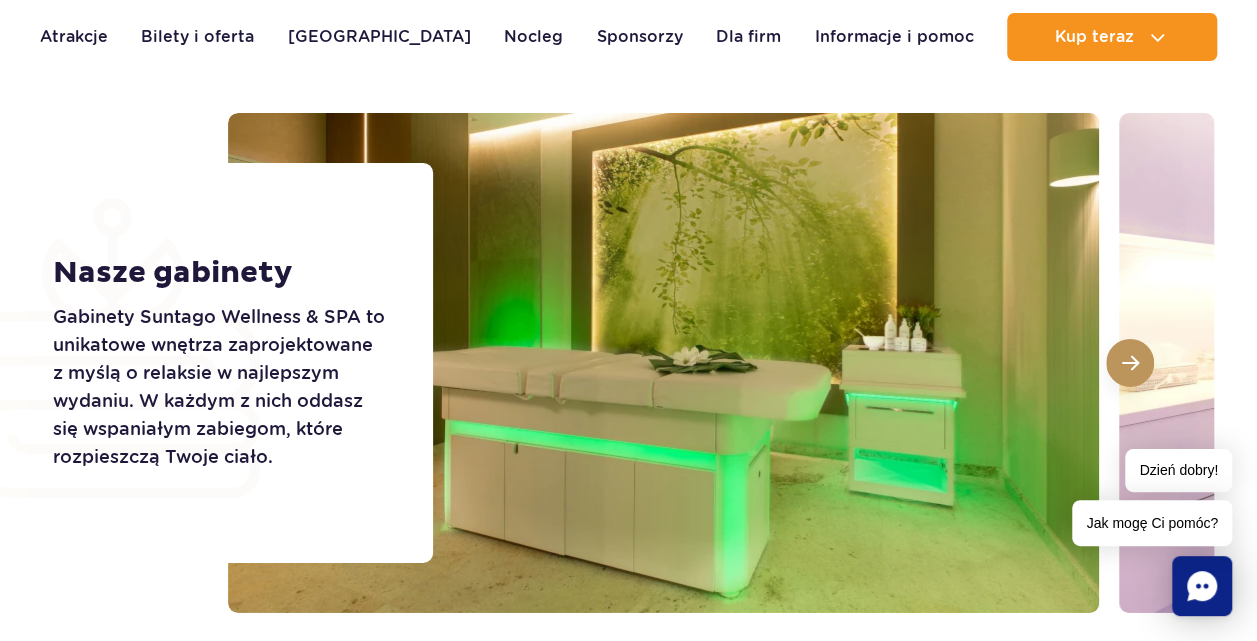 click at bounding box center (1130, 363) 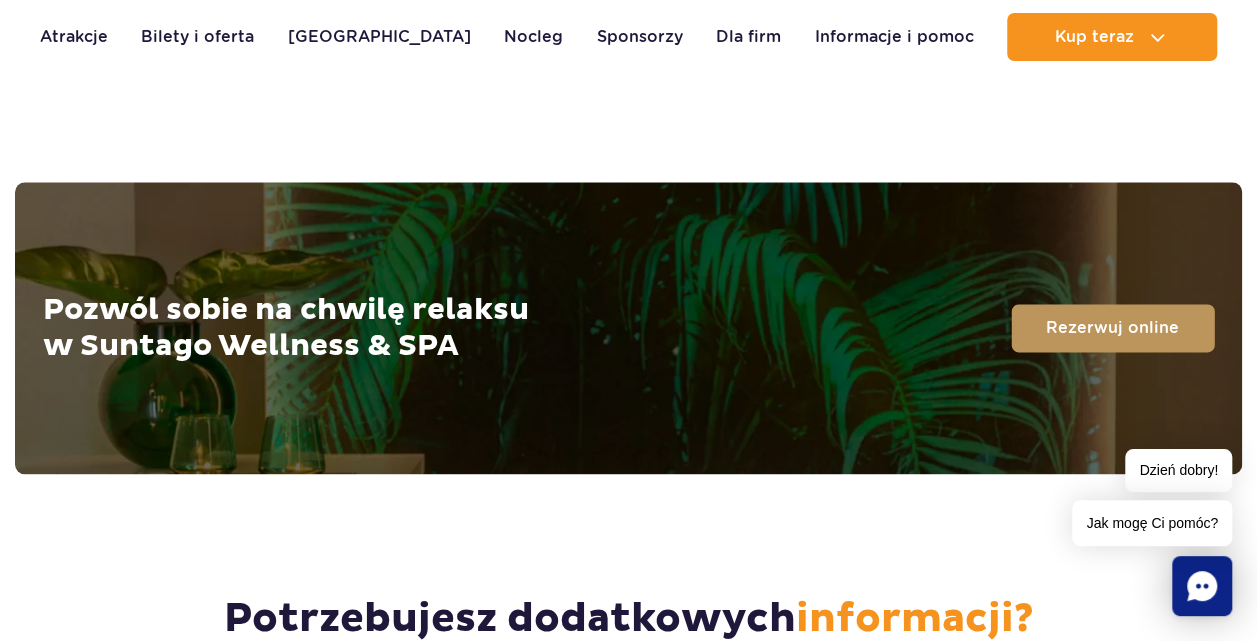 scroll, scrollTop: 4900, scrollLeft: 0, axis: vertical 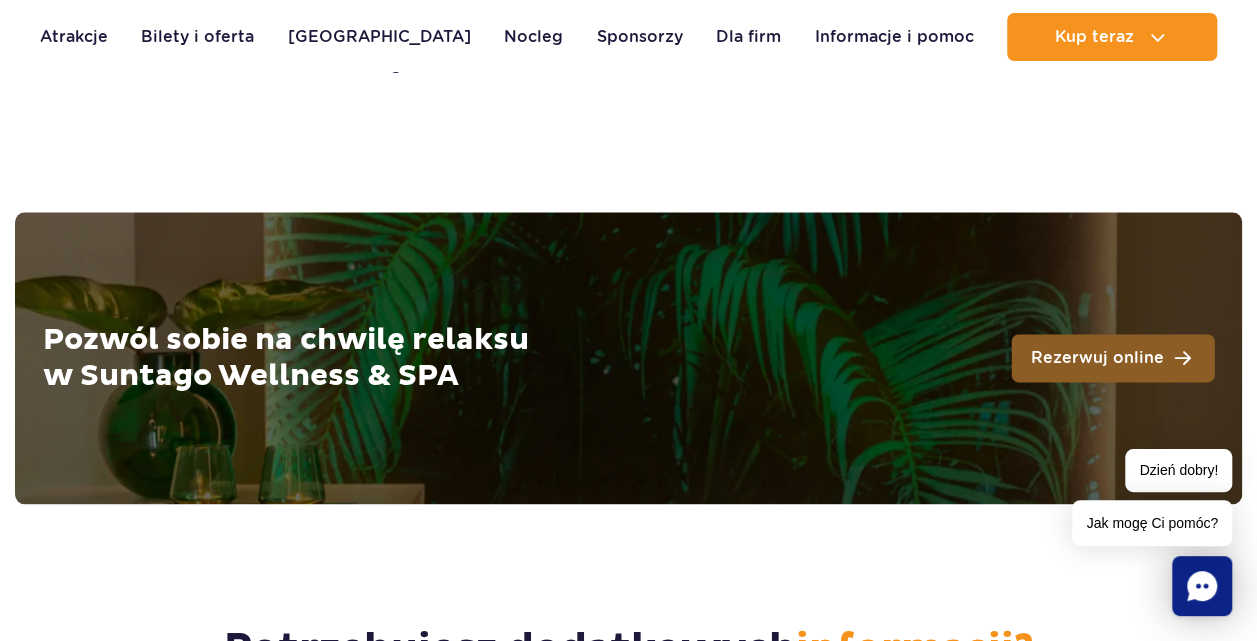 click on "Rezerwuj online" at bounding box center (1097, 358) 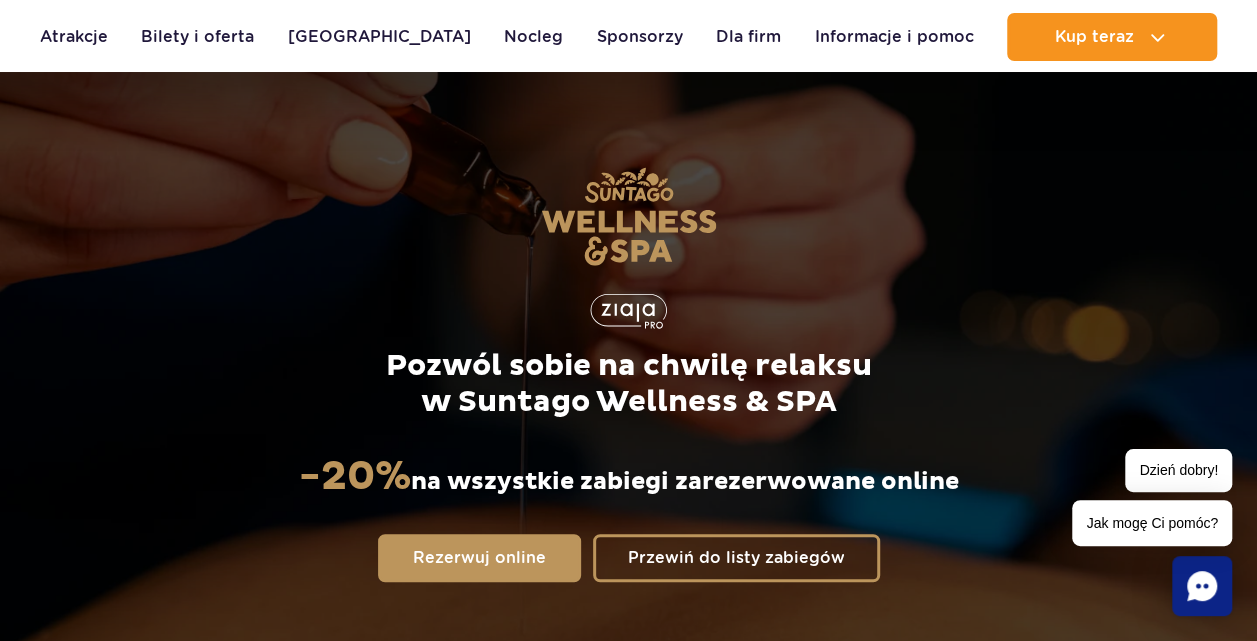scroll, scrollTop: 0, scrollLeft: 0, axis: both 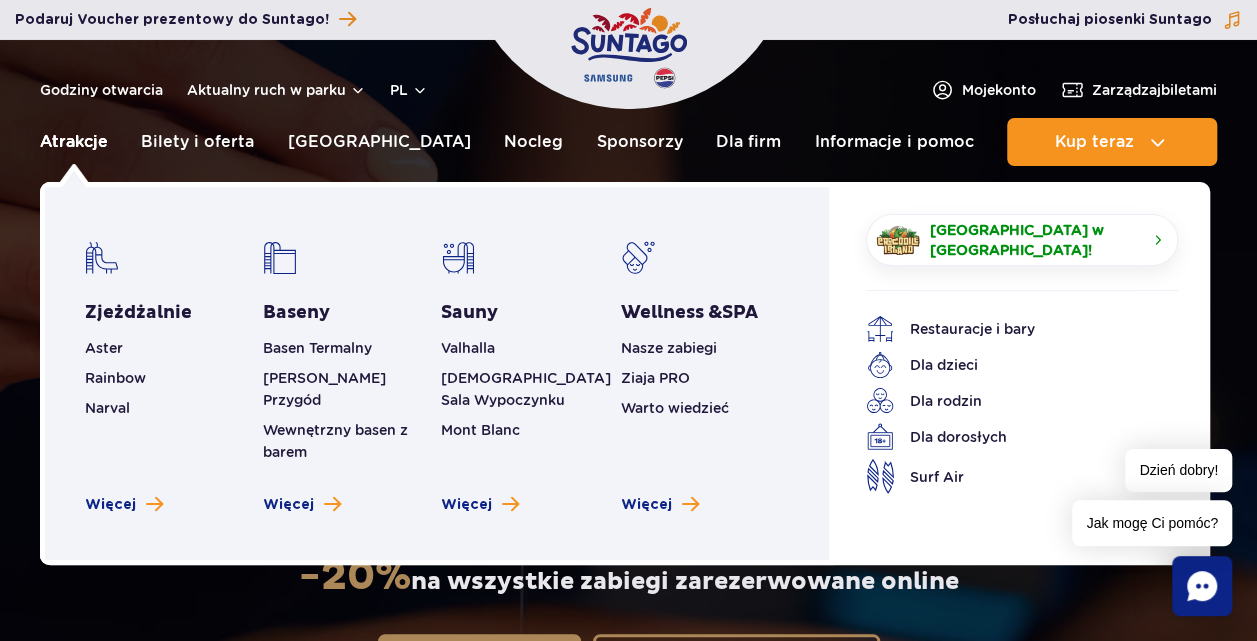 click on "Atrakcje" at bounding box center (74, 142) 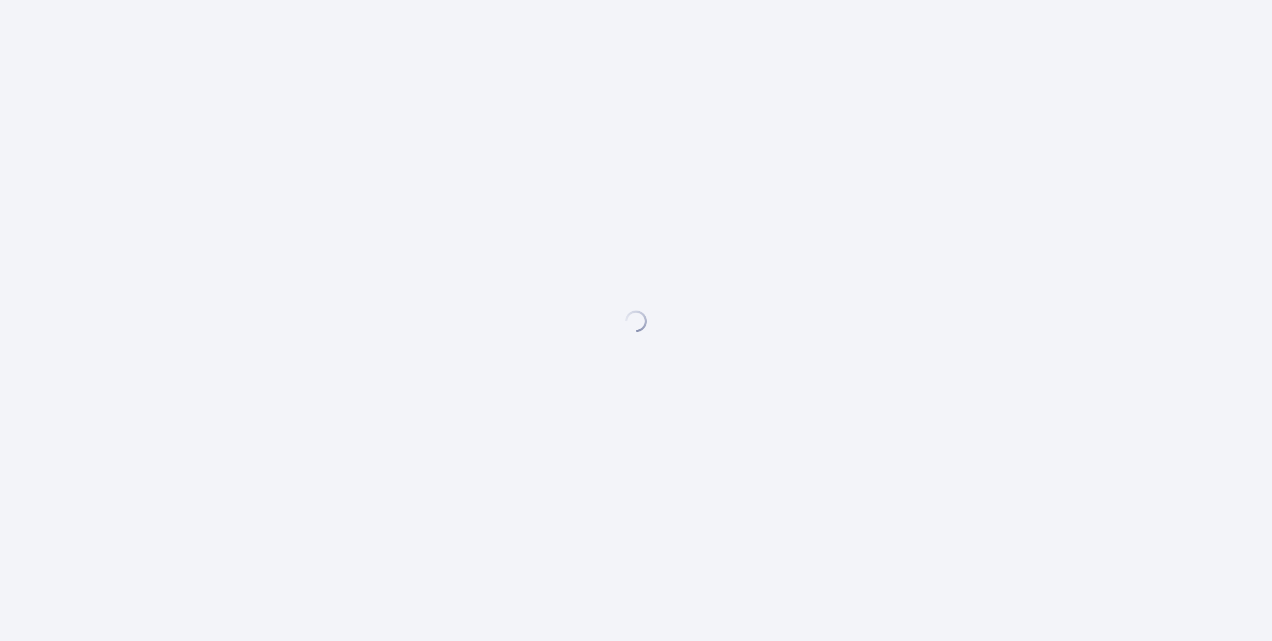 scroll, scrollTop: 0, scrollLeft: 0, axis: both 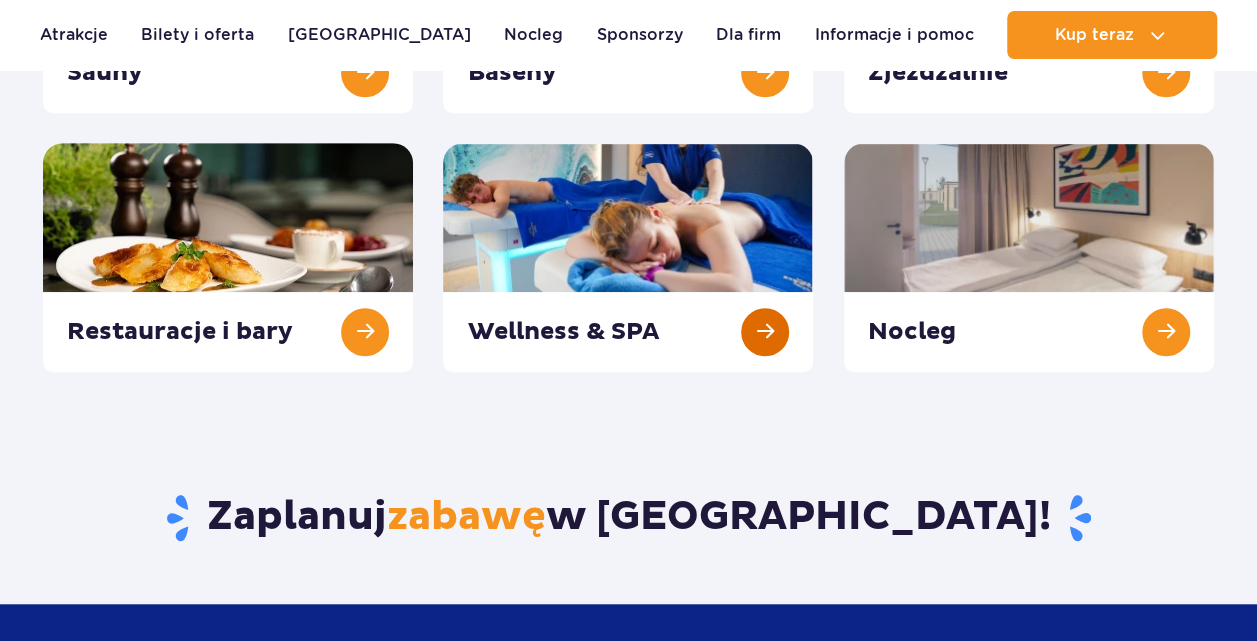 click at bounding box center (628, 257) 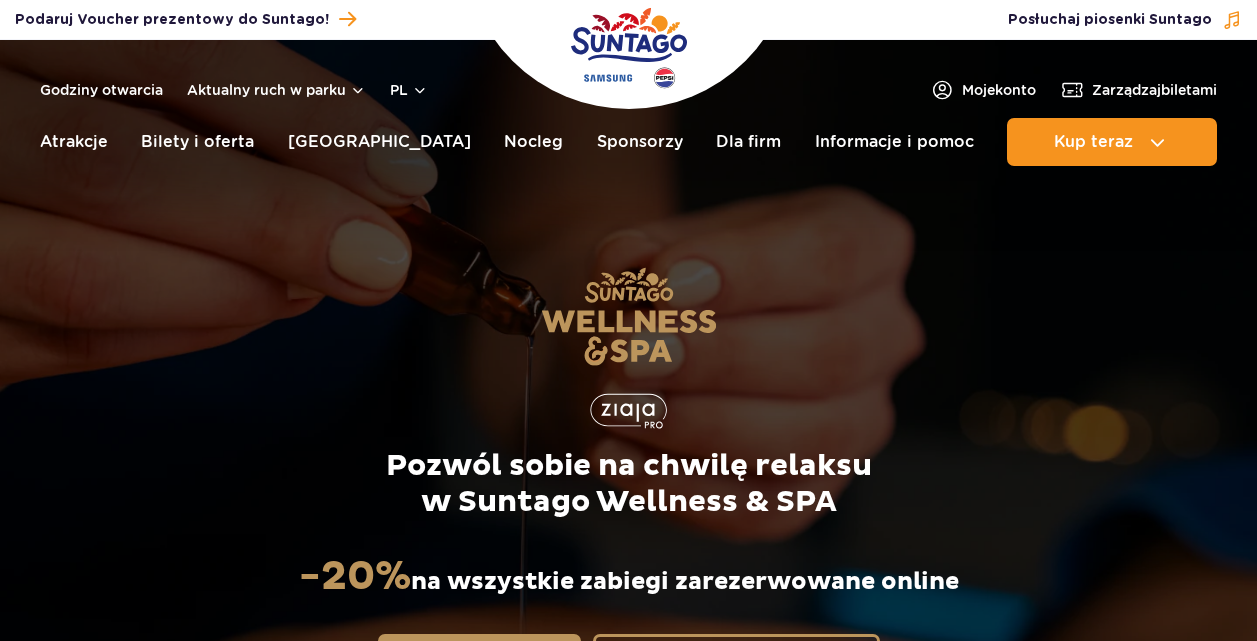 scroll, scrollTop: 0, scrollLeft: 0, axis: both 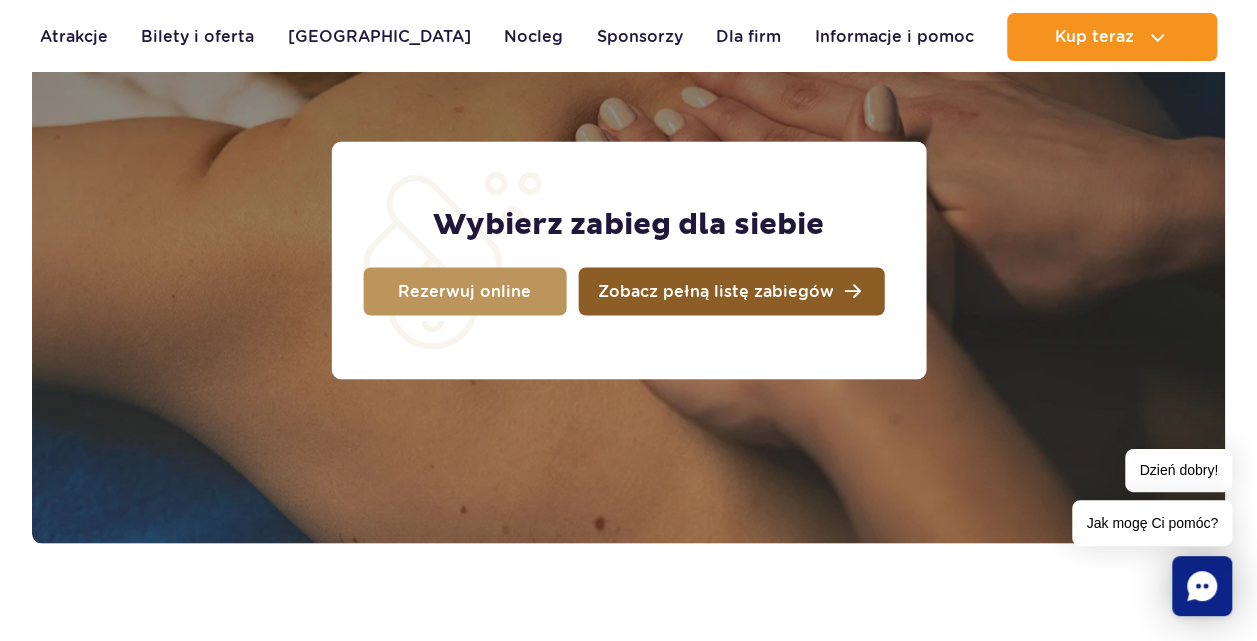 click on "Zobacz pełną listę zabiegów" at bounding box center [716, 291] 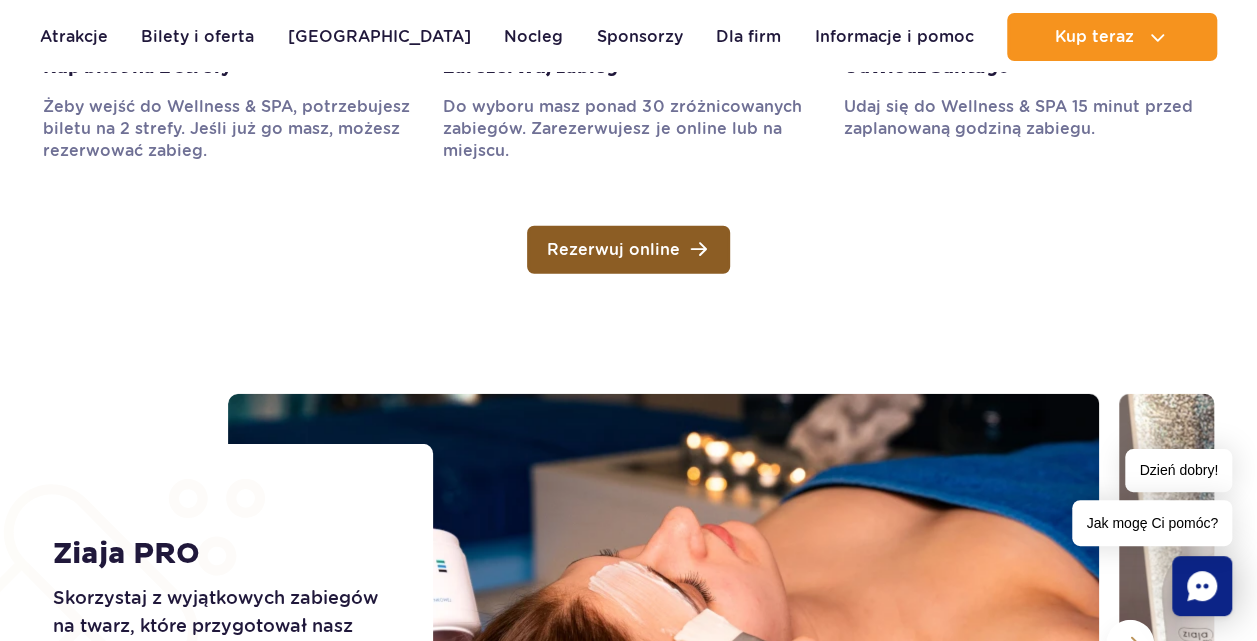 scroll, scrollTop: 2500, scrollLeft: 0, axis: vertical 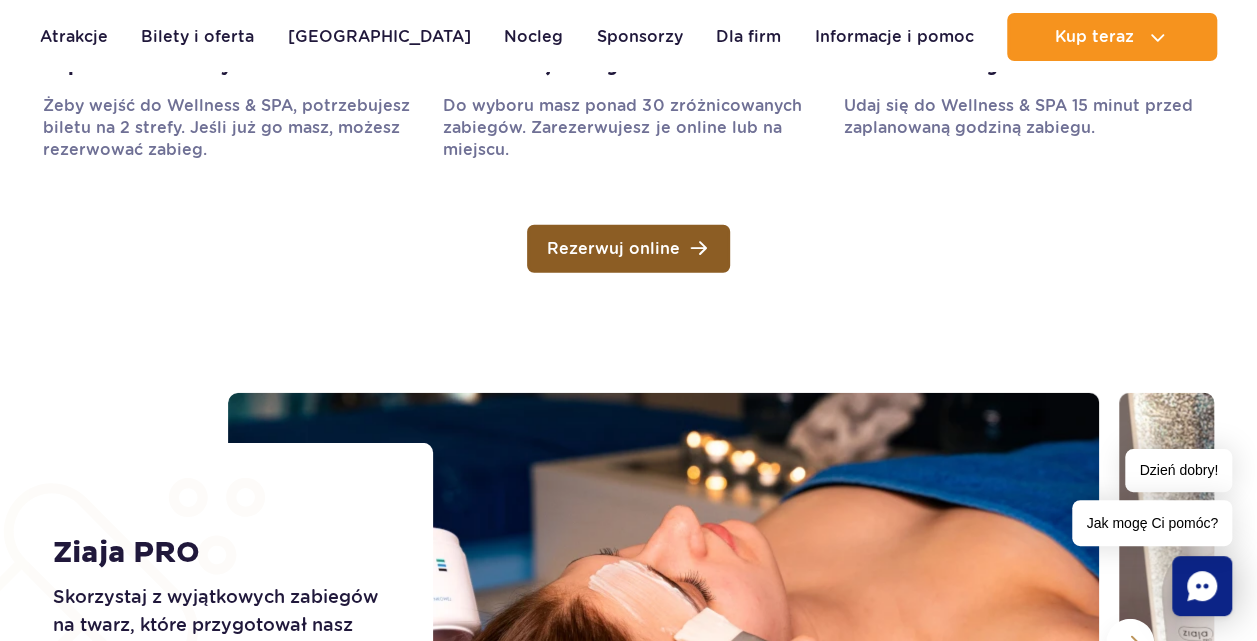 click on "Rezerwuj online" at bounding box center (628, 249) 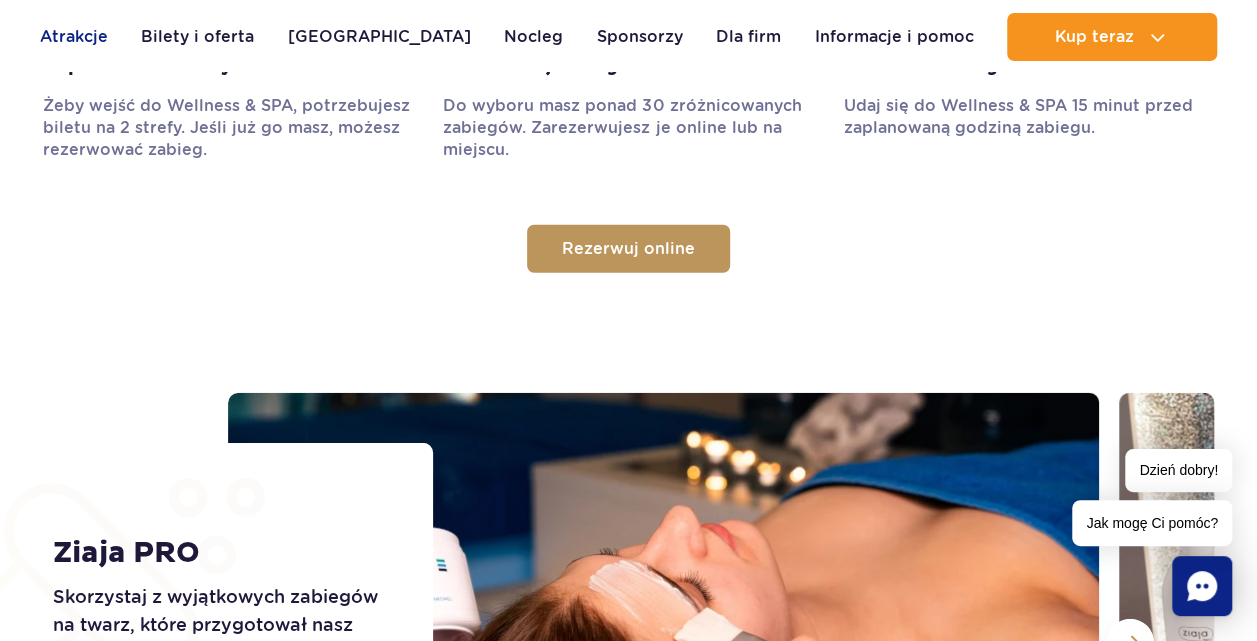 click on "Atrakcje" at bounding box center (74, 37) 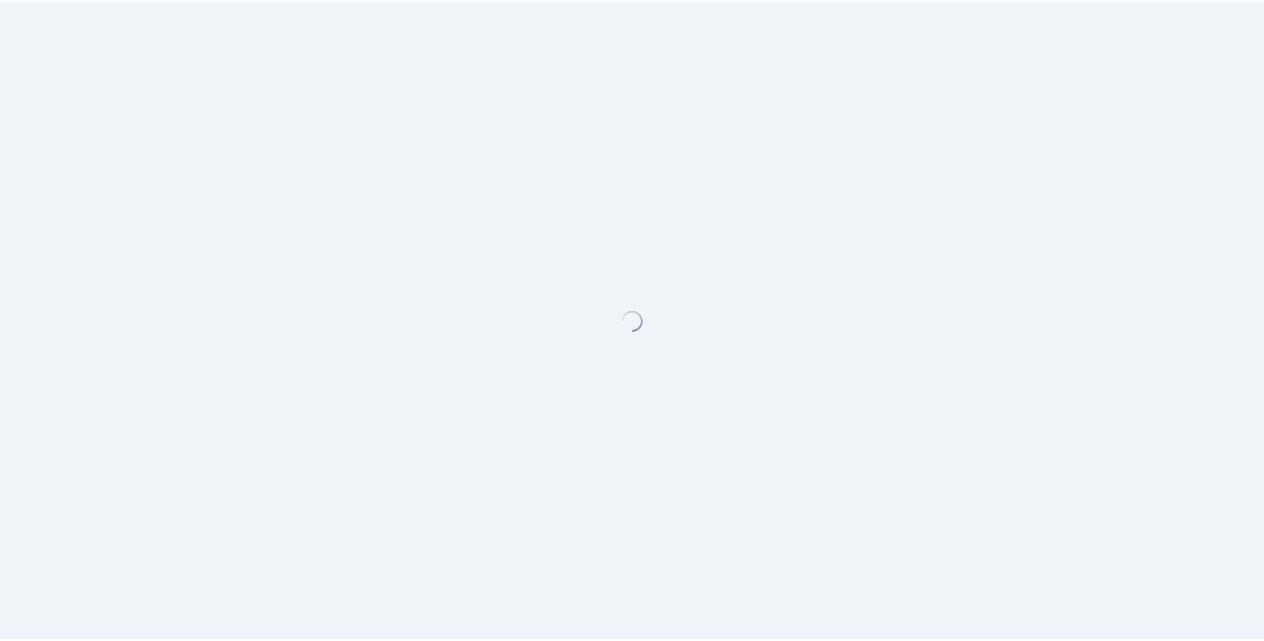scroll, scrollTop: 0, scrollLeft: 0, axis: both 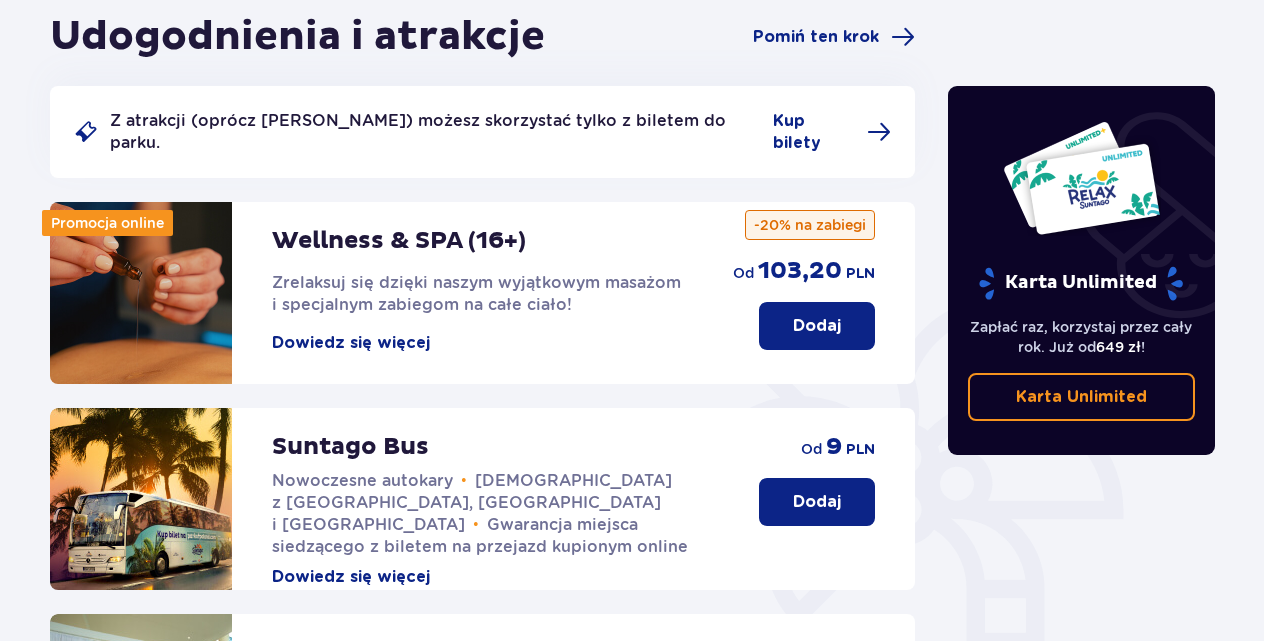 click on "Dodaj" at bounding box center (817, 326) 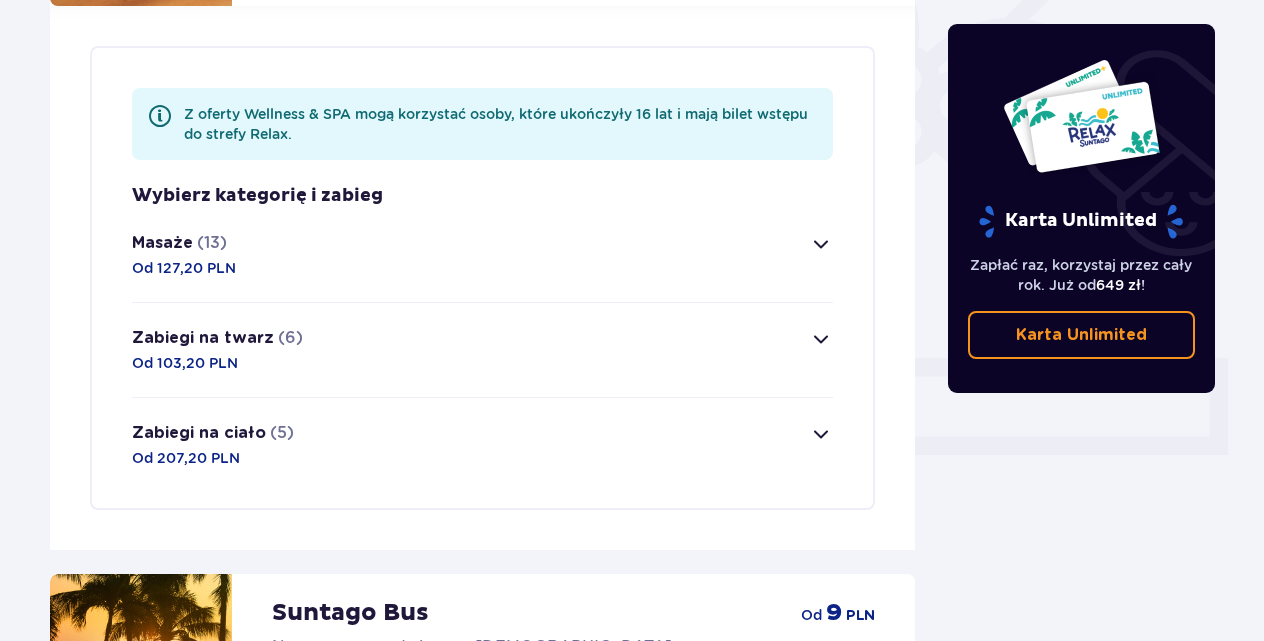 scroll, scrollTop: 580, scrollLeft: 0, axis: vertical 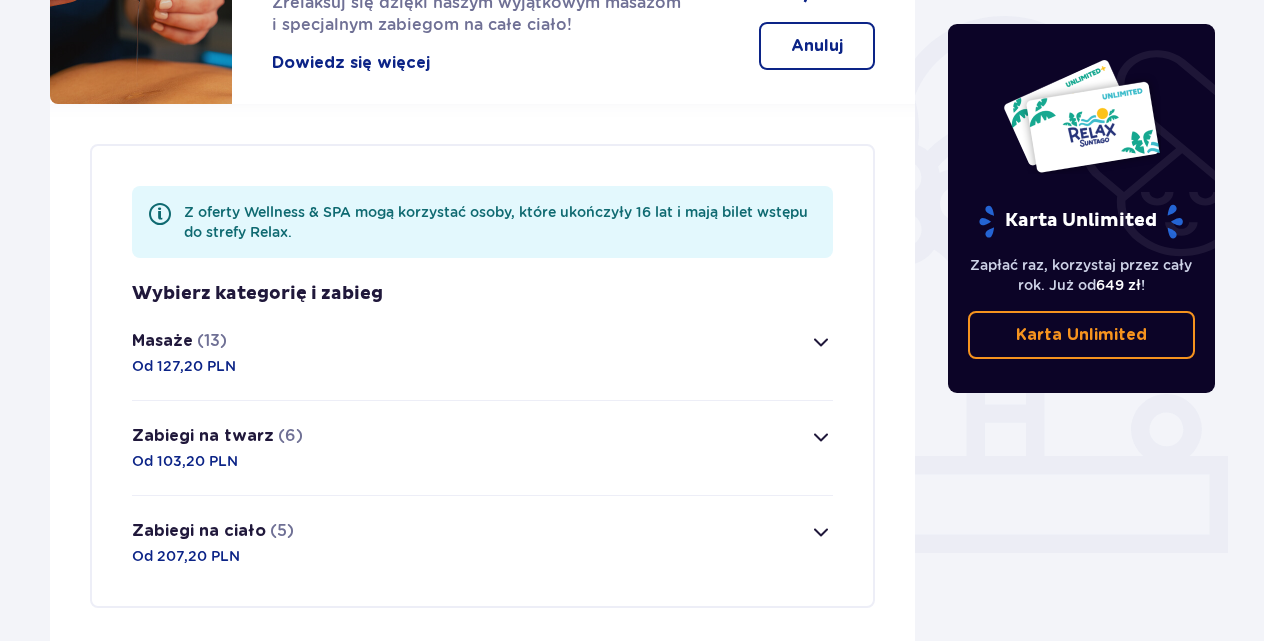 click on "Masaże (13) Od 127,20 PLN" at bounding box center (482, 353) 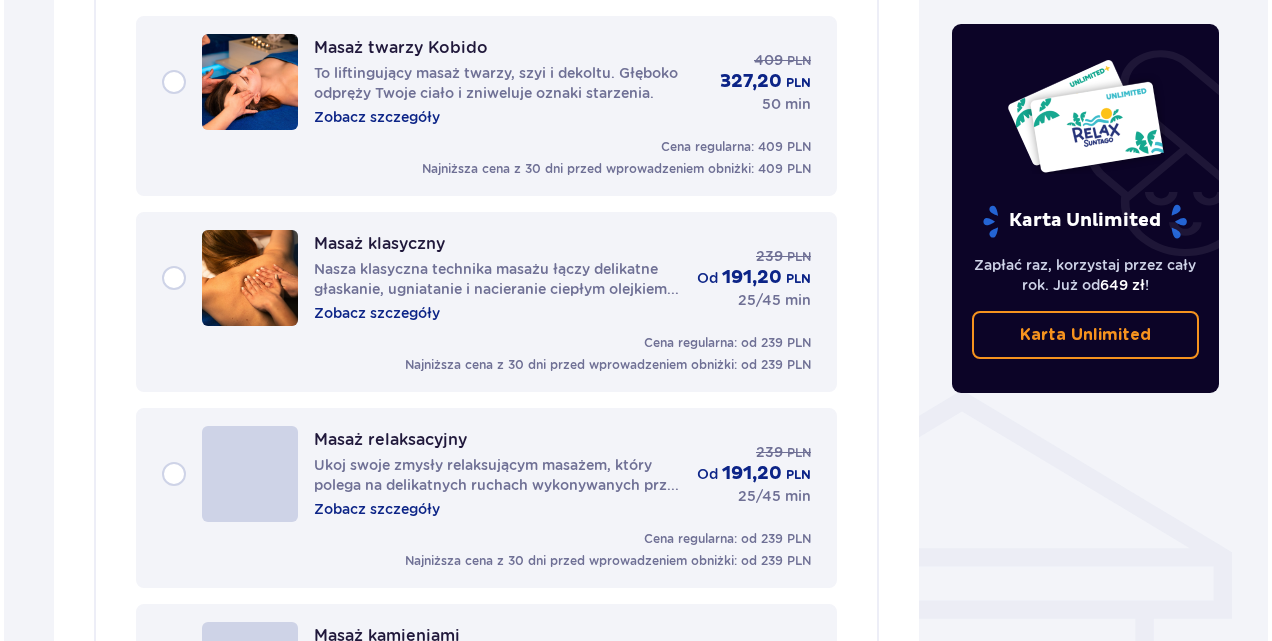 scroll, scrollTop: 1266, scrollLeft: 0, axis: vertical 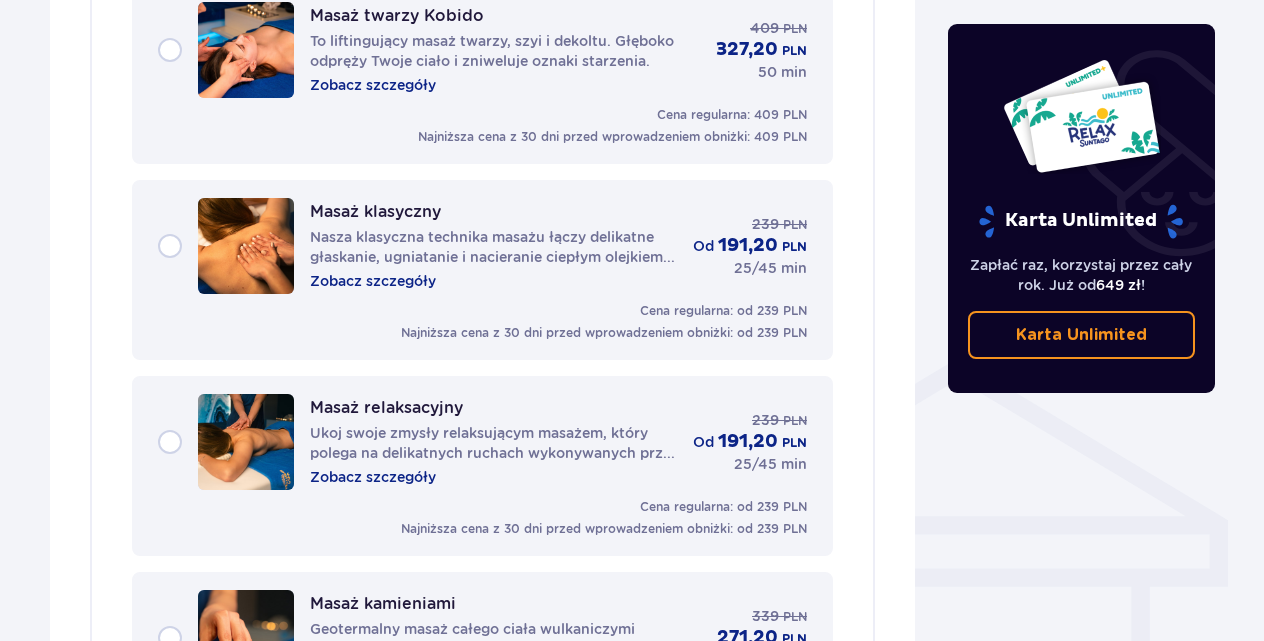 click on "Zobacz szczegóły" at bounding box center [373, 281] 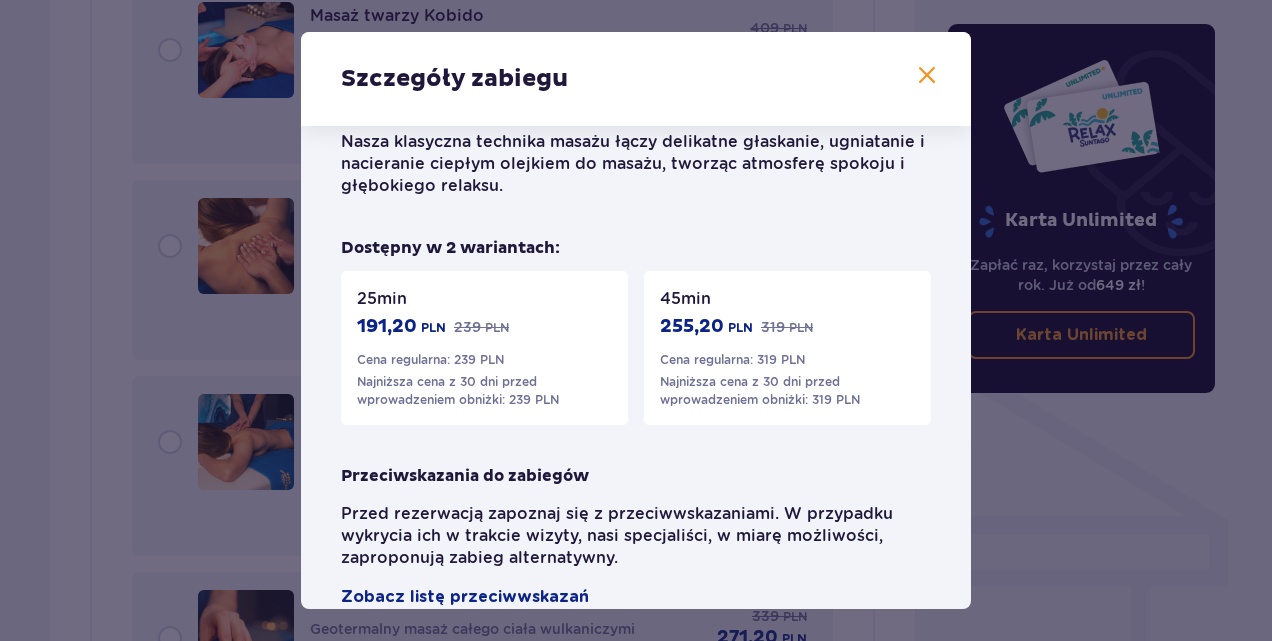 scroll, scrollTop: 390, scrollLeft: 0, axis: vertical 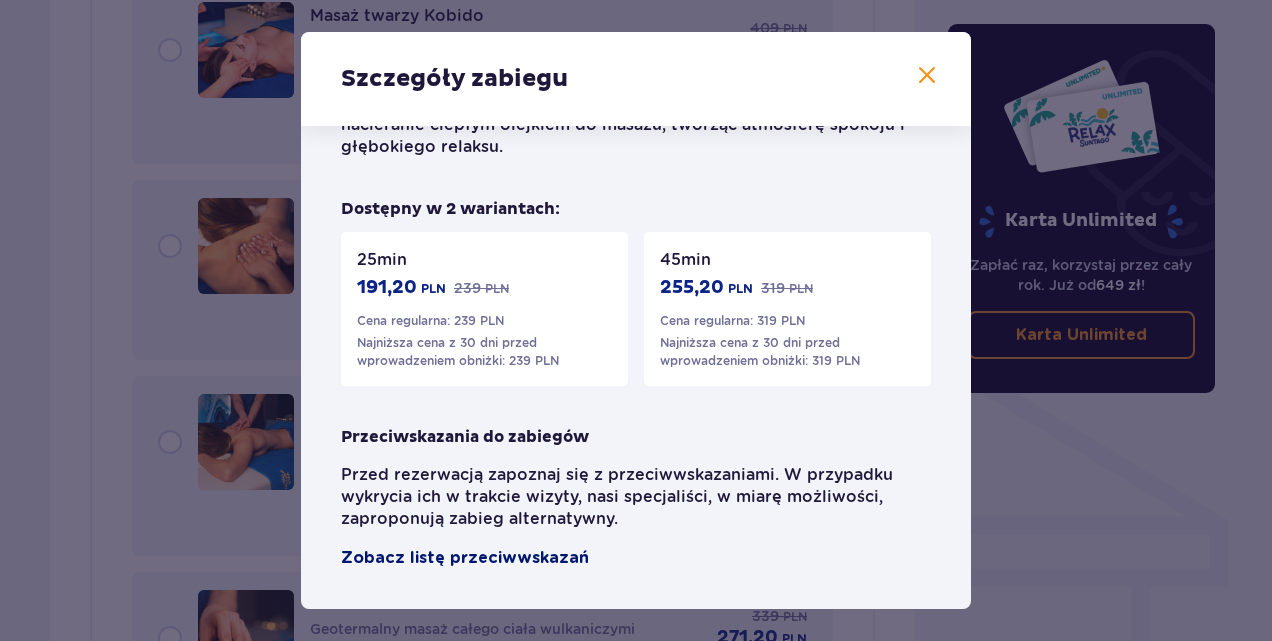 click on "Zobacz listę przeciwwskazań" at bounding box center [465, 558] 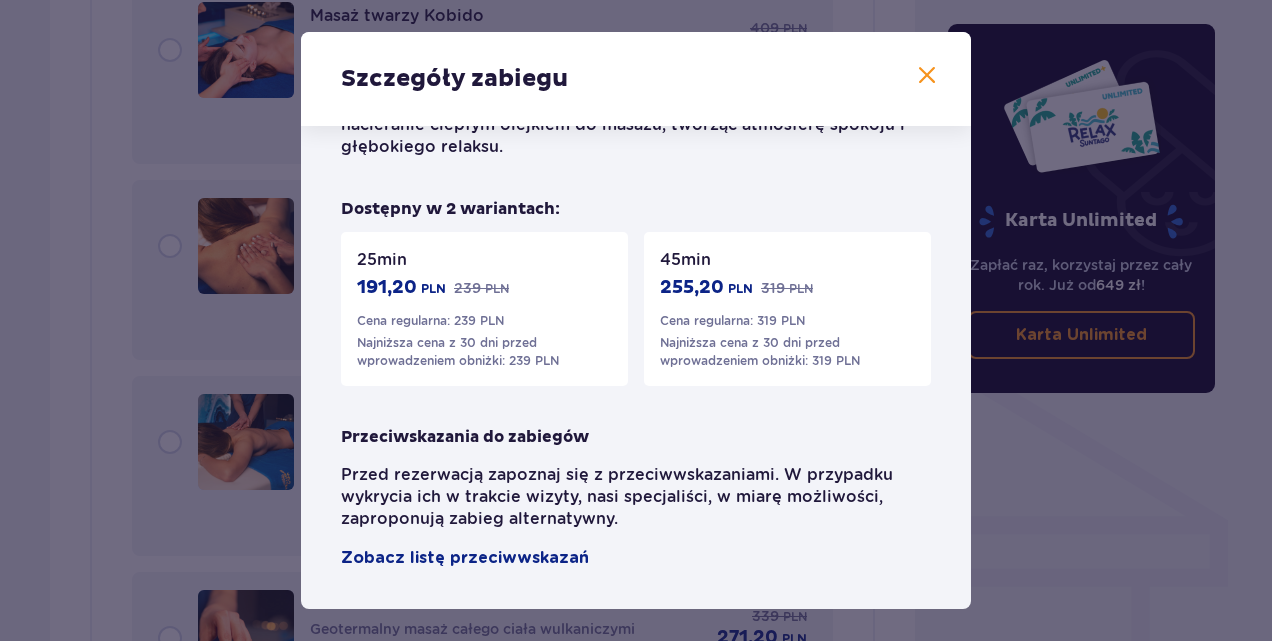 click at bounding box center (927, 76) 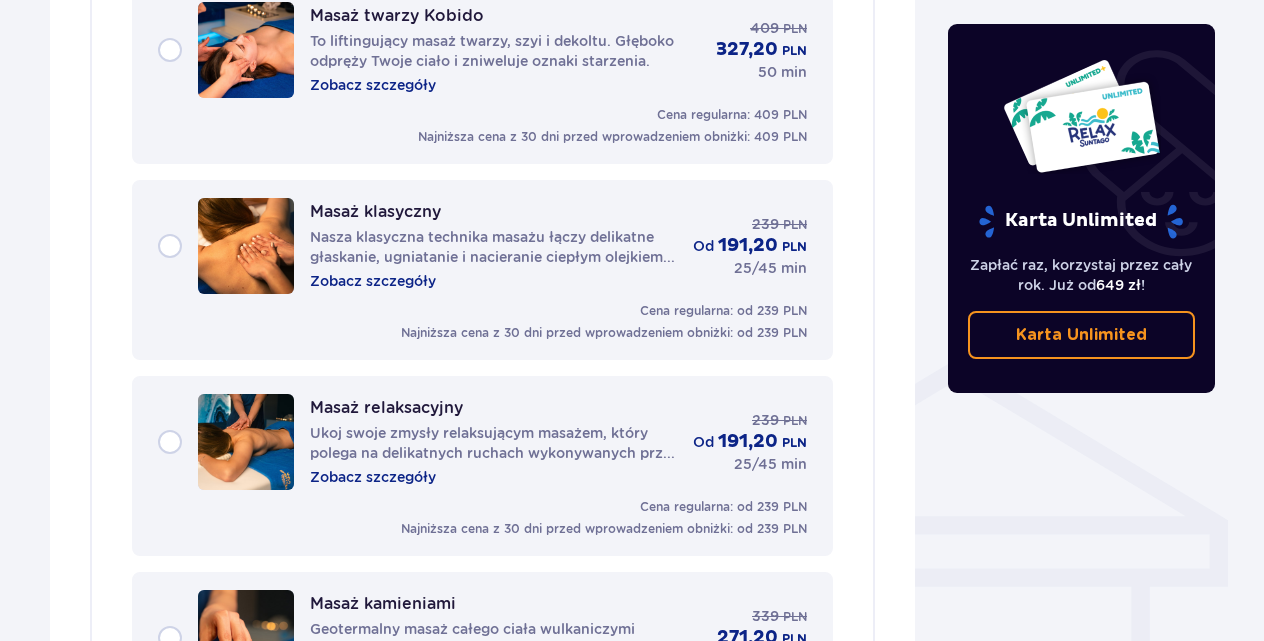 click on "Zobacz szczegóły" at bounding box center [373, 477] 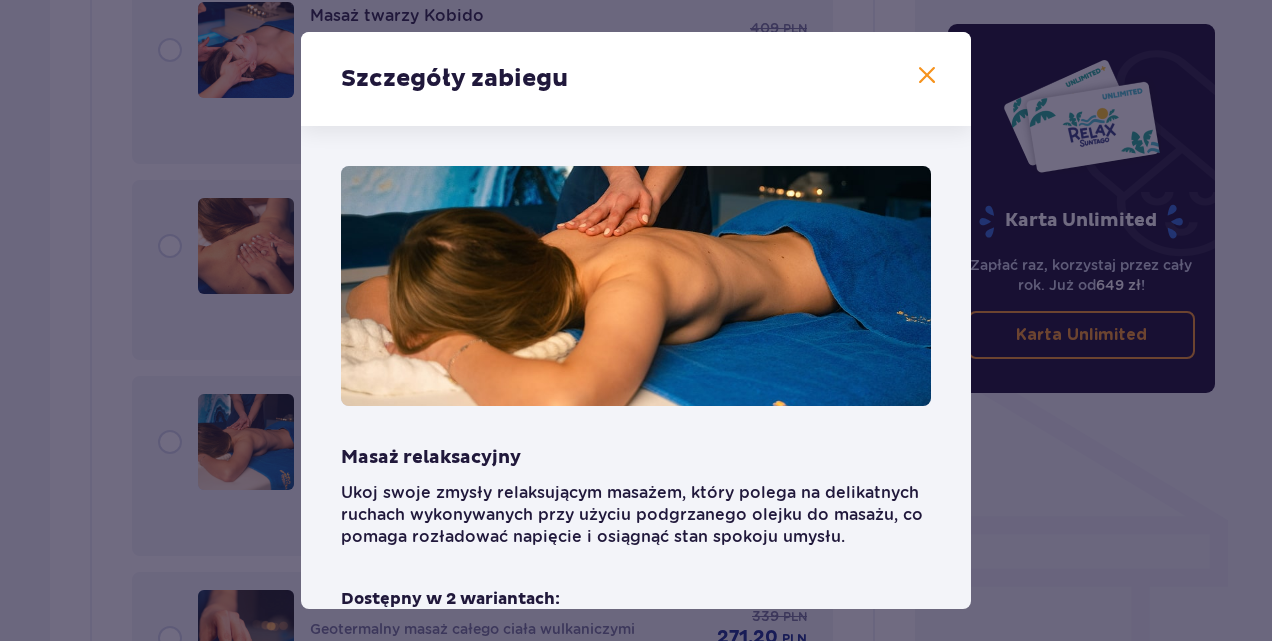 scroll, scrollTop: 100, scrollLeft: 0, axis: vertical 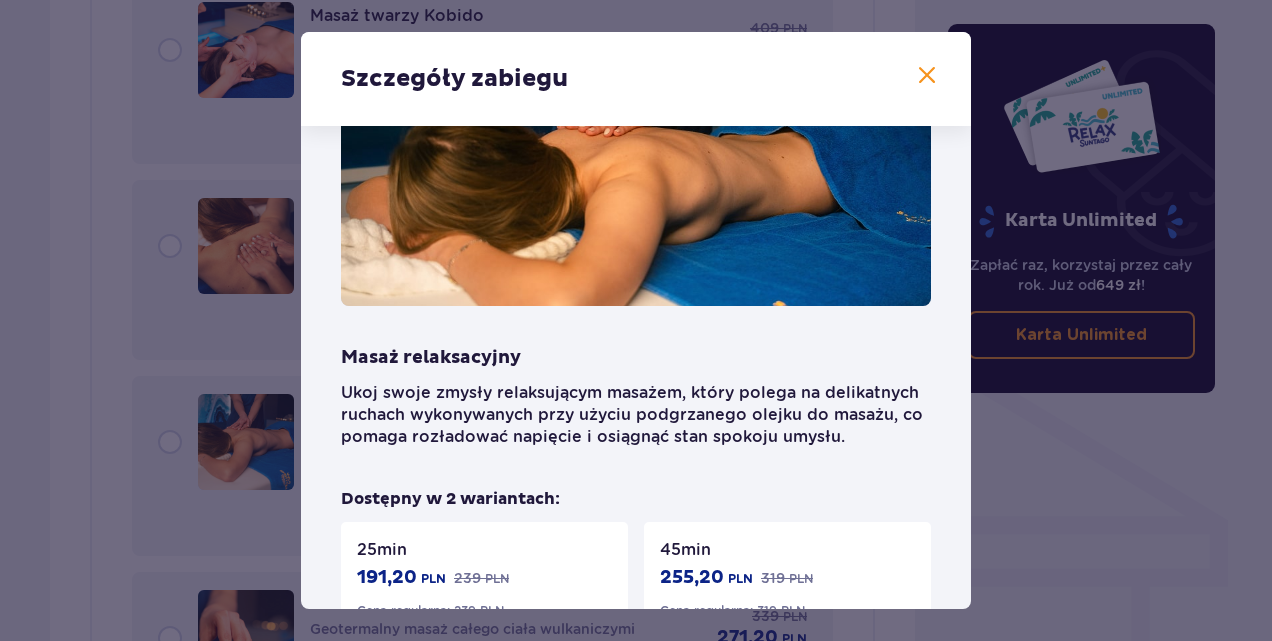 click at bounding box center [927, 76] 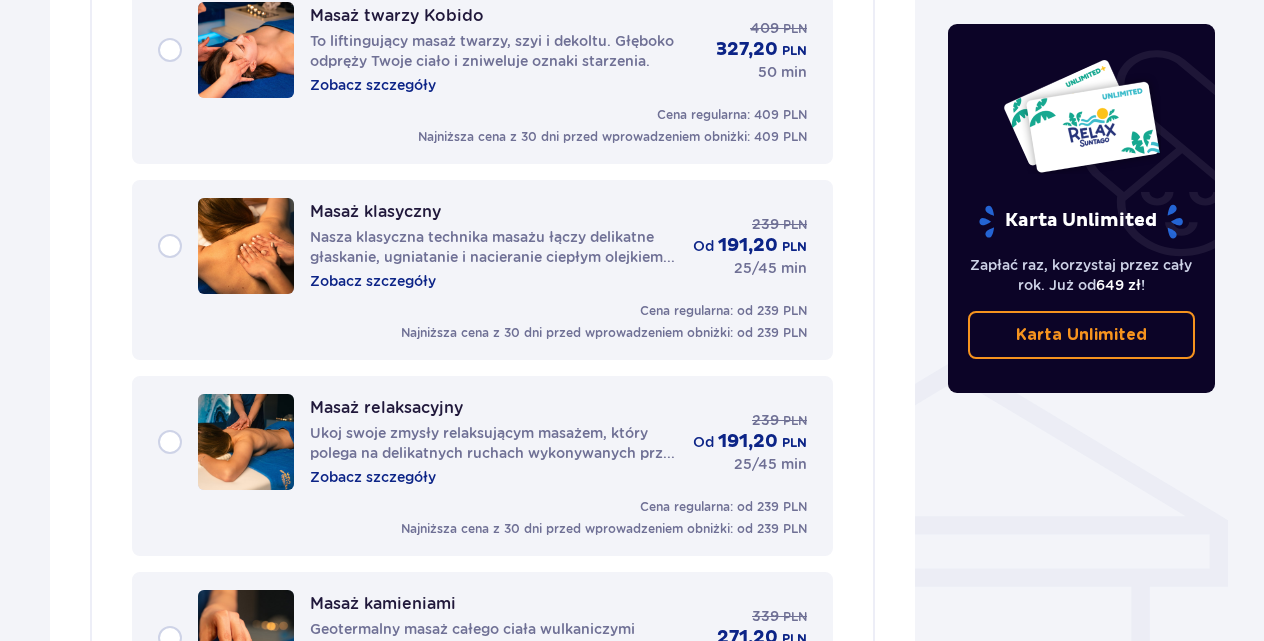click on "Zobacz szczegóły" at bounding box center (373, 477) 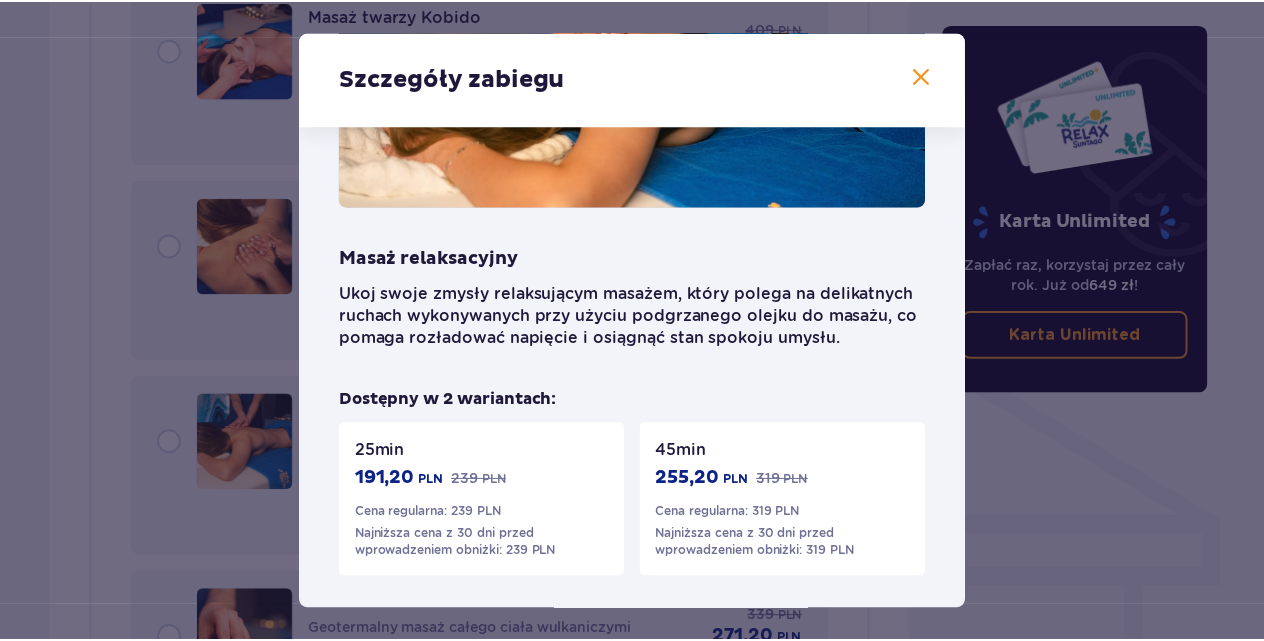 scroll, scrollTop: 200, scrollLeft: 0, axis: vertical 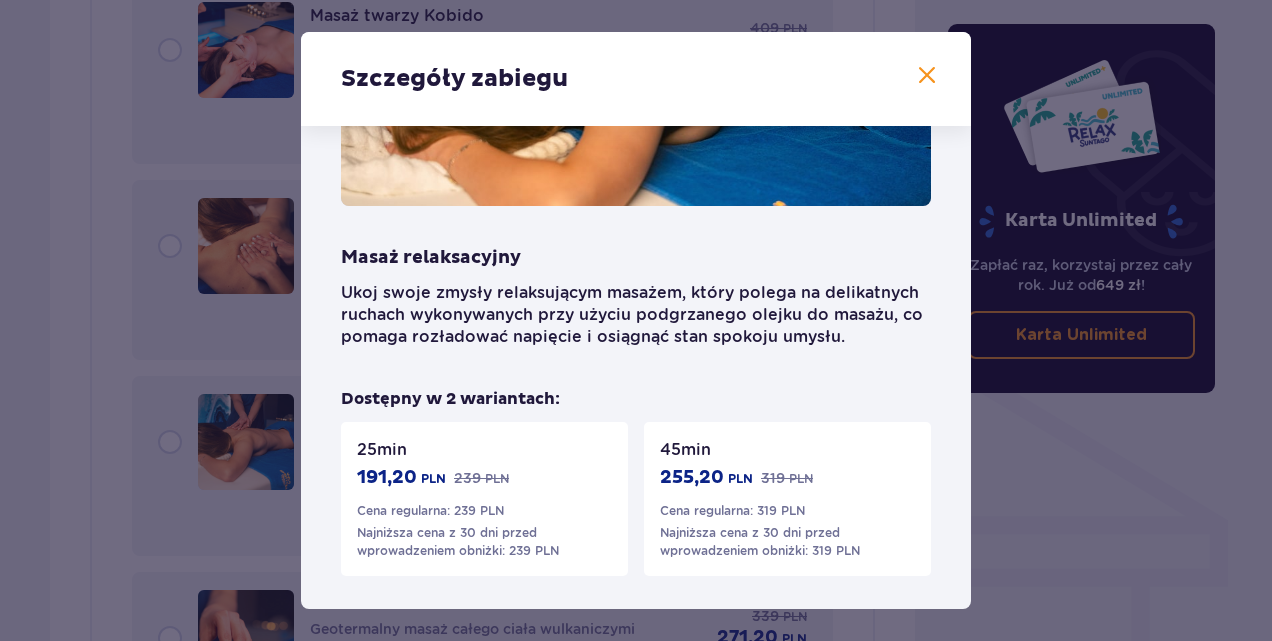 click at bounding box center [927, 76] 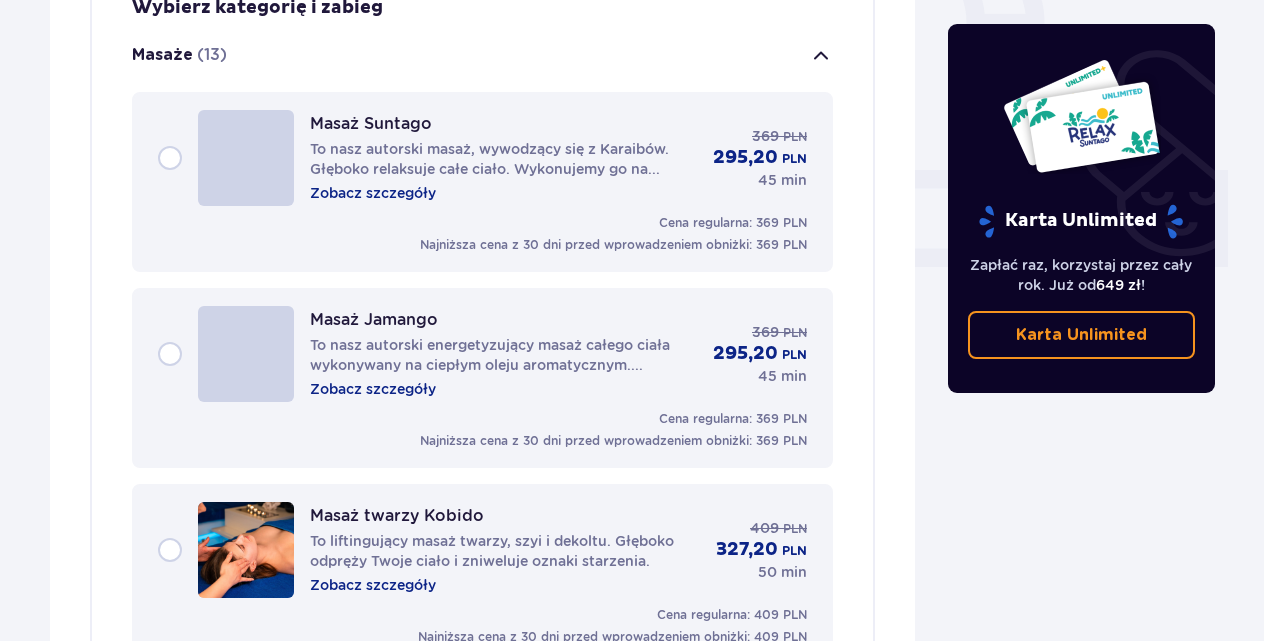 scroll, scrollTop: 666, scrollLeft: 0, axis: vertical 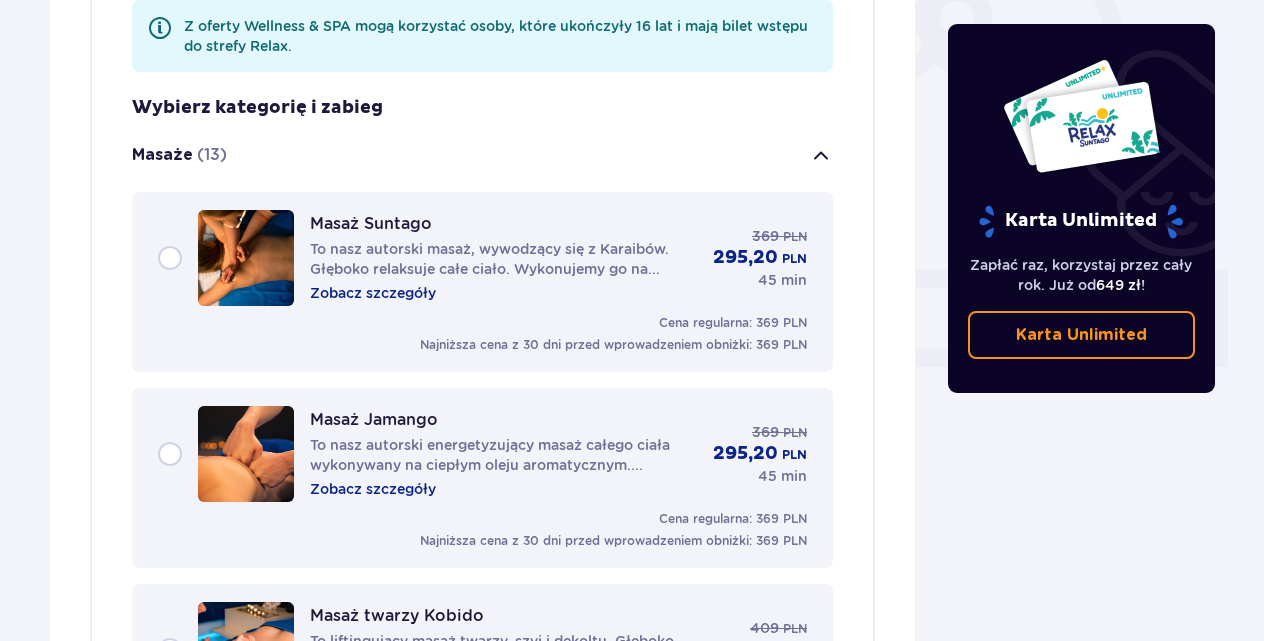 click on "Zobacz szczegóły" at bounding box center (373, 293) 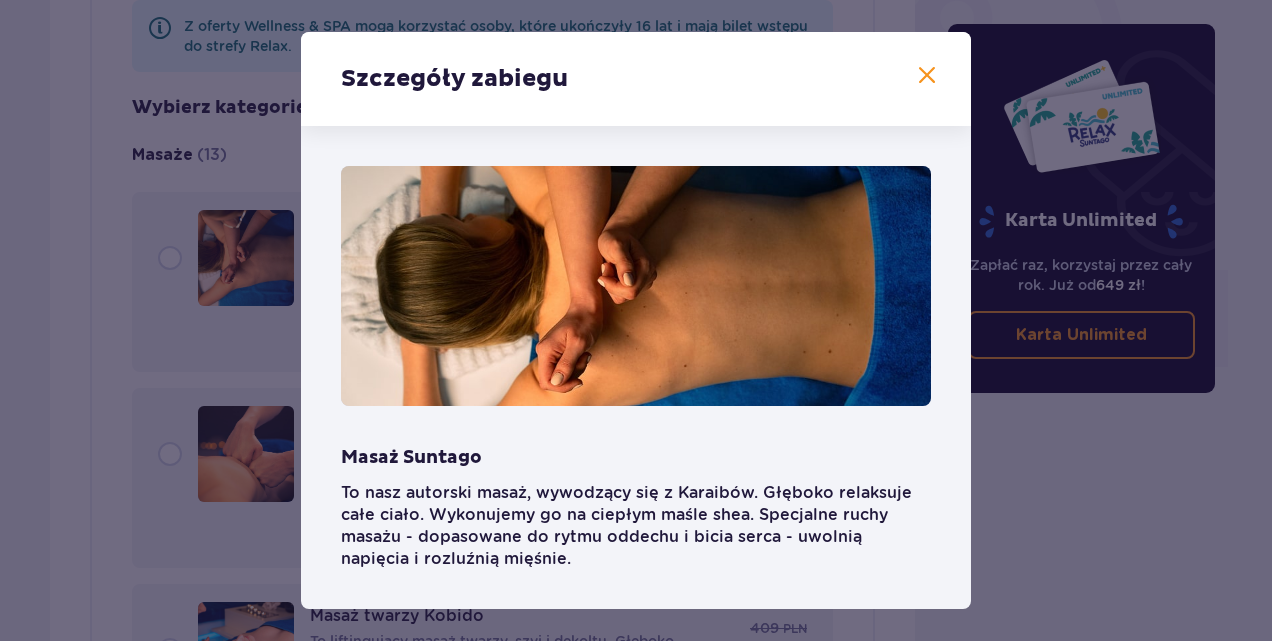 click at bounding box center [927, 76] 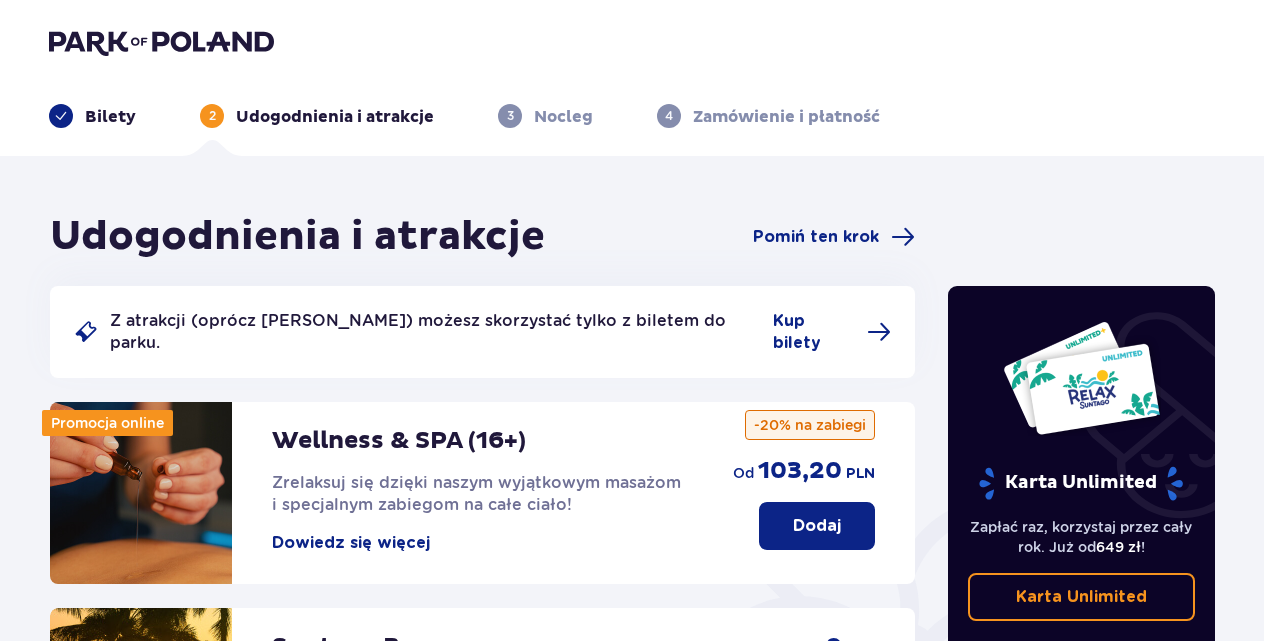 scroll, scrollTop: 193, scrollLeft: 0, axis: vertical 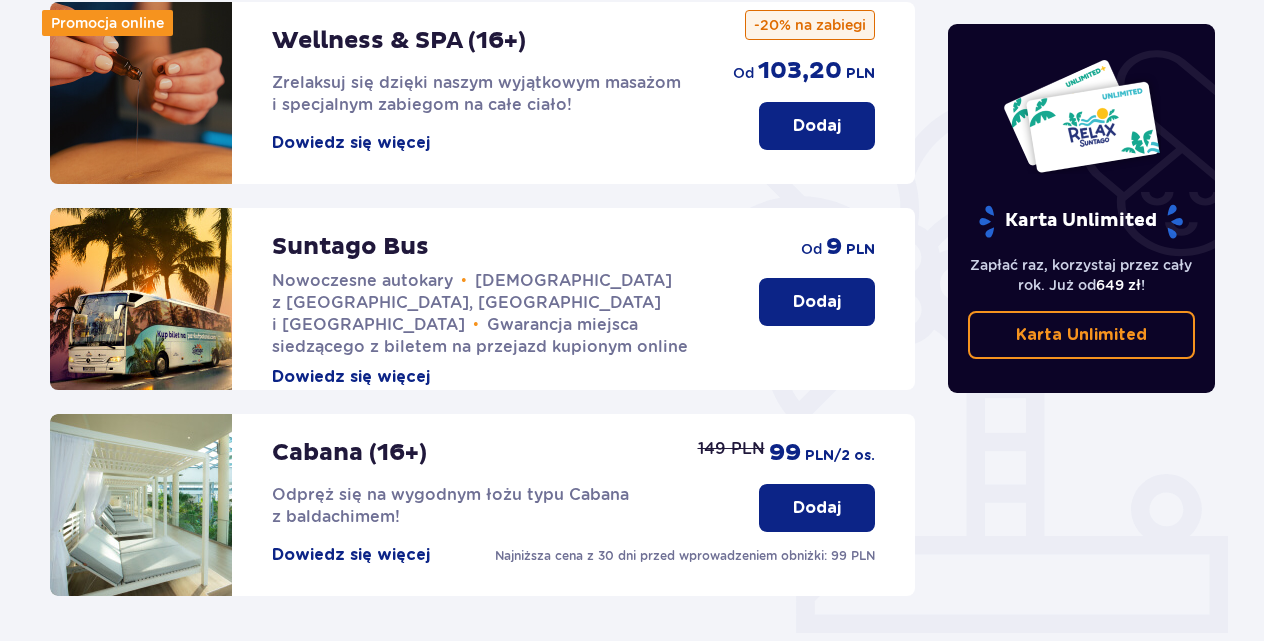 click on "Dodaj" at bounding box center [817, 508] 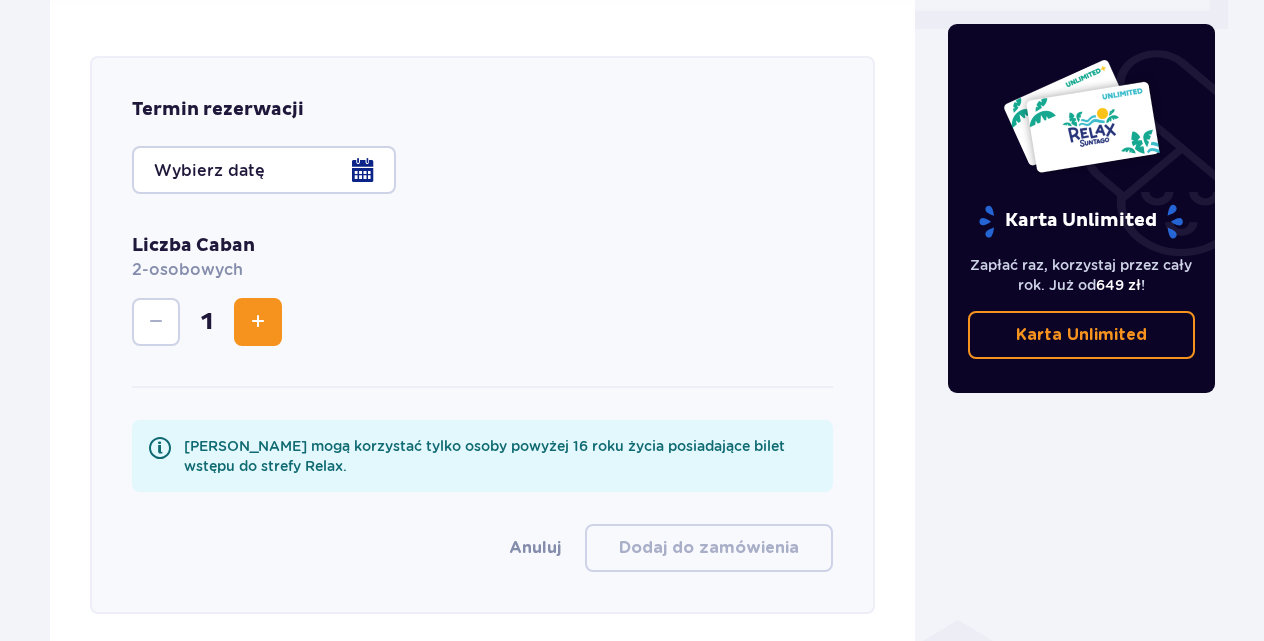scroll, scrollTop: 1016, scrollLeft: 0, axis: vertical 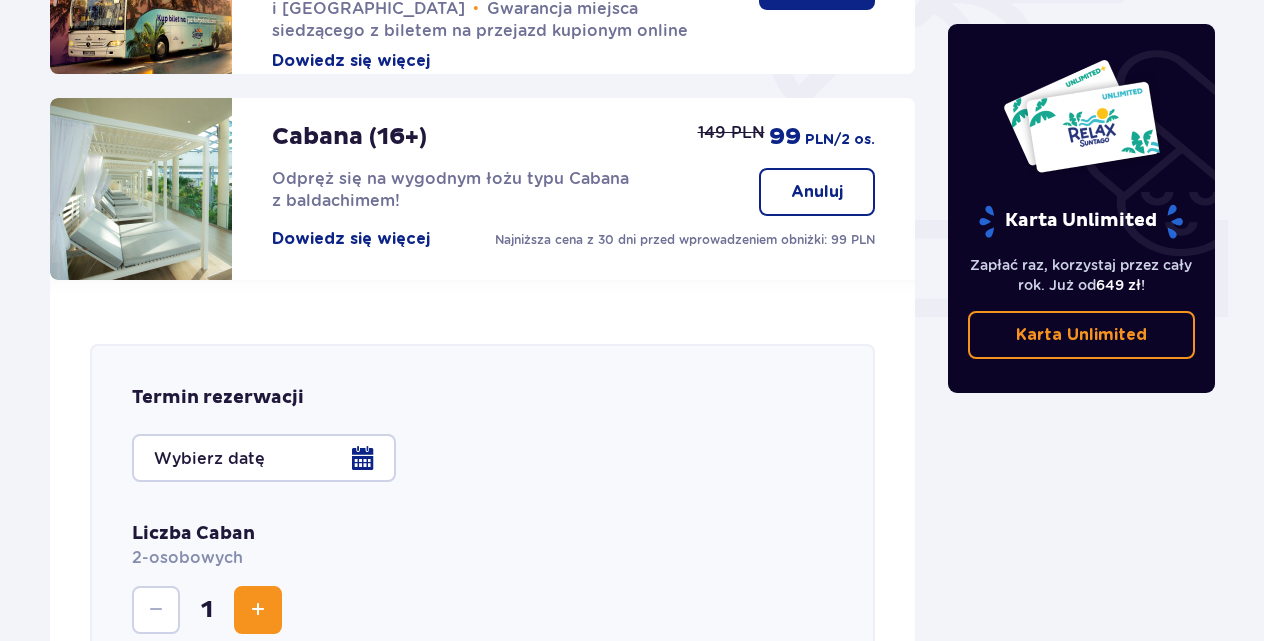 click on "Anuluj" at bounding box center [817, 192] 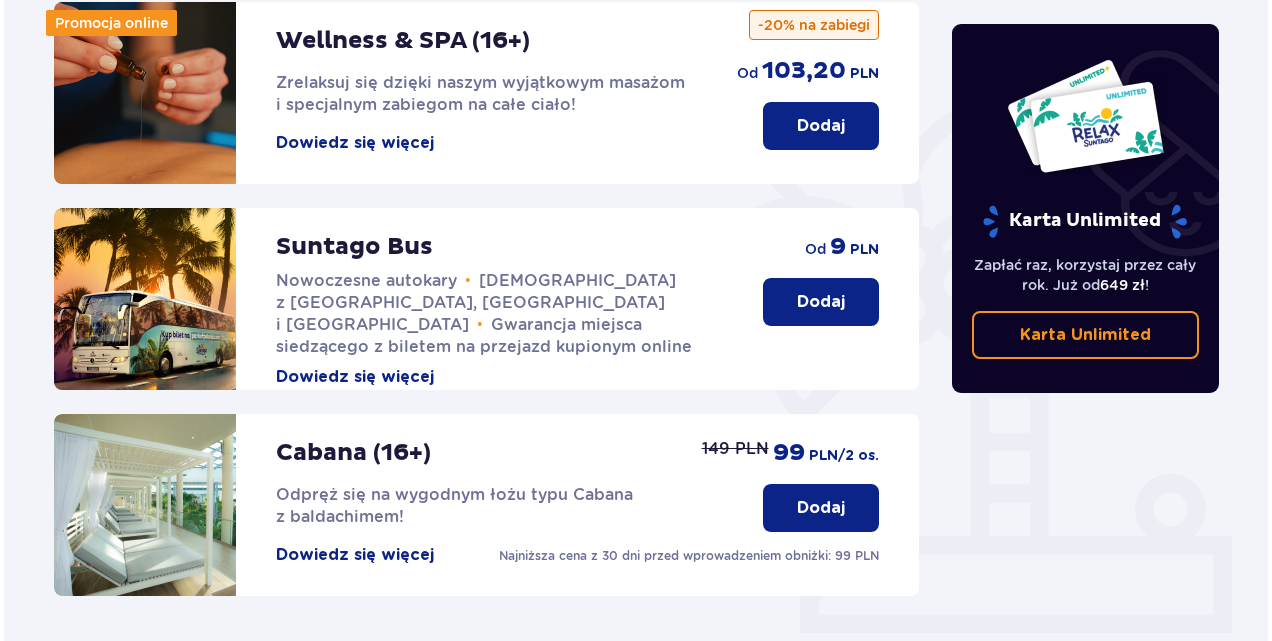 scroll, scrollTop: 500, scrollLeft: 0, axis: vertical 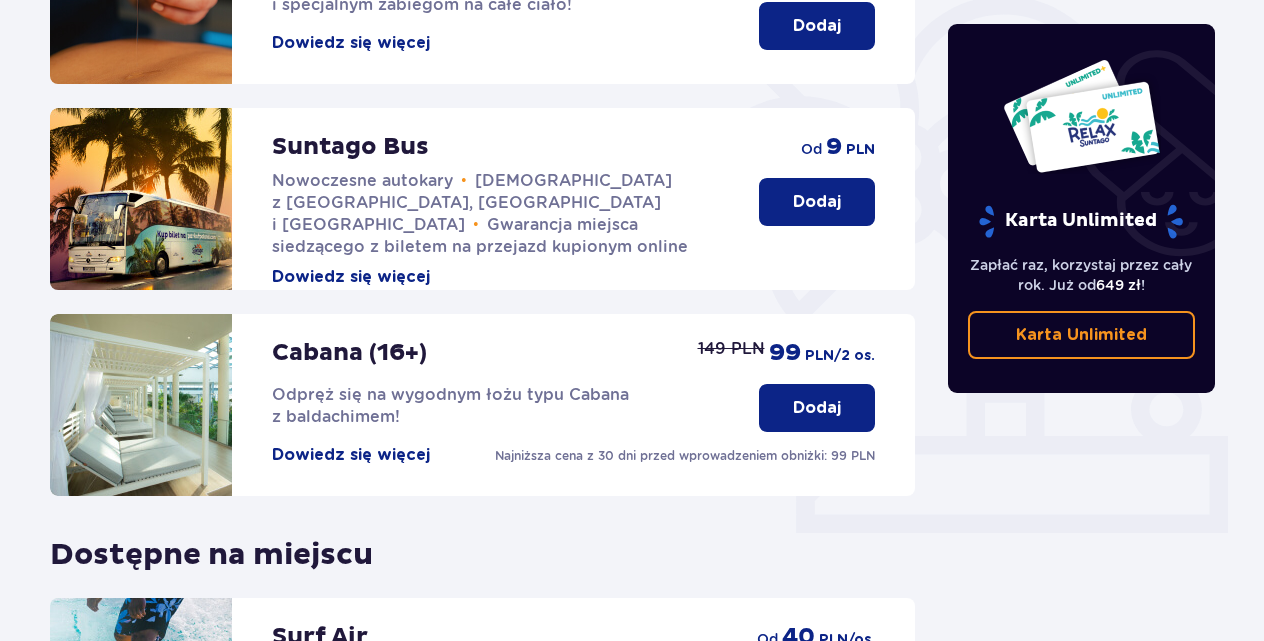 click on "Dowiedz się więcej" at bounding box center (351, 455) 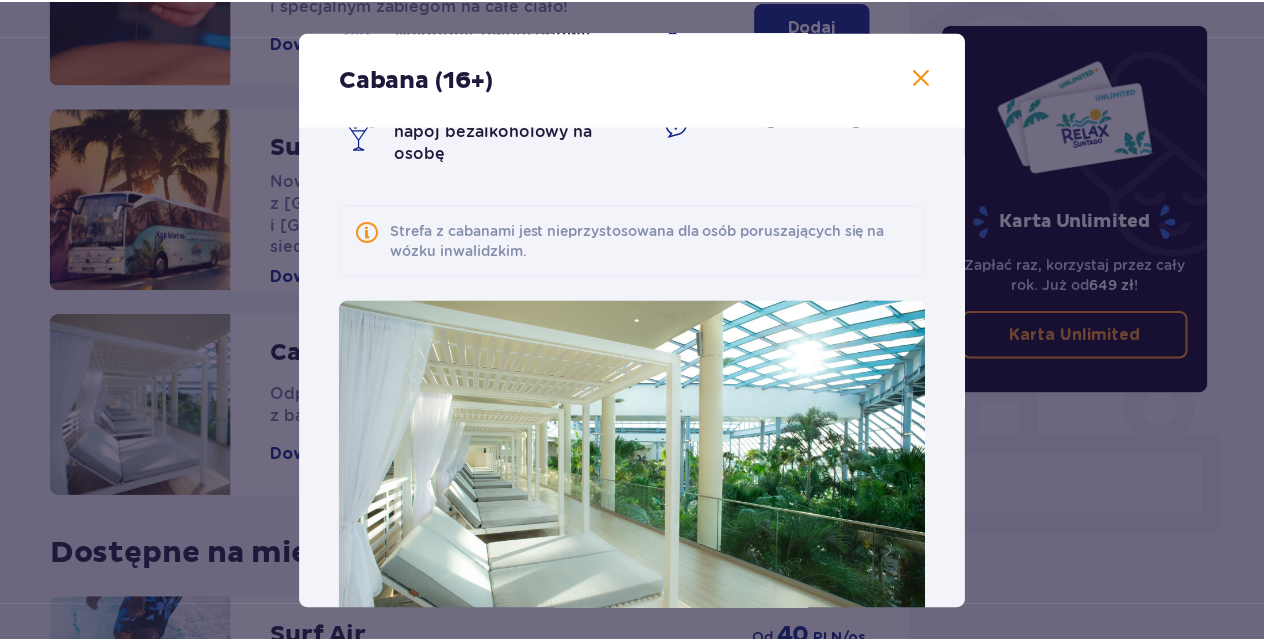 scroll, scrollTop: 194, scrollLeft: 0, axis: vertical 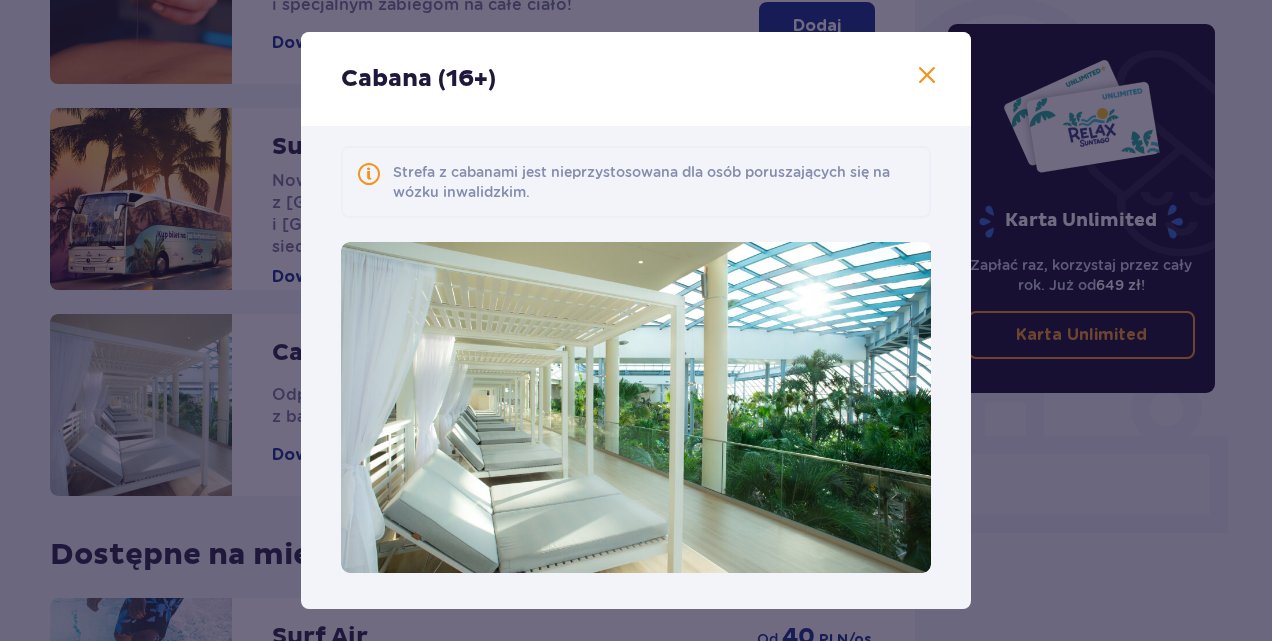 click at bounding box center (927, 76) 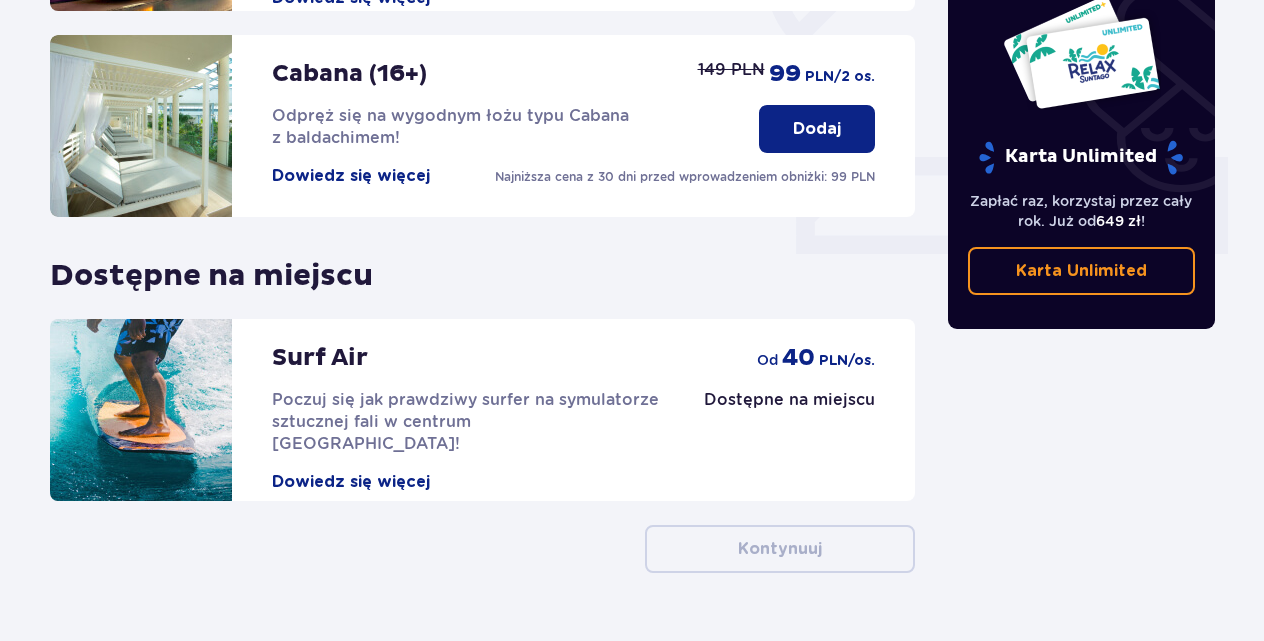 scroll, scrollTop: 800, scrollLeft: 0, axis: vertical 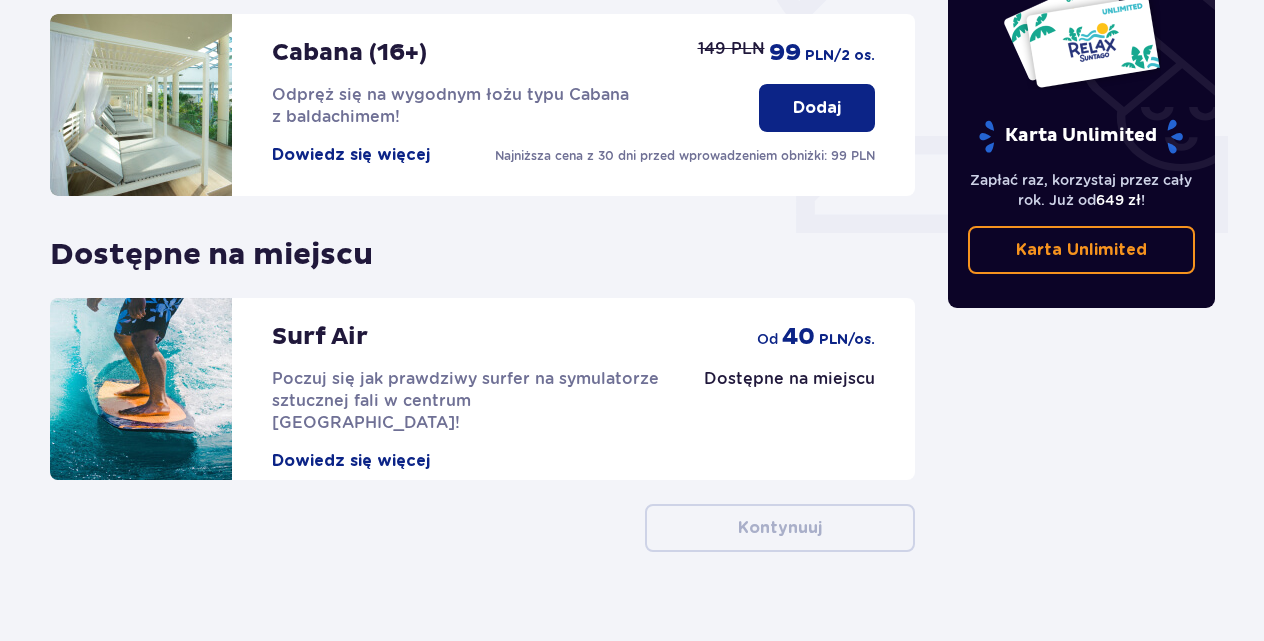 click on "Dowiedz się więcej" at bounding box center [351, 461] 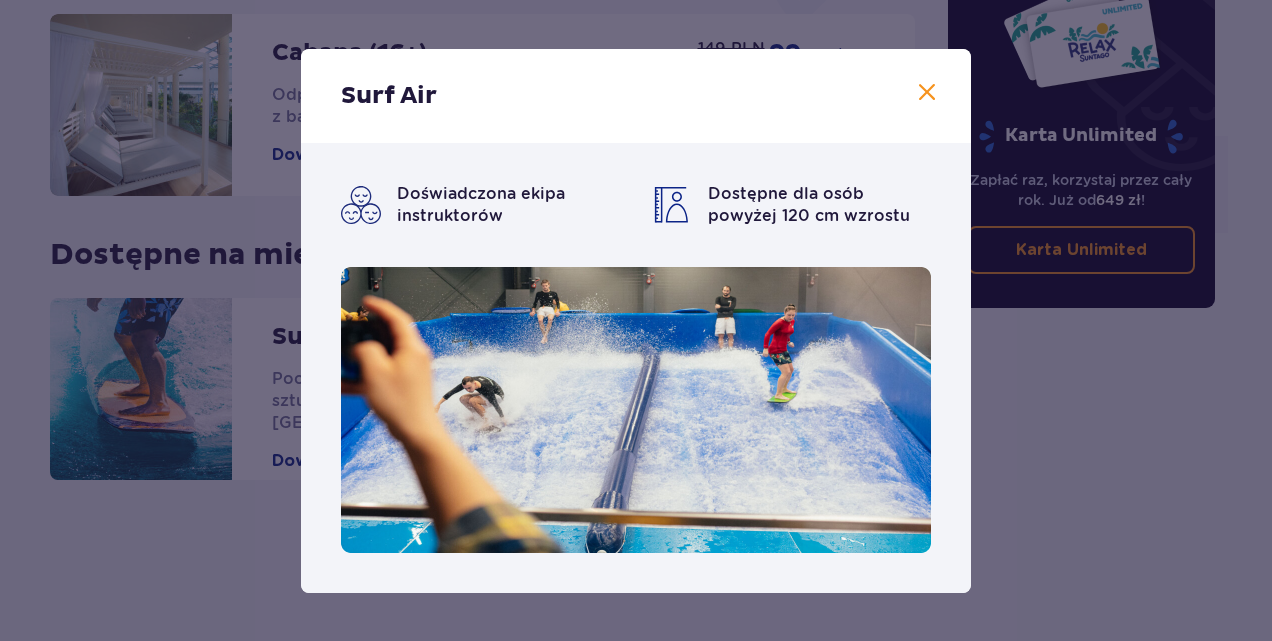 click at bounding box center (927, 93) 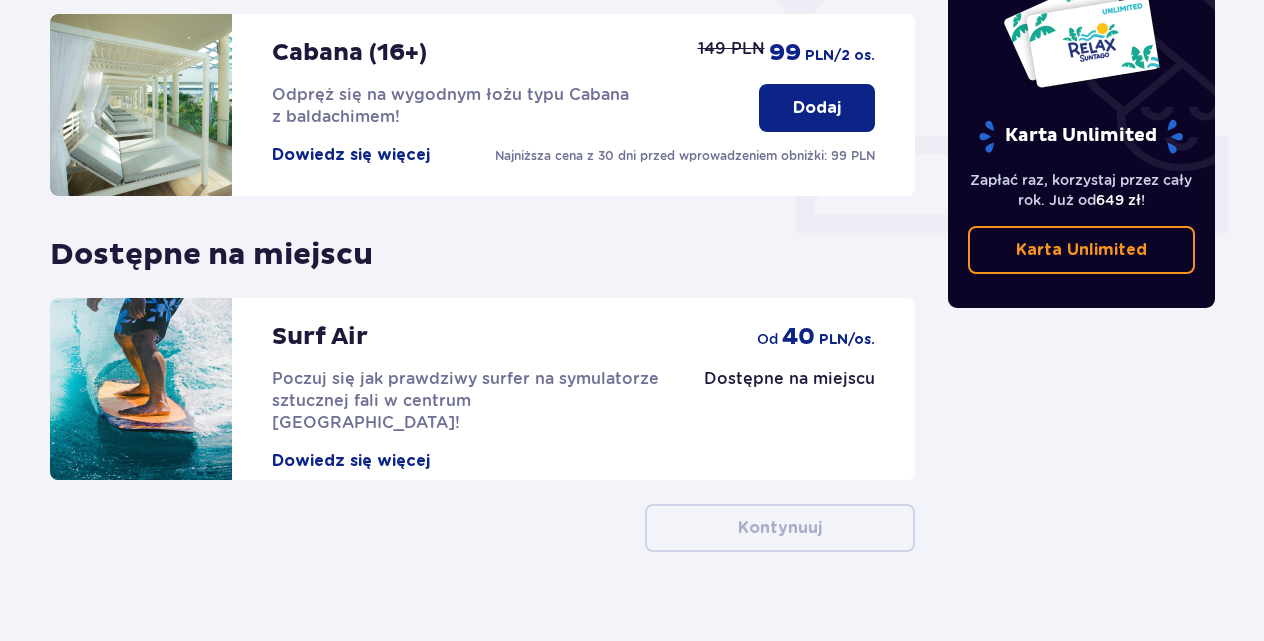 click on "Dowiedz się więcej" at bounding box center [351, 461] 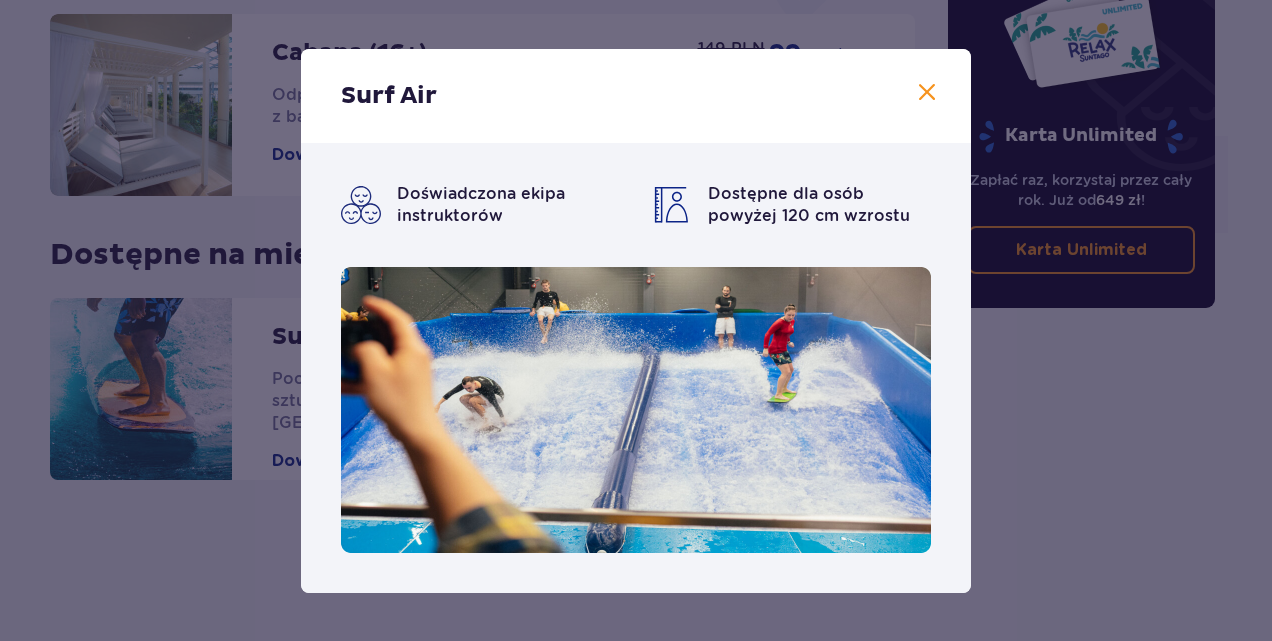 click at bounding box center (927, 93) 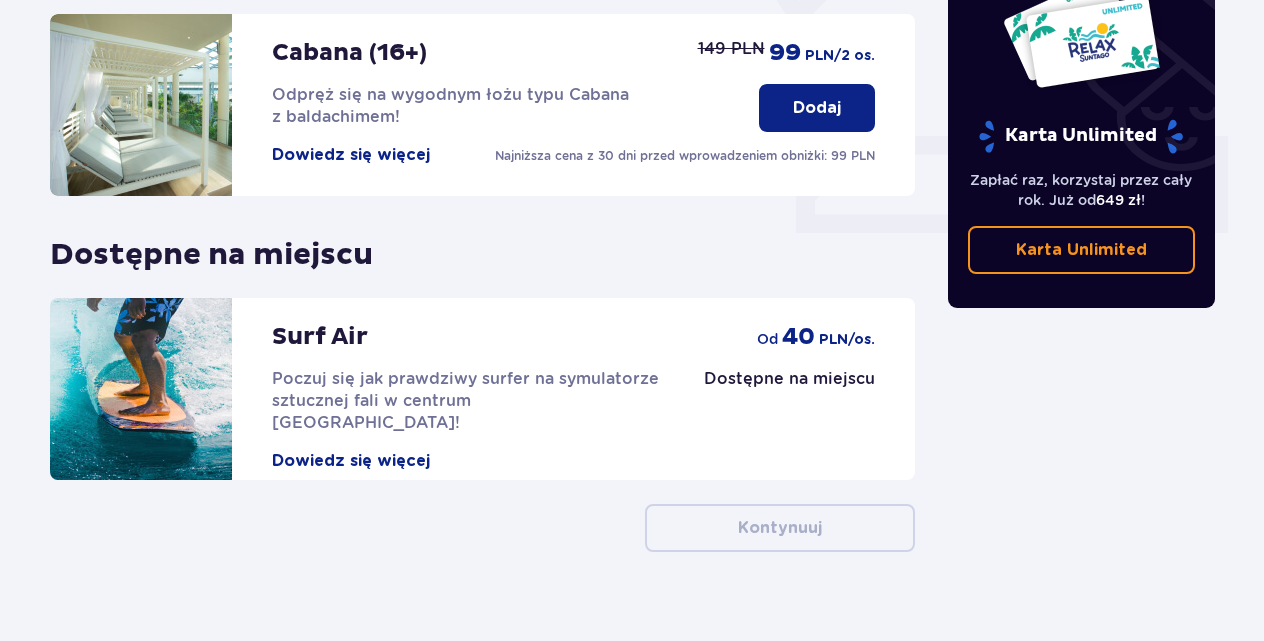click on "Surf Air" at bounding box center [320, 337] 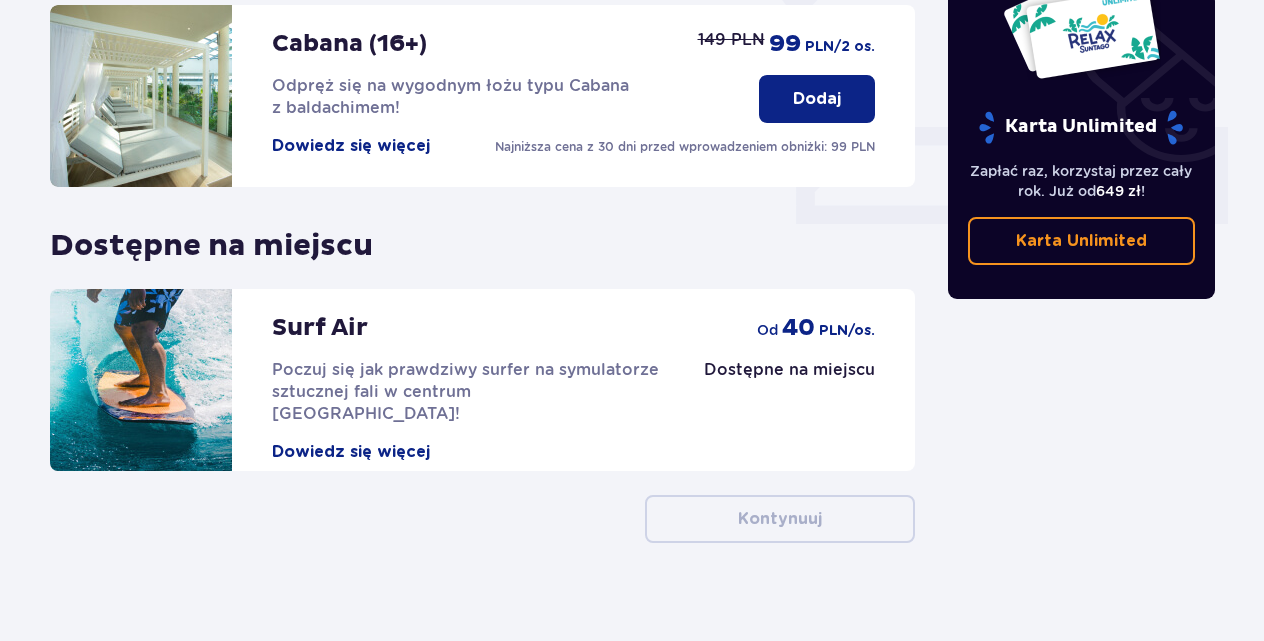 scroll, scrollTop: 810, scrollLeft: 0, axis: vertical 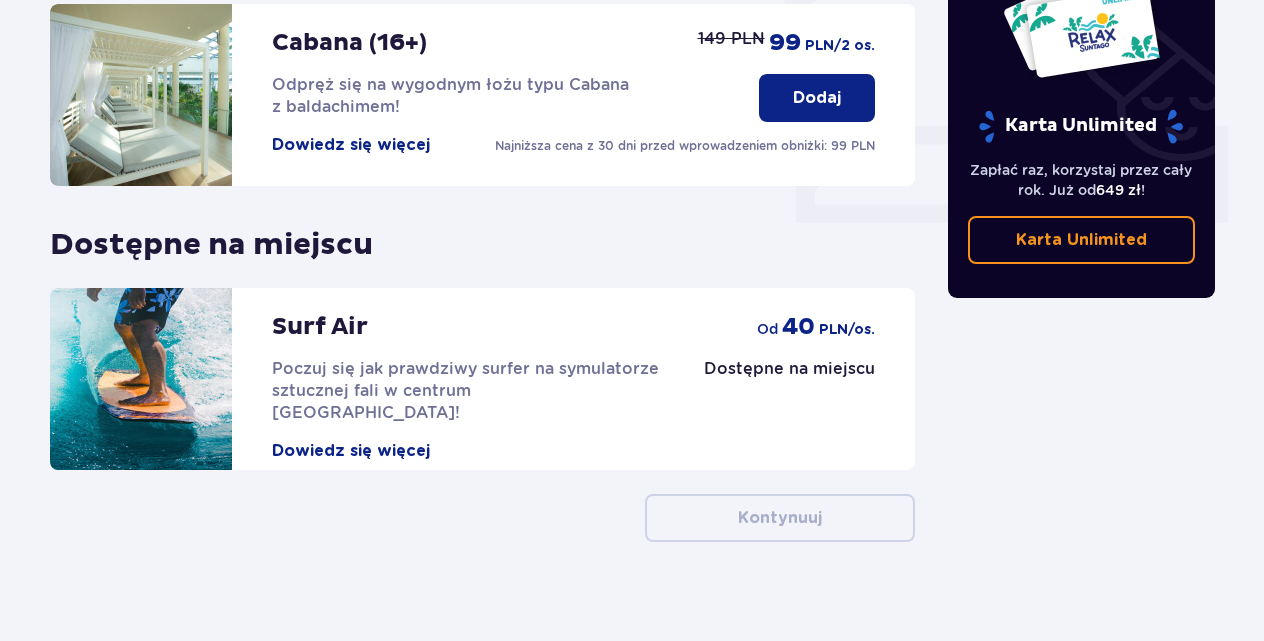 click on "Dowiedz się więcej" at bounding box center [351, 451] 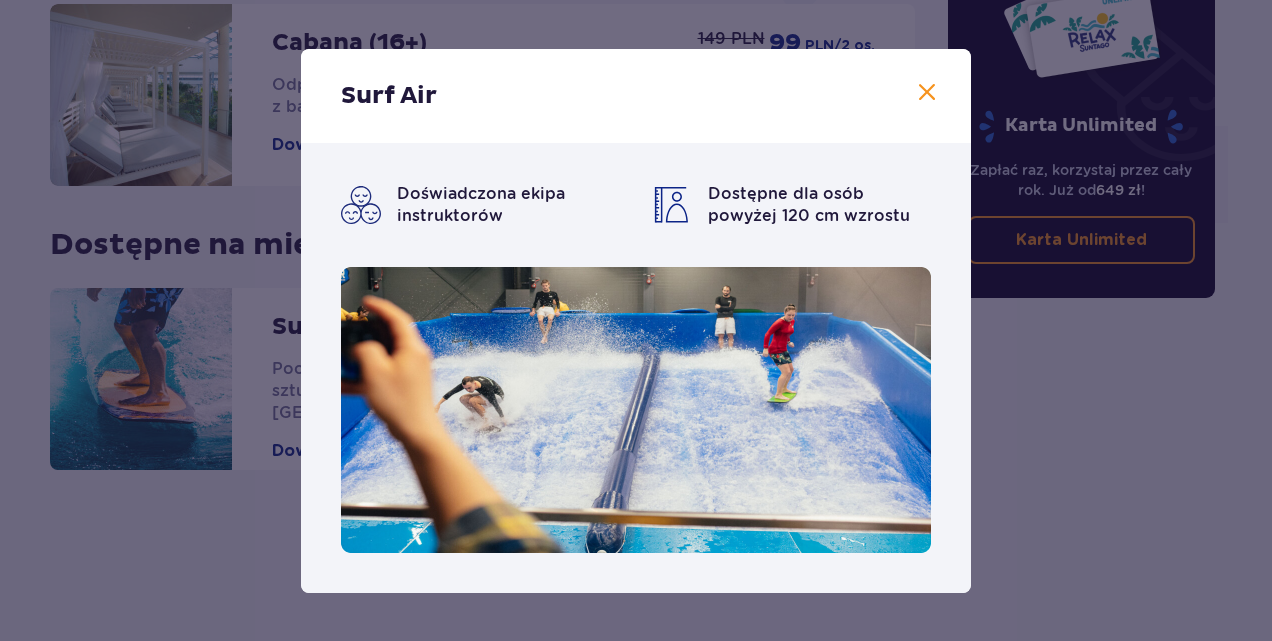 click at bounding box center [927, 93] 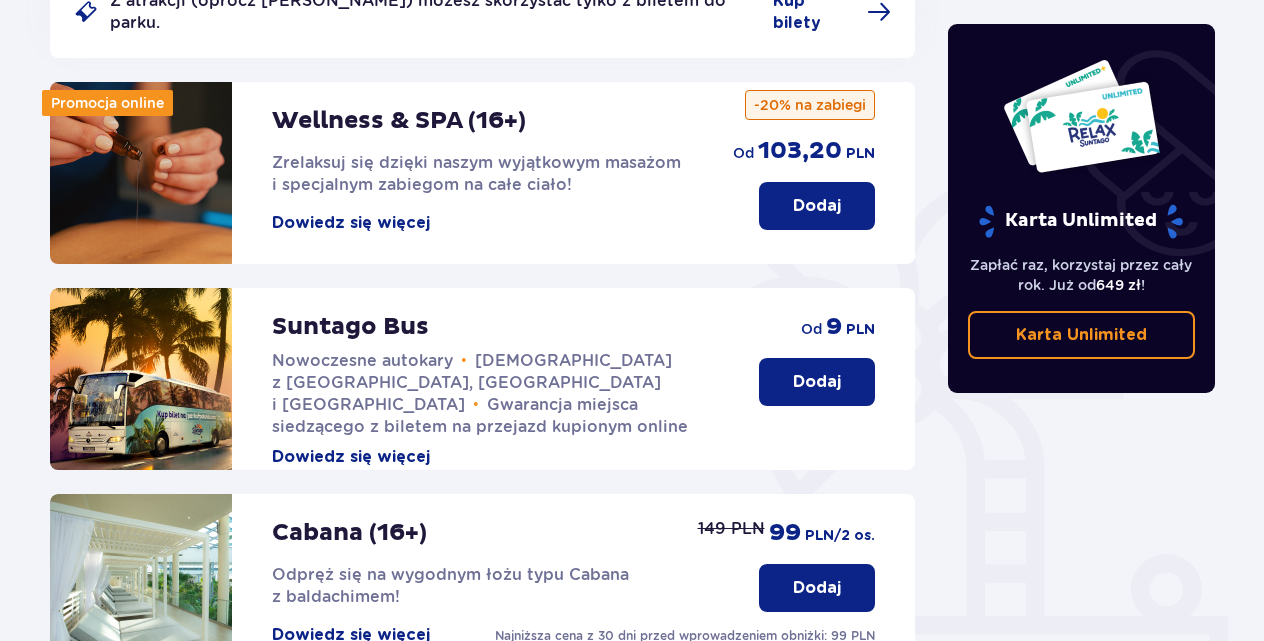 scroll, scrollTop: 210, scrollLeft: 0, axis: vertical 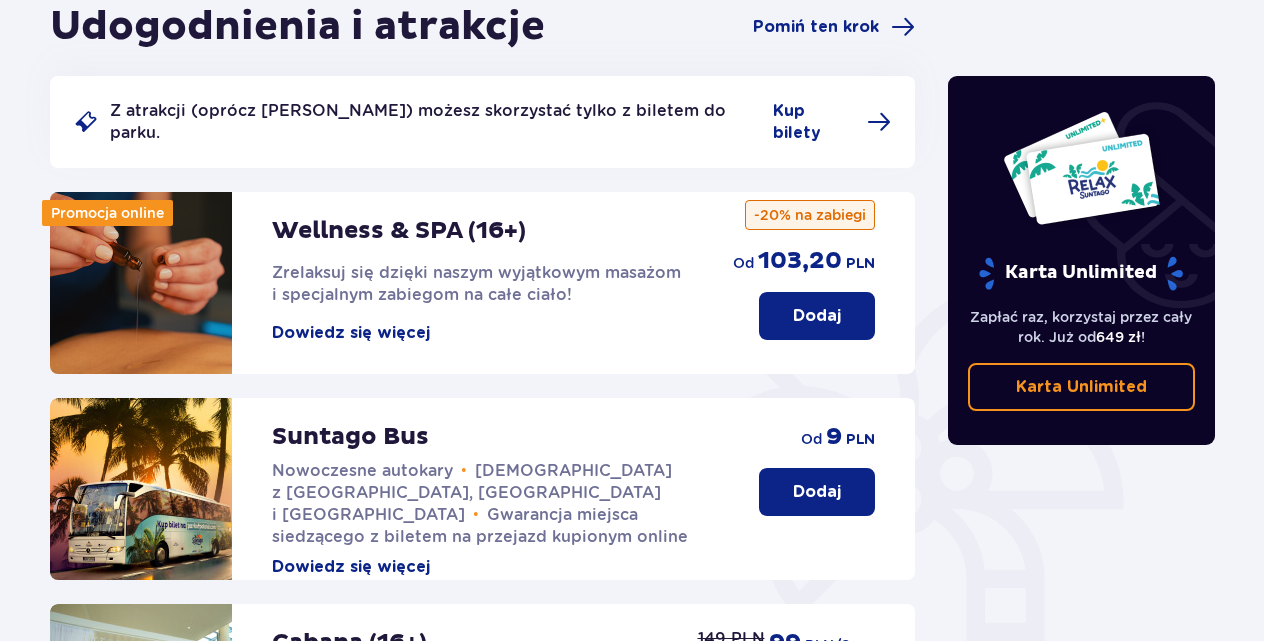 click on "Dodaj" at bounding box center (817, 492) 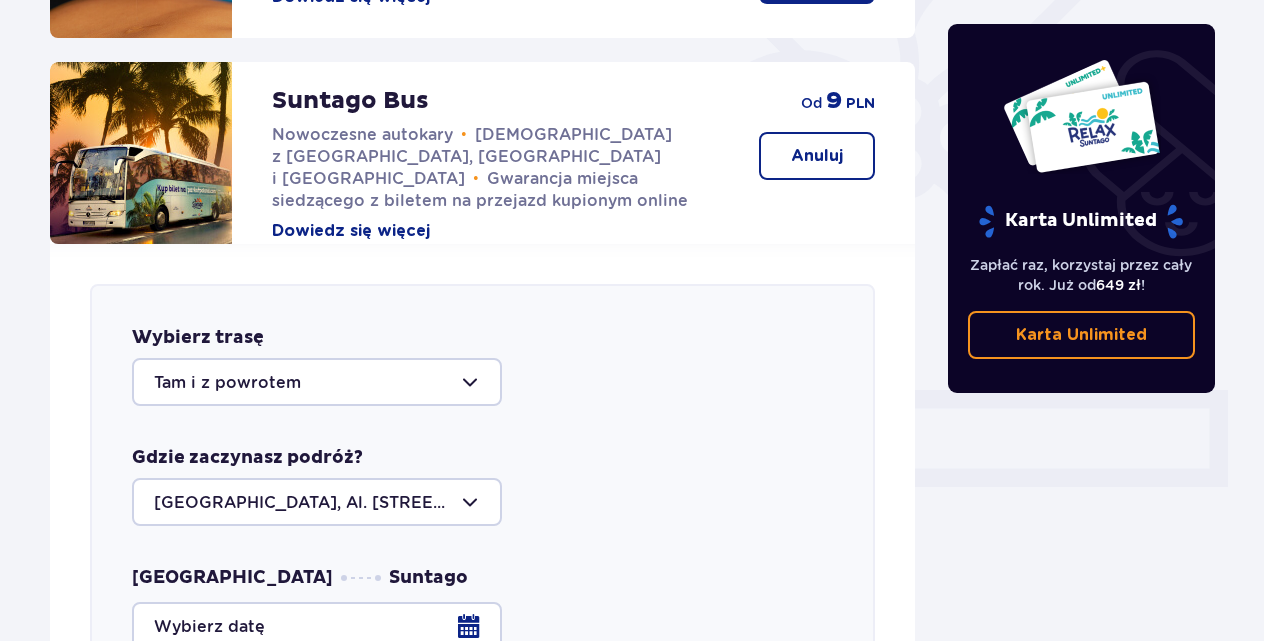 scroll, scrollTop: 486, scrollLeft: 0, axis: vertical 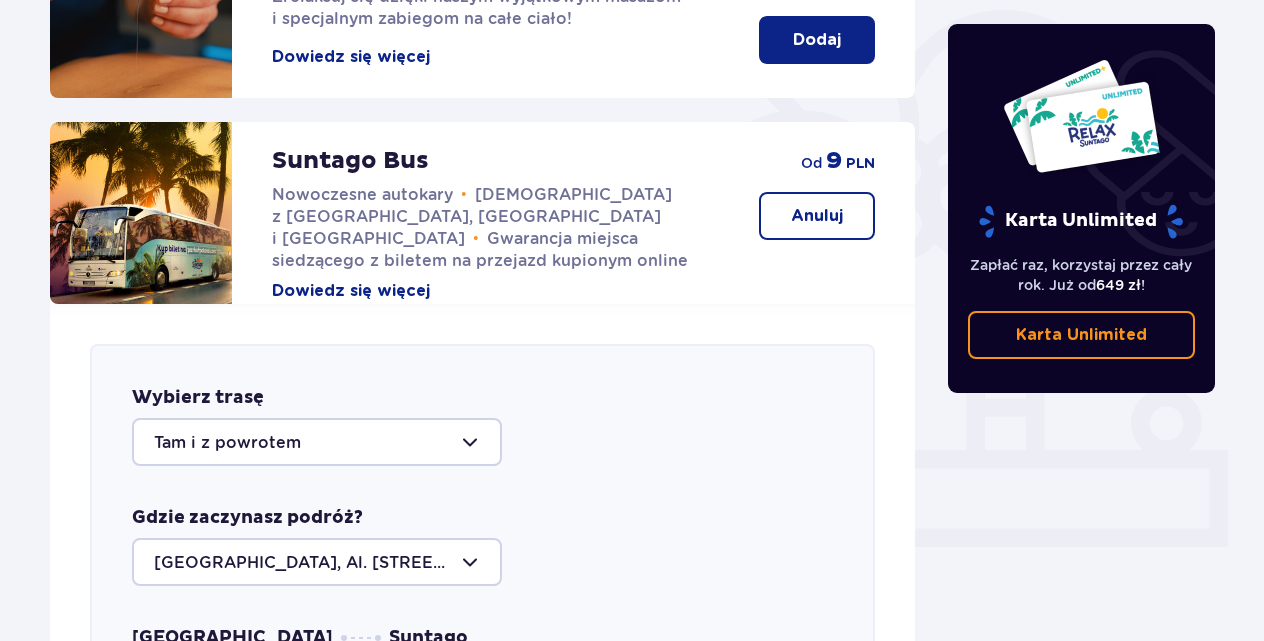 click on "Suntago Bus" at bounding box center (350, 161) 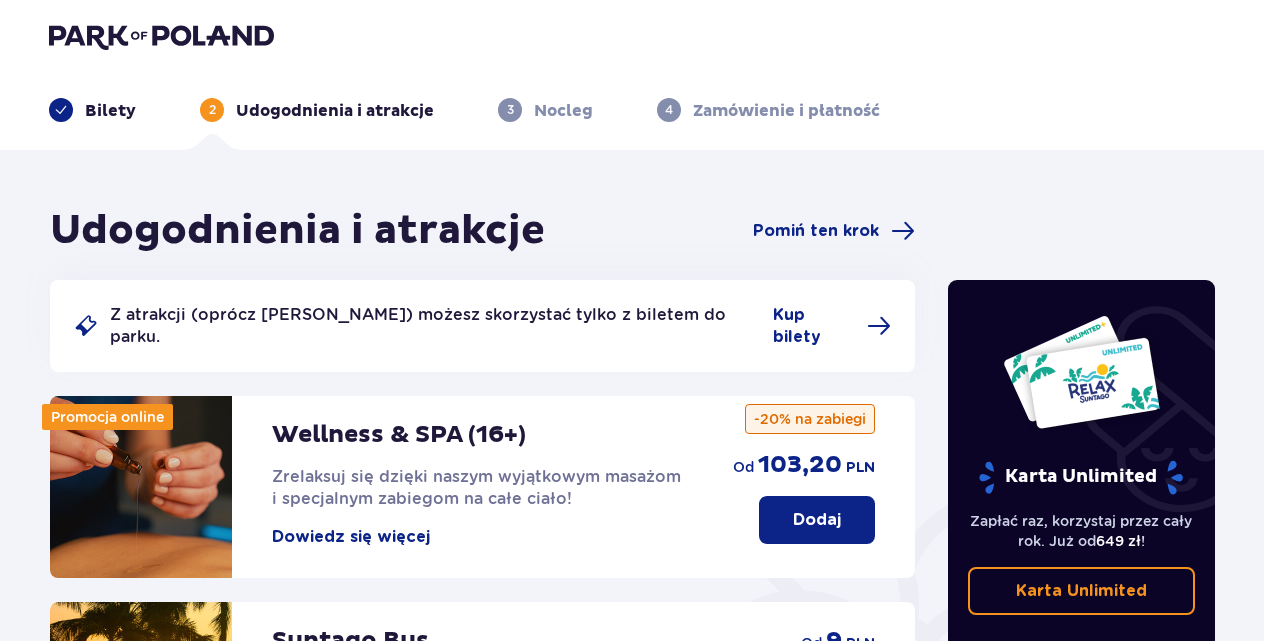 scroll, scrollTop: 0, scrollLeft: 0, axis: both 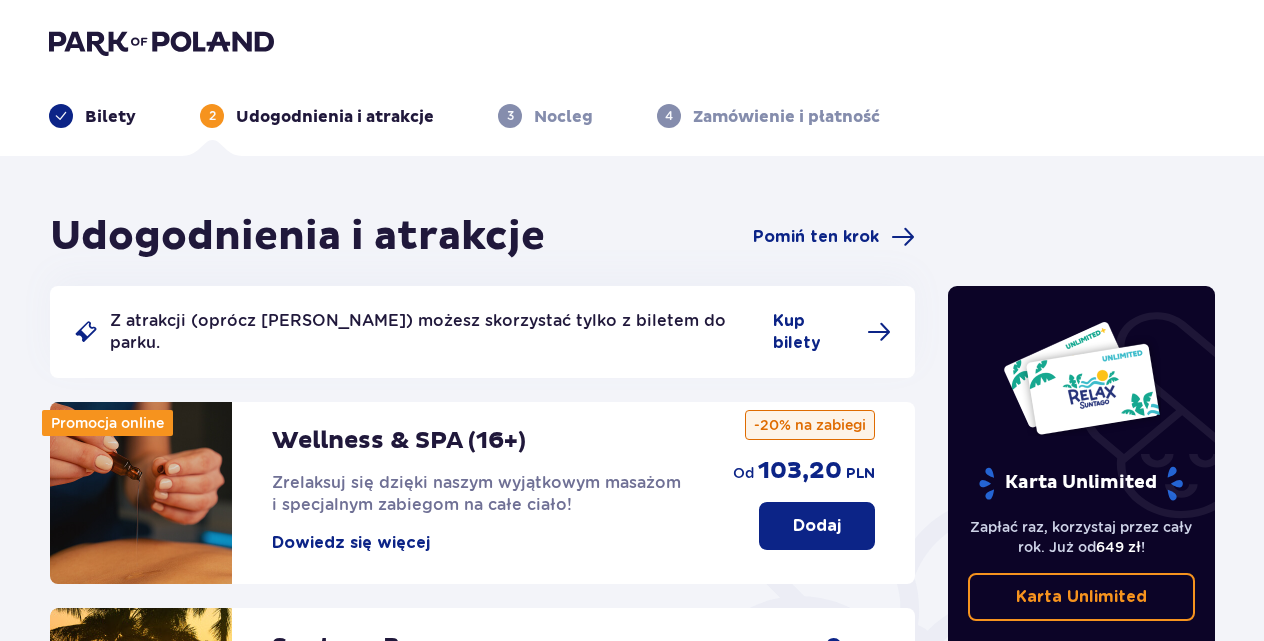 click on "Bilety" at bounding box center (92, 116) 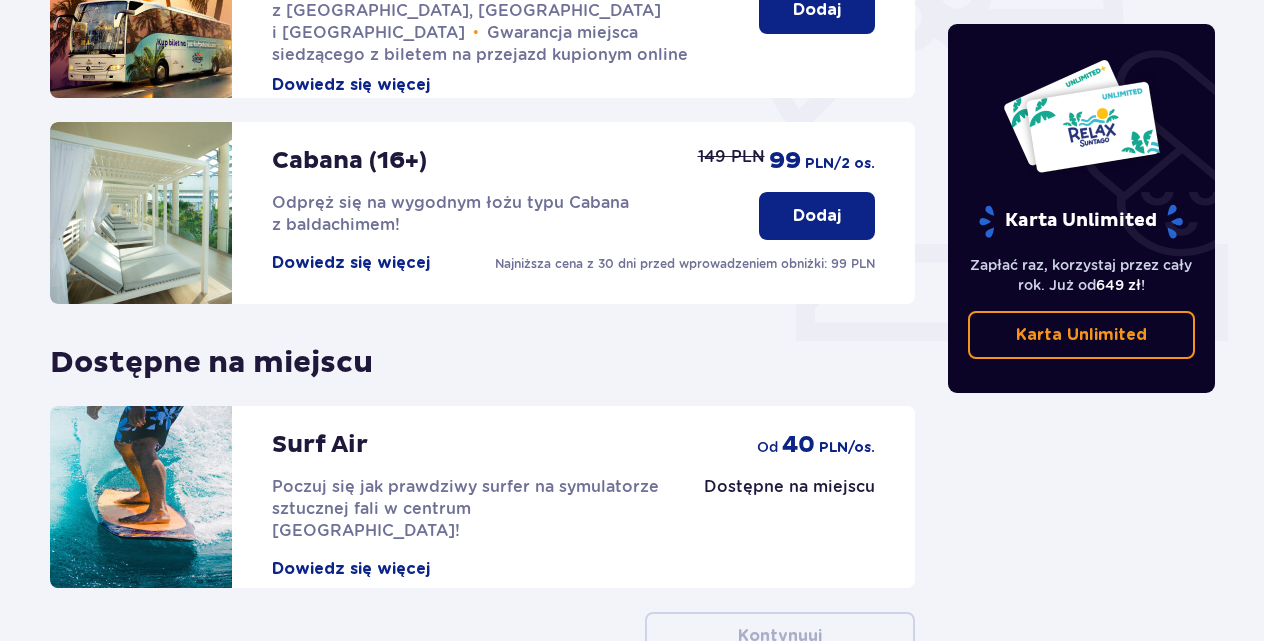 scroll, scrollTop: 716, scrollLeft: 0, axis: vertical 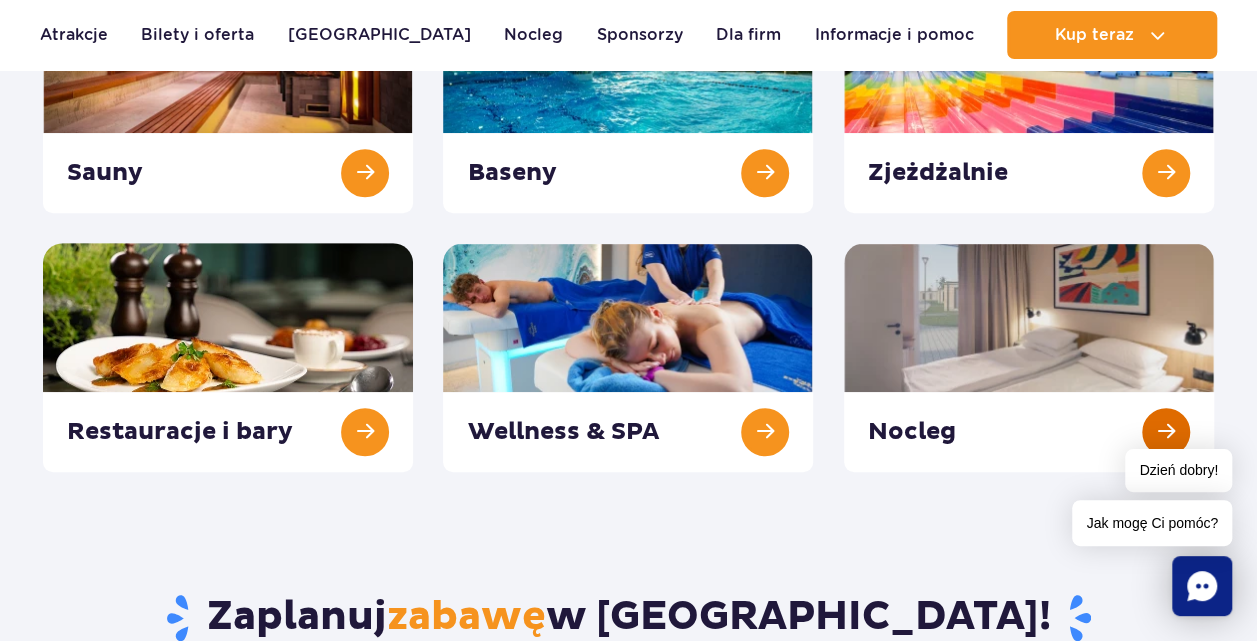 click at bounding box center [1029, 357] 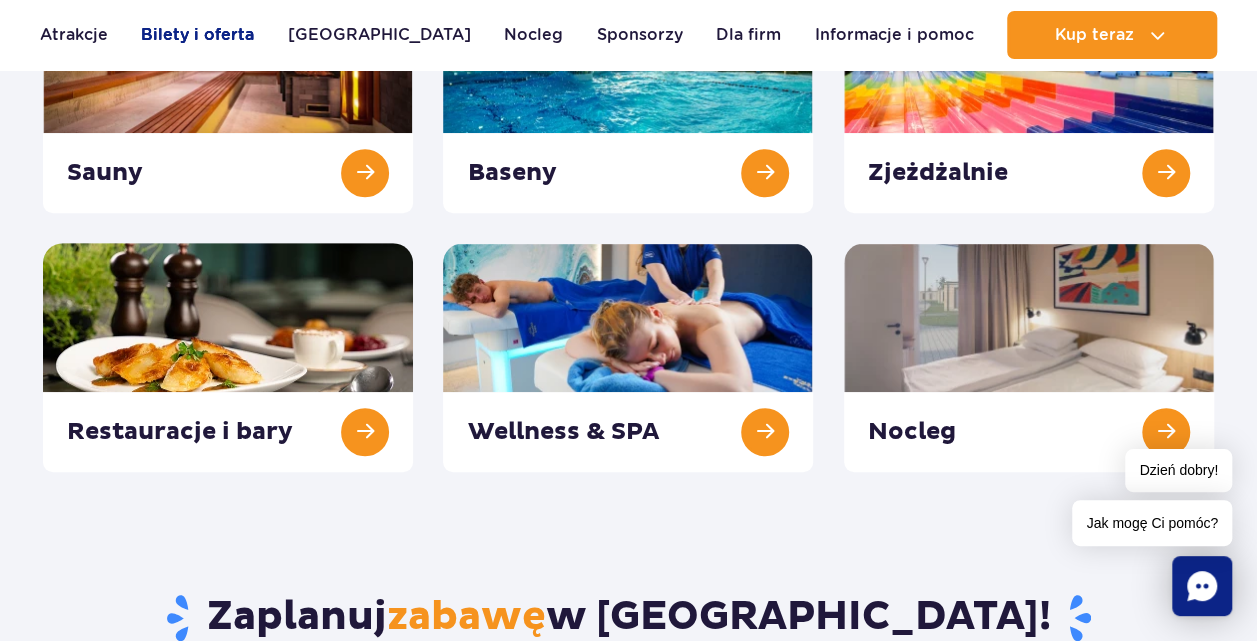 click on "Bilety i oferta" at bounding box center [197, 35] 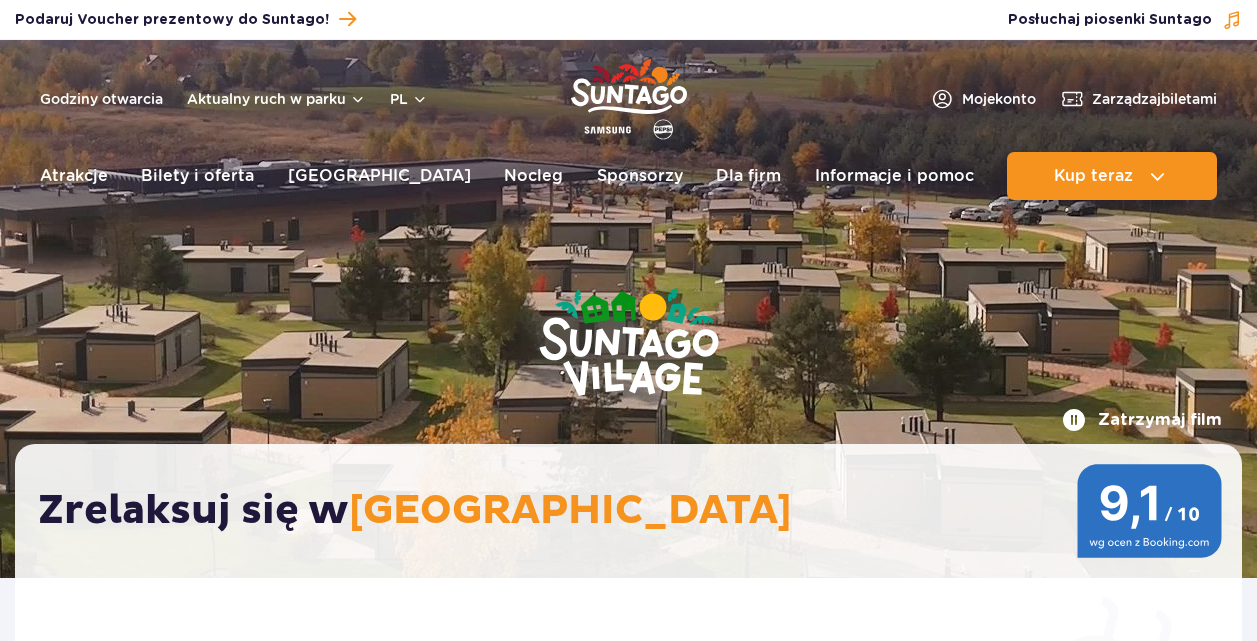 scroll, scrollTop: 0, scrollLeft: 0, axis: both 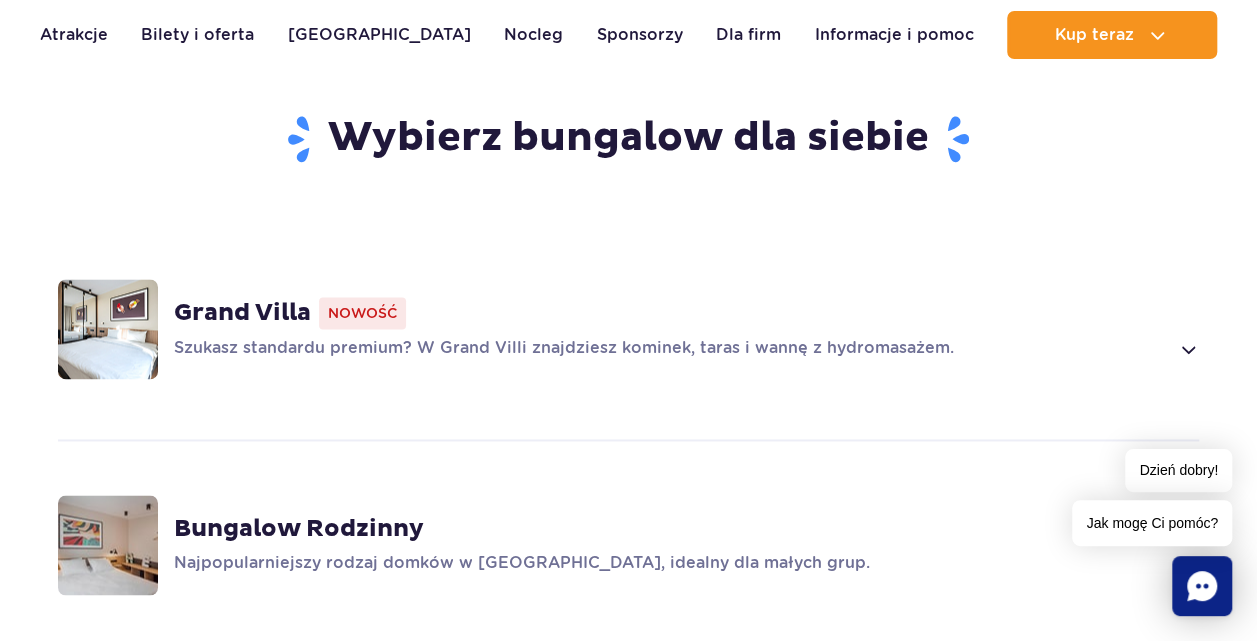 click on "Szukasz standardu premium? W Grand Villi znajdziesz kominek, taras i wannę z hydromasażem." at bounding box center (671, 349) 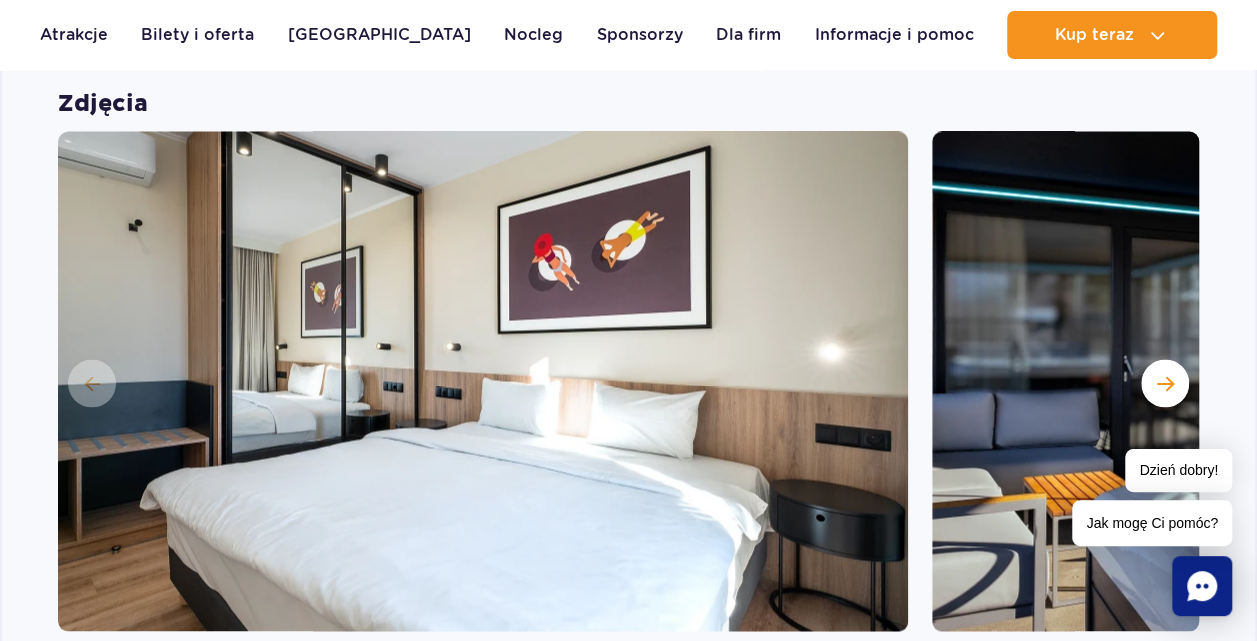 scroll, scrollTop: 1700, scrollLeft: 0, axis: vertical 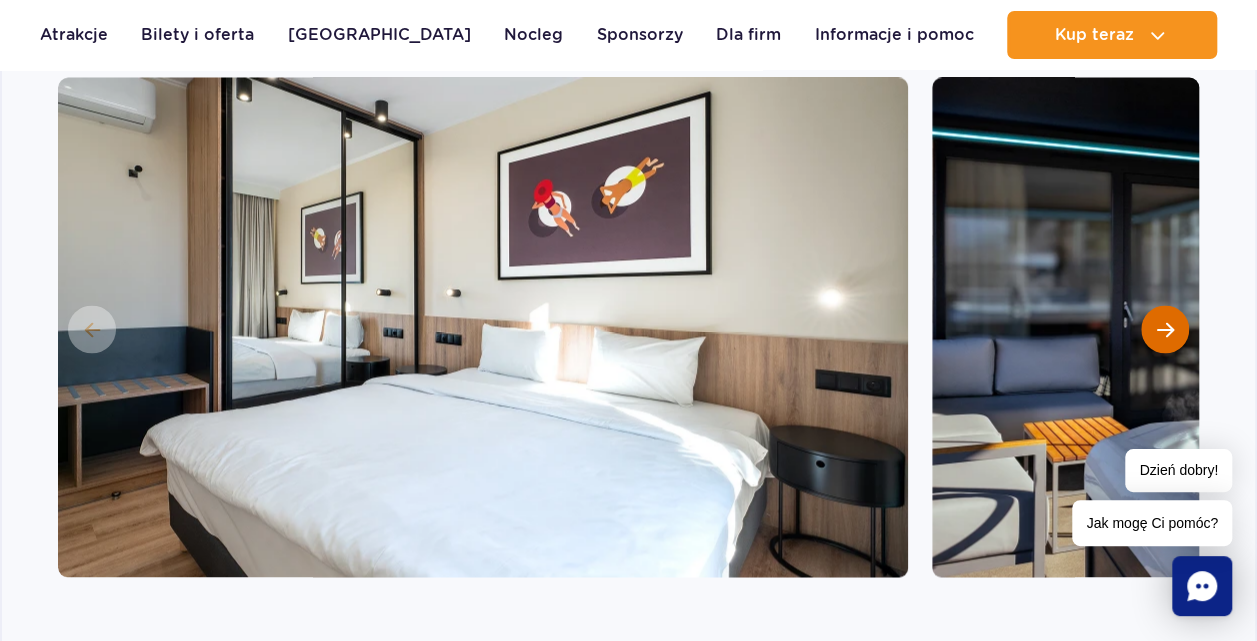 click at bounding box center (1165, 329) 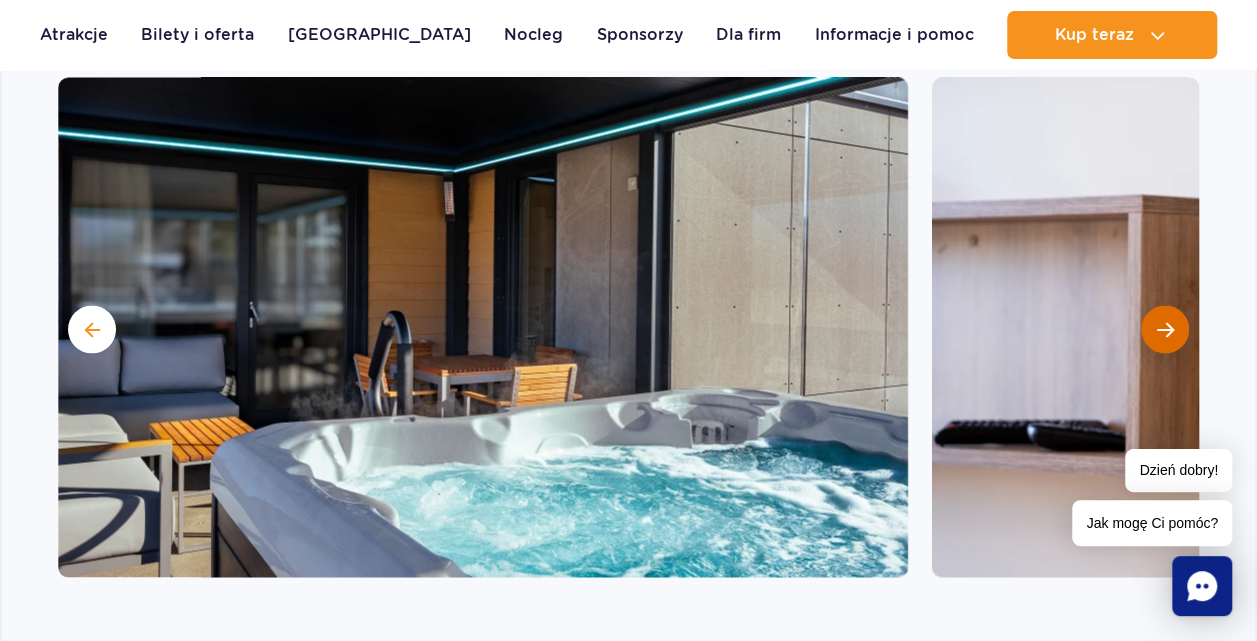 click at bounding box center [1165, 329] 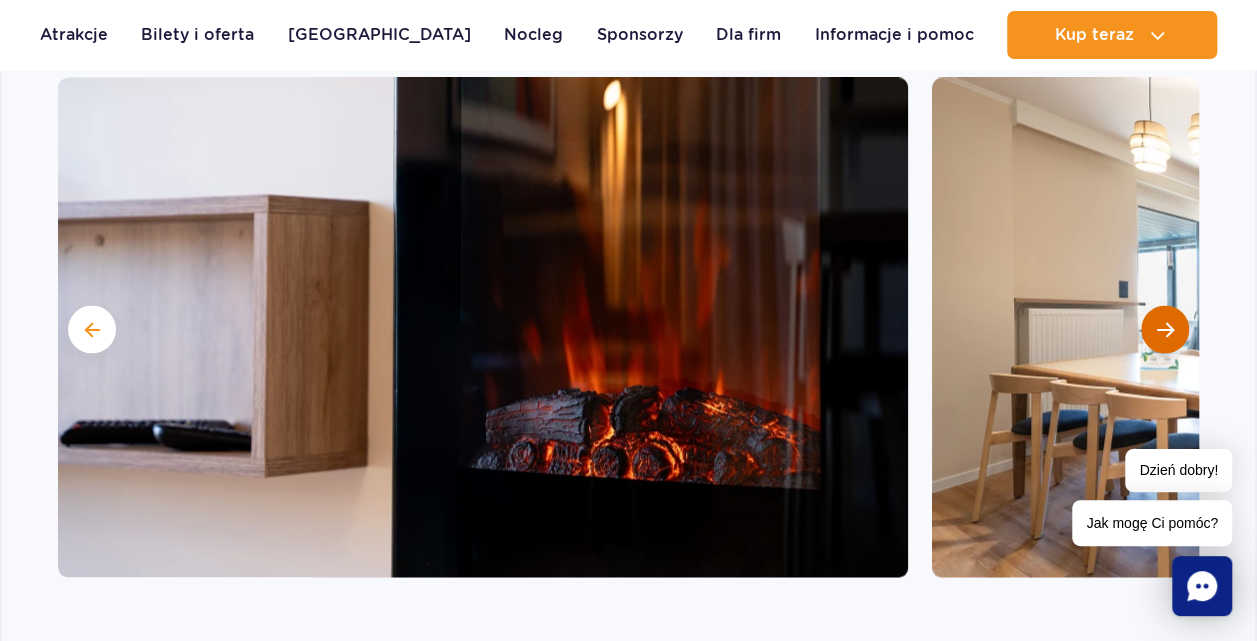 click at bounding box center [1165, 329] 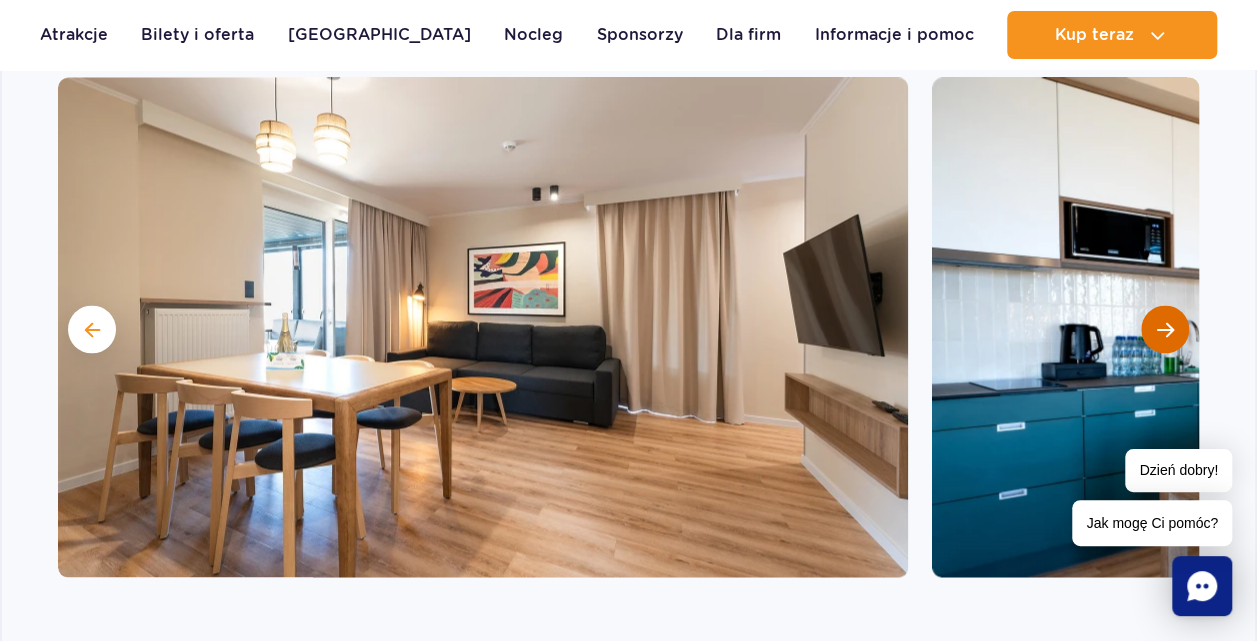 click at bounding box center [1165, 329] 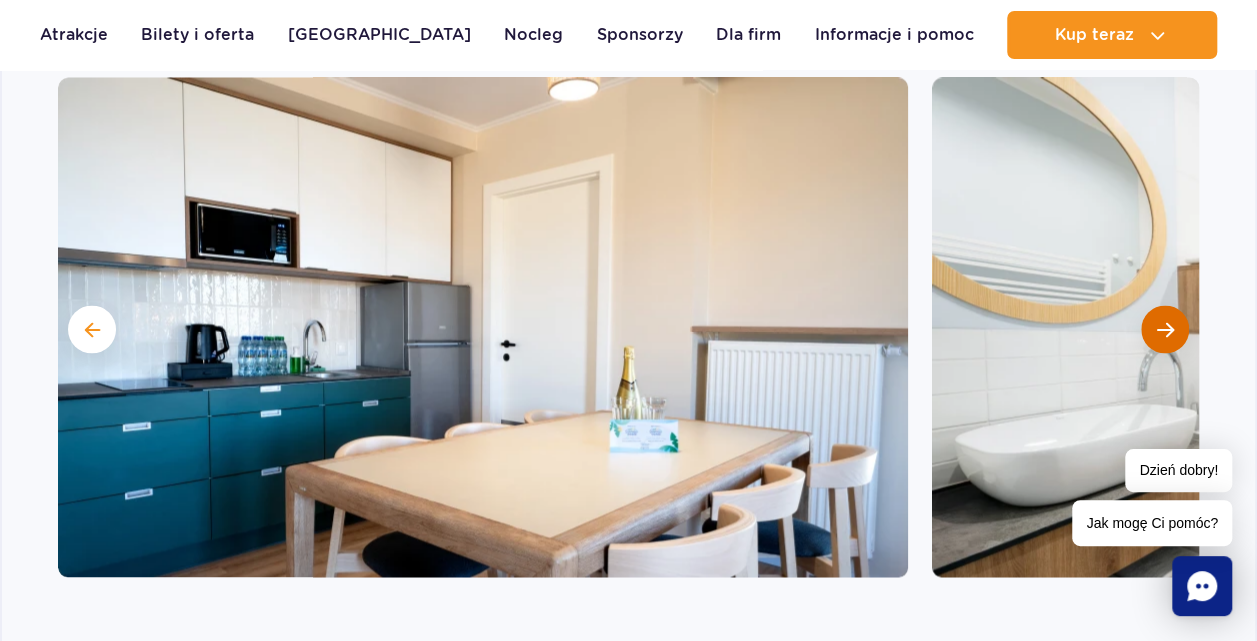 click at bounding box center [1165, 329] 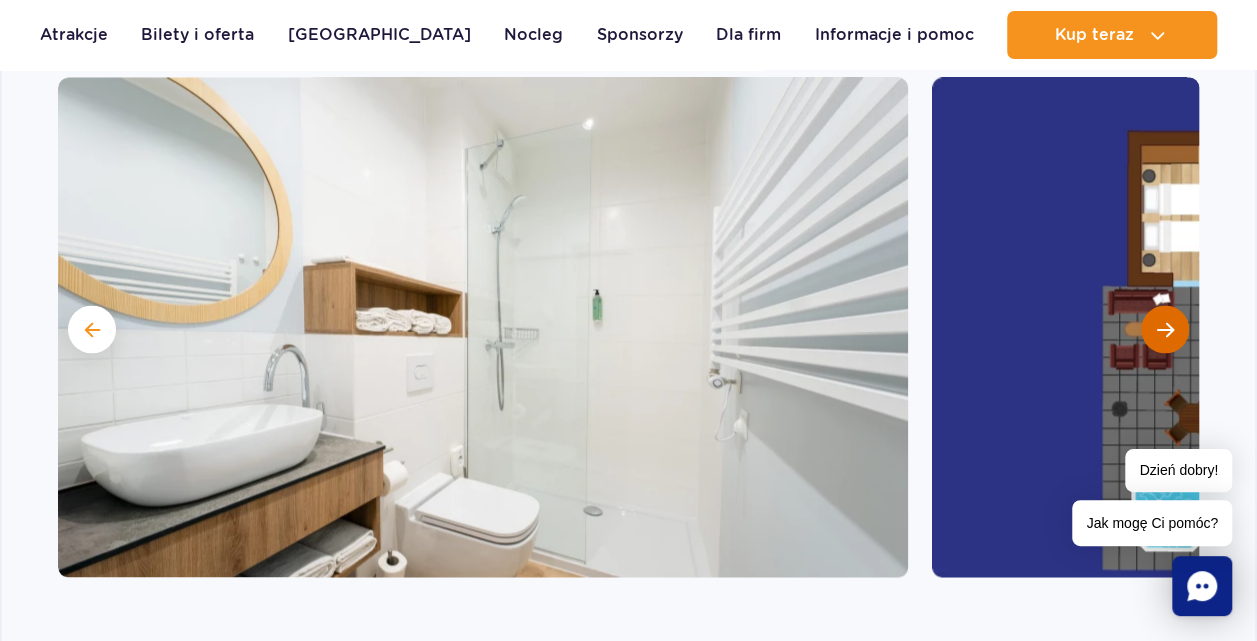 click at bounding box center [1165, 329] 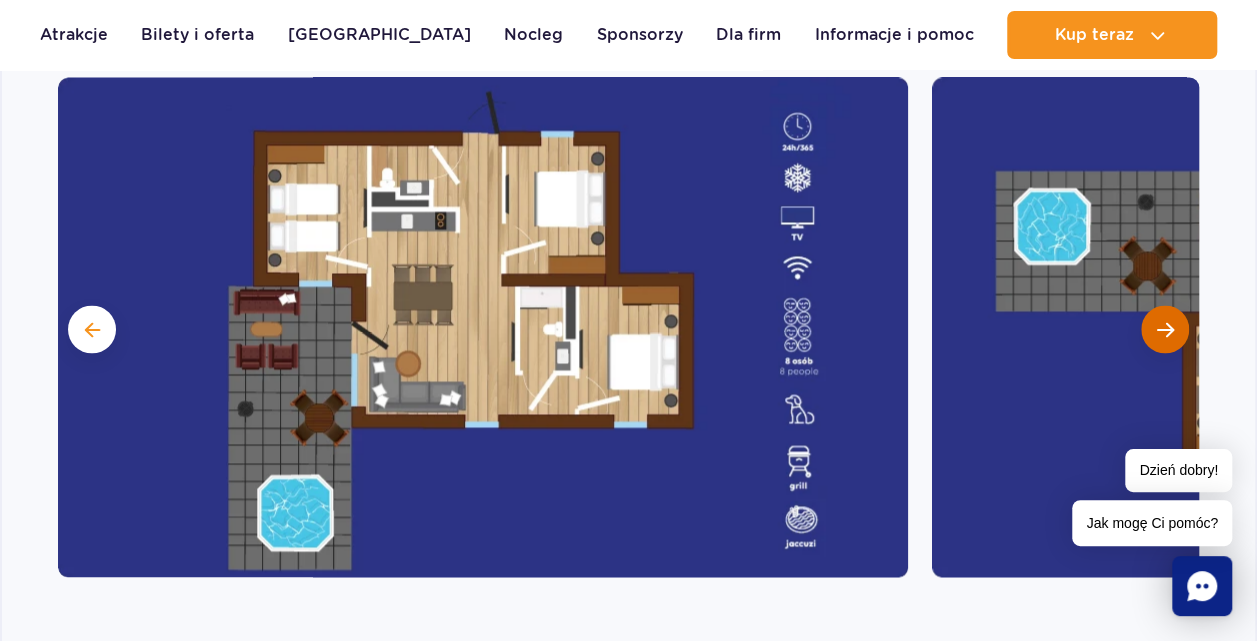 click at bounding box center [1165, 329] 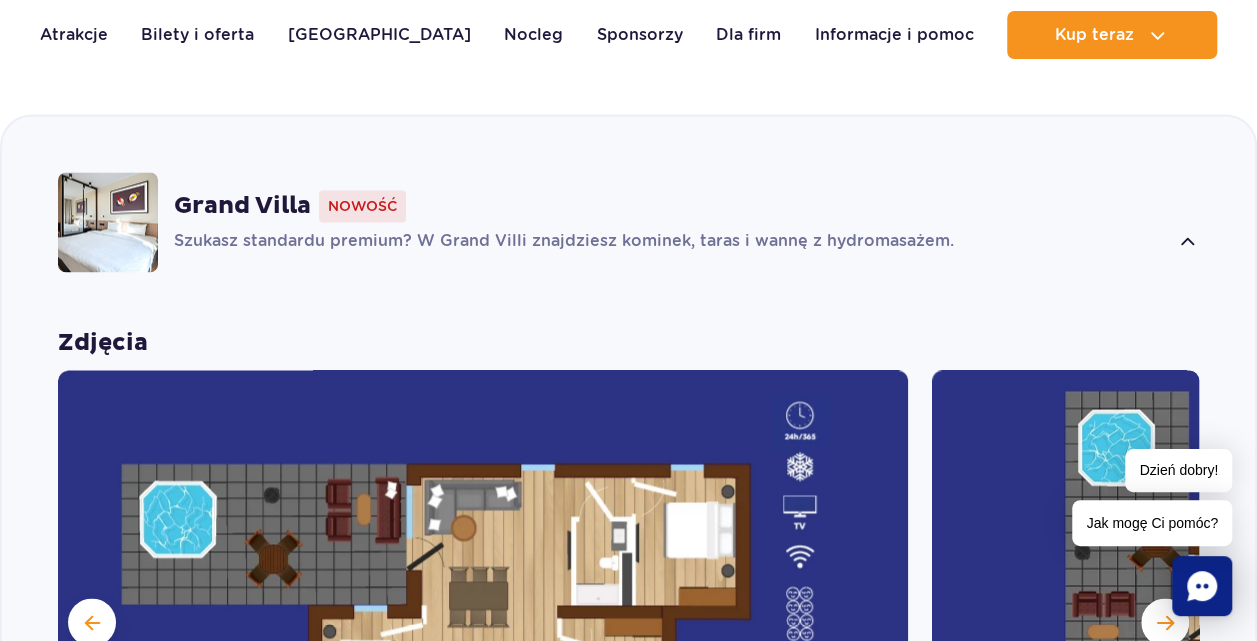scroll, scrollTop: 1400, scrollLeft: 0, axis: vertical 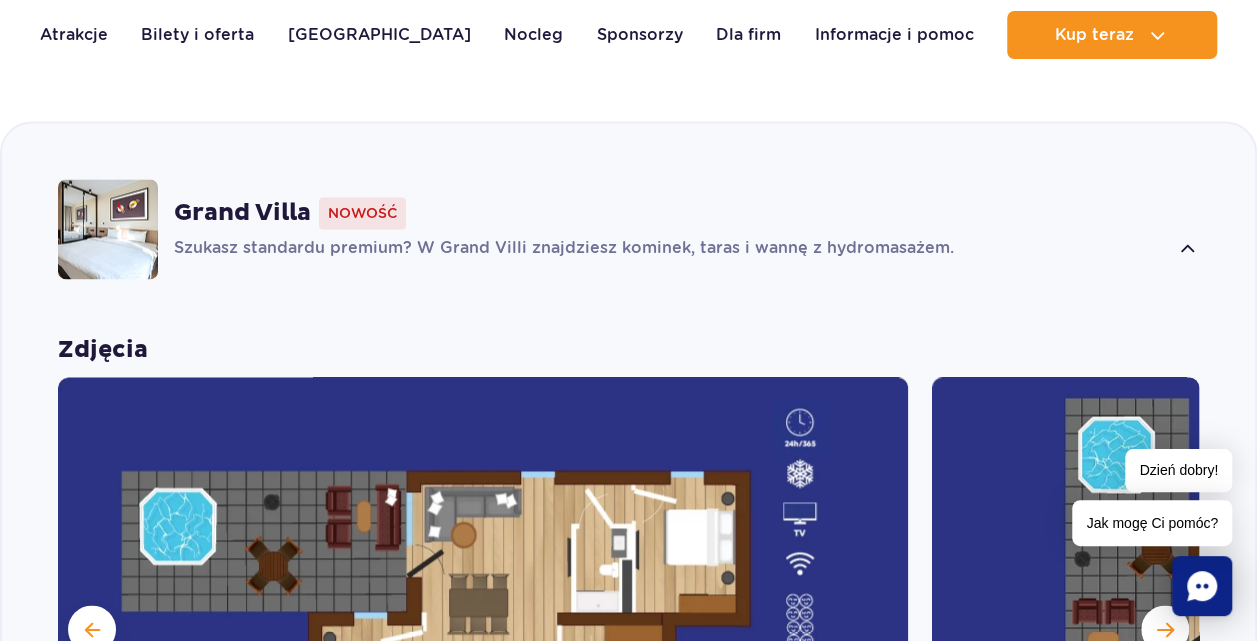 click on "Grand Villa" at bounding box center [242, 213] 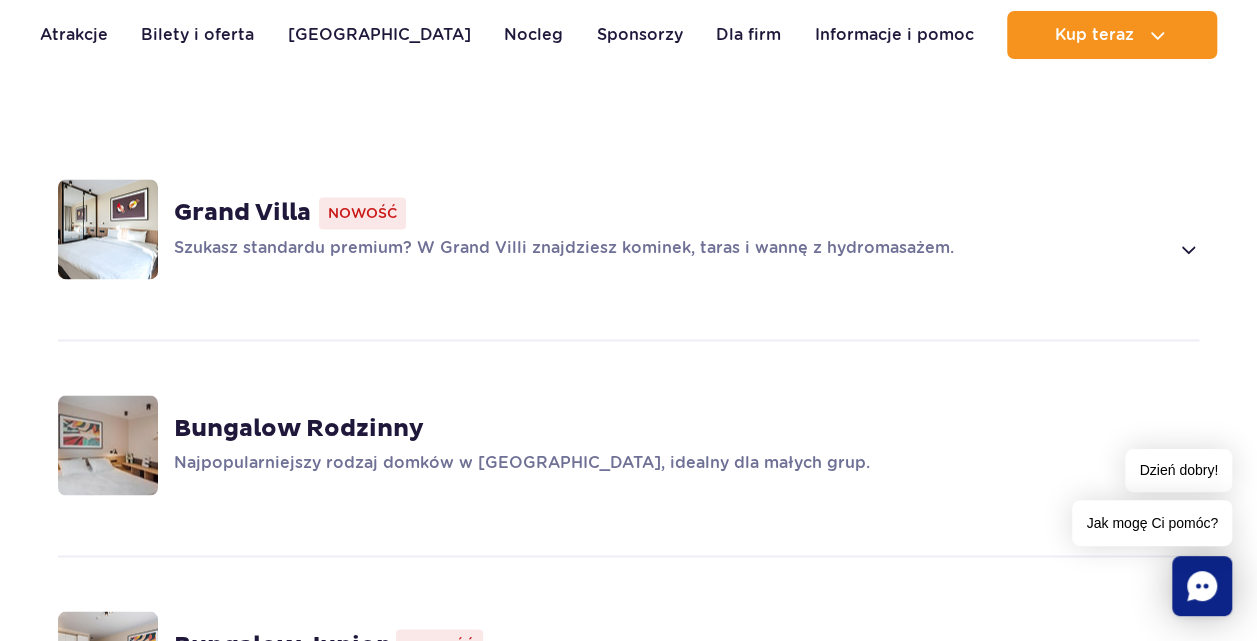 click on "Szukasz standardu premium? W Grand Villi znajdziesz kominek, taras i wannę z hydromasażem." at bounding box center [671, 249] 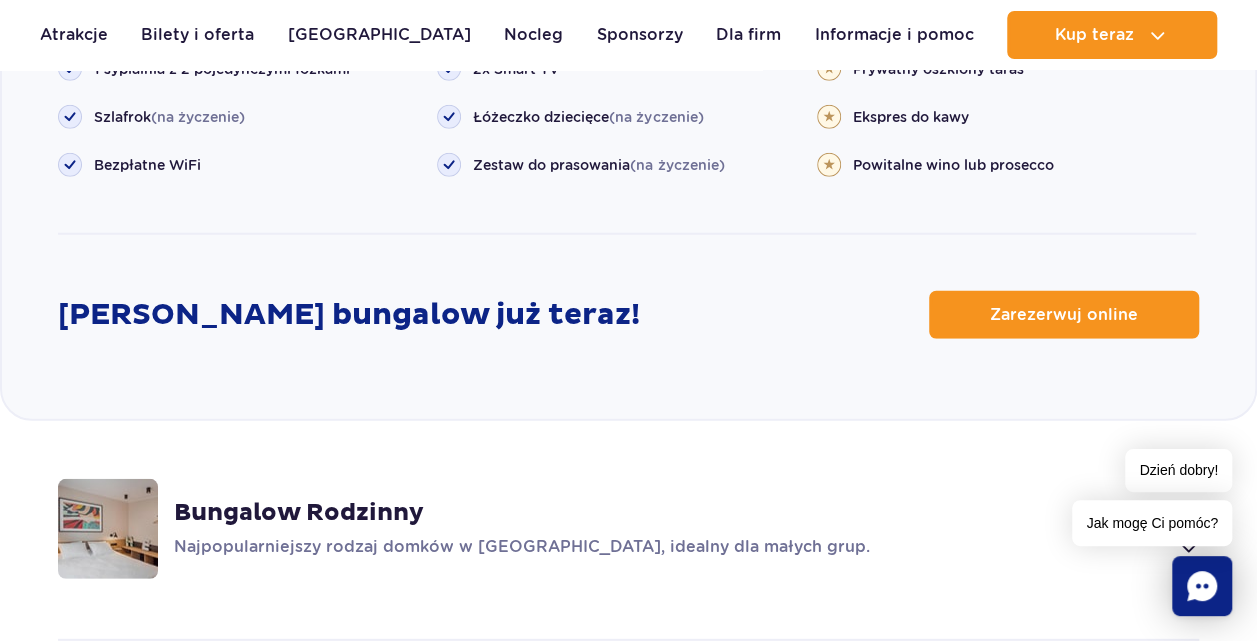 scroll, scrollTop: 2500, scrollLeft: 0, axis: vertical 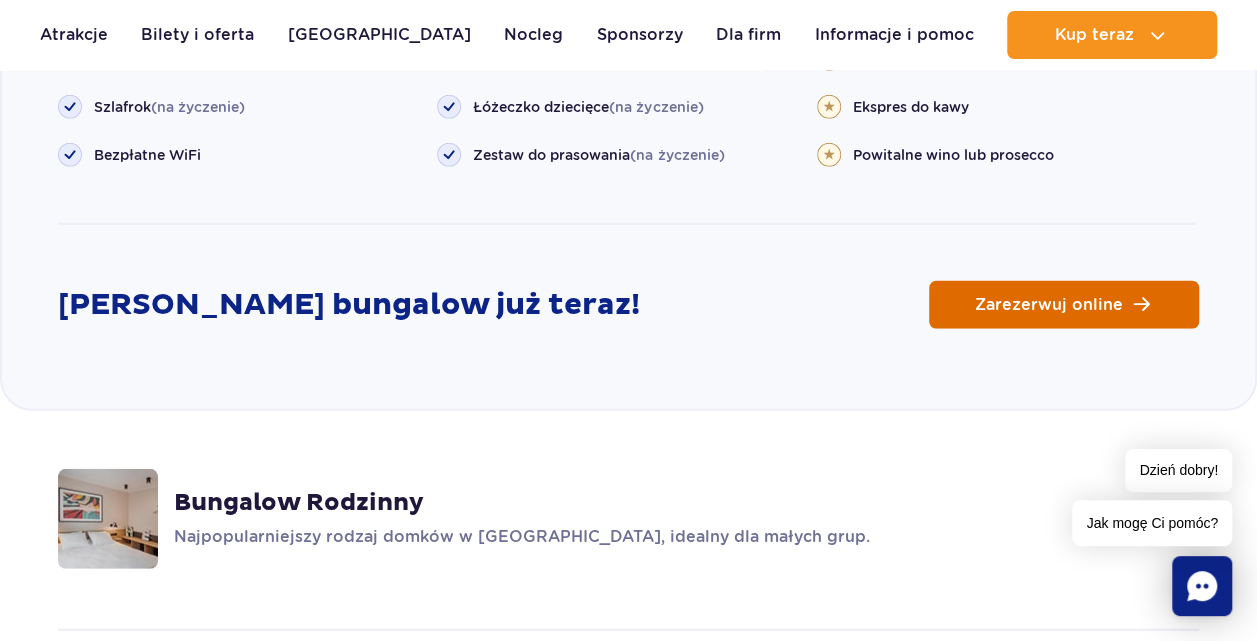 click on "Zarezerwuj online" at bounding box center [1049, 305] 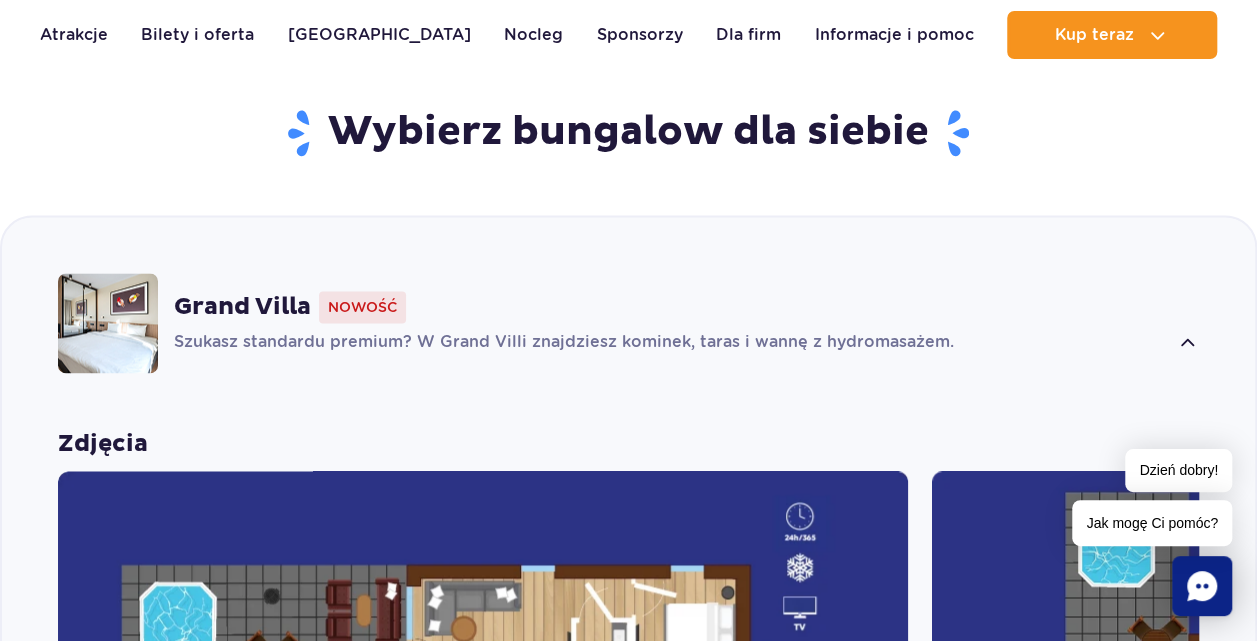 scroll, scrollTop: 1300, scrollLeft: 0, axis: vertical 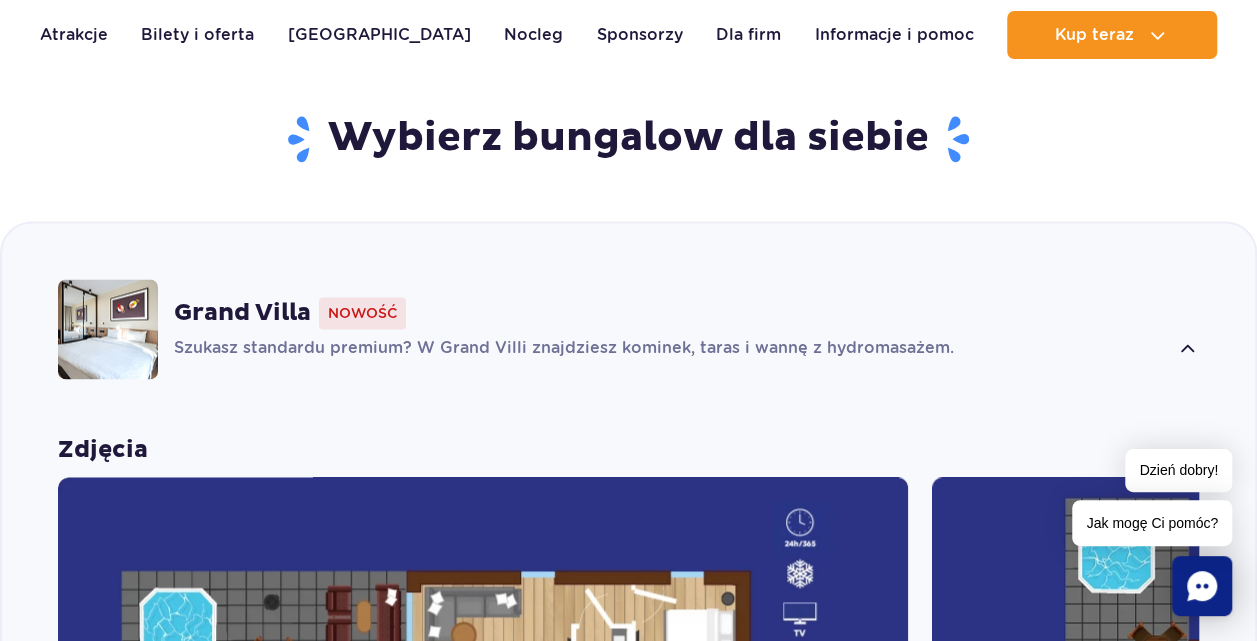 click on "Grand Villa
Nowość" at bounding box center [686, 313] 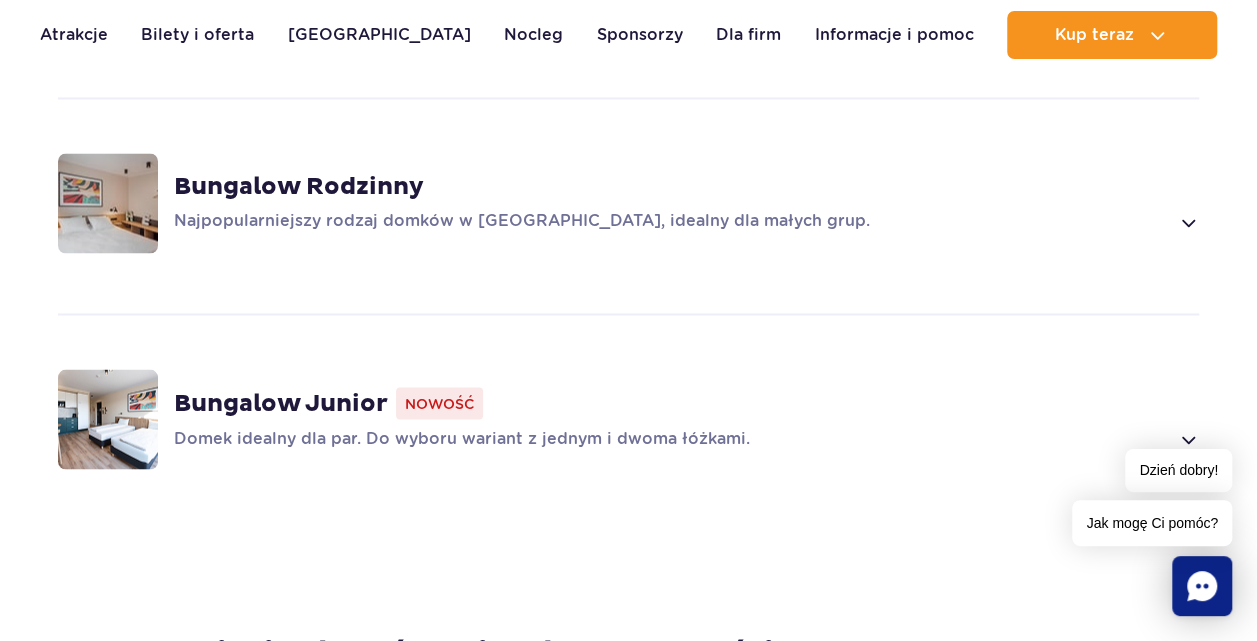 scroll, scrollTop: 1600, scrollLeft: 0, axis: vertical 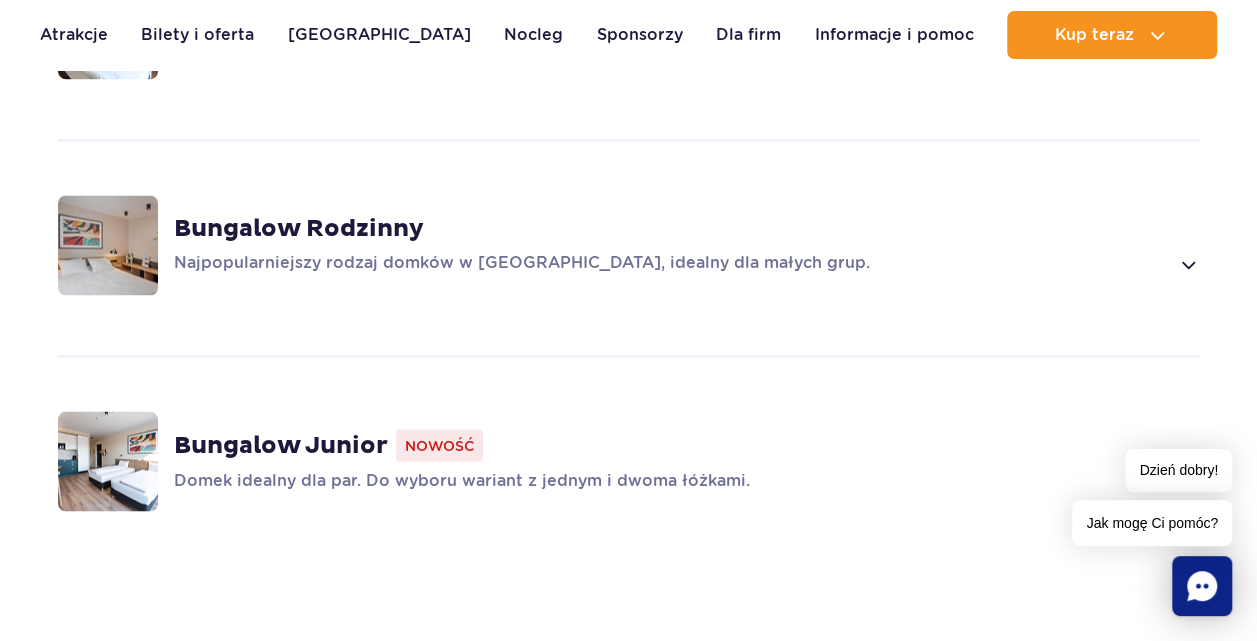click on "Bungalow Junior
Nowość" at bounding box center [686, 445] 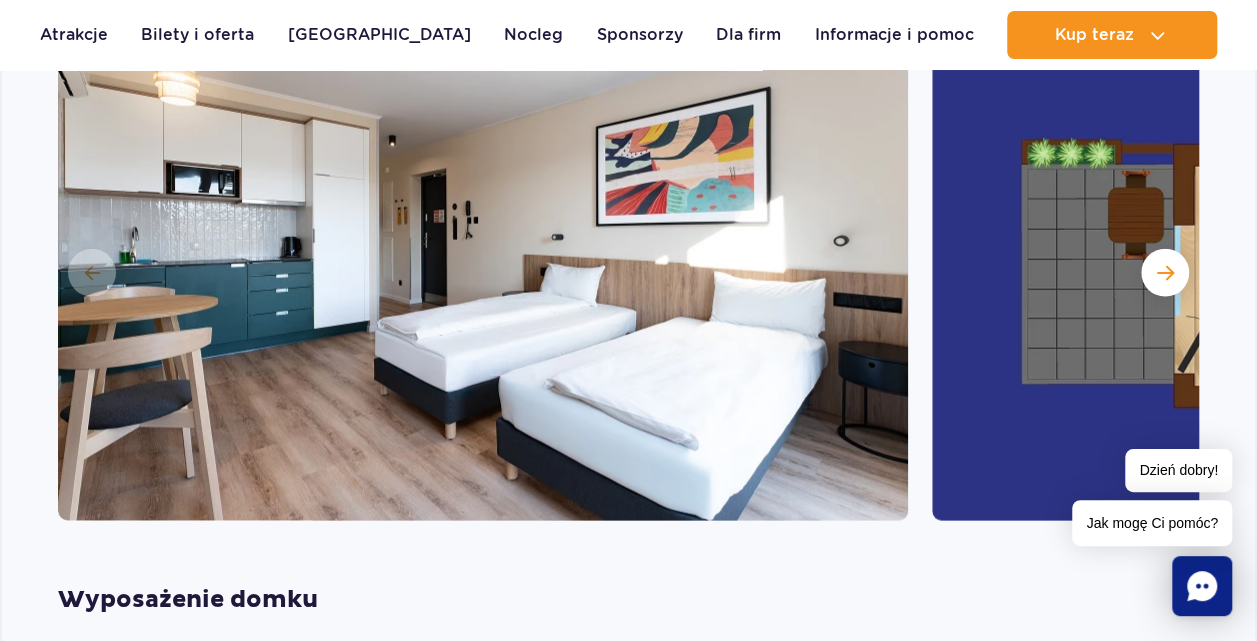 scroll, scrollTop: 2088, scrollLeft: 0, axis: vertical 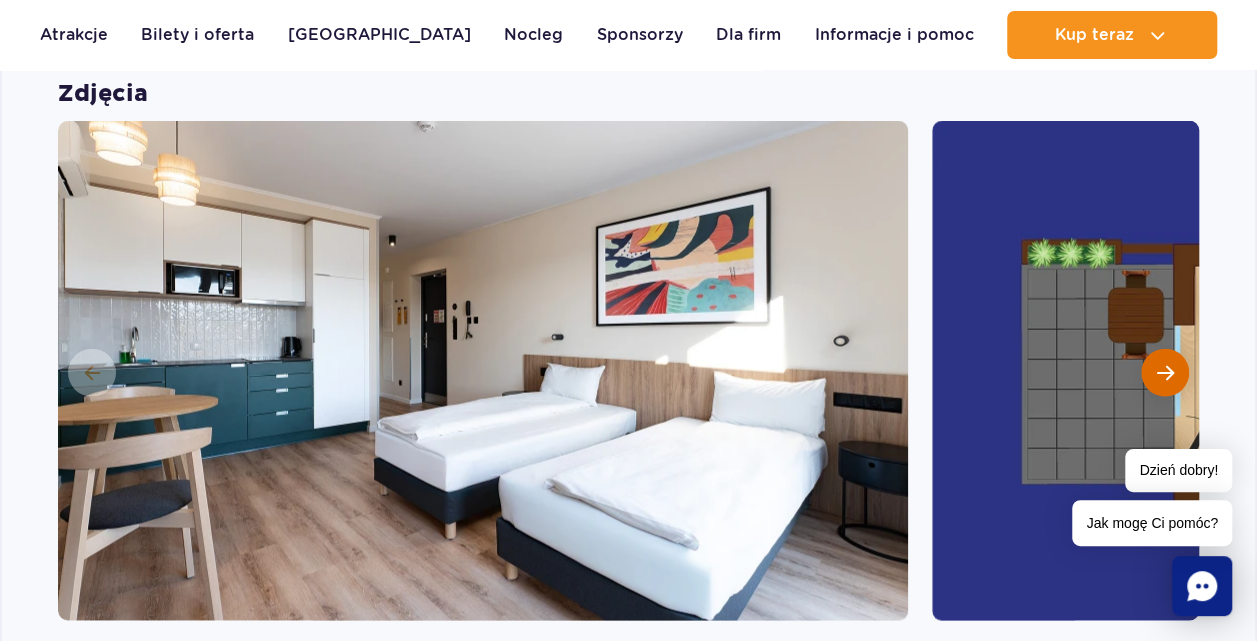 click at bounding box center [1165, 373] 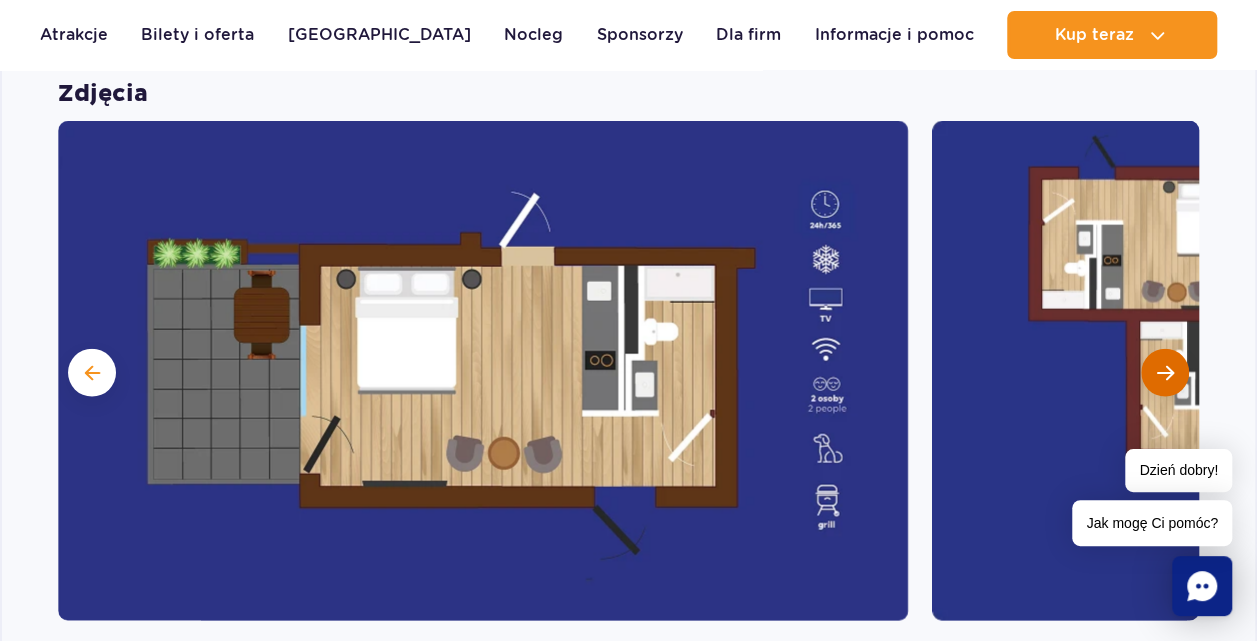 click at bounding box center (1165, 373) 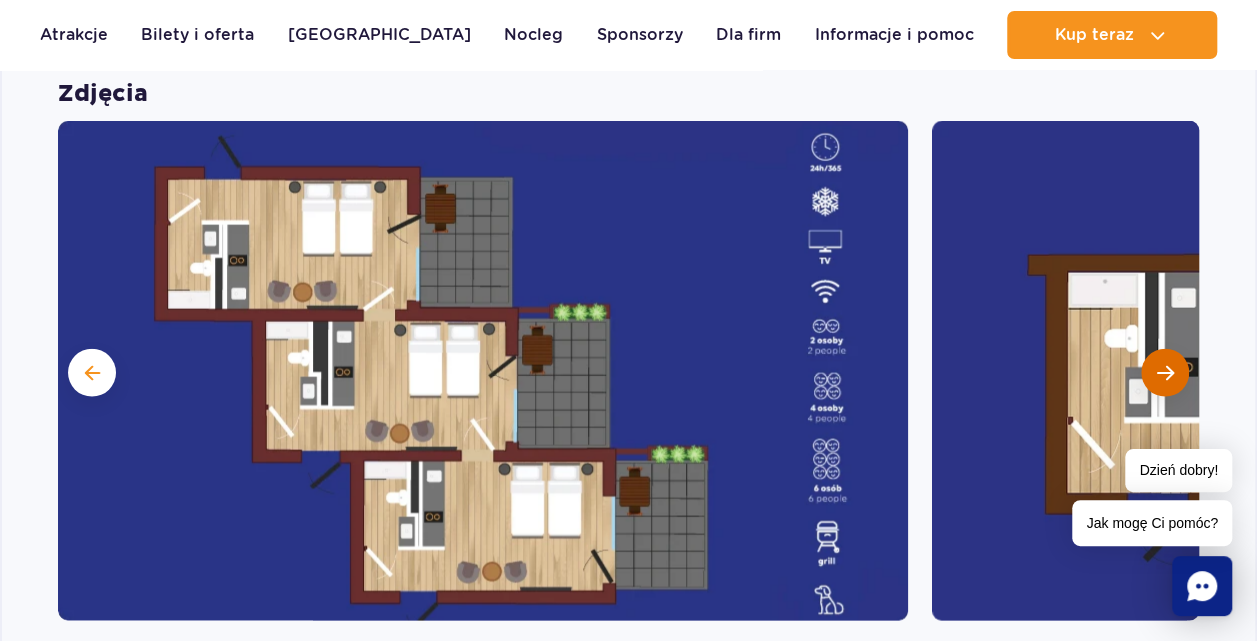 click at bounding box center [1165, 373] 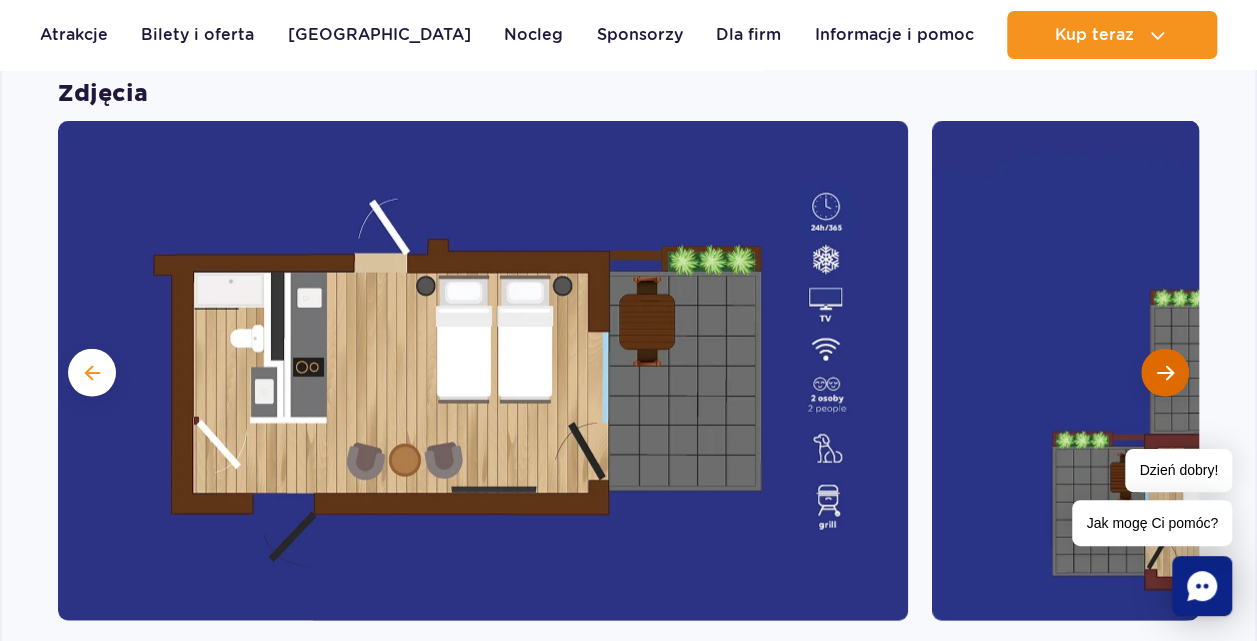 click at bounding box center [1165, 373] 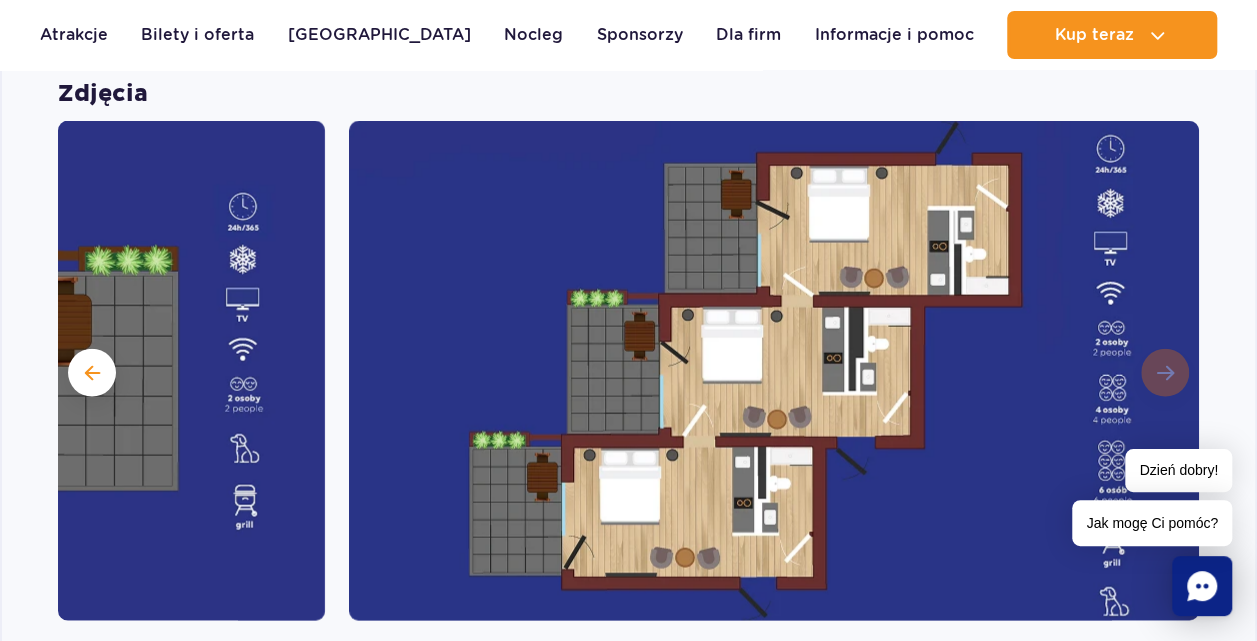 click at bounding box center (774, 371) 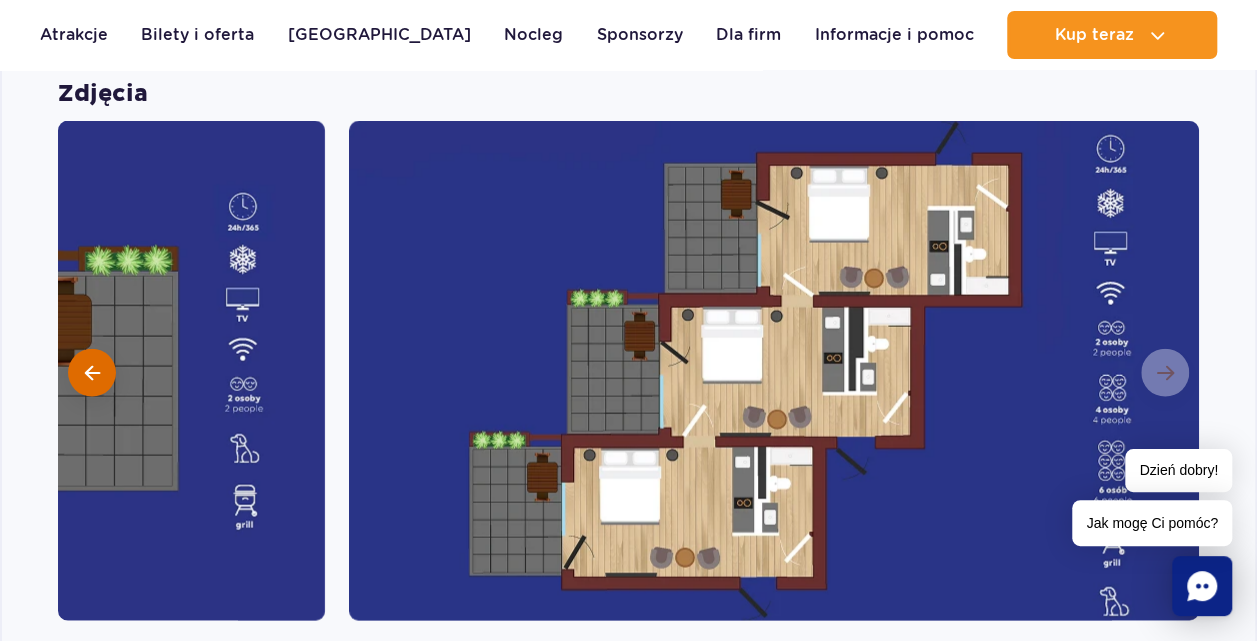 click at bounding box center (92, 373) 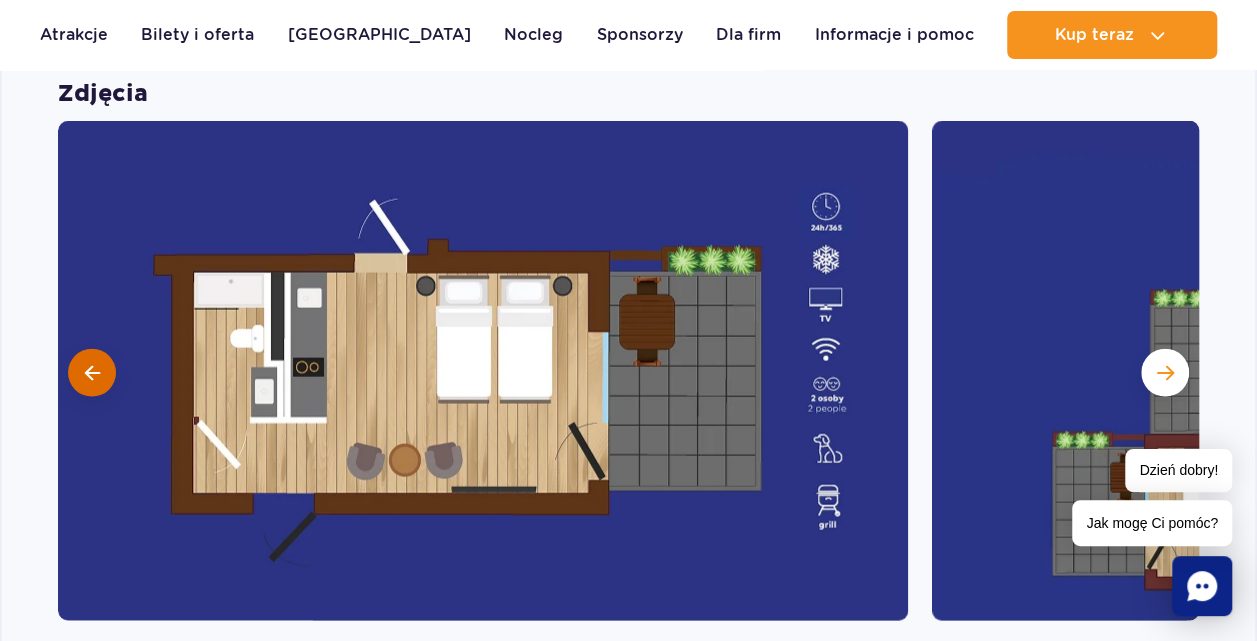 click at bounding box center [92, 373] 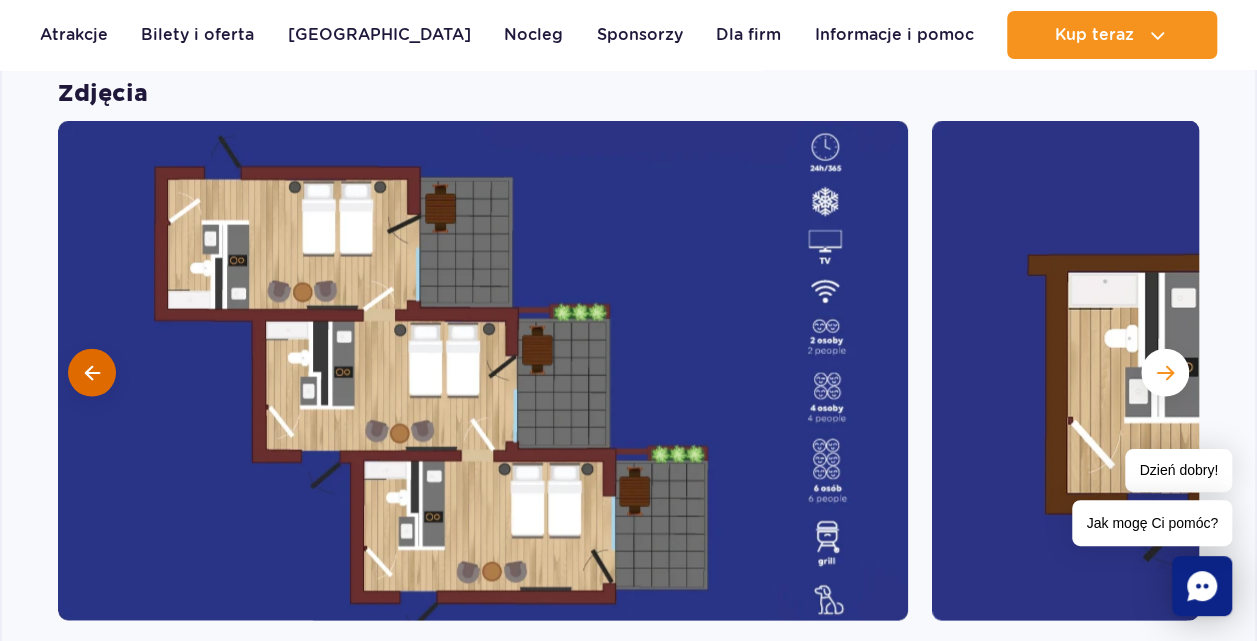 click at bounding box center (92, 373) 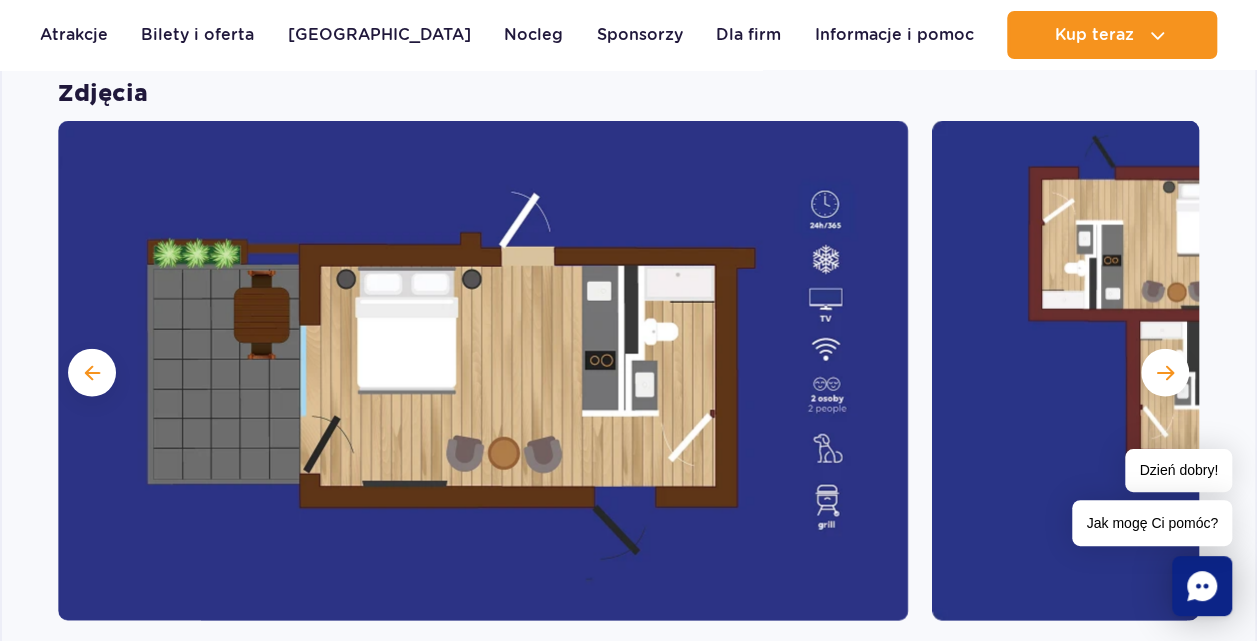 click at bounding box center (92, 373) 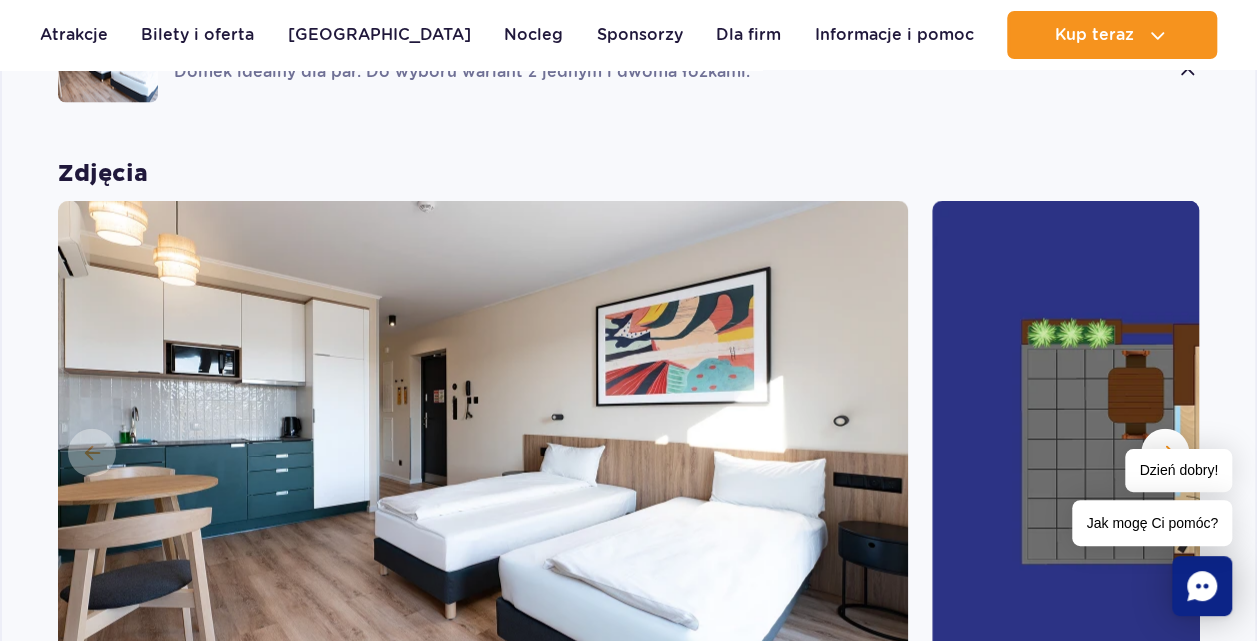 scroll, scrollTop: 1888, scrollLeft: 0, axis: vertical 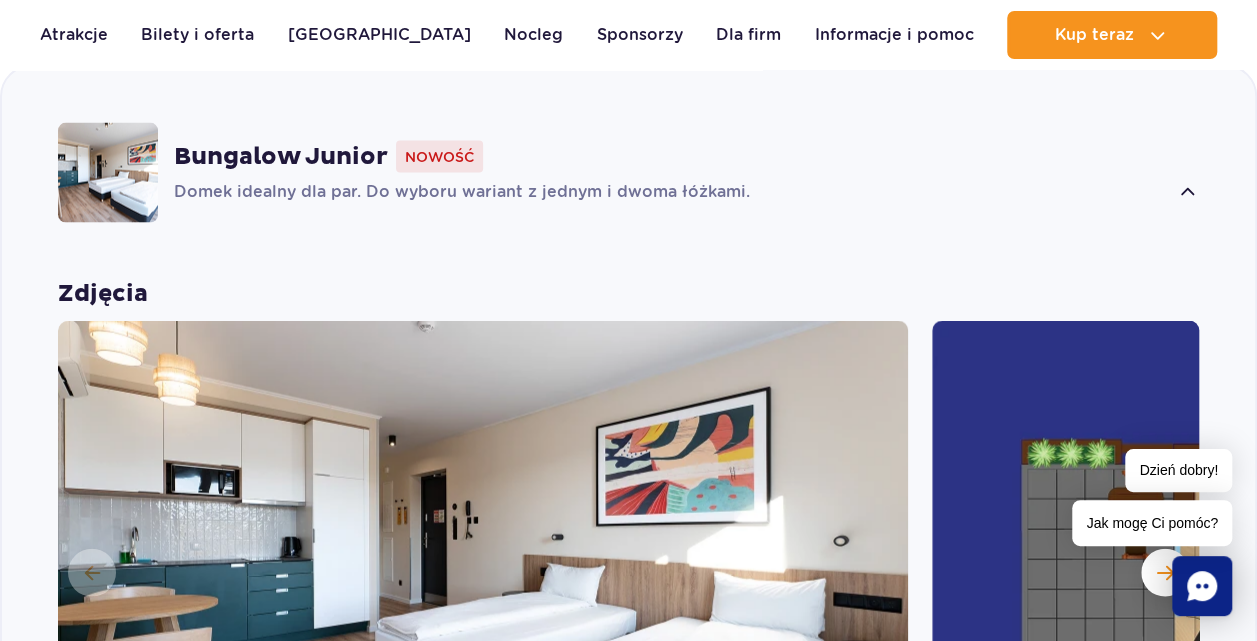 click on "Domek idealny dla par. Do wyboru wariant z jednym i dwoma łóżkami." at bounding box center (671, 193) 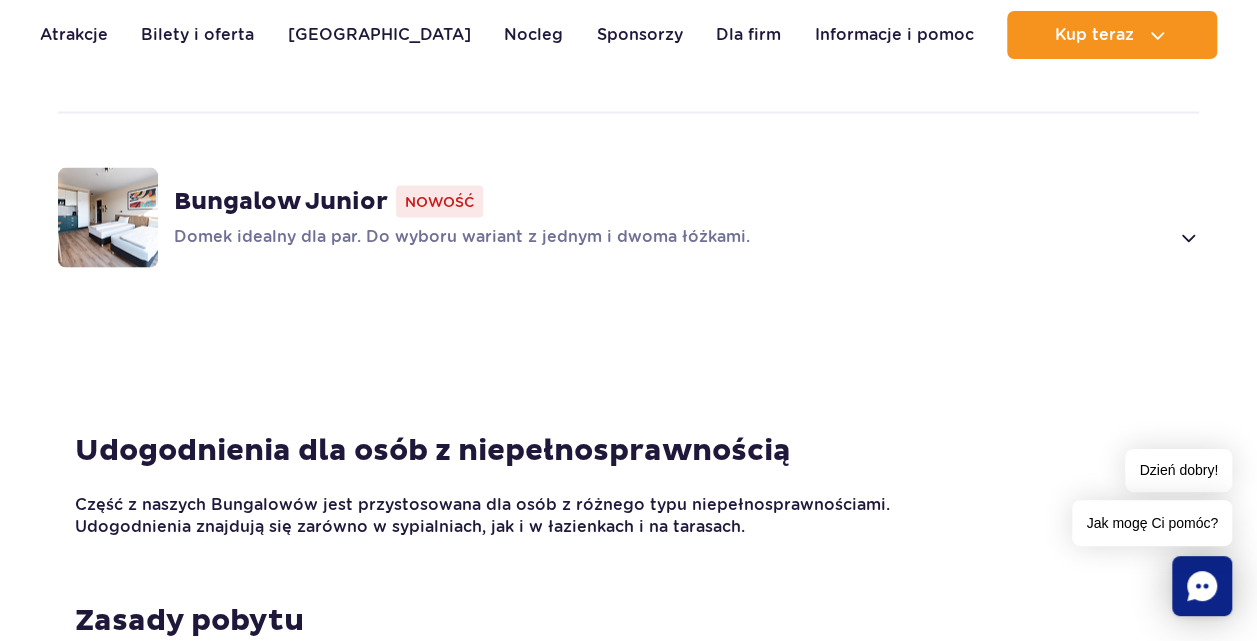 scroll, scrollTop: 1788, scrollLeft: 0, axis: vertical 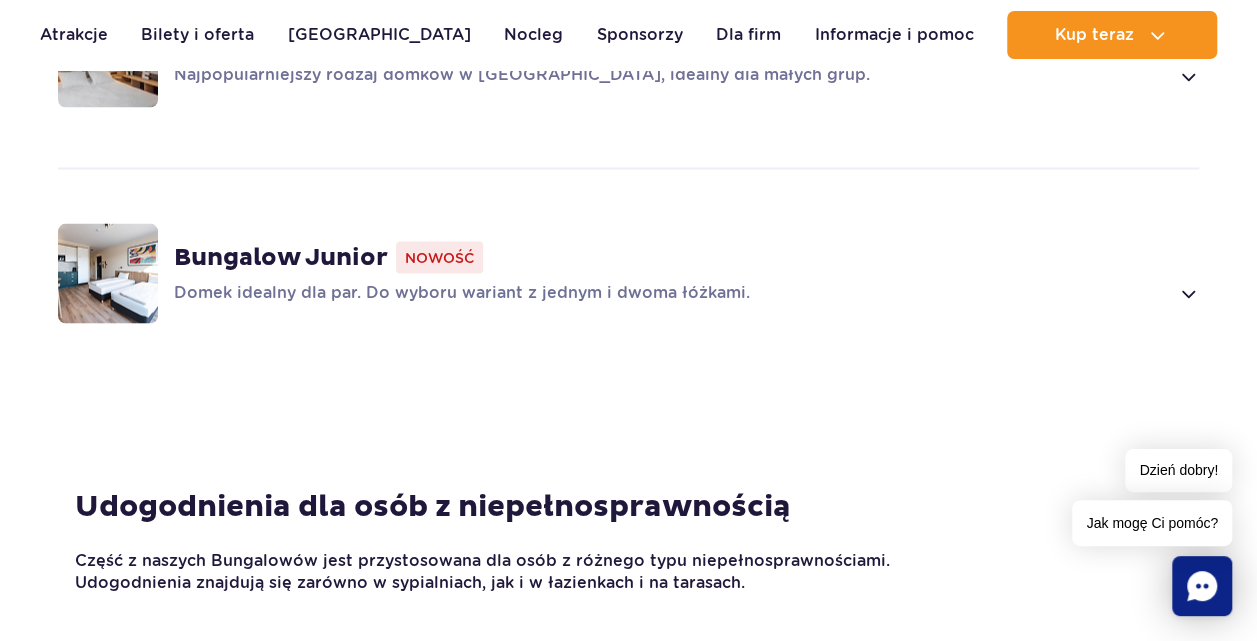 click on "Bungalow Junior
Nowość" at bounding box center (686, 257) 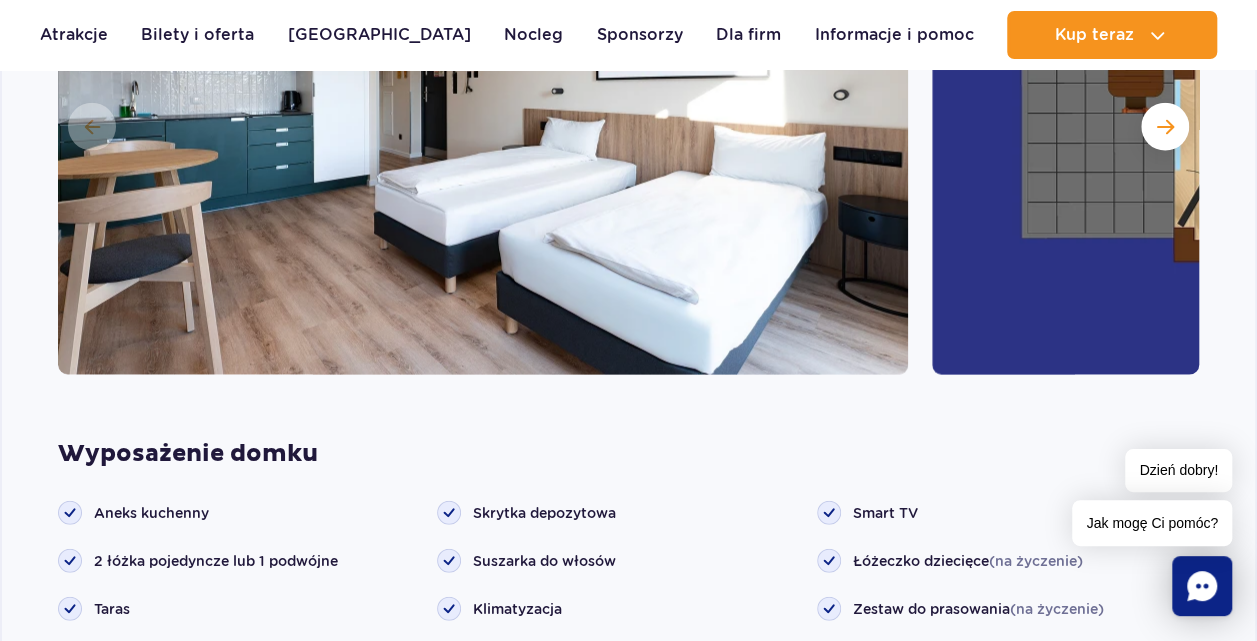 scroll, scrollTop: 2618, scrollLeft: 0, axis: vertical 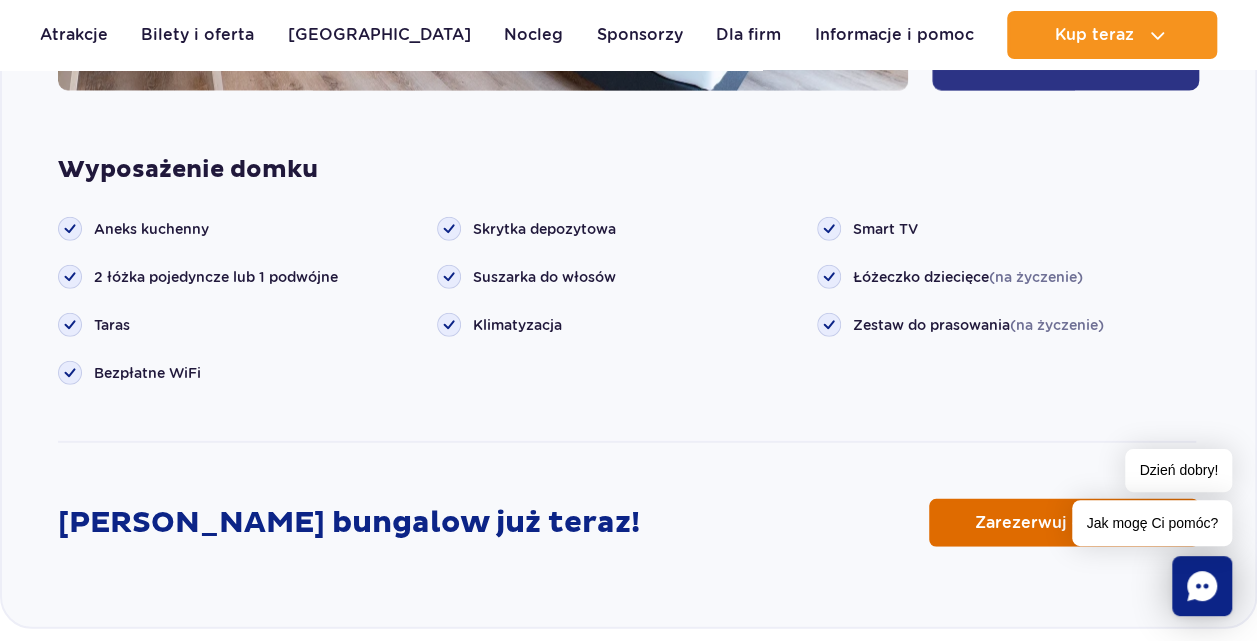 click on "Zarezerwuj online" at bounding box center [1049, 523] 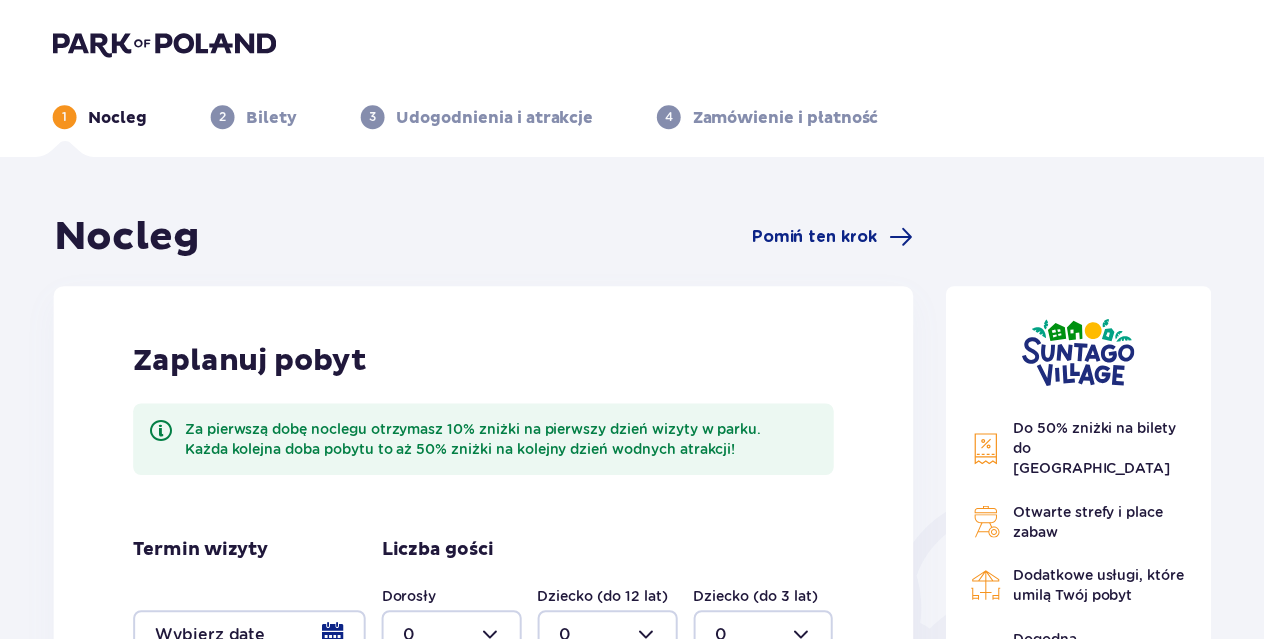 scroll, scrollTop: 0, scrollLeft: 0, axis: both 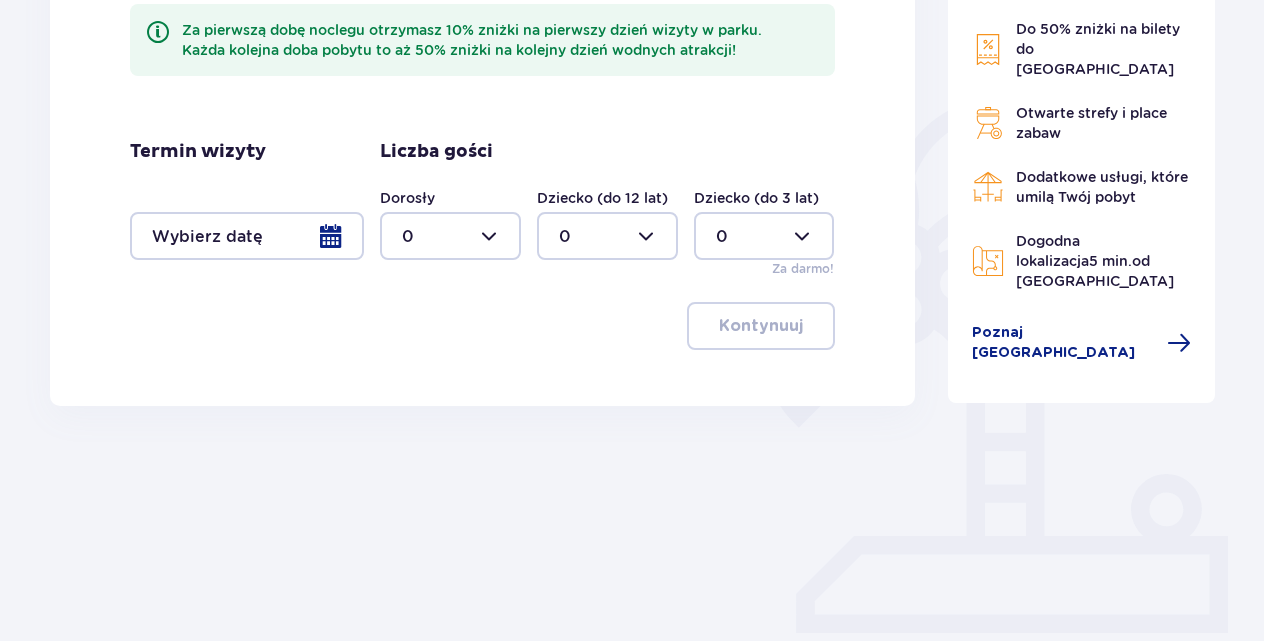 click at bounding box center [450, 236] 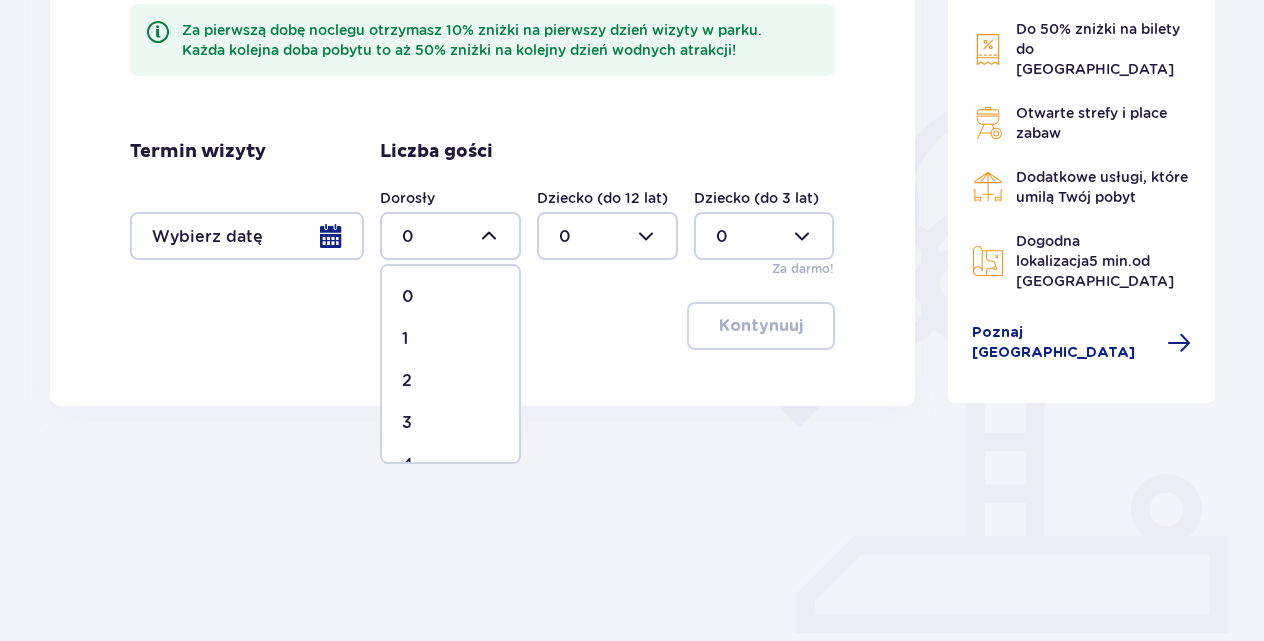 click on "2" at bounding box center [450, 381] 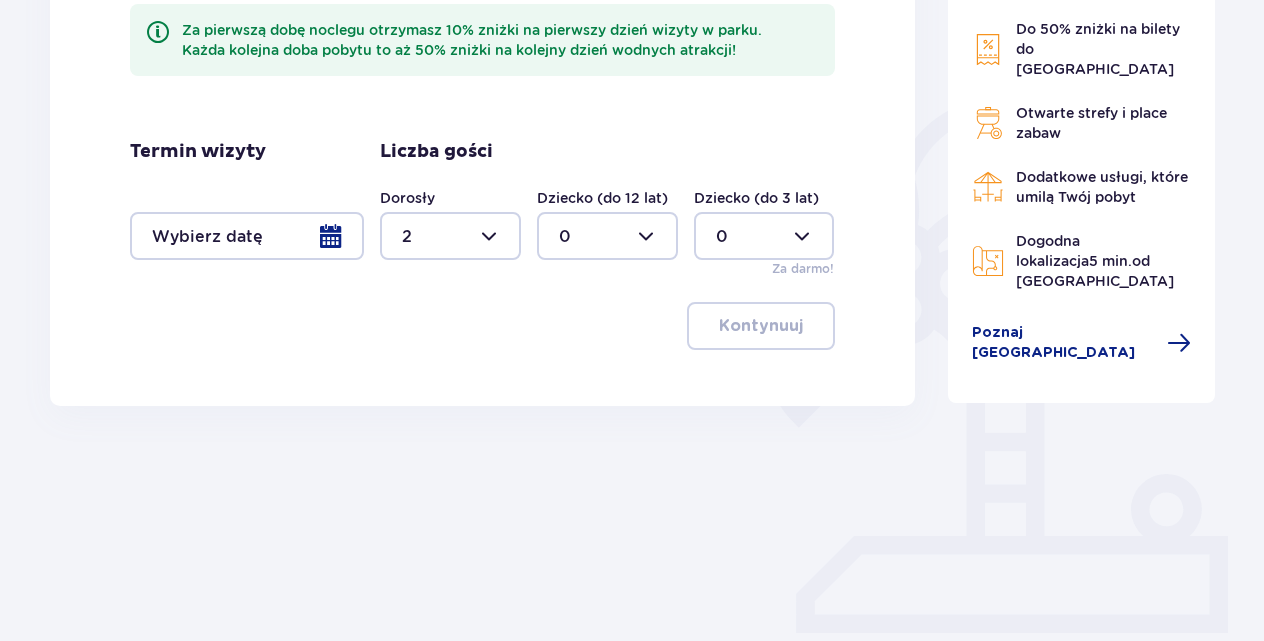 click at bounding box center (247, 236) 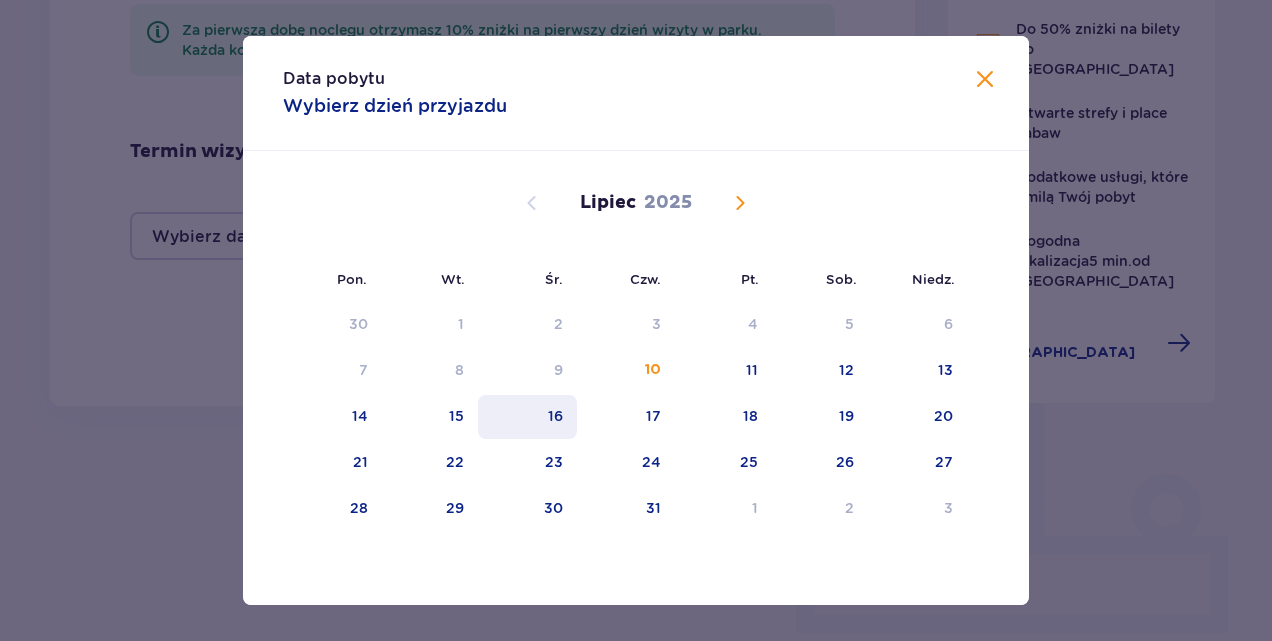 click on "16" at bounding box center (527, 417) 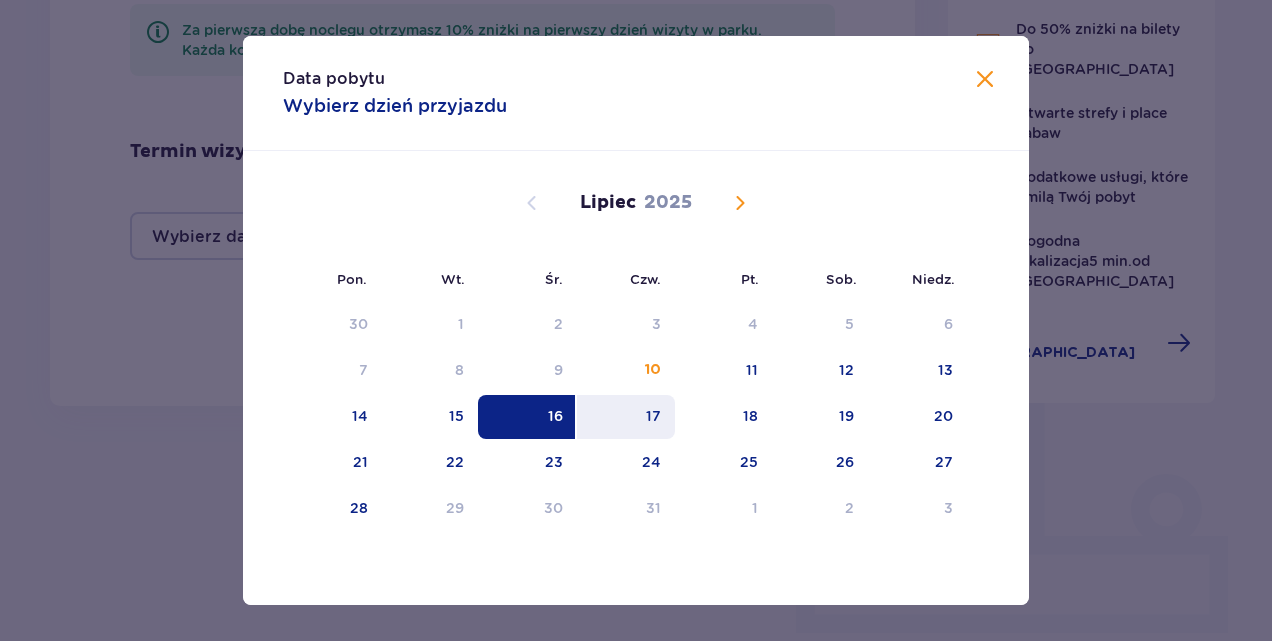 click on "17" at bounding box center [626, 417] 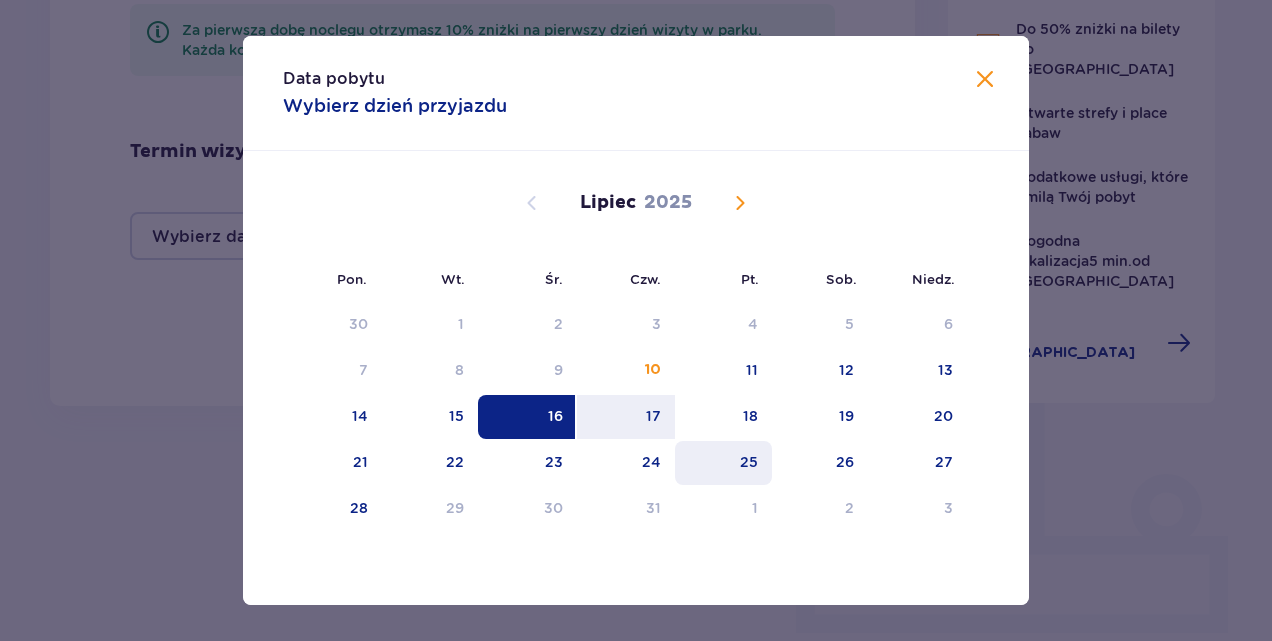 type on "[DATE] - [DATE]" 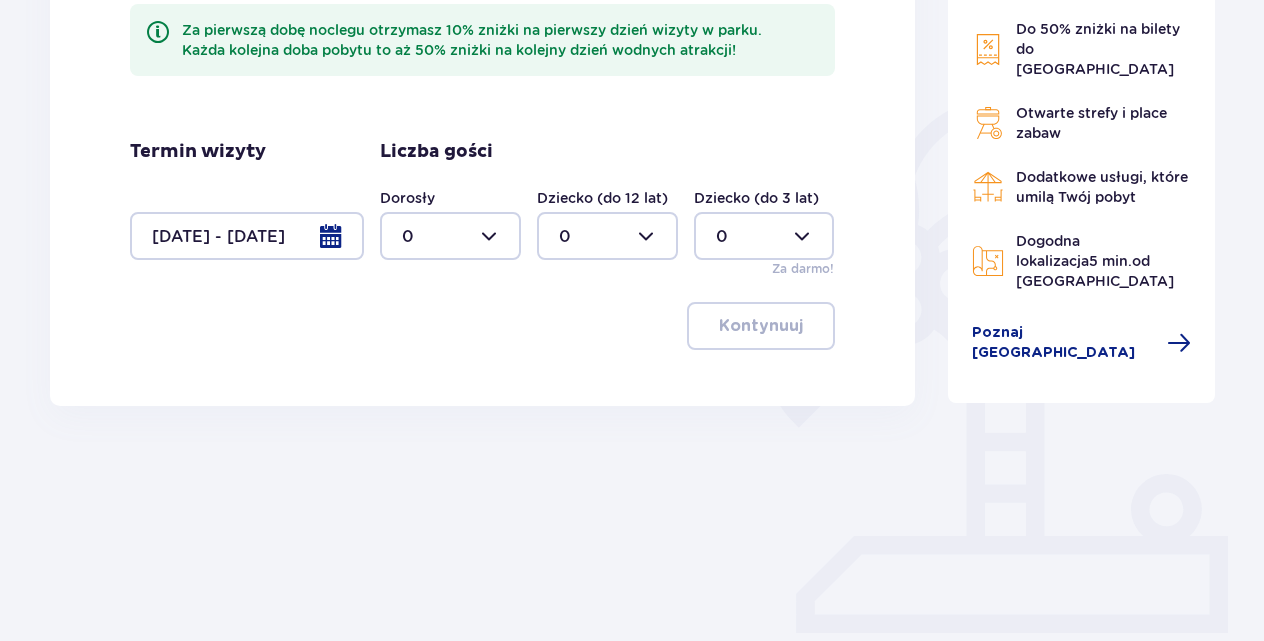 click at bounding box center (450, 236) 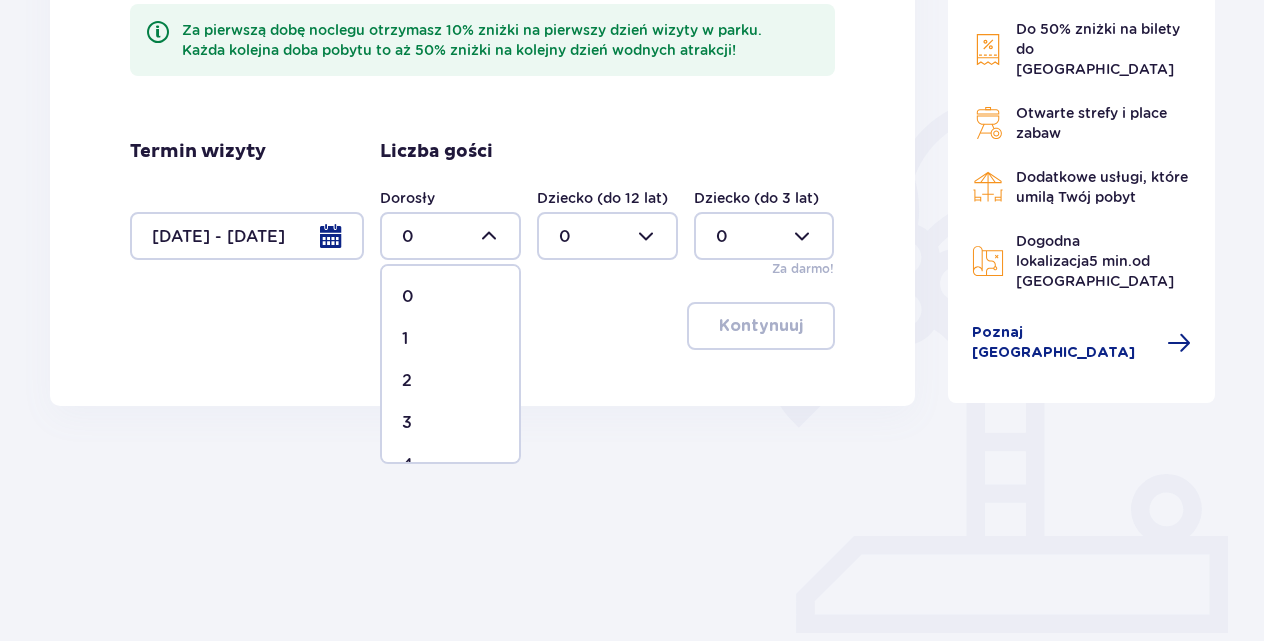 click on "2" at bounding box center (450, 381) 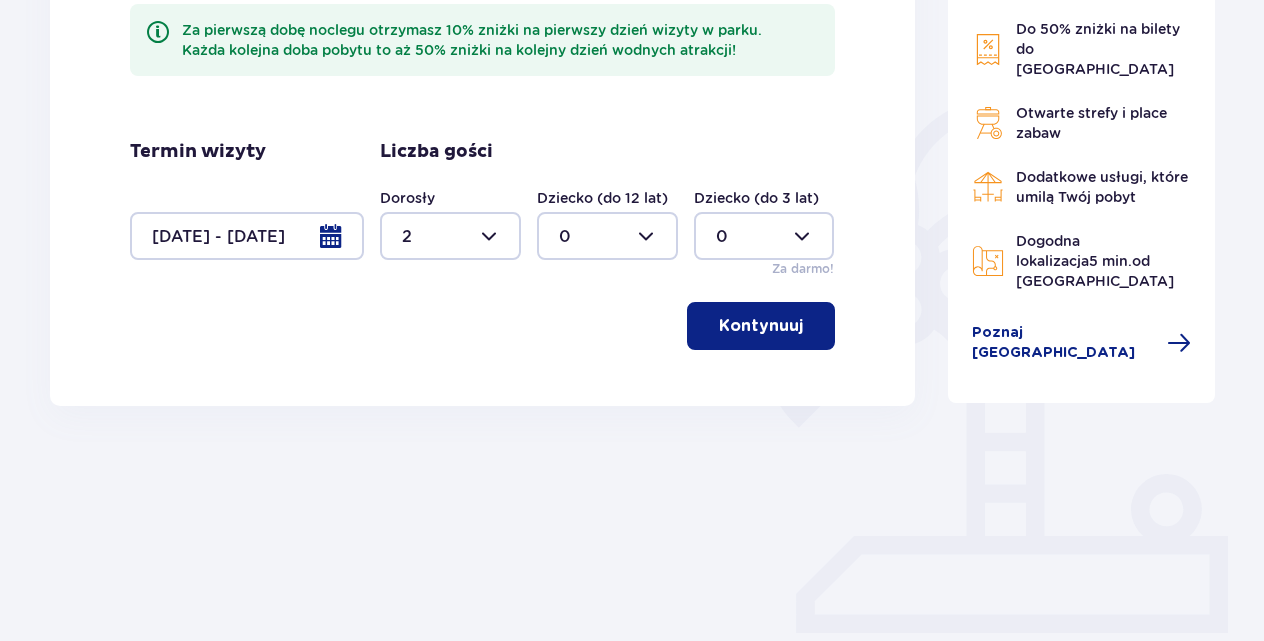 click on "Kontynuuj" at bounding box center [761, 326] 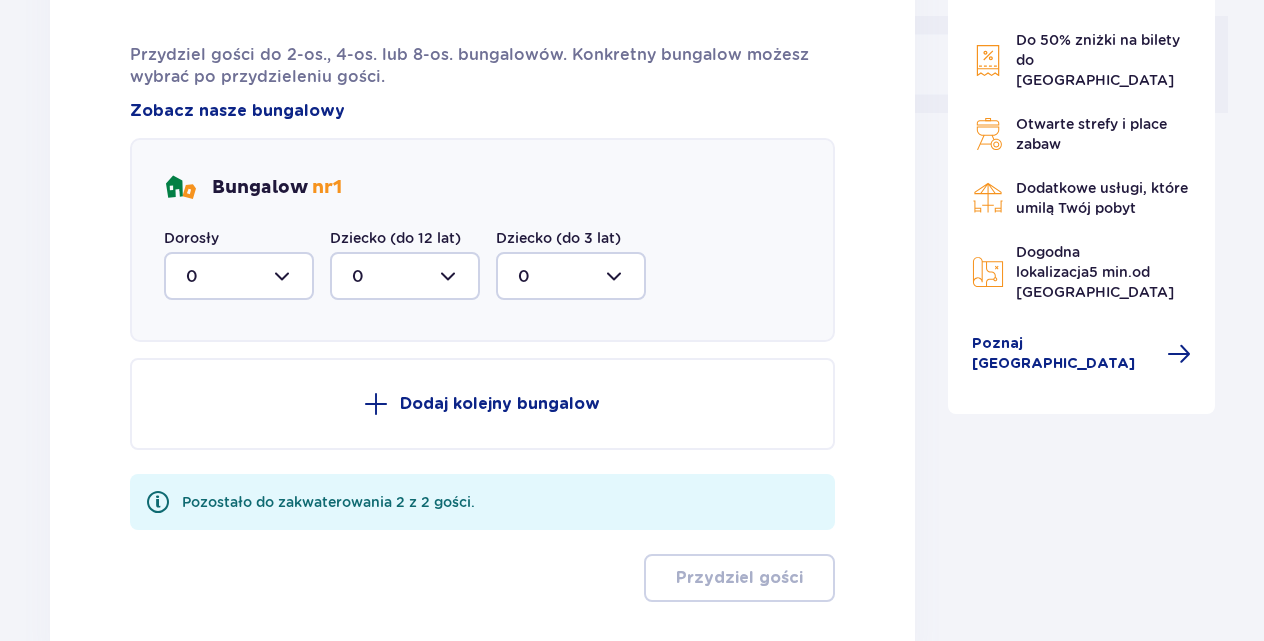 scroll, scrollTop: 1056, scrollLeft: 0, axis: vertical 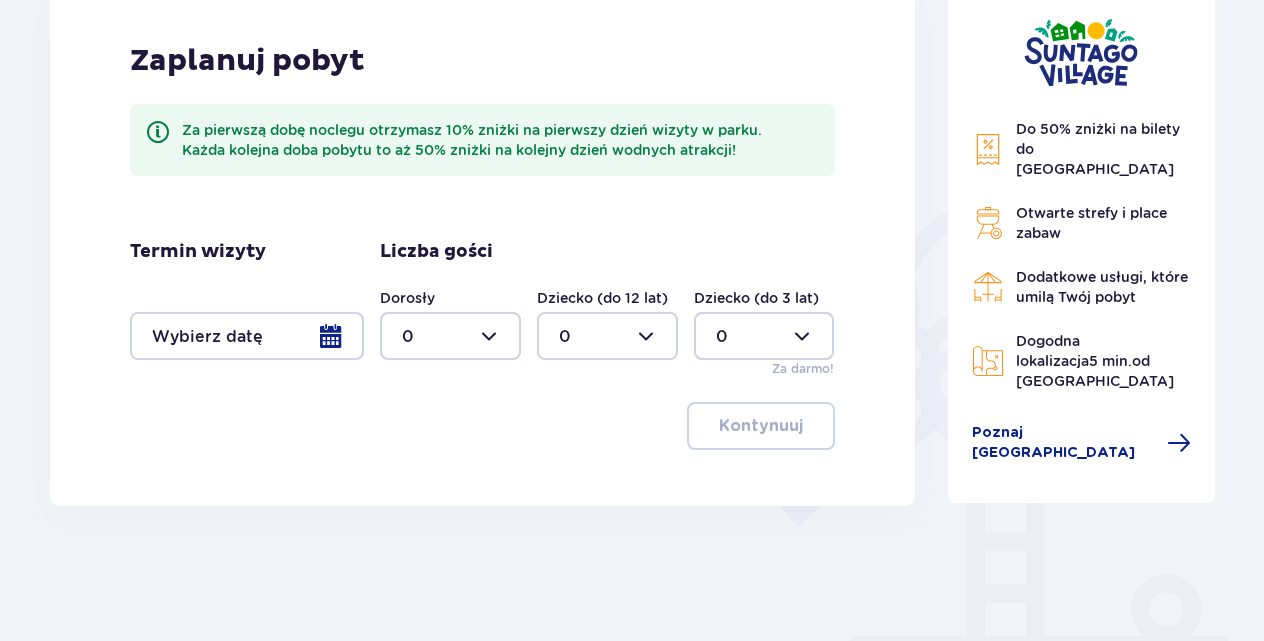 click at bounding box center [450, 336] 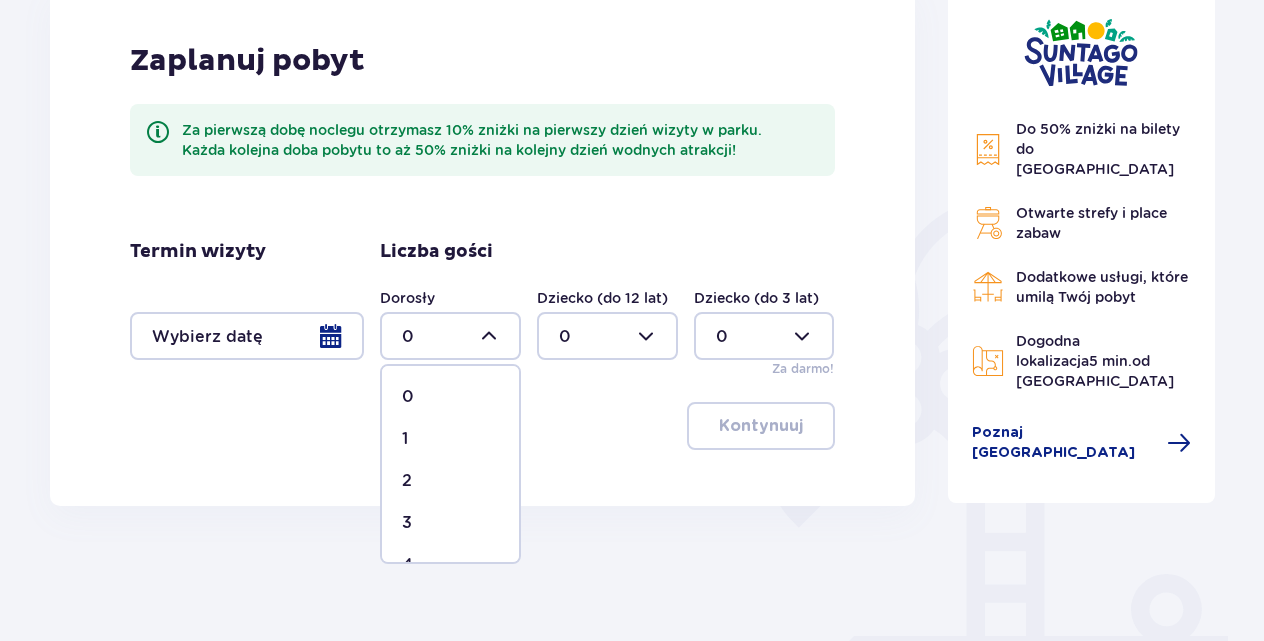 click on "2" at bounding box center [450, 481] 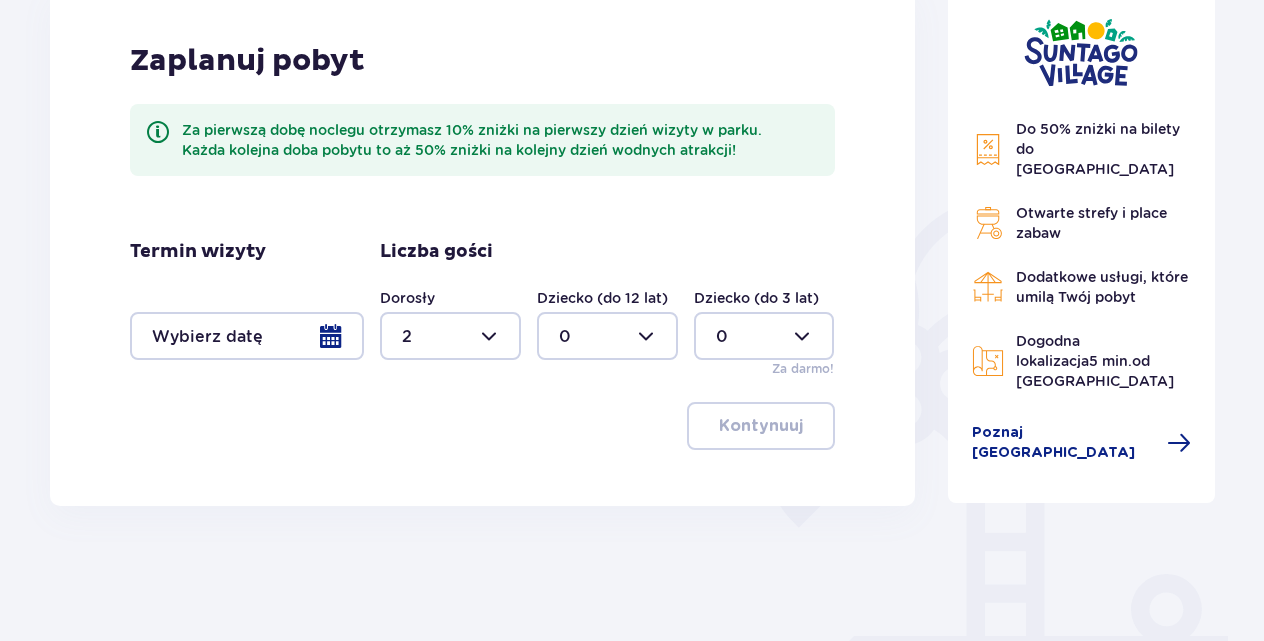 click at bounding box center [247, 336] 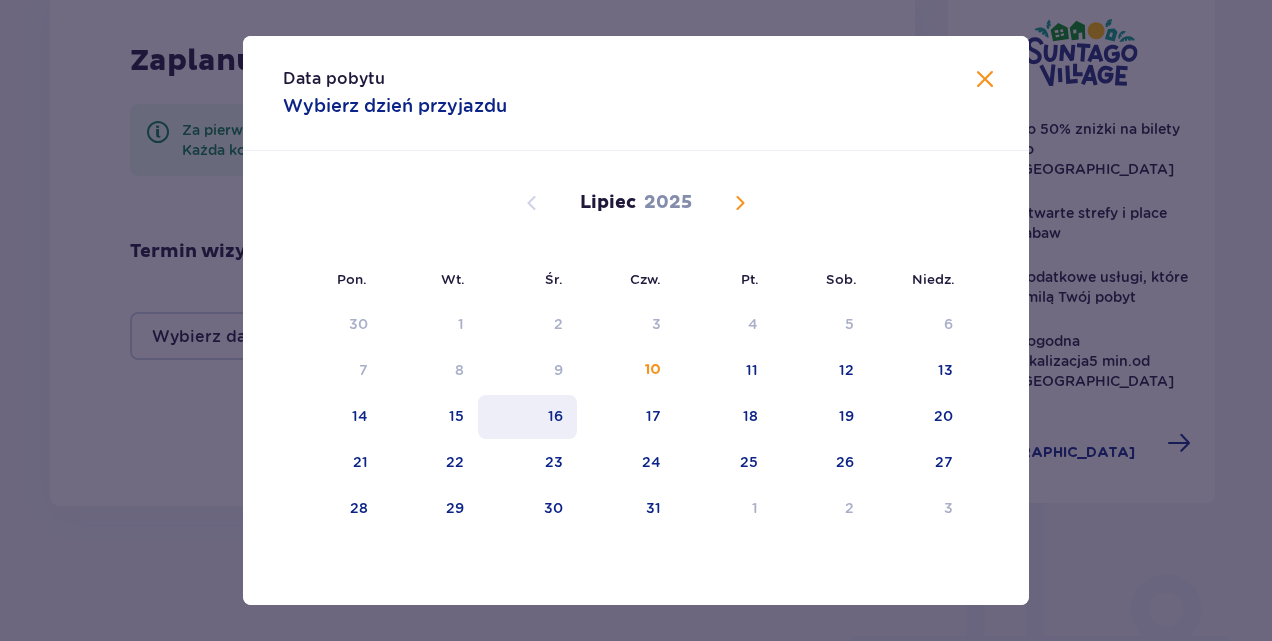 click on "16" at bounding box center (527, 417) 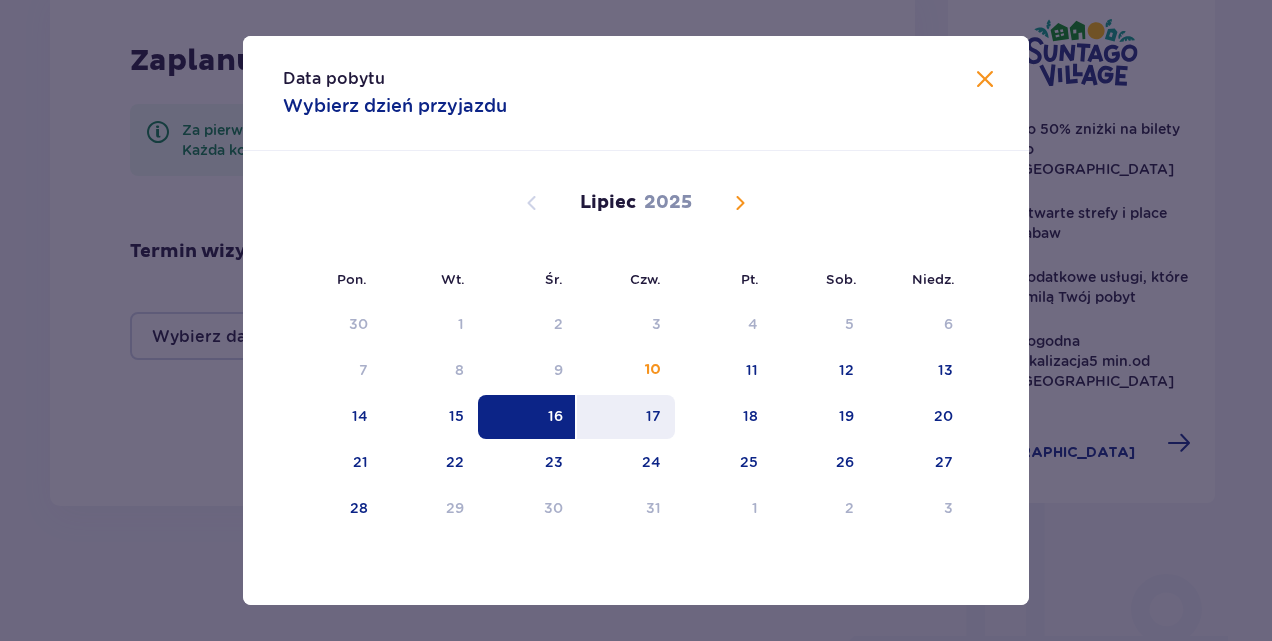 click on "17" at bounding box center (626, 417) 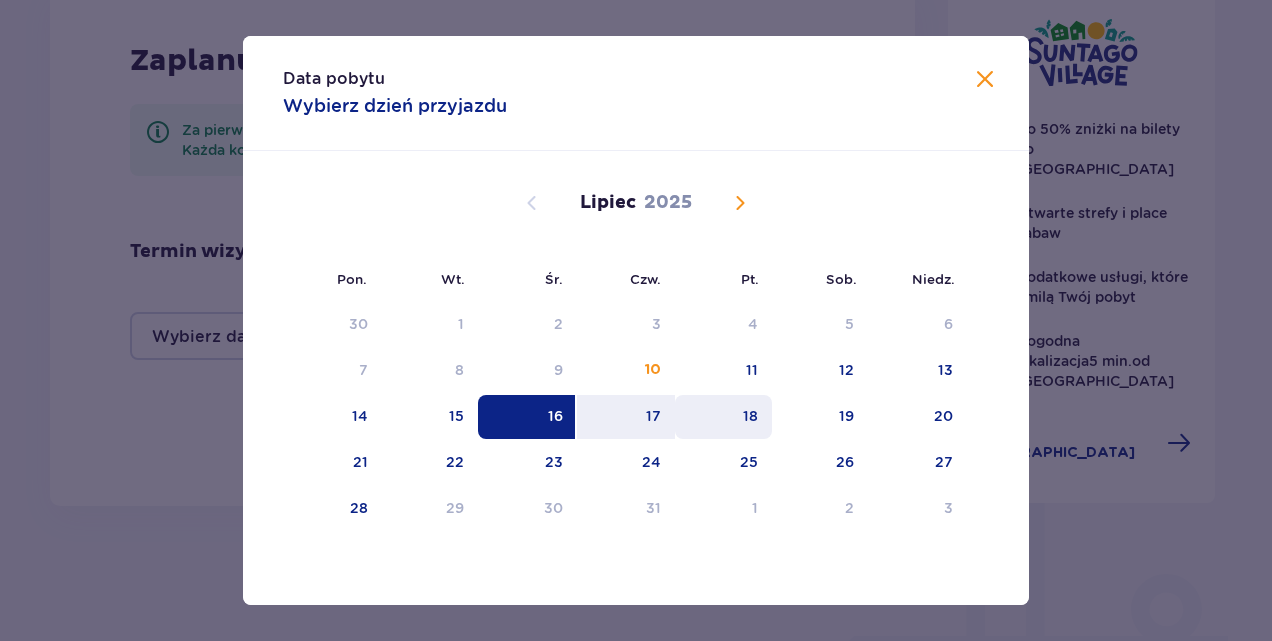 type on "16.07.25 - 17.07.25" 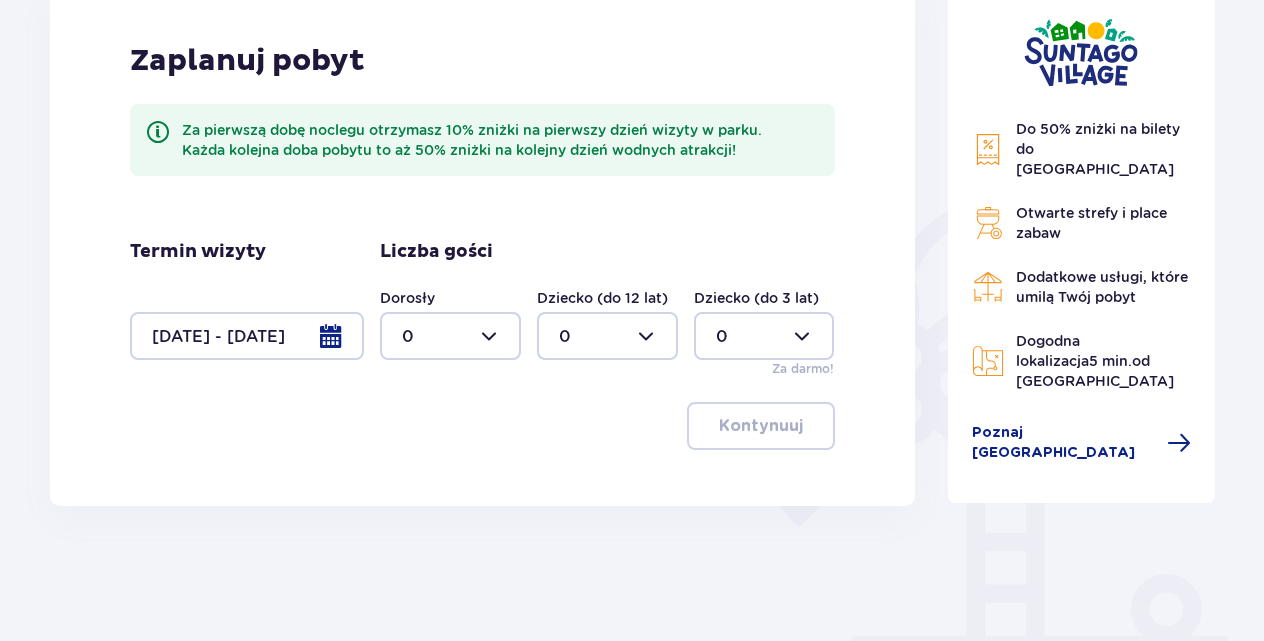 click at bounding box center (450, 336) 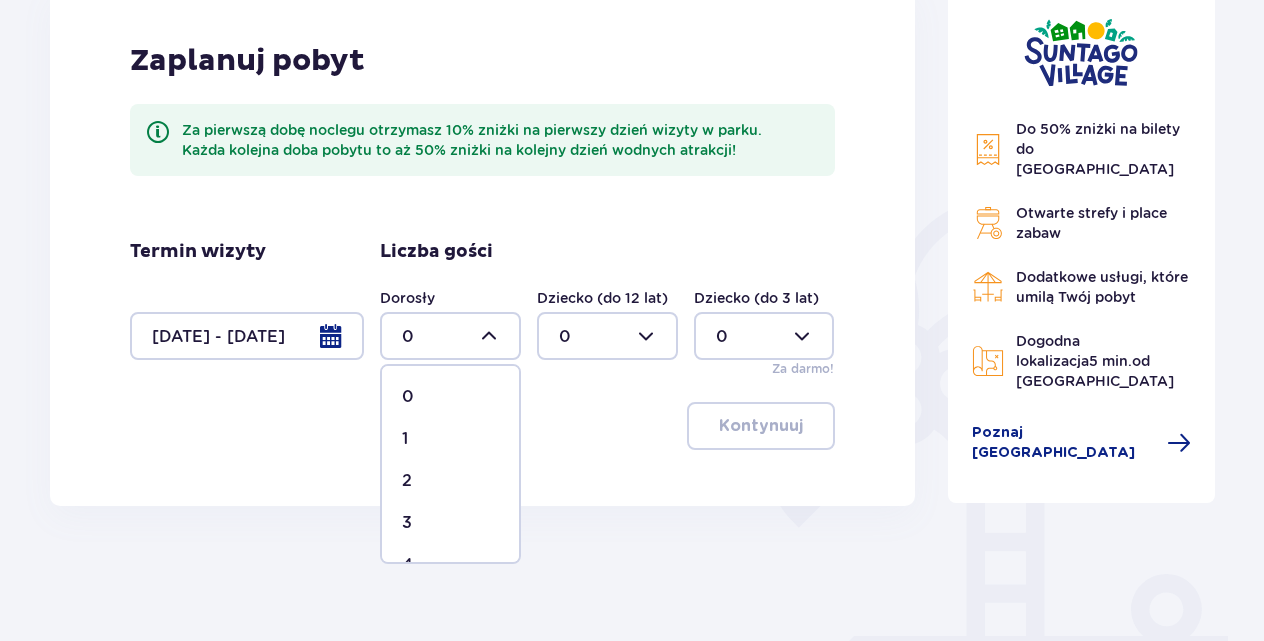 click on "2" at bounding box center [450, 481] 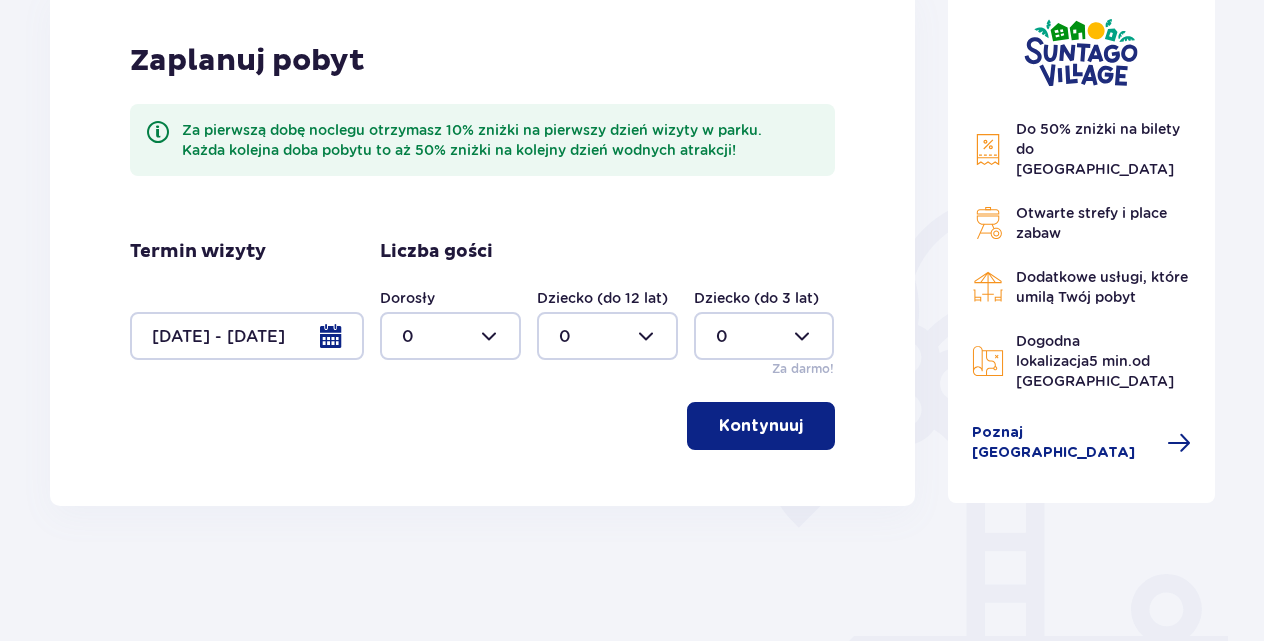 type on "2" 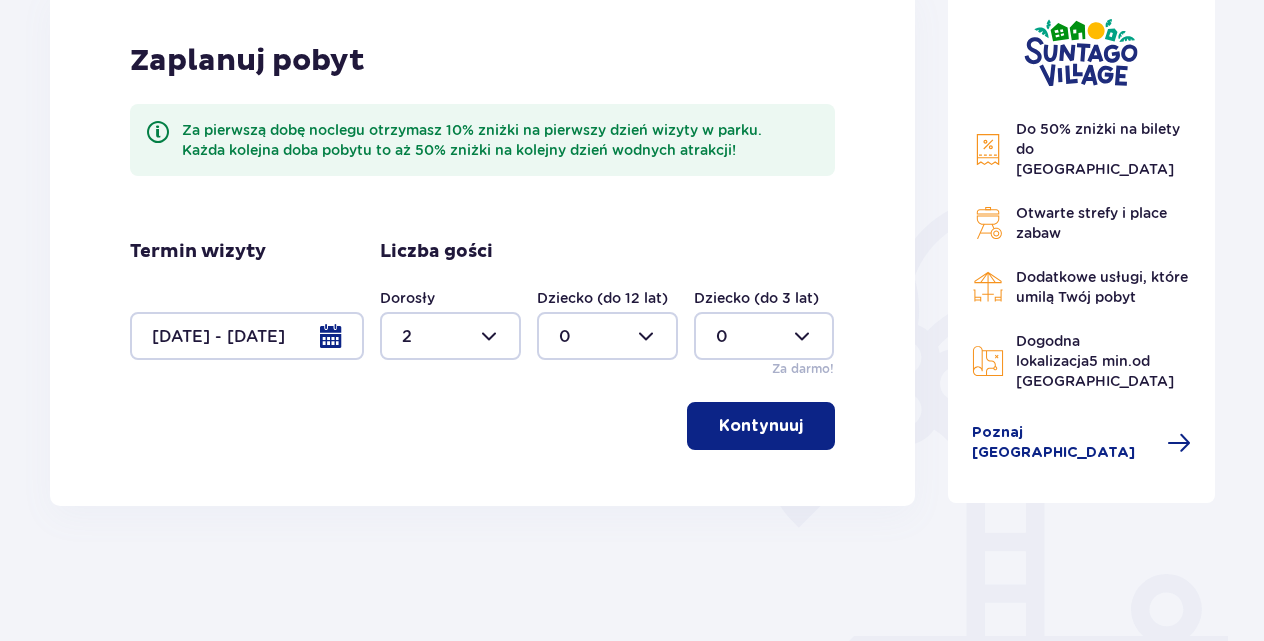 click on "Kontynuuj" at bounding box center [761, 426] 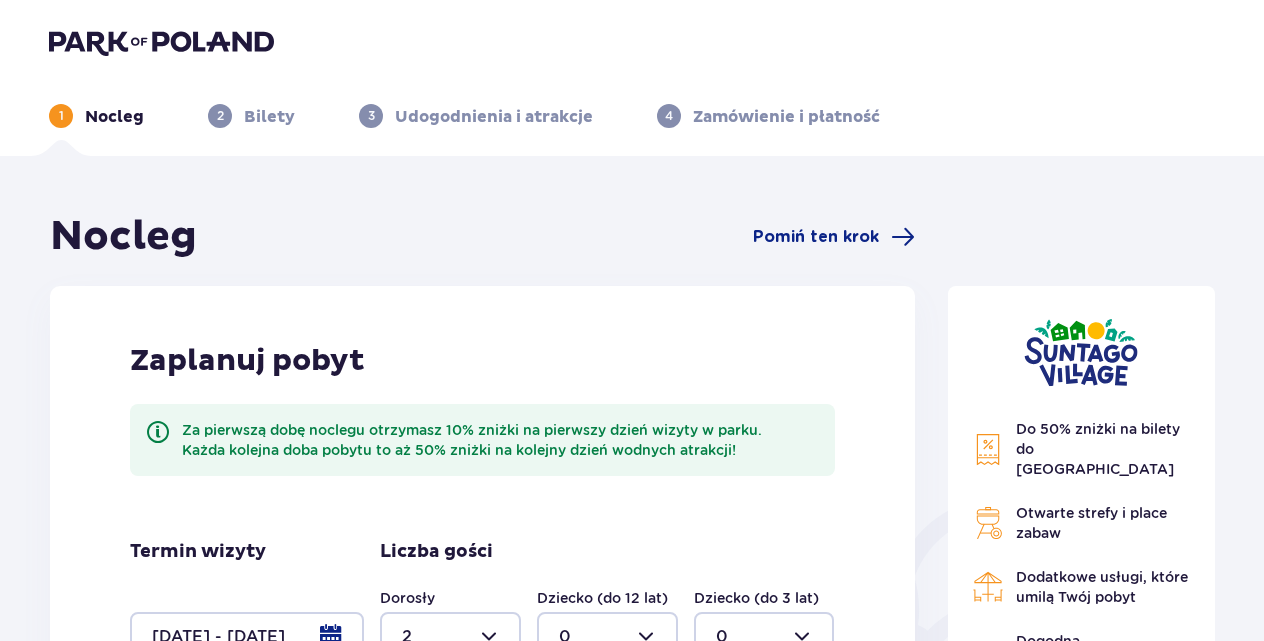 scroll, scrollTop: 0, scrollLeft: 0, axis: both 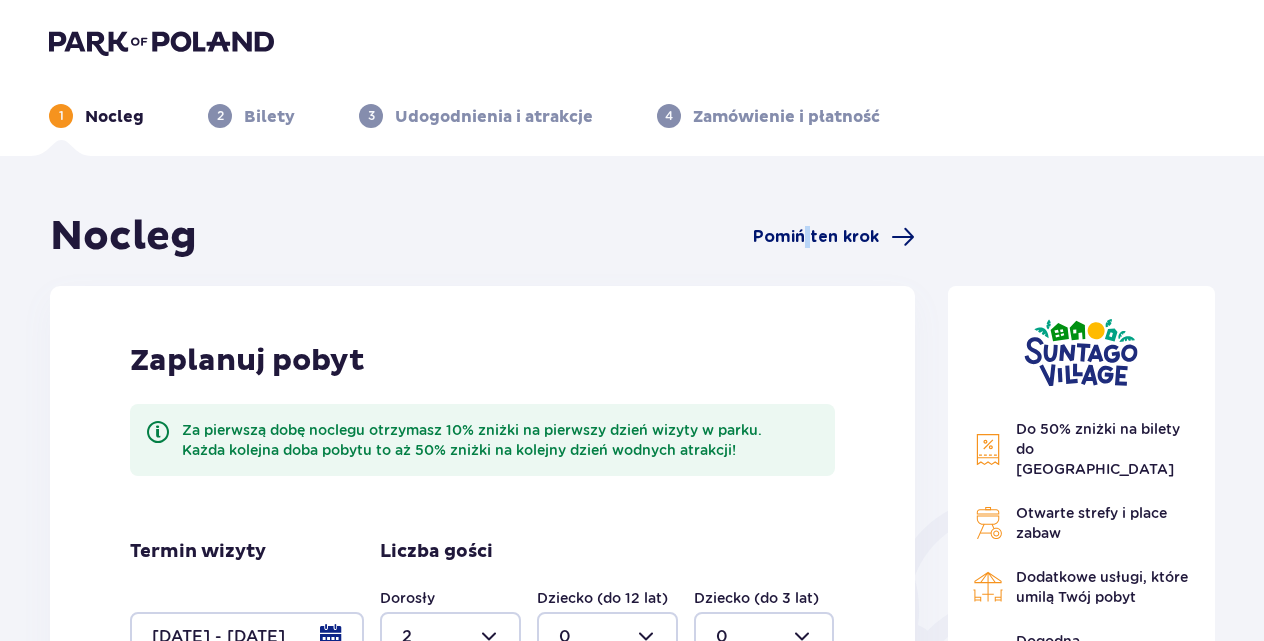 click on "Pomiń ten krok" at bounding box center [816, 237] 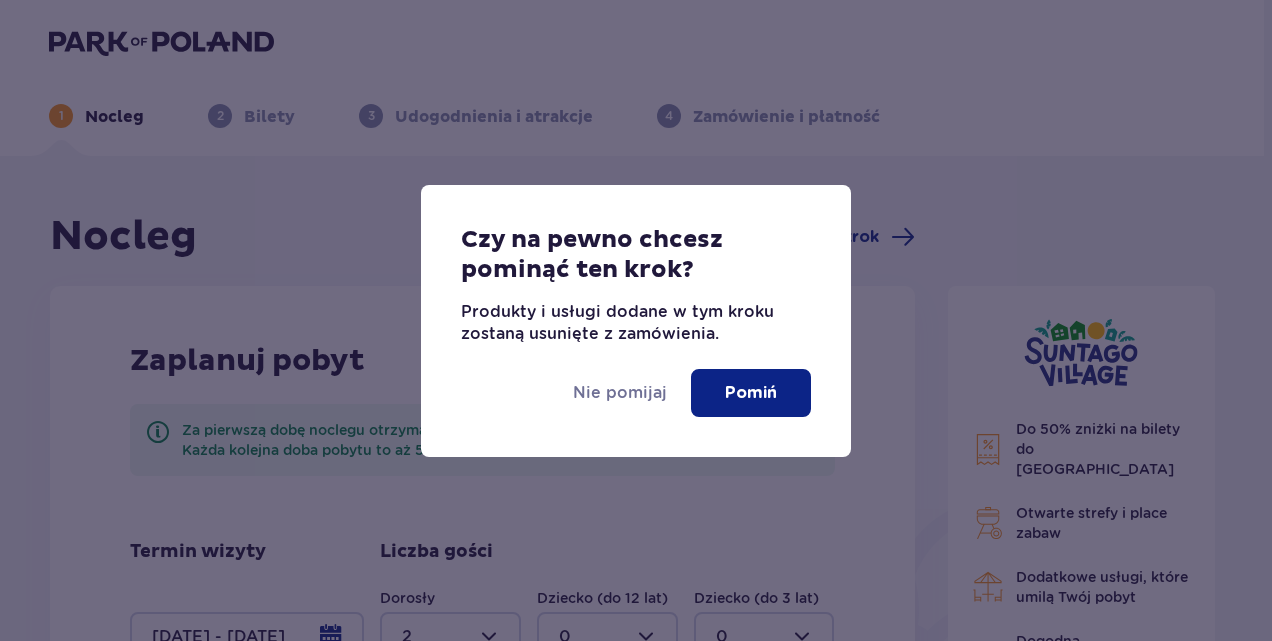click on "Pomiń" at bounding box center (751, 393) 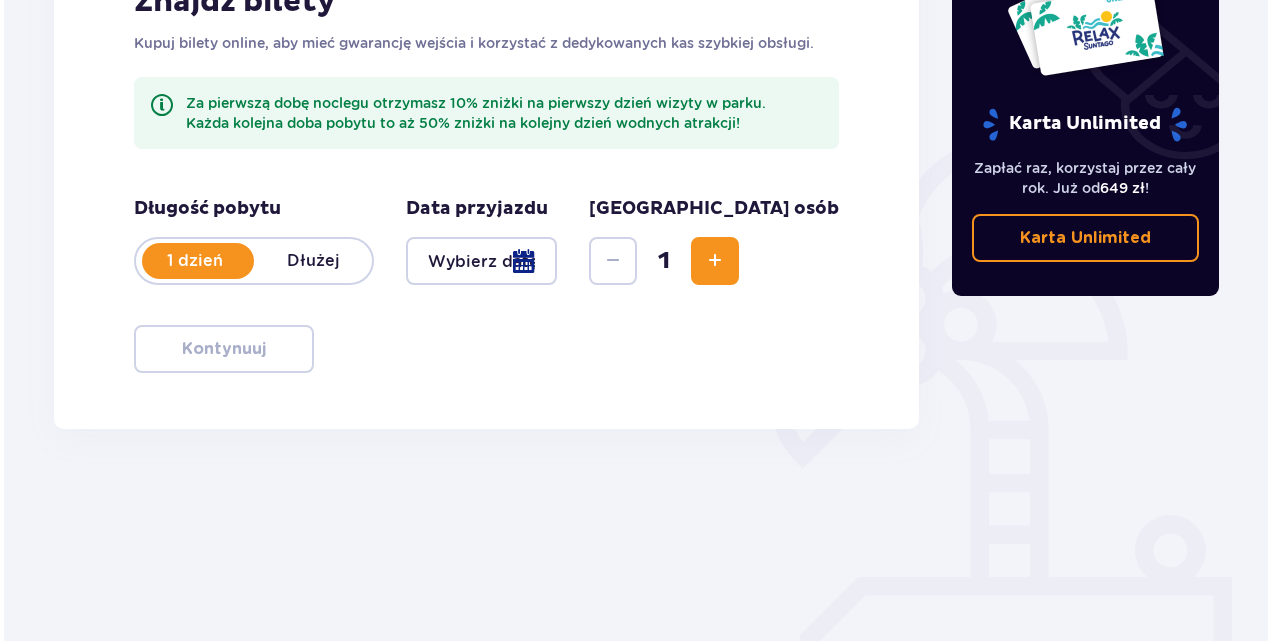 scroll, scrollTop: 378, scrollLeft: 0, axis: vertical 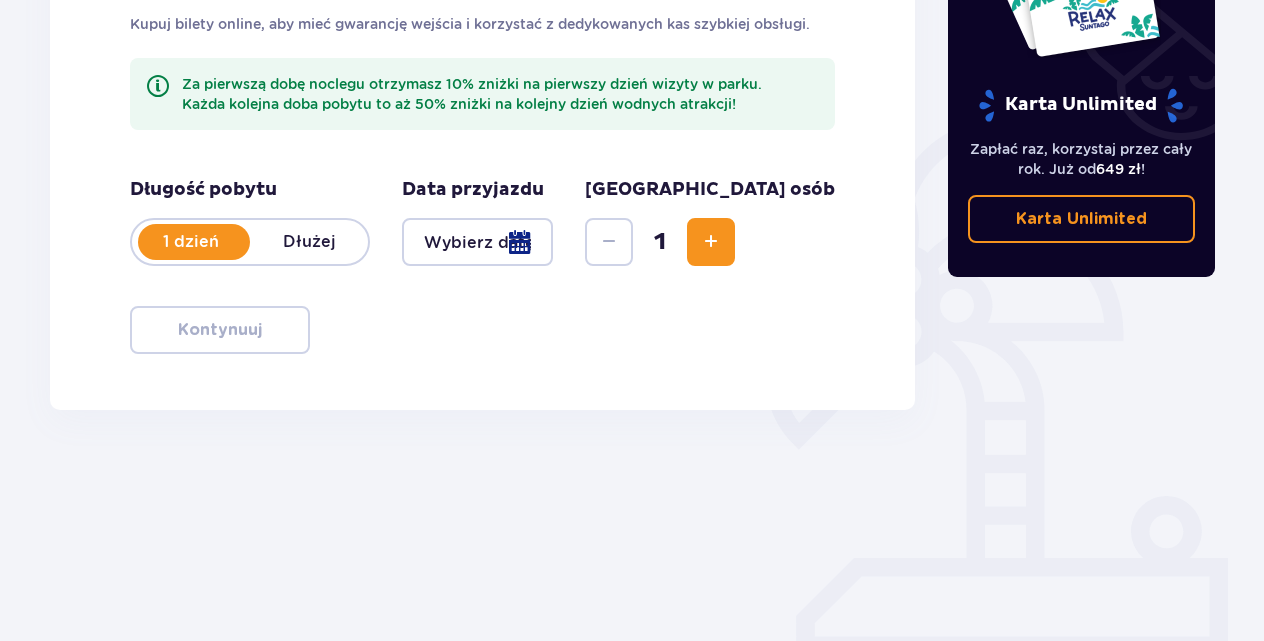 click on "1 dzień" at bounding box center [191, 242] 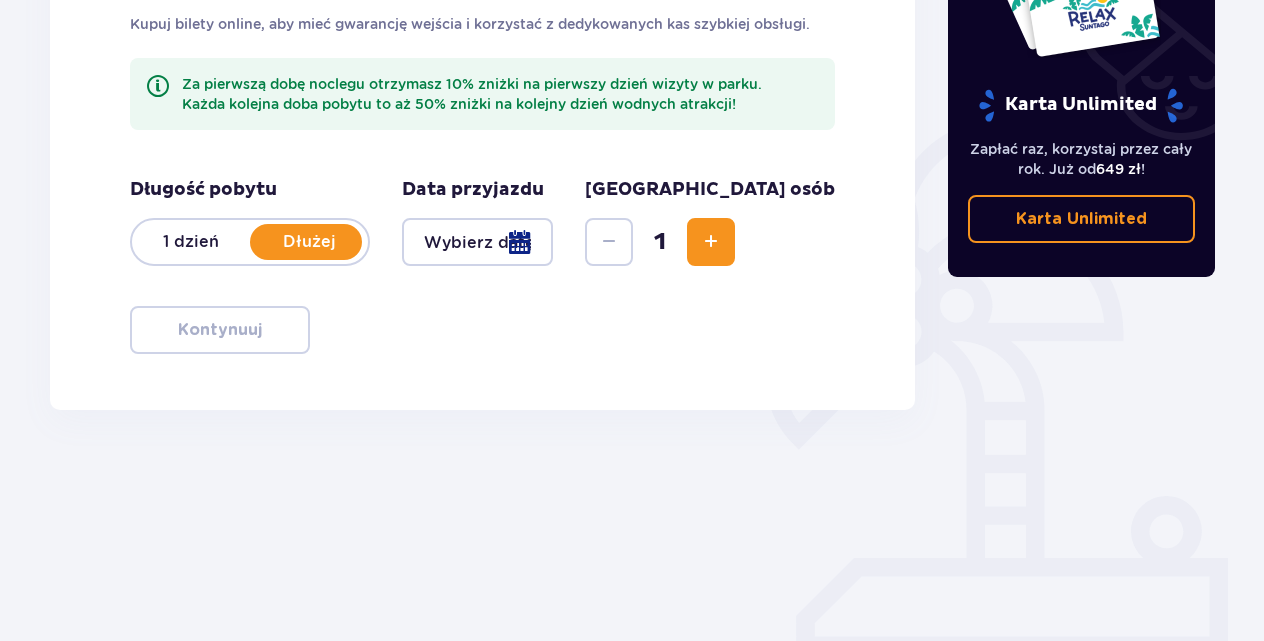 click at bounding box center [477, 242] 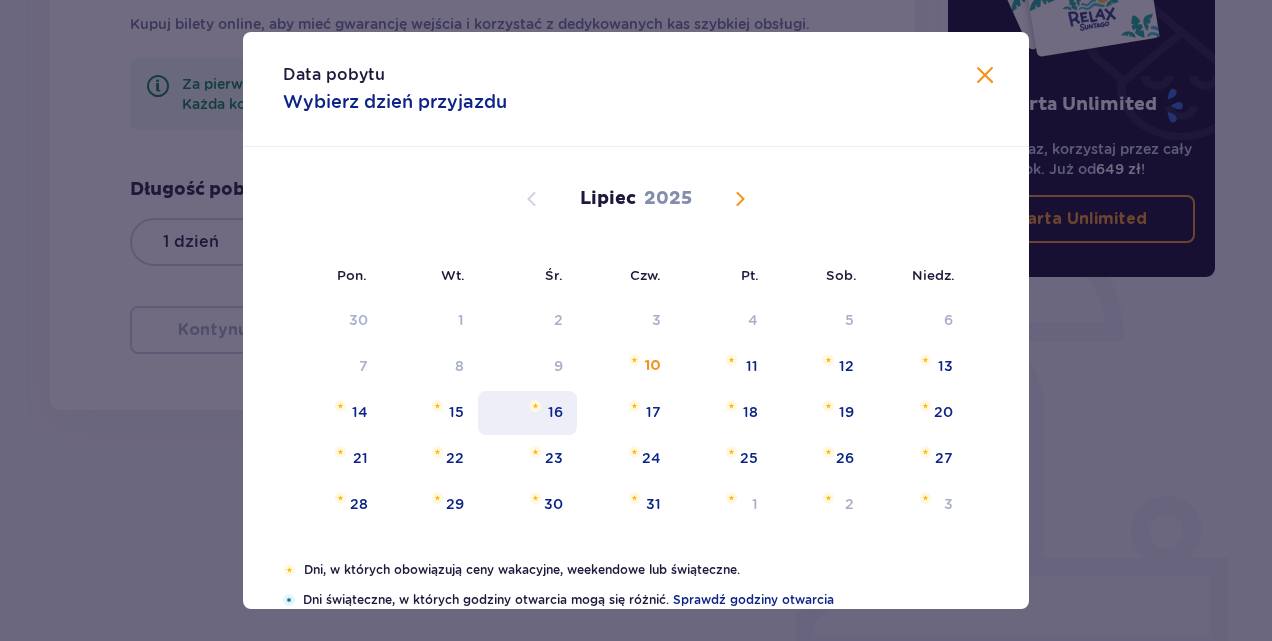 click on "16" at bounding box center [527, 413] 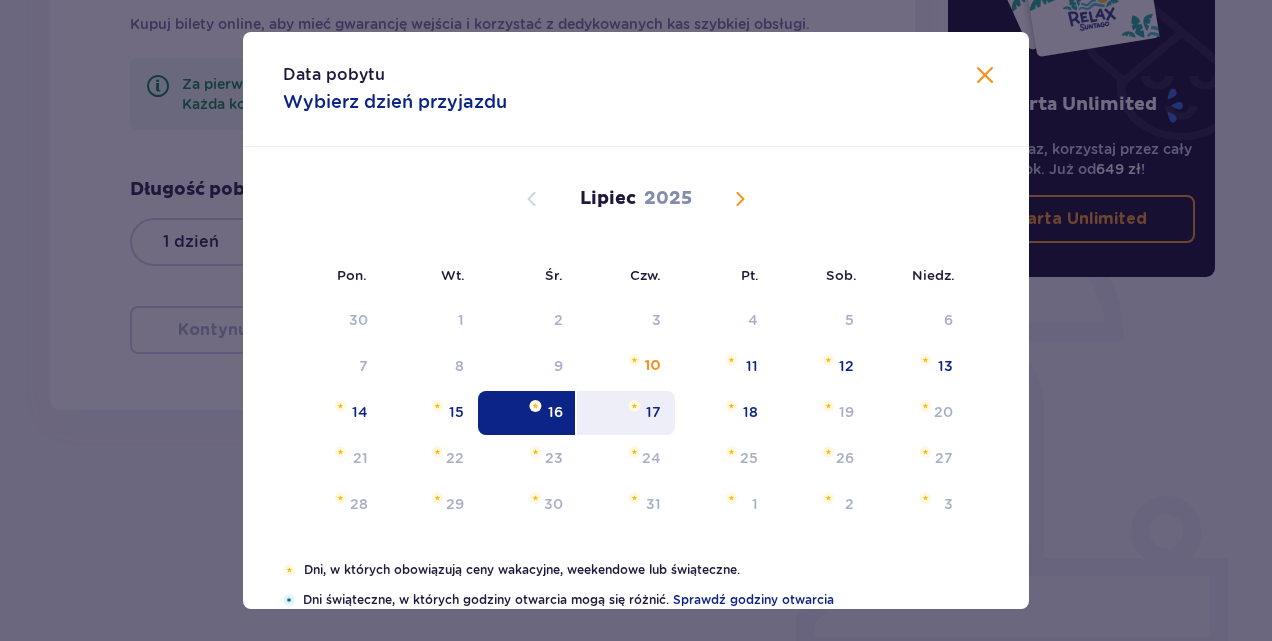 click on "17" at bounding box center (653, 412) 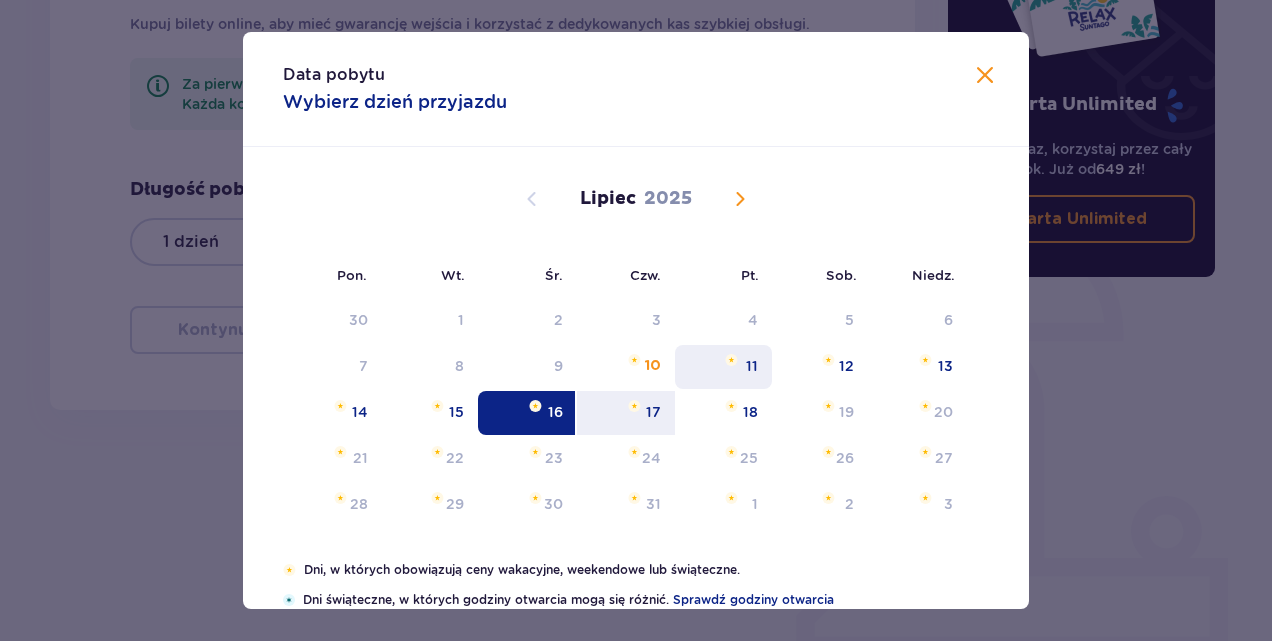 type on "16.07.25 - 17.07.25" 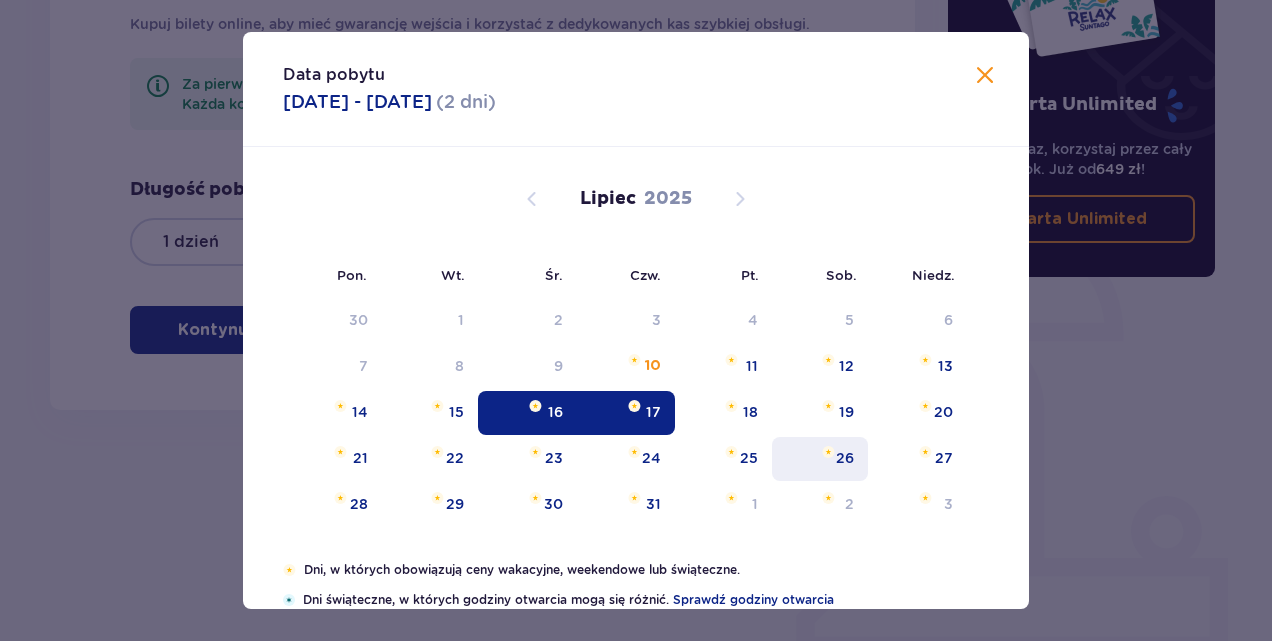 scroll, scrollTop: 124, scrollLeft: 0, axis: vertical 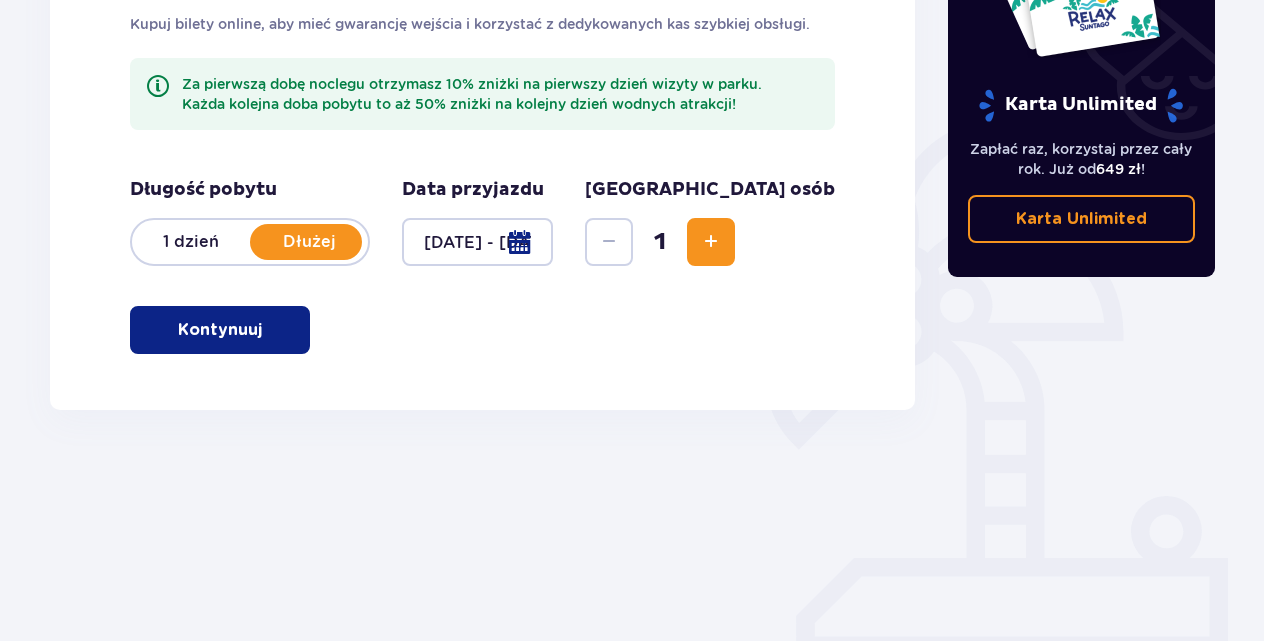 click at bounding box center (477, 242) 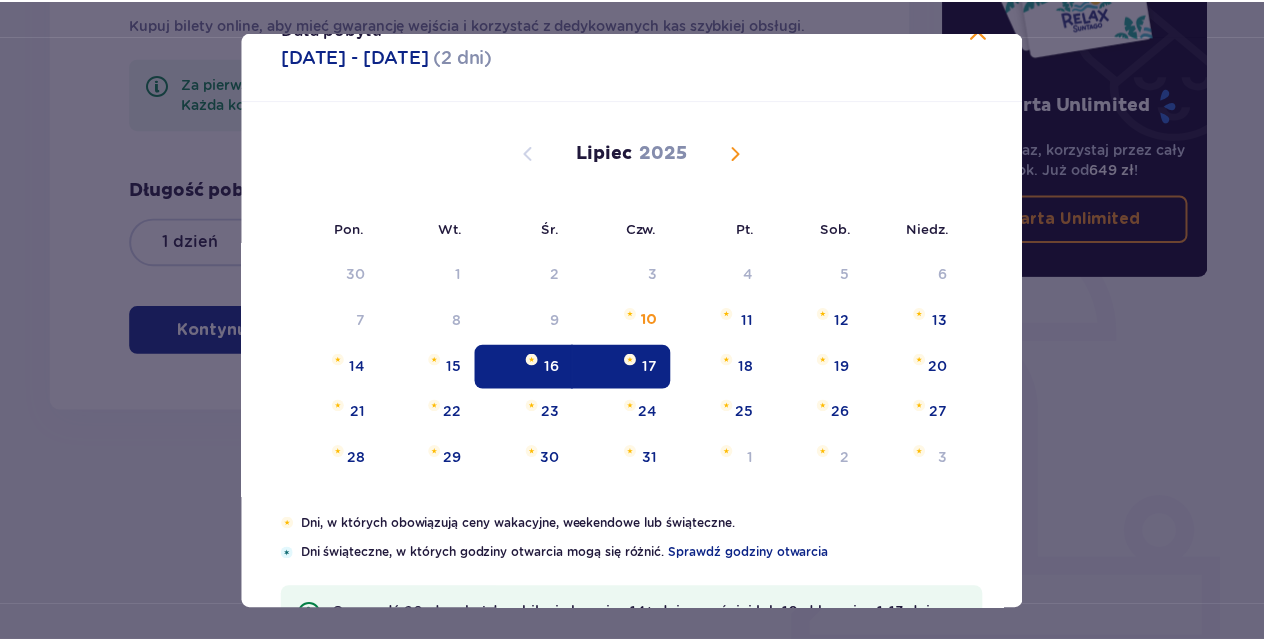 scroll, scrollTop: 0, scrollLeft: 0, axis: both 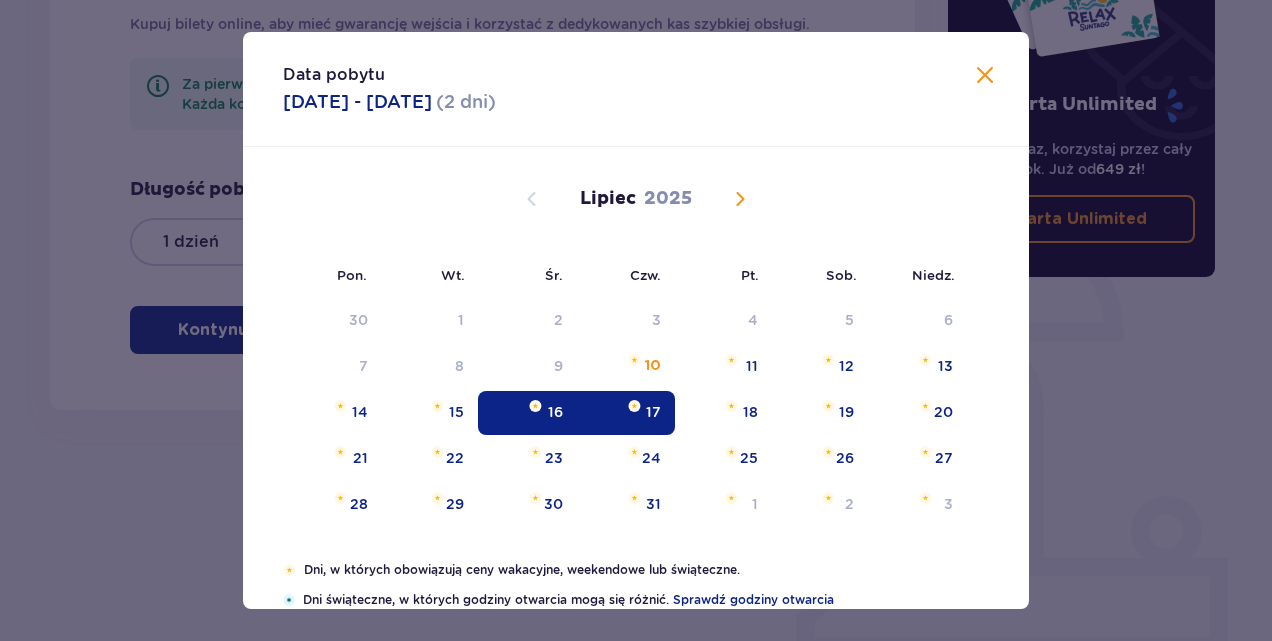 click at bounding box center (985, 76) 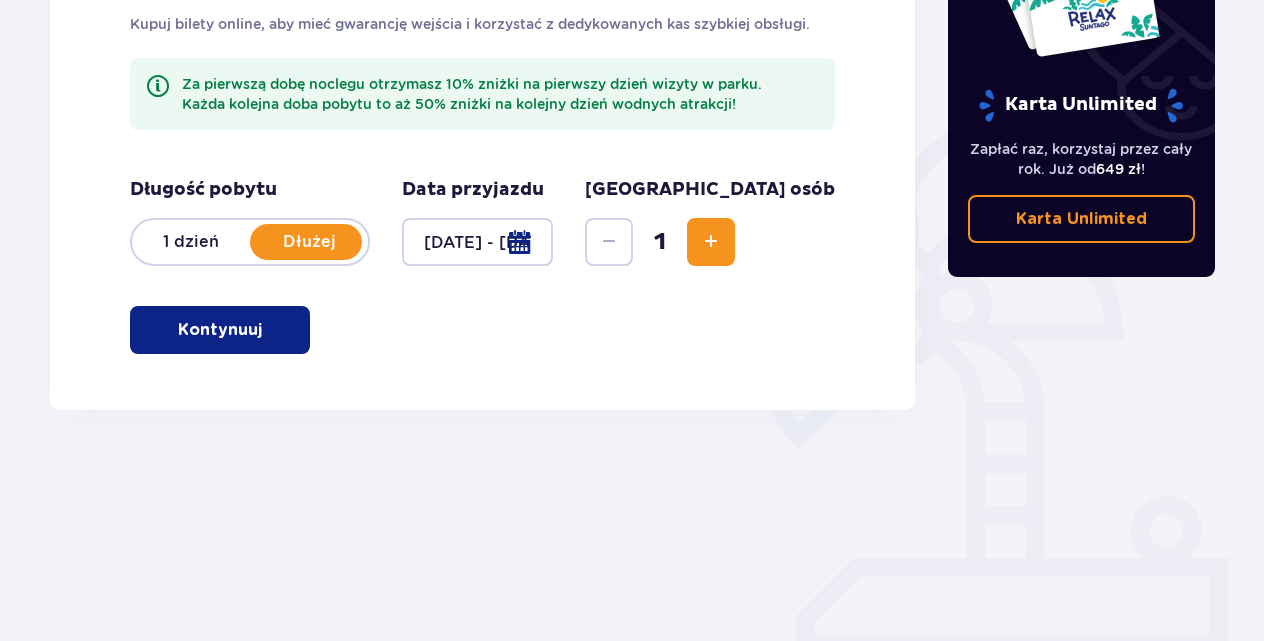 click at bounding box center [711, 242] 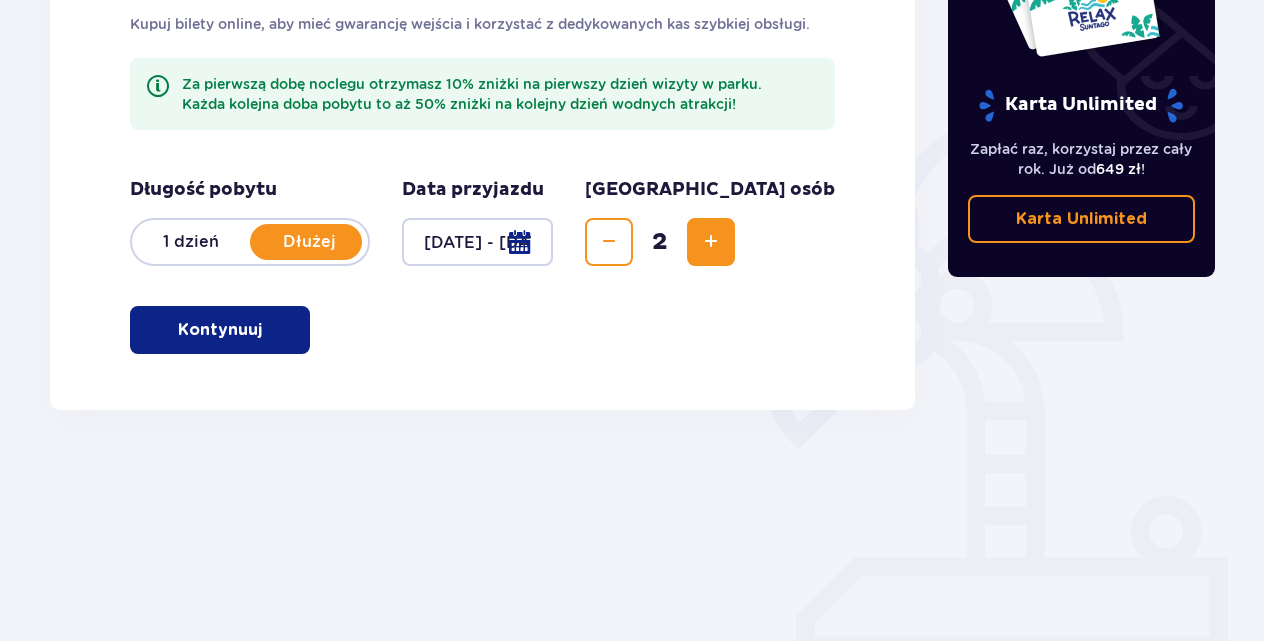 click on "Kontynuuj" at bounding box center (220, 330) 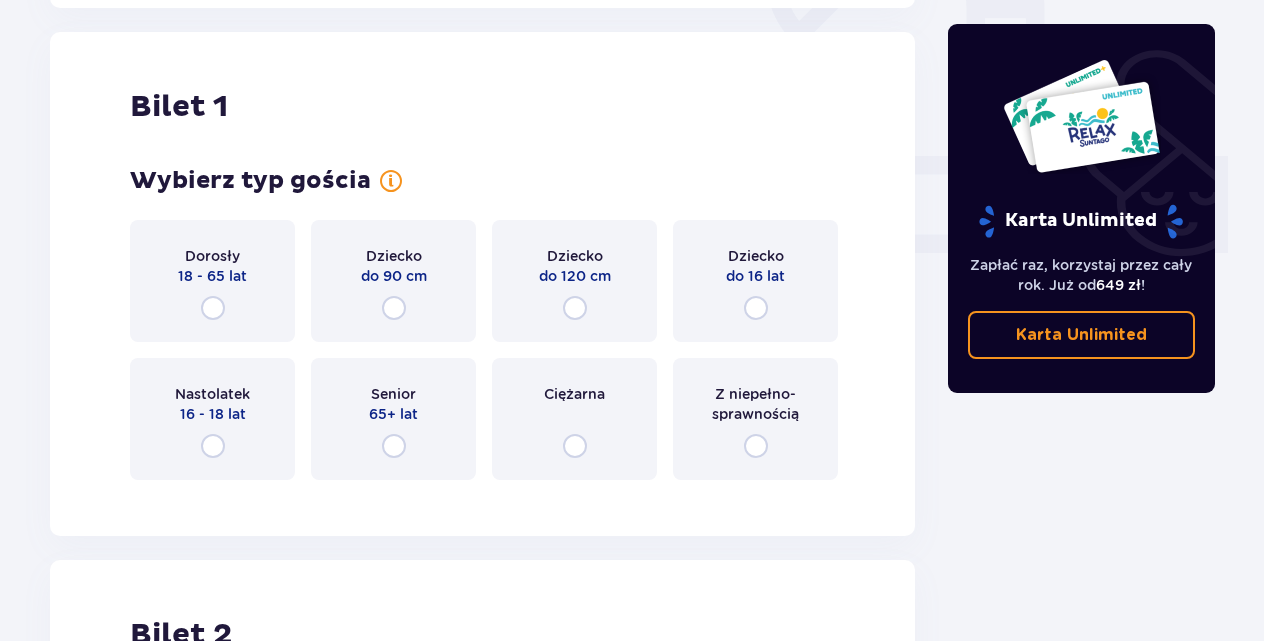 scroll, scrollTop: 788, scrollLeft: 0, axis: vertical 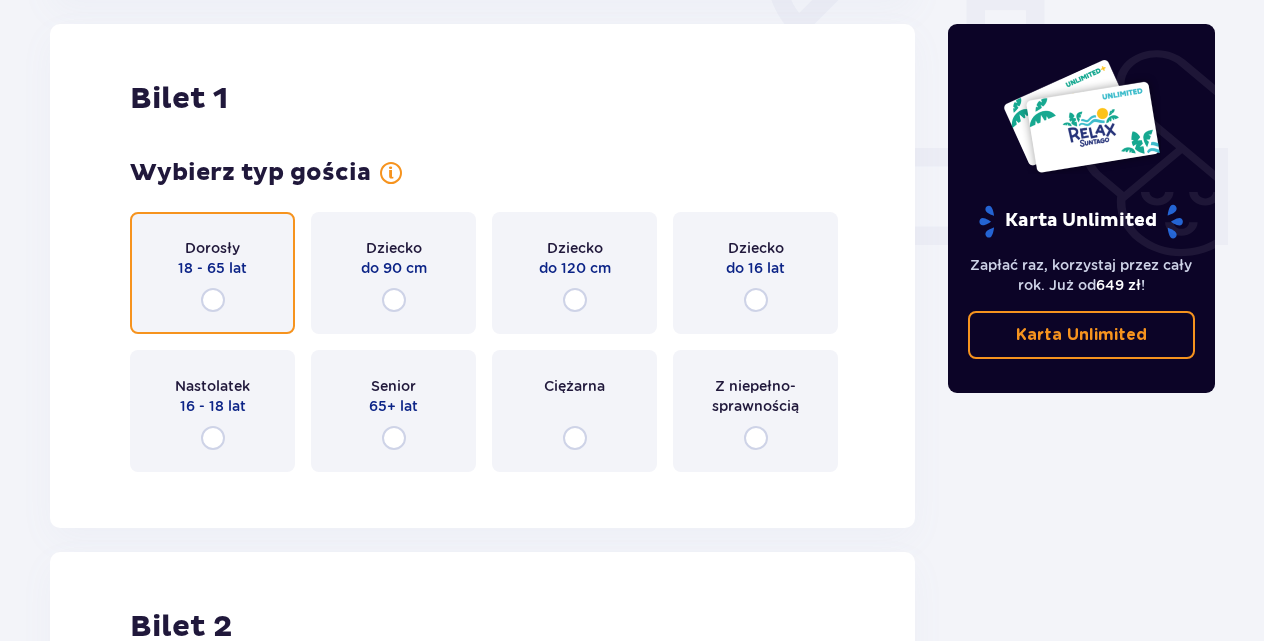 click at bounding box center (213, 300) 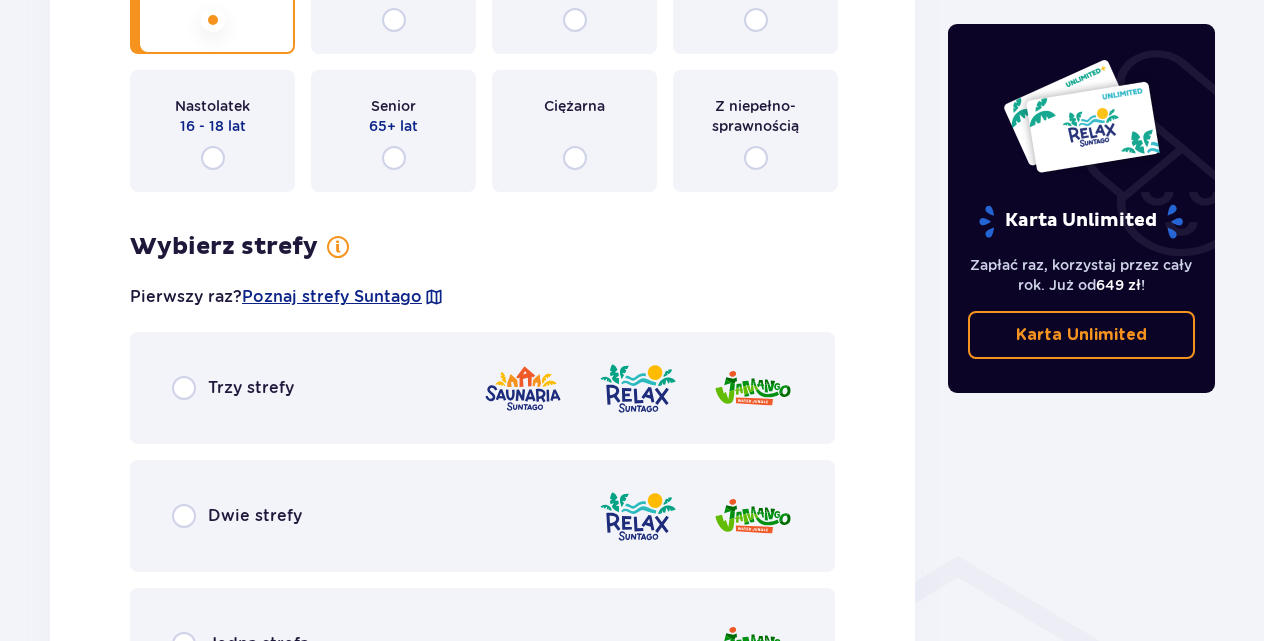 scroll, scrollTop: 1176, scrollLeft: 0, axis: vertical 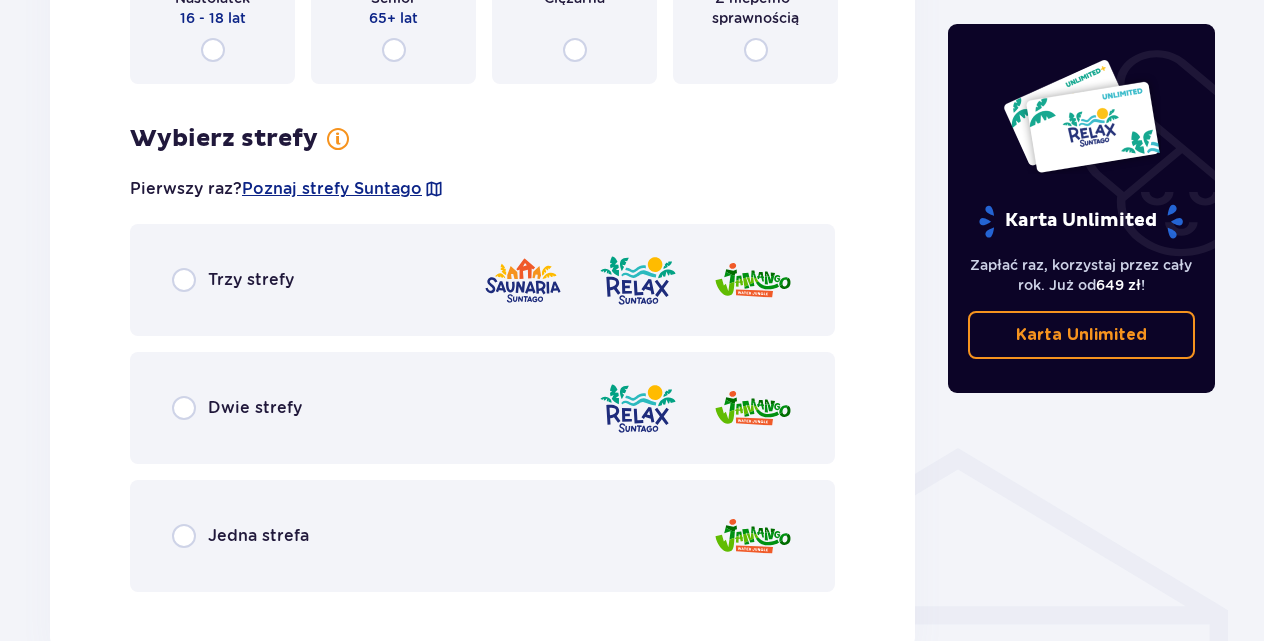click on "Dwie strefy" at bounding box center [255, 408] 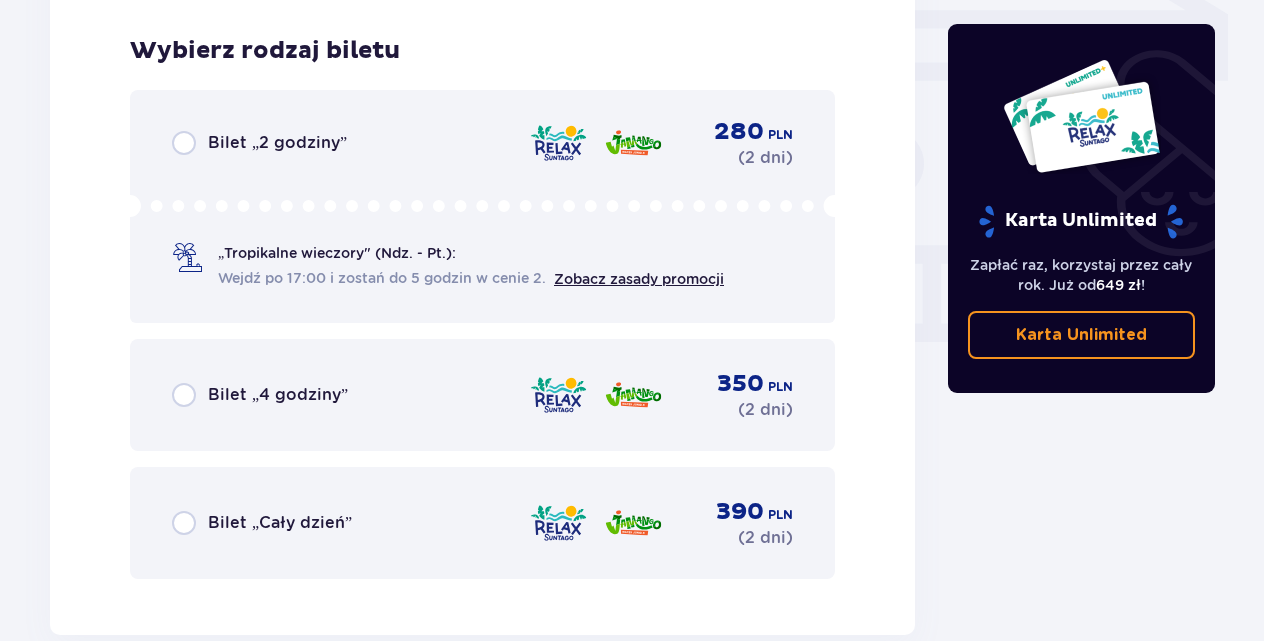 scroll, scrollTop: 1784, scrollLeft: 0, axis: vertical 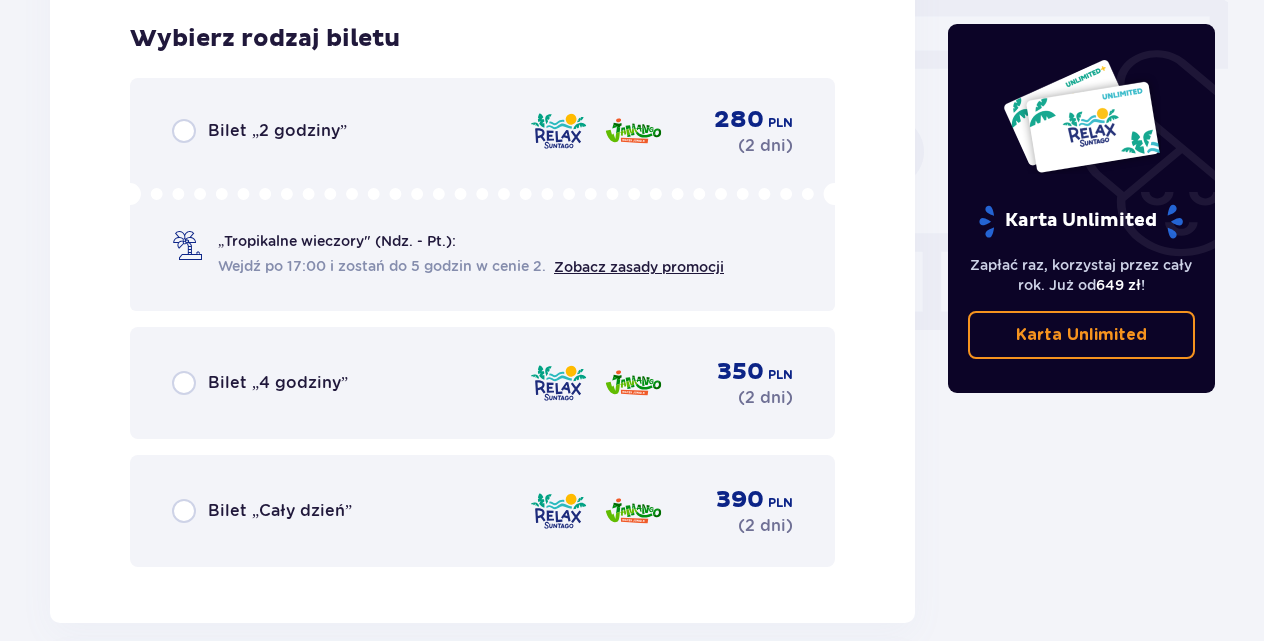 click on "Bilet „Cały dzień”" at bounding box center (280, 511) 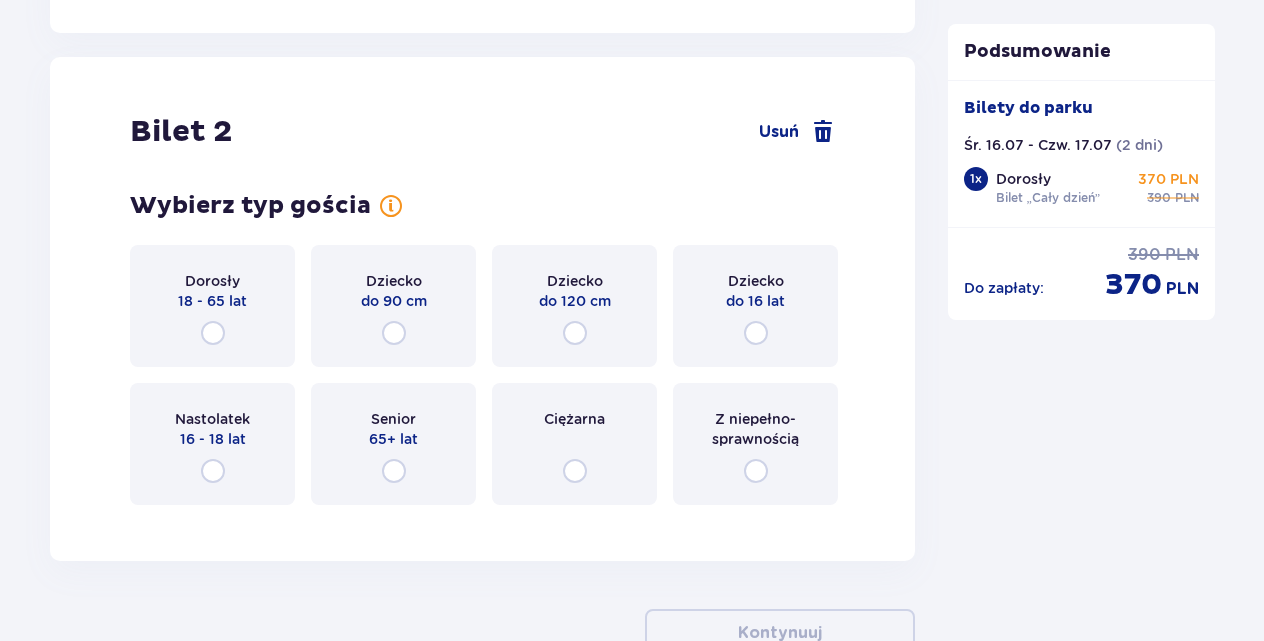 scroll, scrollTop: 2407, scrollLeft: 0, axis: vertical 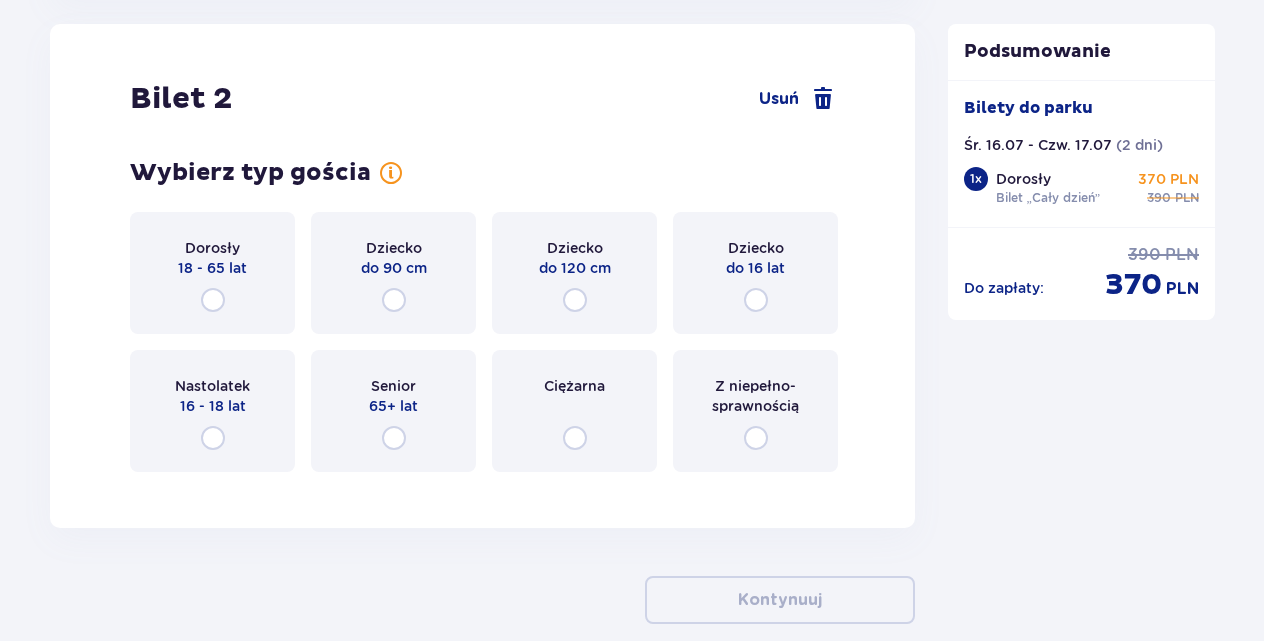 click on "Dorosły 18 - 65 lat" at bounding box center [212, 273] 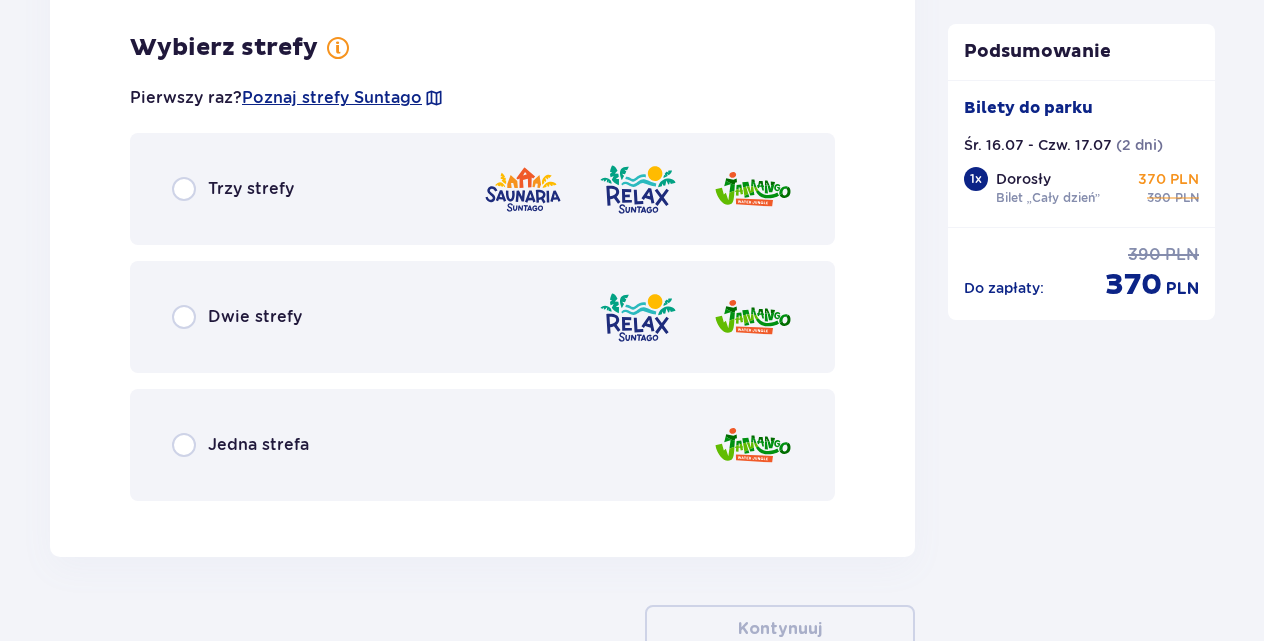 scroll, scrollTop: 2895, scrollLeft: 0, axis: vertical 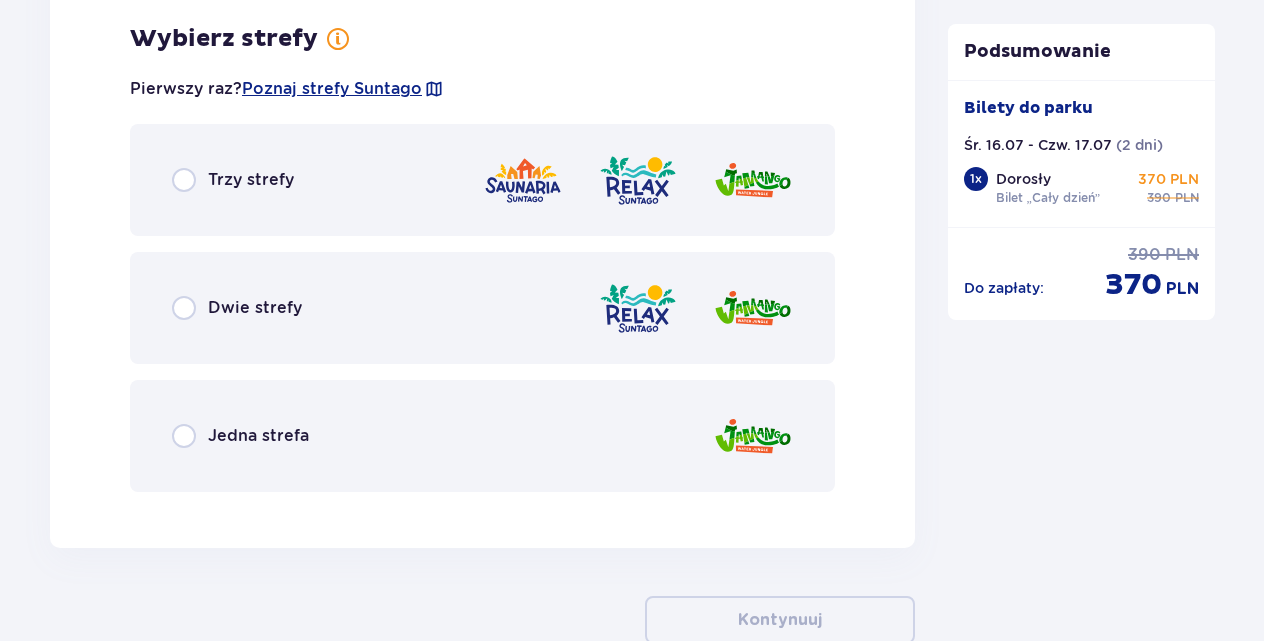 click on "Dwie strefy" at bounding box center (482, 308) 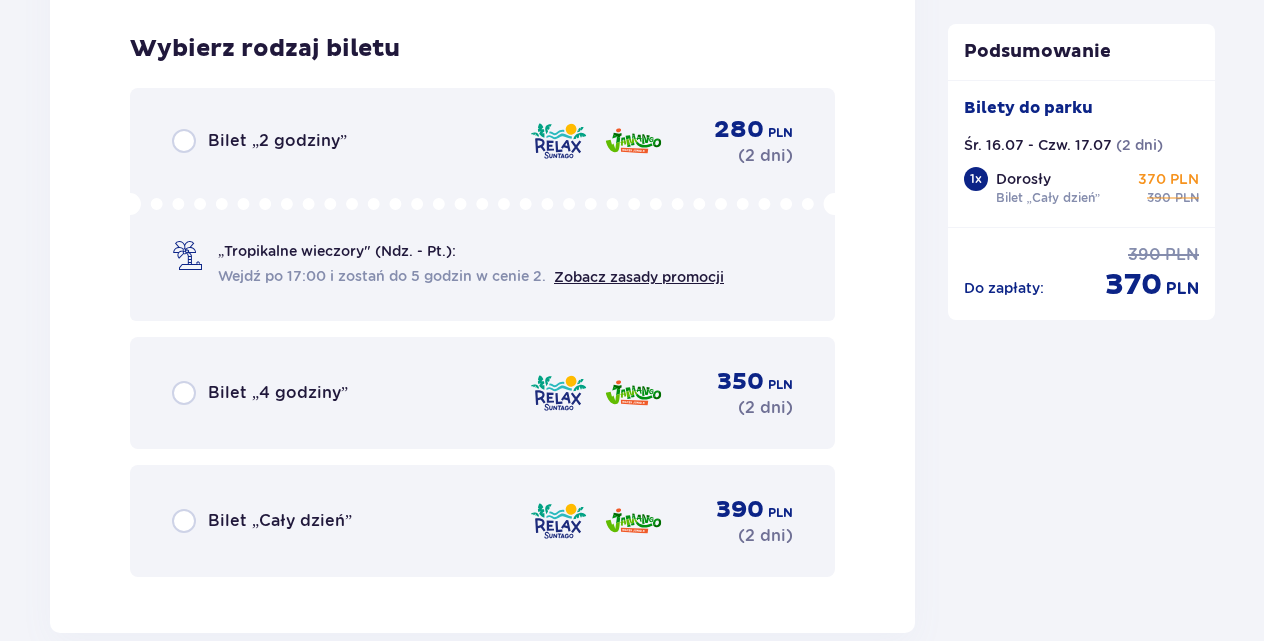 scroll, scrollTop: 3403, scrollLeft: 0, axis: vertical 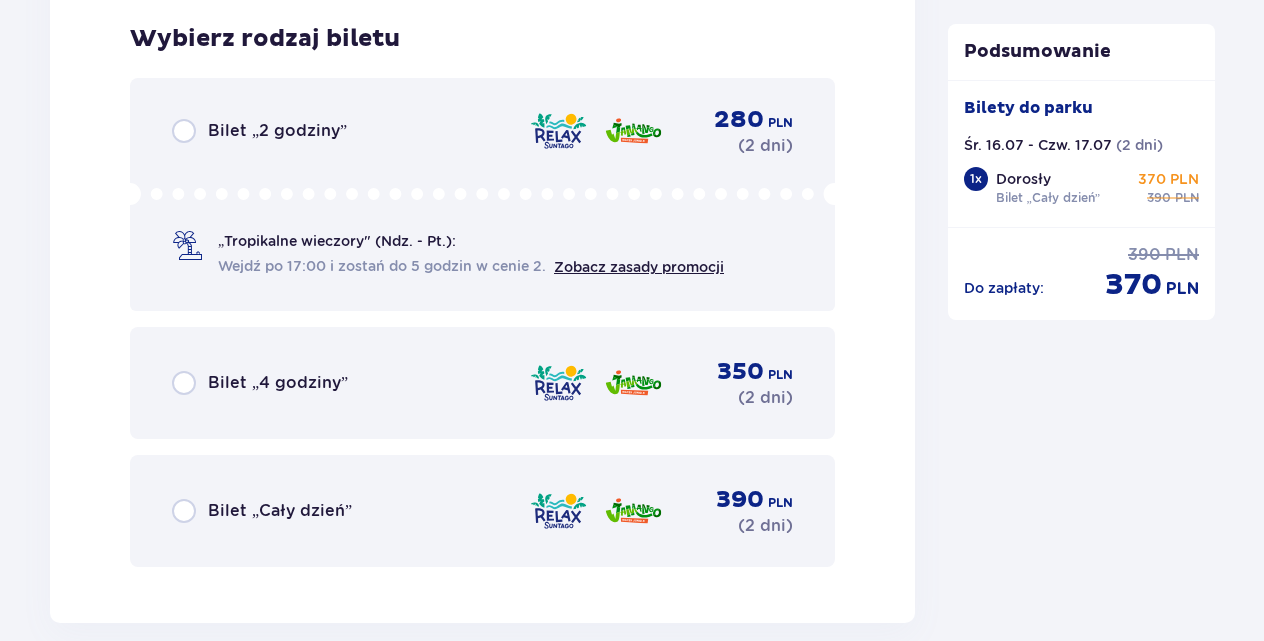 click on "Bilet „Cały dzień” 390 PLN ( 2 dni )" at bounding box center (482, 511) 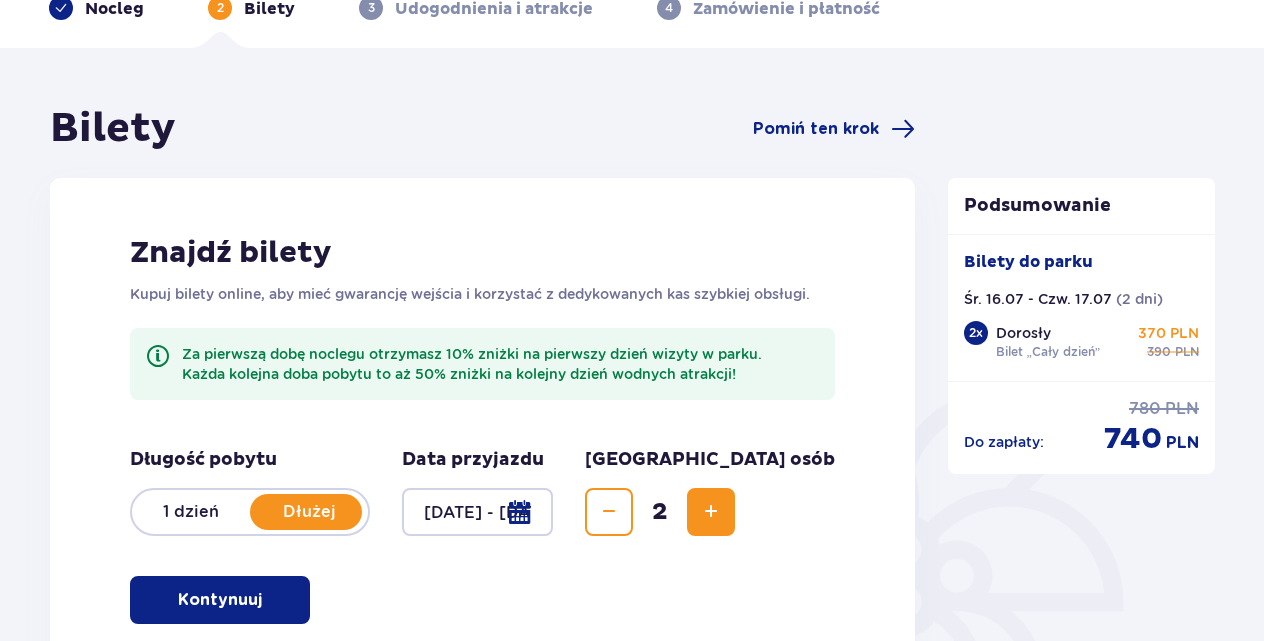 scroll, scrollTop: 0, scrollLeft: 0, axis: both 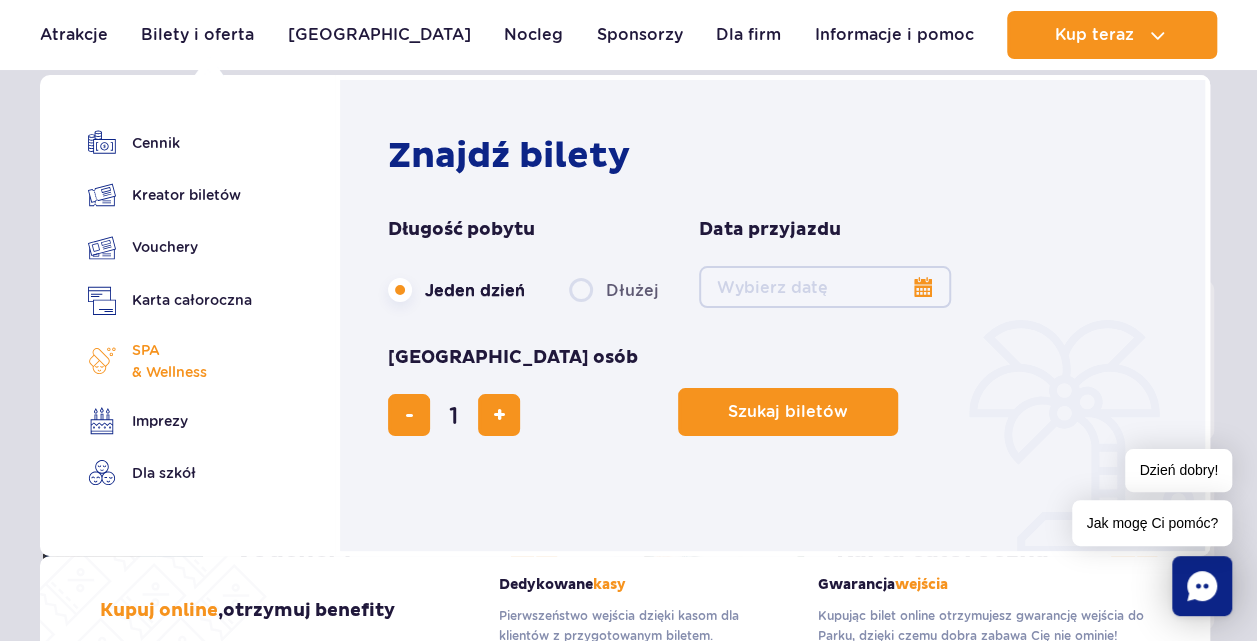 click on "SPA  & Wellness" at bounding box center (170, 361) 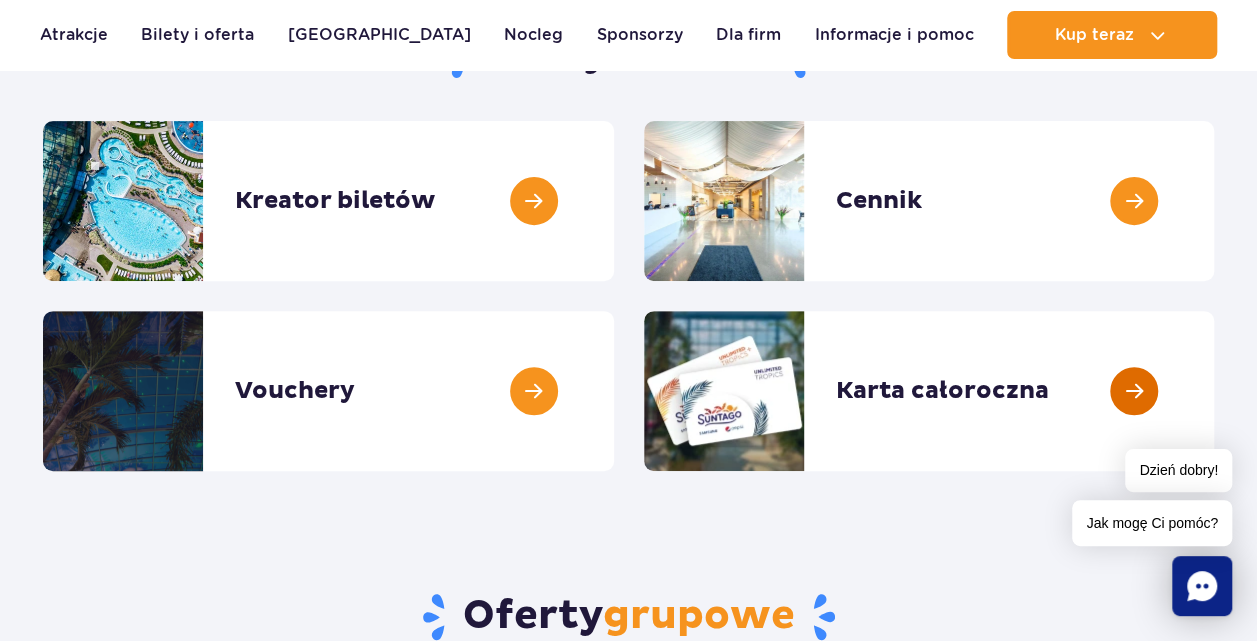 scroll, scrollTop: 300, scrollLeft: 0, axis: vertical 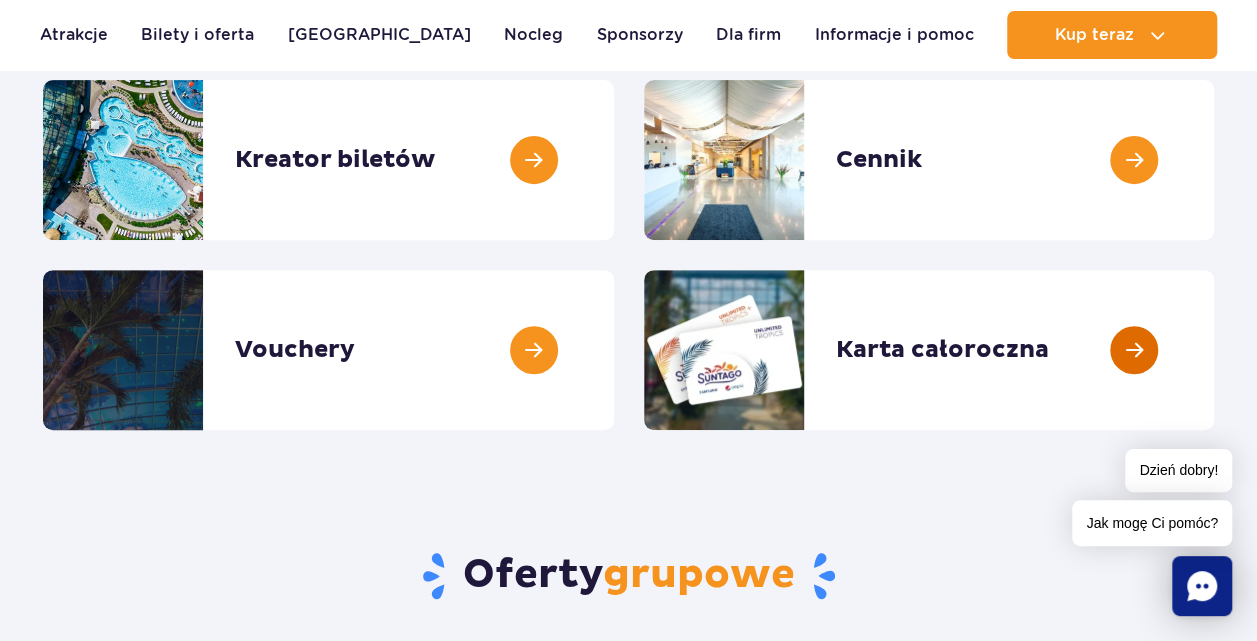 click at bounding box center (1214, 350) 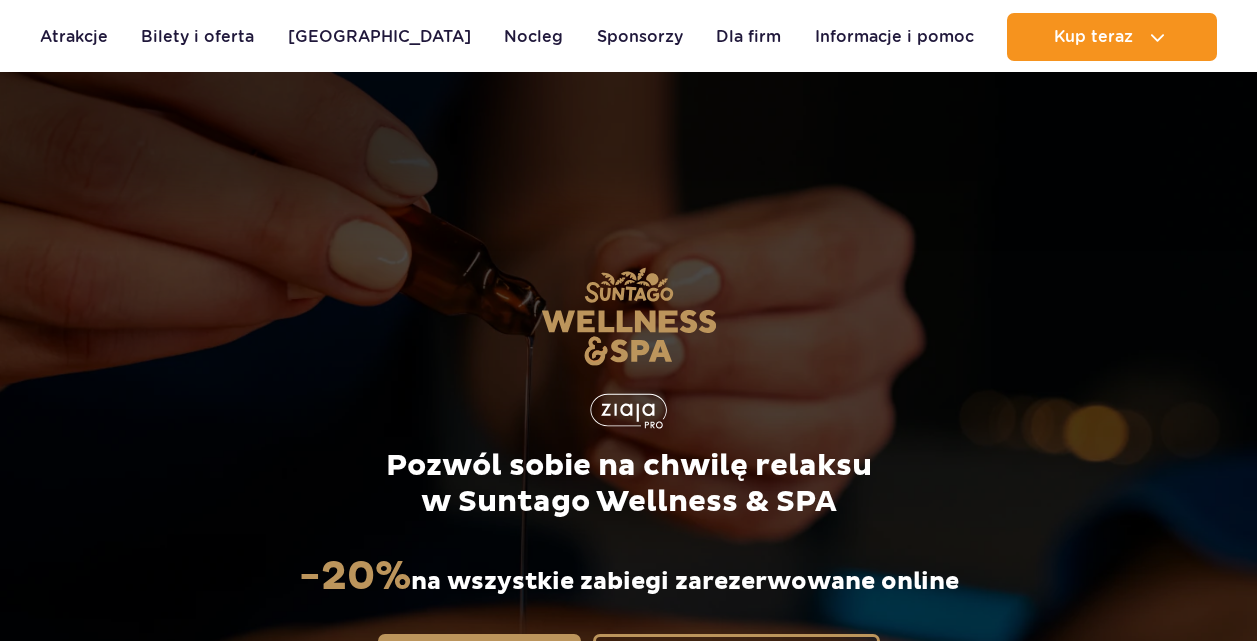 scroll, scrollTop: 1170, scrollLeft: 0, axis: vertical 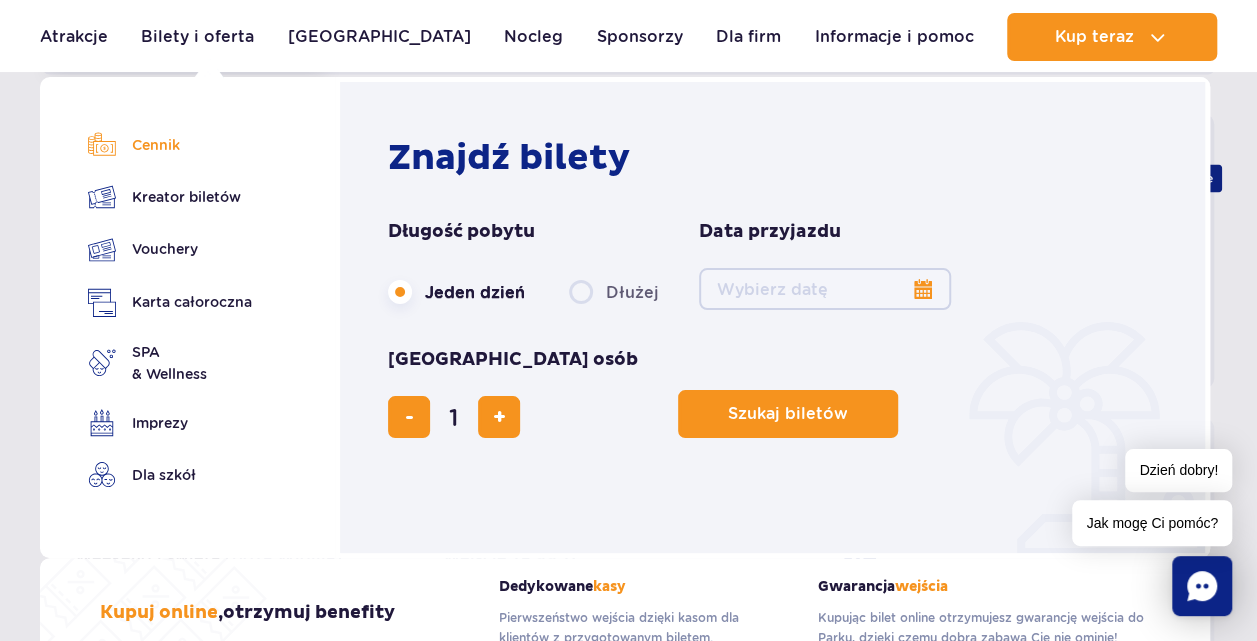 click on "Cennik" at bounding box center (170, 145) 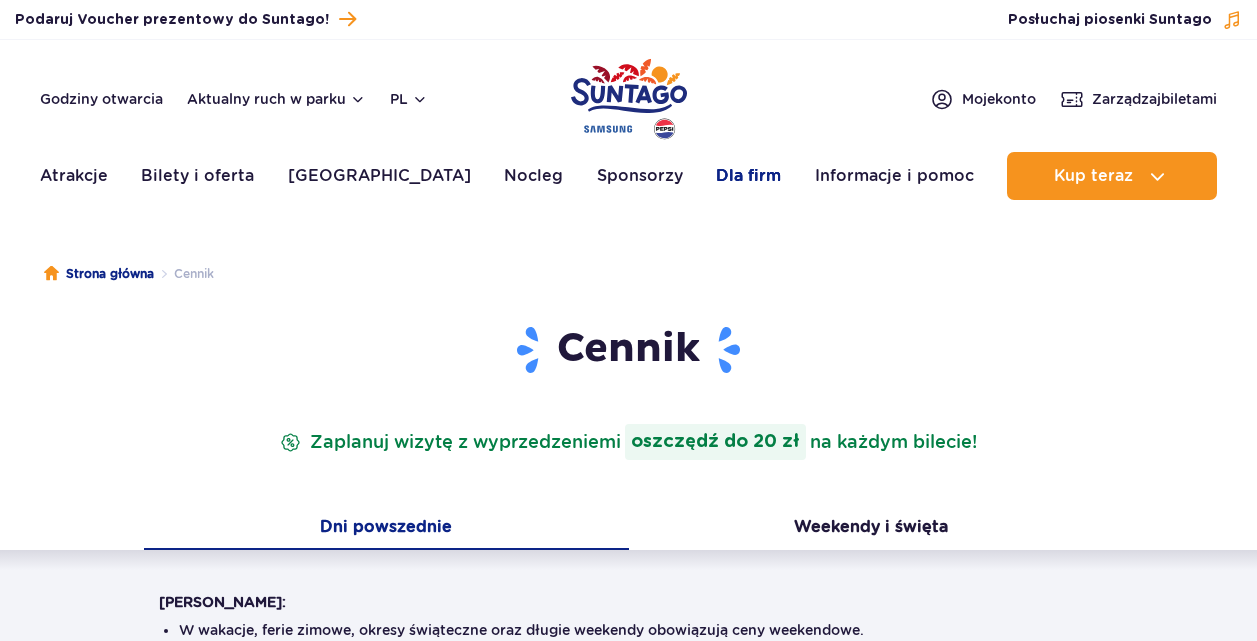 scroll, scrollTop: 0, scrollLeft: 0, axis: both 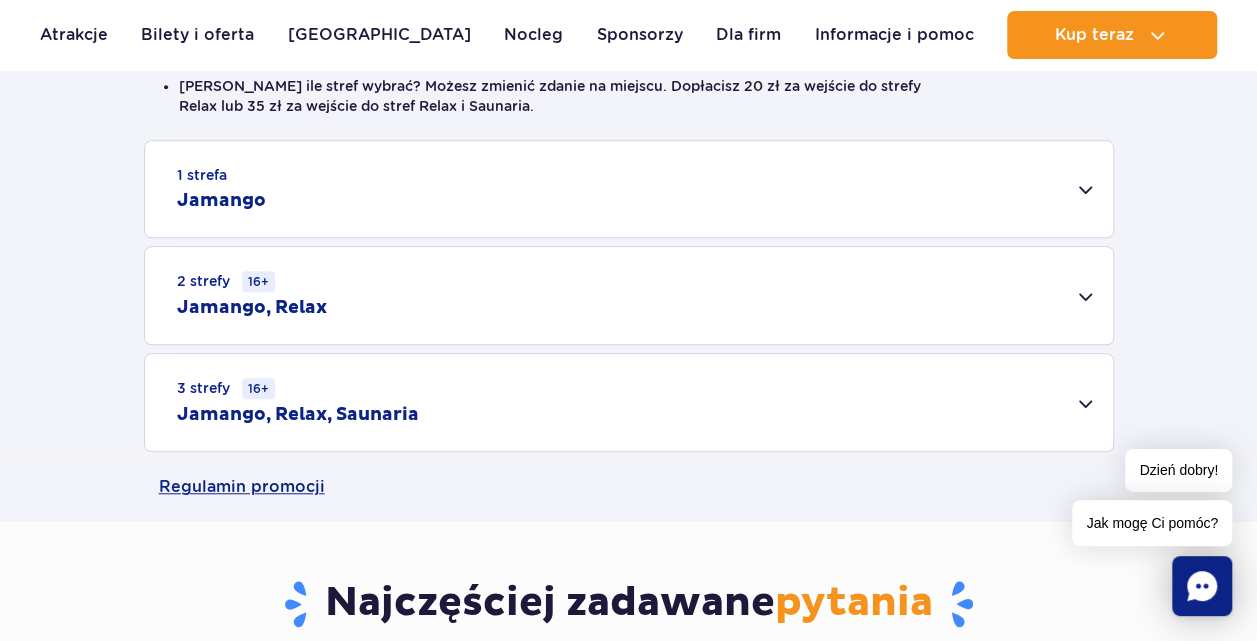 click on "1 strefa
Jamango" at bounding box center (629, 189) 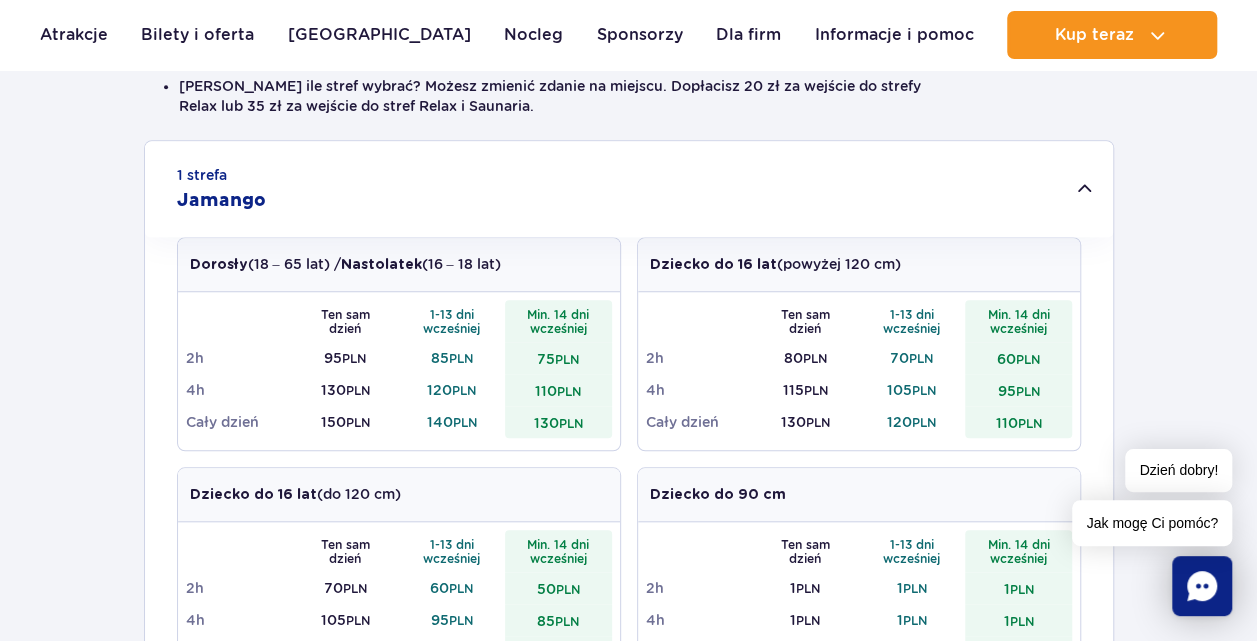 click on "1 strefa
Jamango" at bounding box center (629, 189) 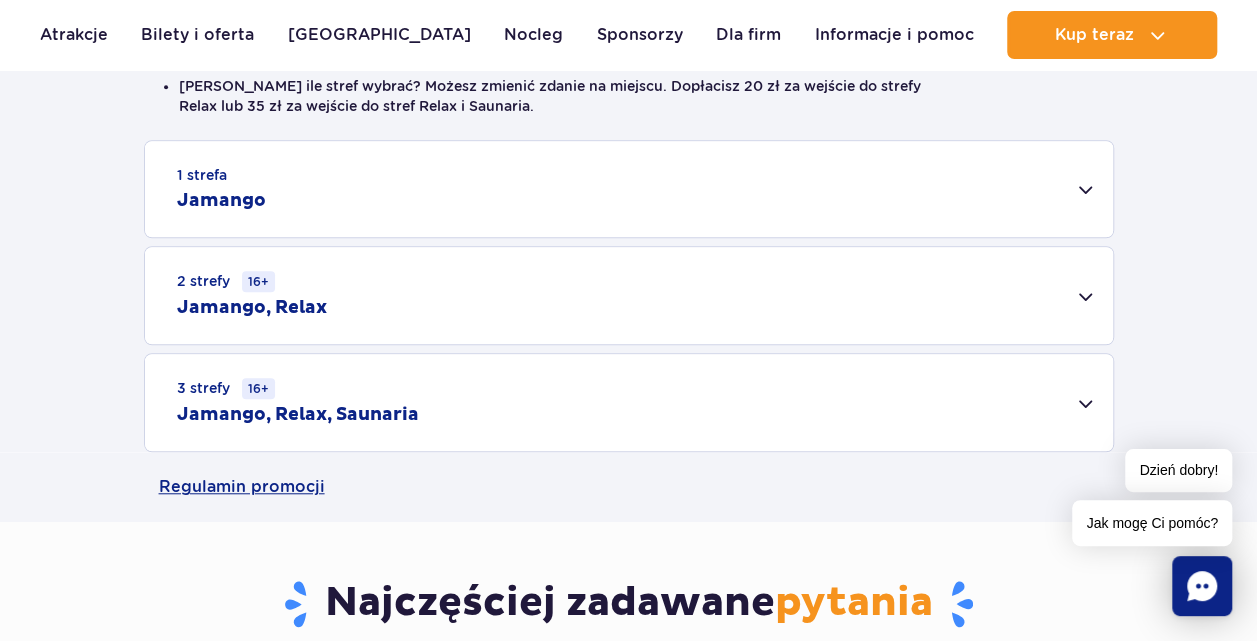 click on "2 strefy  16+
Jamango, Relax" at bounding box center (629, 295) 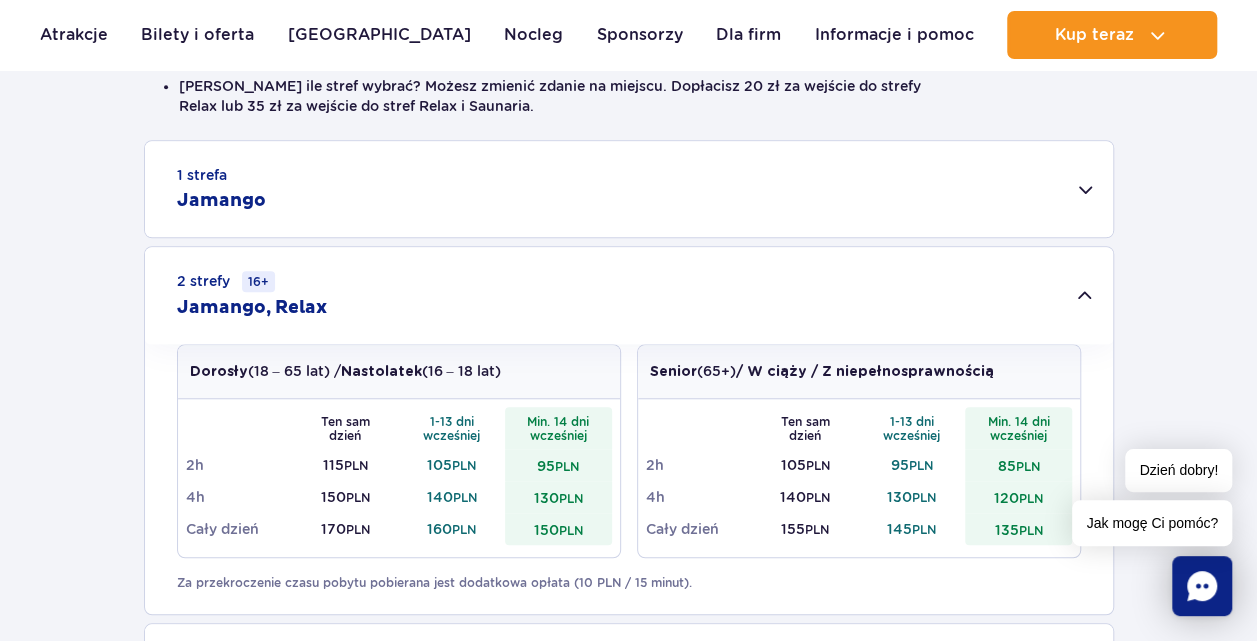 click on "2 strefy  16+
Jamango, Relax" at bounding box center [629, 295] 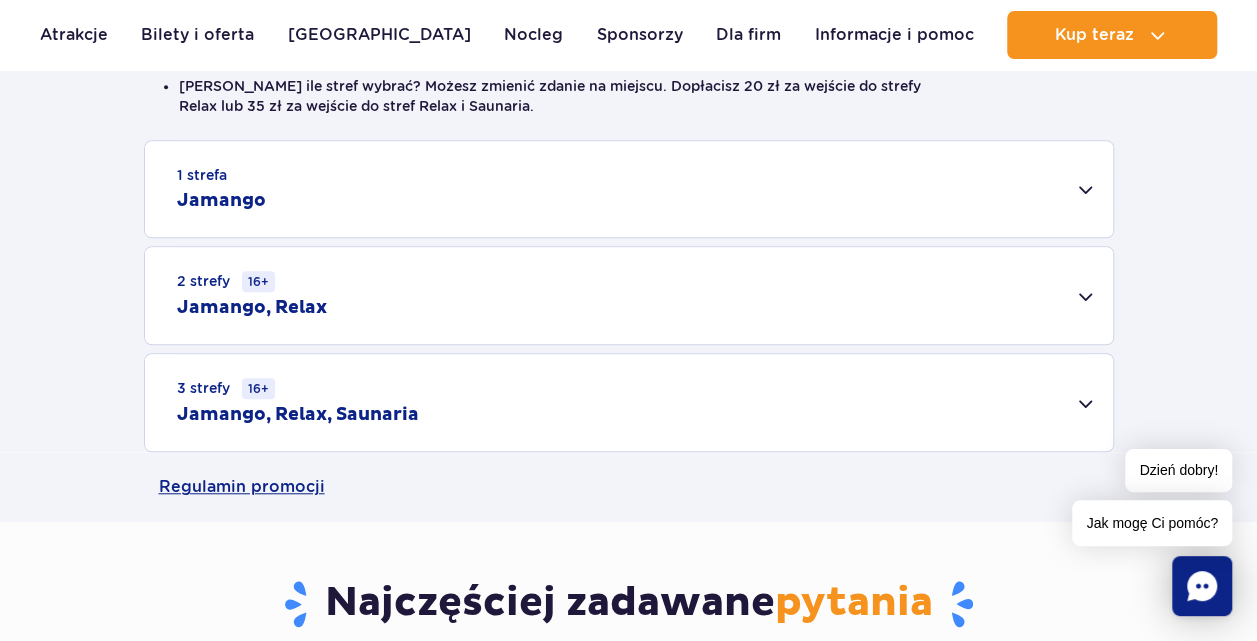 click on "3 strefy  16+
Jamango, Relax, Saunaria" at bounding box center (629, 402) 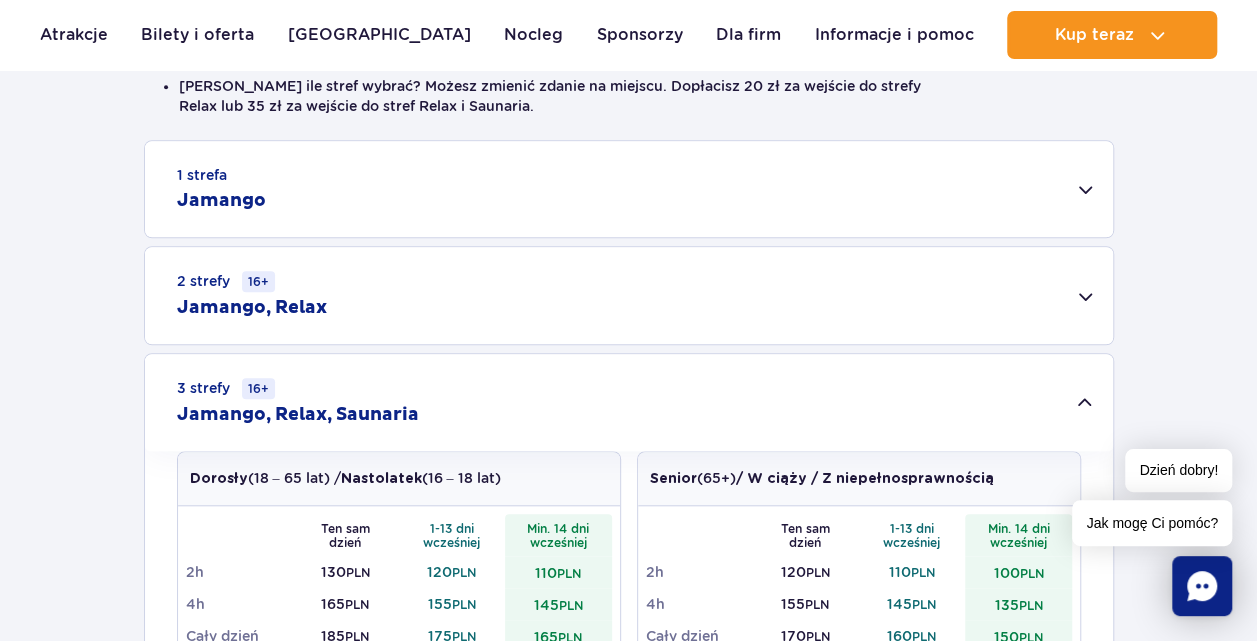 click on "3 strefy  16+
Jamango, Relax, Saunaria" at bounding box center [629, 402] 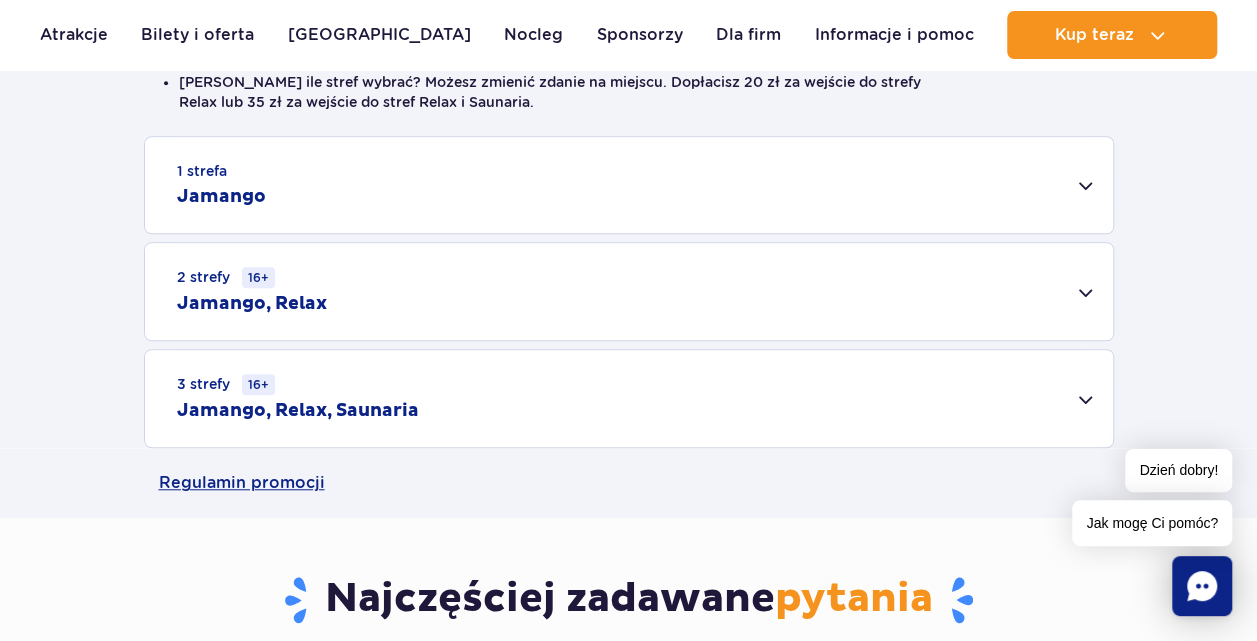 scroll, scrollTop: 600, scrollLeft: 0, axis: vertical 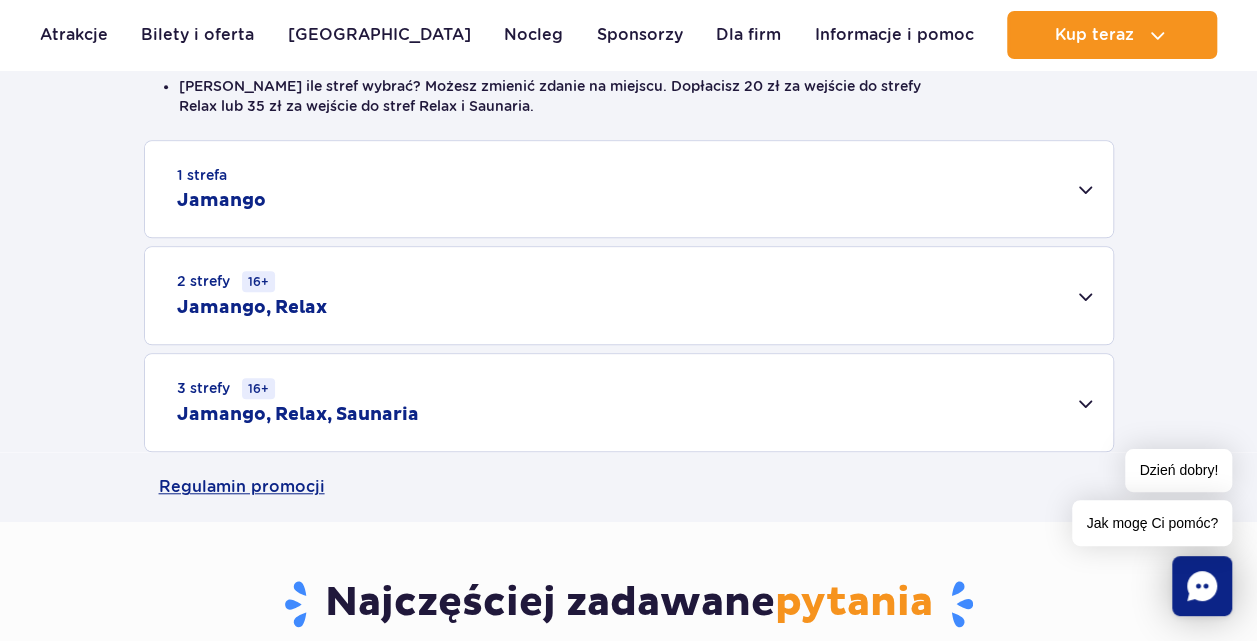click on "2 strefy  16+
Jamango, Relax" at bounding box center [629, 295] 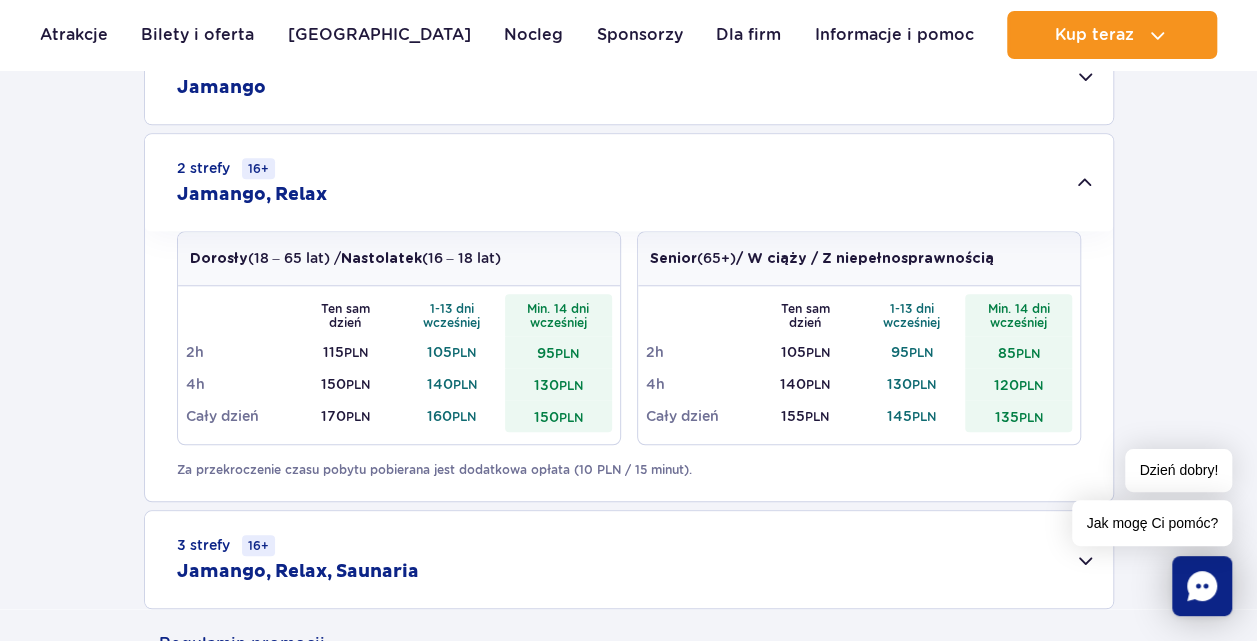 scroll, scrollTop: 600, scrollLeft: 0, axis: vertical 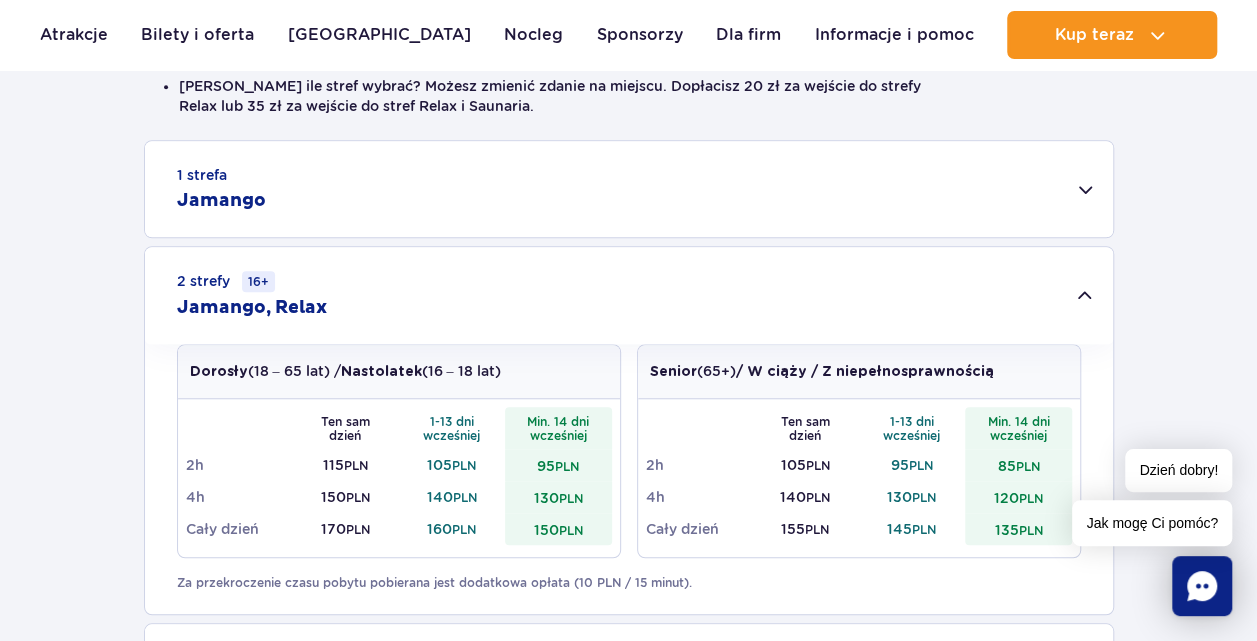 click on "1 strefa
Jamango" at bounding box center (629, 189) 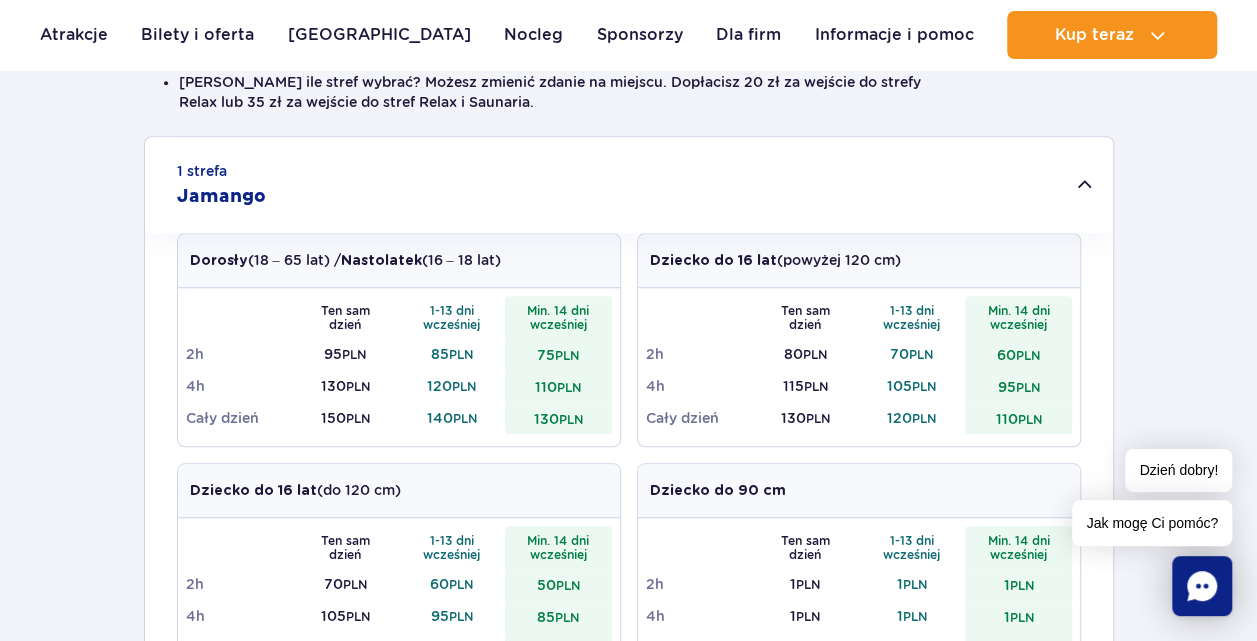 scroll, scrollTop: 600, scrollLeft: 0, axis: vertical 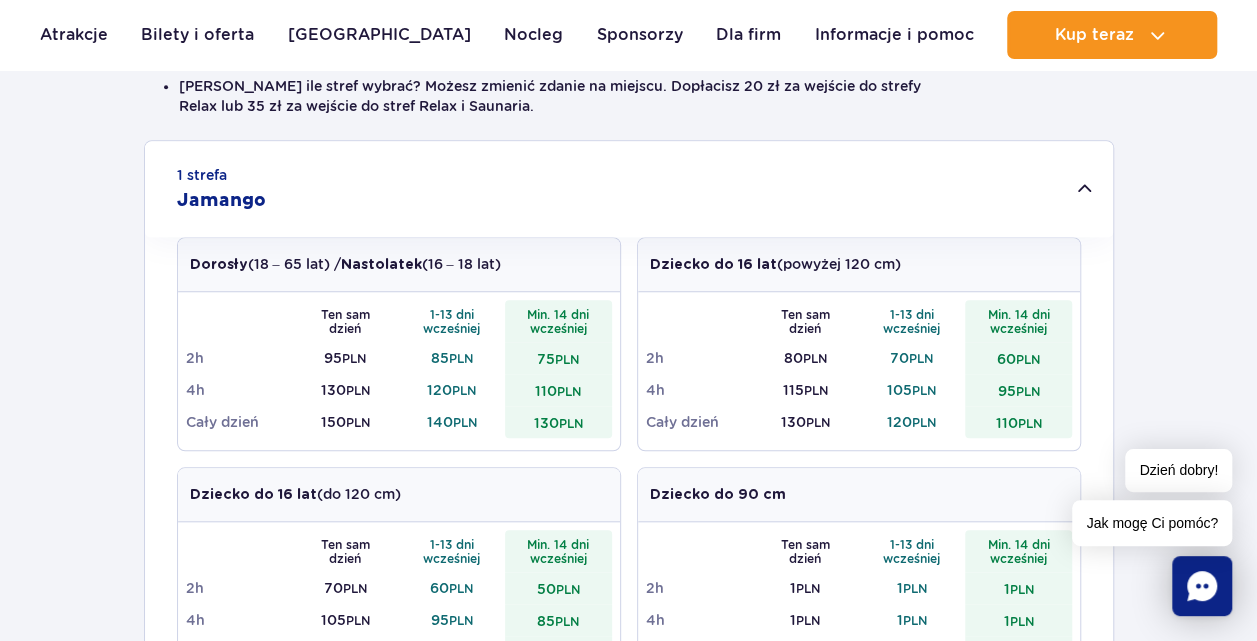 click on "1 strefa
Jamango" at bounding box center (629, 189) 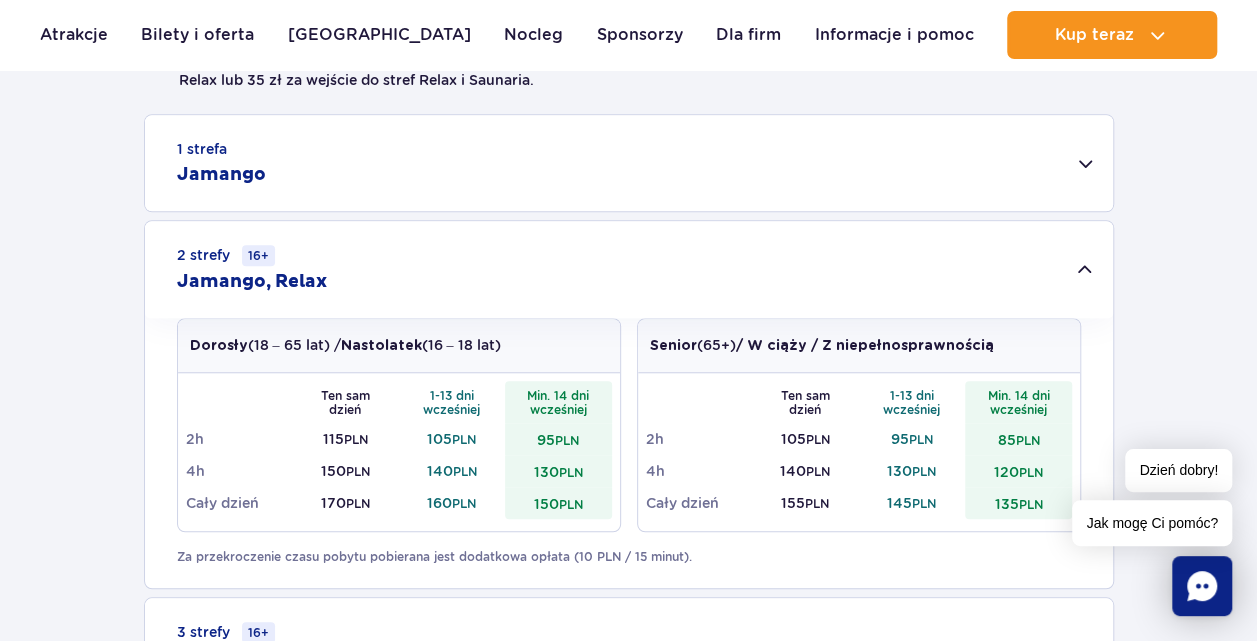 scroll, scrollTop: 700, scrollLeft: 0, axis: vertical 